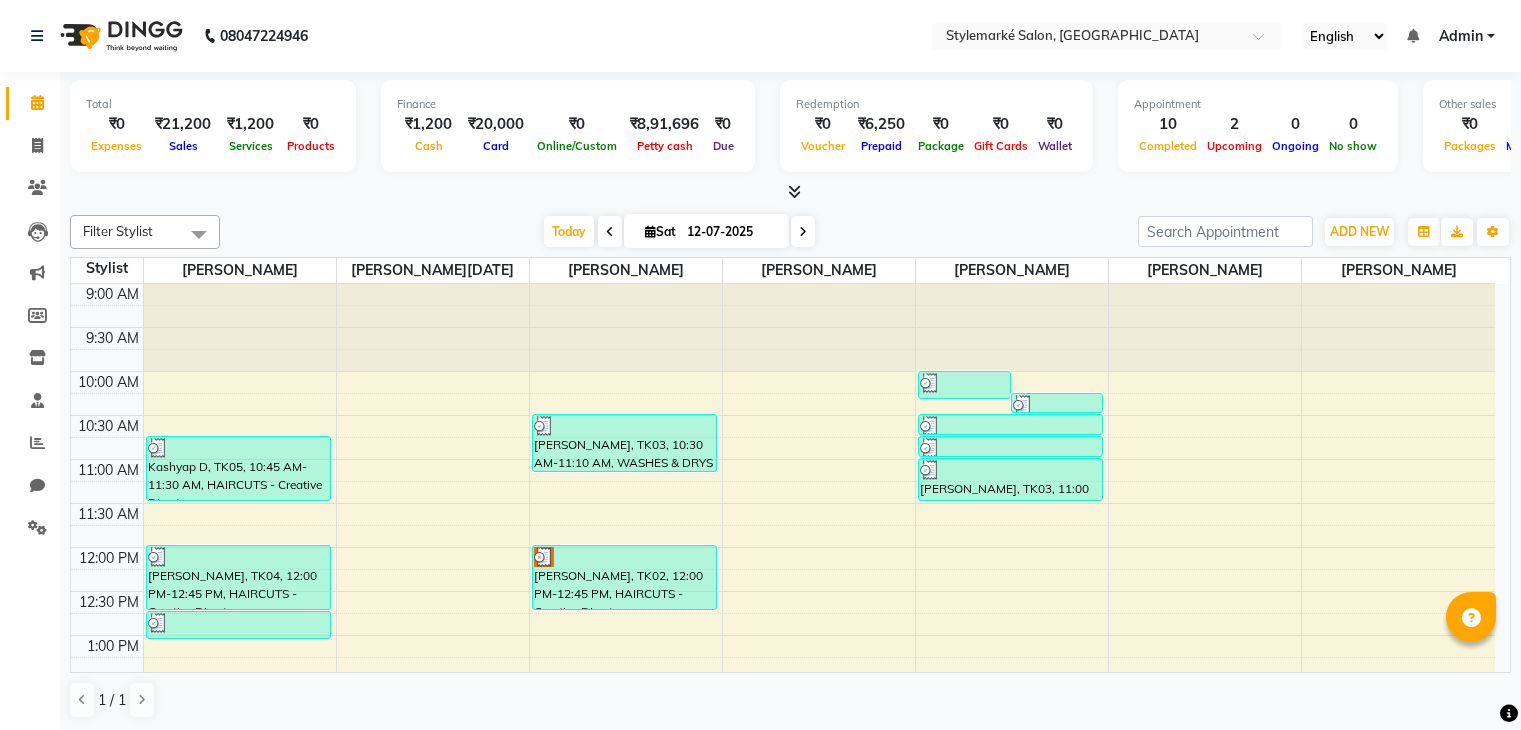 scroll, scrollTop: 0, scrollLeft: 0, axis: both 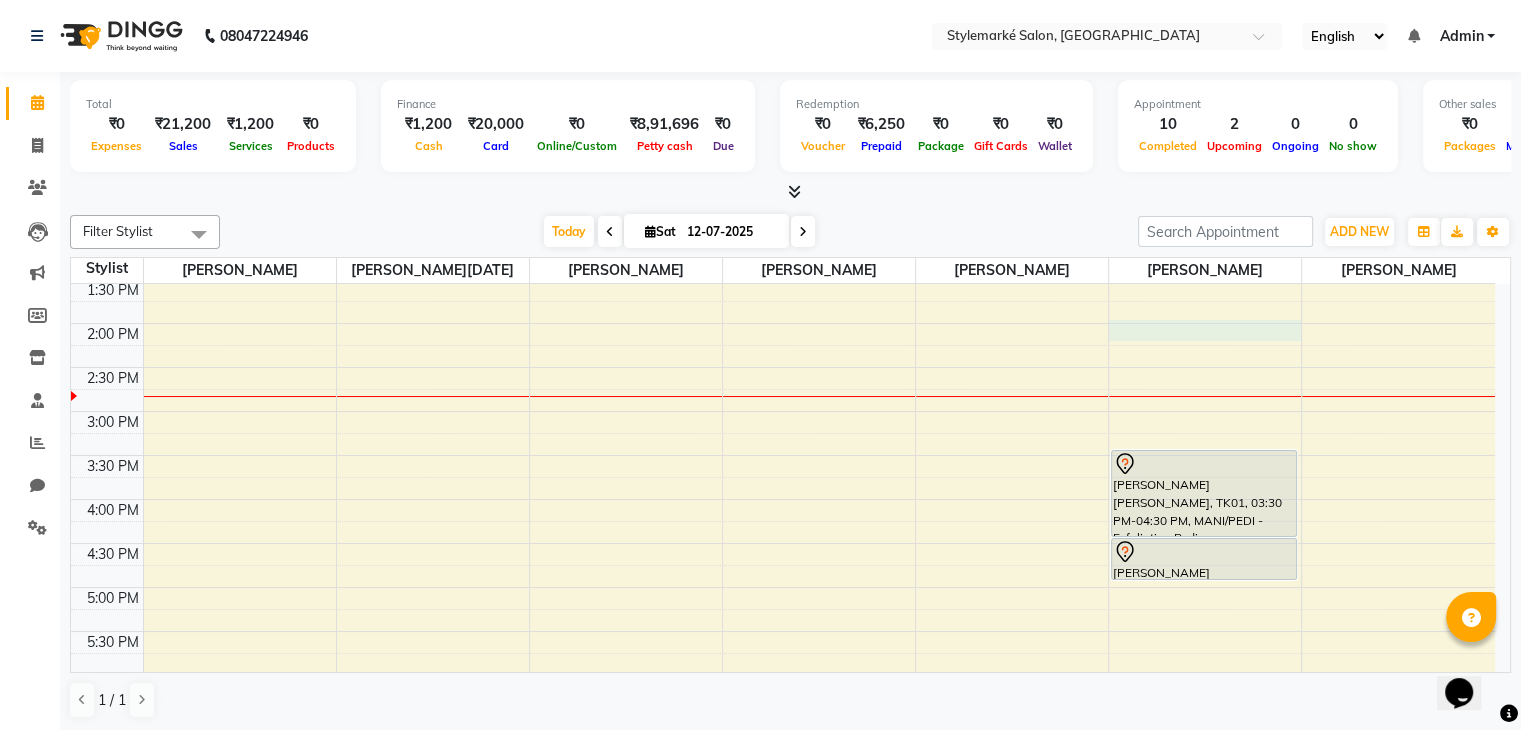 click on "9:00 AM 9:30 AM 10:00 AM 10:30 AM 11:00 AM 11:30 AM 12:00 PM 12:30 PM 1:00 PM 1:30 PM 2:00 PM 2:30 PM 3:00 PM 3:30 PM 4:00 PM 4:30 PM 5:00 PM 5:30 PM 6:00 PM 6:30 PM 7:00 PM 7:30 PM 8:00 PM 8:30 PM     Kashyap D, TK05, 10:45 AM-11:30 AM, HAIRCUTS - Creative Director - Male     Roxan Karbari, TK04, 12:00 PM-12:45 PM, HAIRCUTS - Creative Director - Male     Roxan Karbari, TK04, 12:45 PM-01:05 PM, HAIRCUTS - Beard shaping - Male     Ami Parekh, TK03, 10:30 AM-11:10 AM, WASHES & DRYS - Straight Blow Dry,extra thickness/product     Arjun Dagar, TK02, 12:00 PM-12:45 PM, HAIRCUTS - Creative Director - Male     Ami Parekh, TK03, 10:00 AM-10:20 AM, eyebrow/forehead/chin/neck reg waxing      Ami Parekh, TK03, 10:15 AM-10:30 AM, upperlip reg wax     Ami Parekh, TK03, 10:30 AM-10:45 AM, WAX - Sidelock Peel Off - Peel Off     Ami Parekh, TK03, 10:45 AM-11:00 AM, WAX - Eyebrow/Forehead Peel Off - Peel Off     Ami Parekh, TK03, 11:00 AM-11:30 AM, BODY THERAPY - Back Massage" at bounding box center [783, 411] 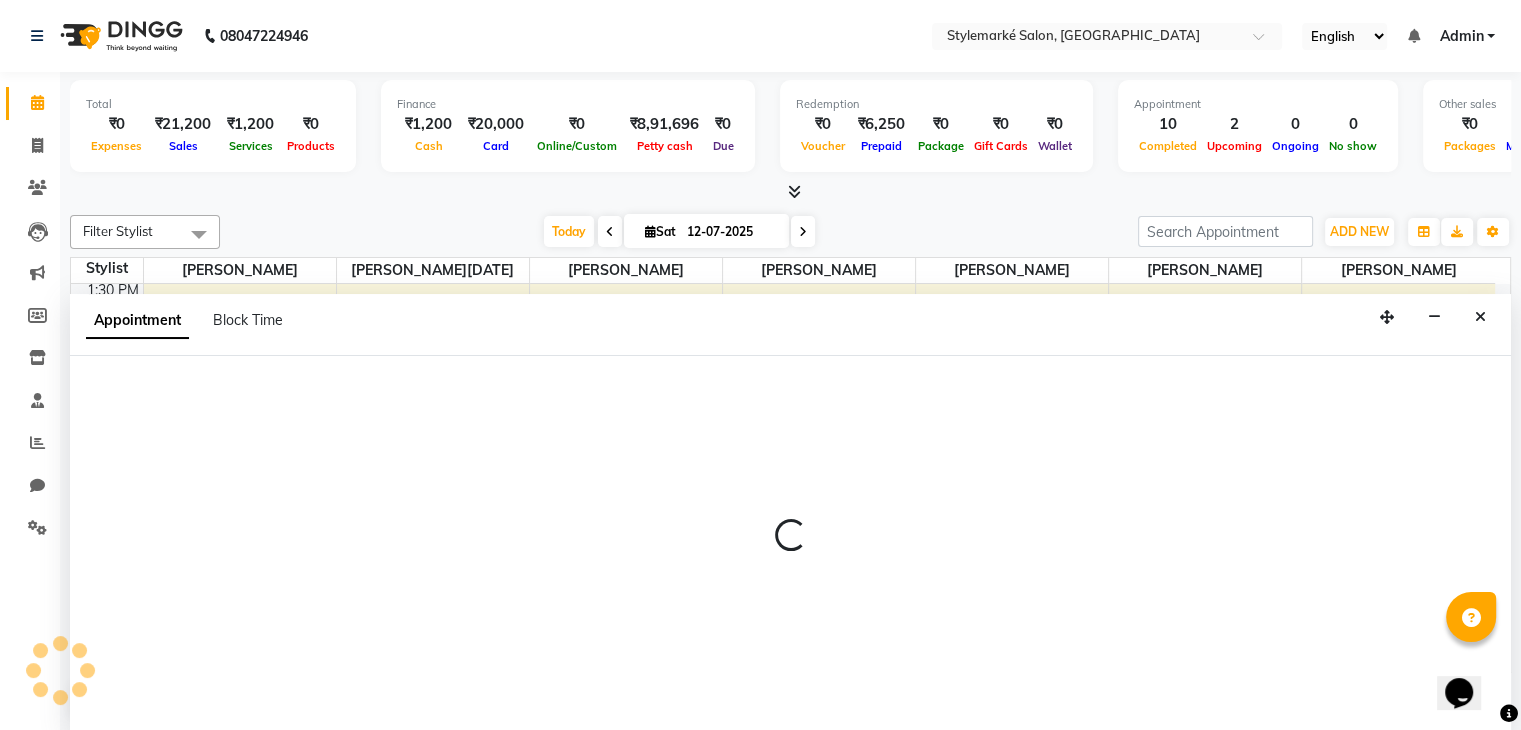 scroll, scrollTop: 1, scrollLeft: 0, axis: vertical 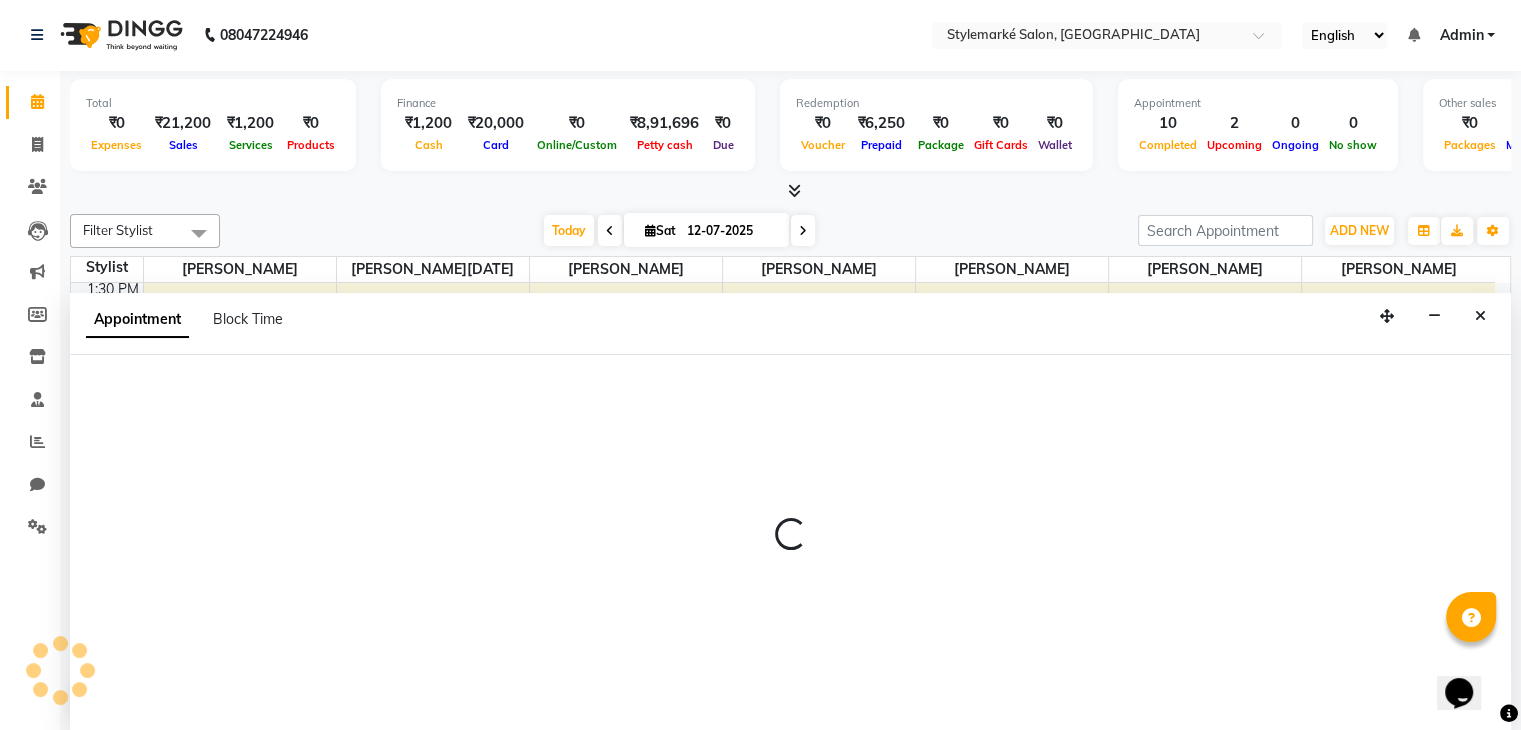 select on "71244" 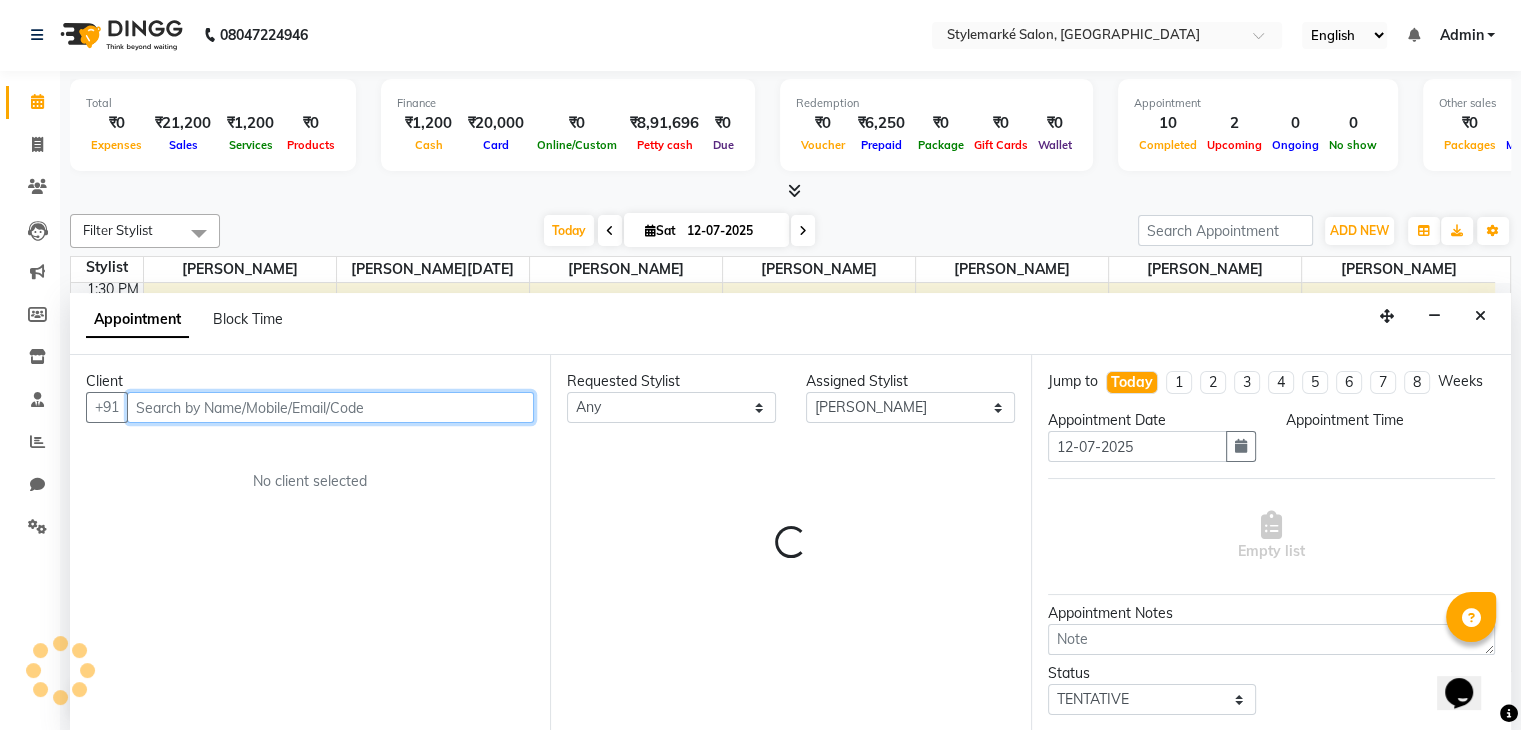select on "840" 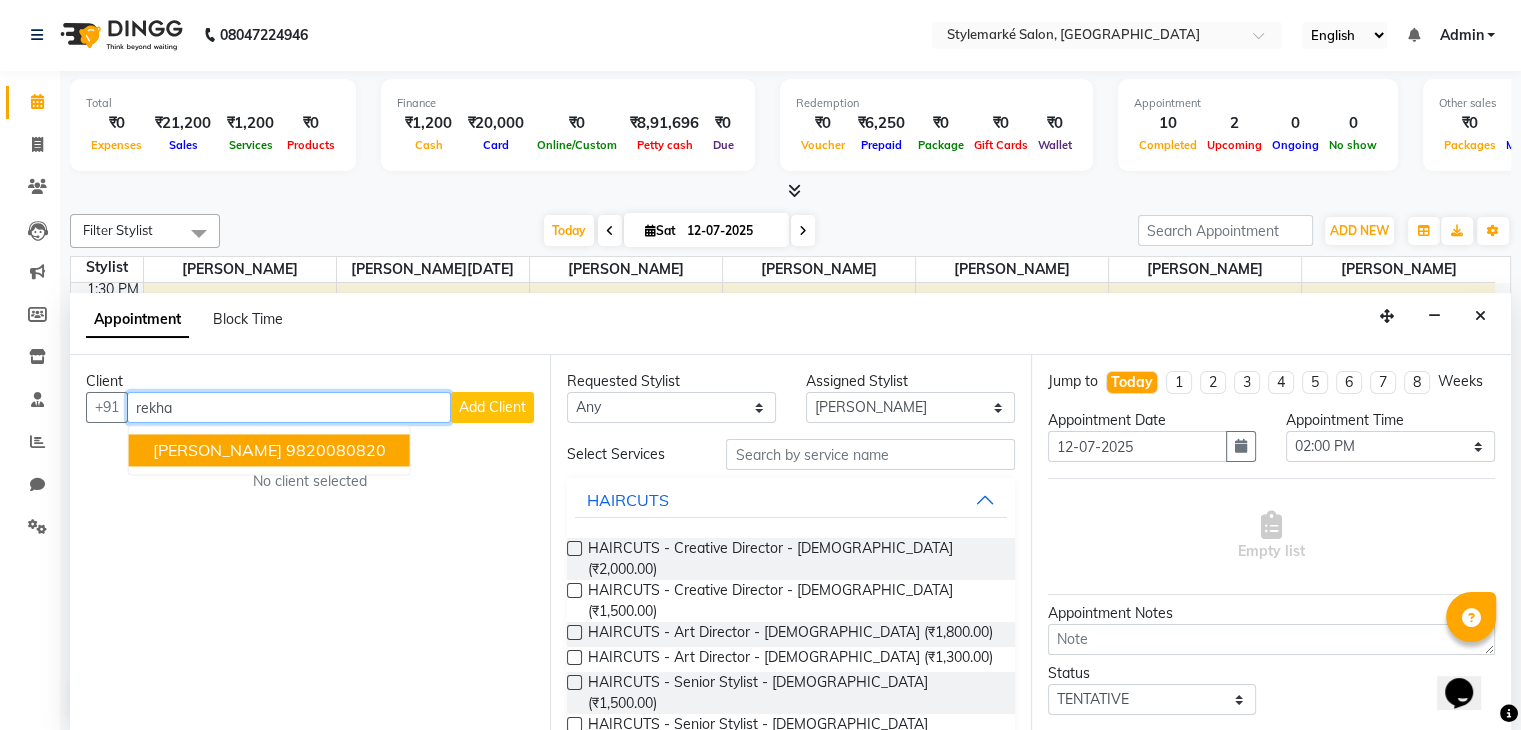 click on "9820080820" at bounding box center (336, 451) 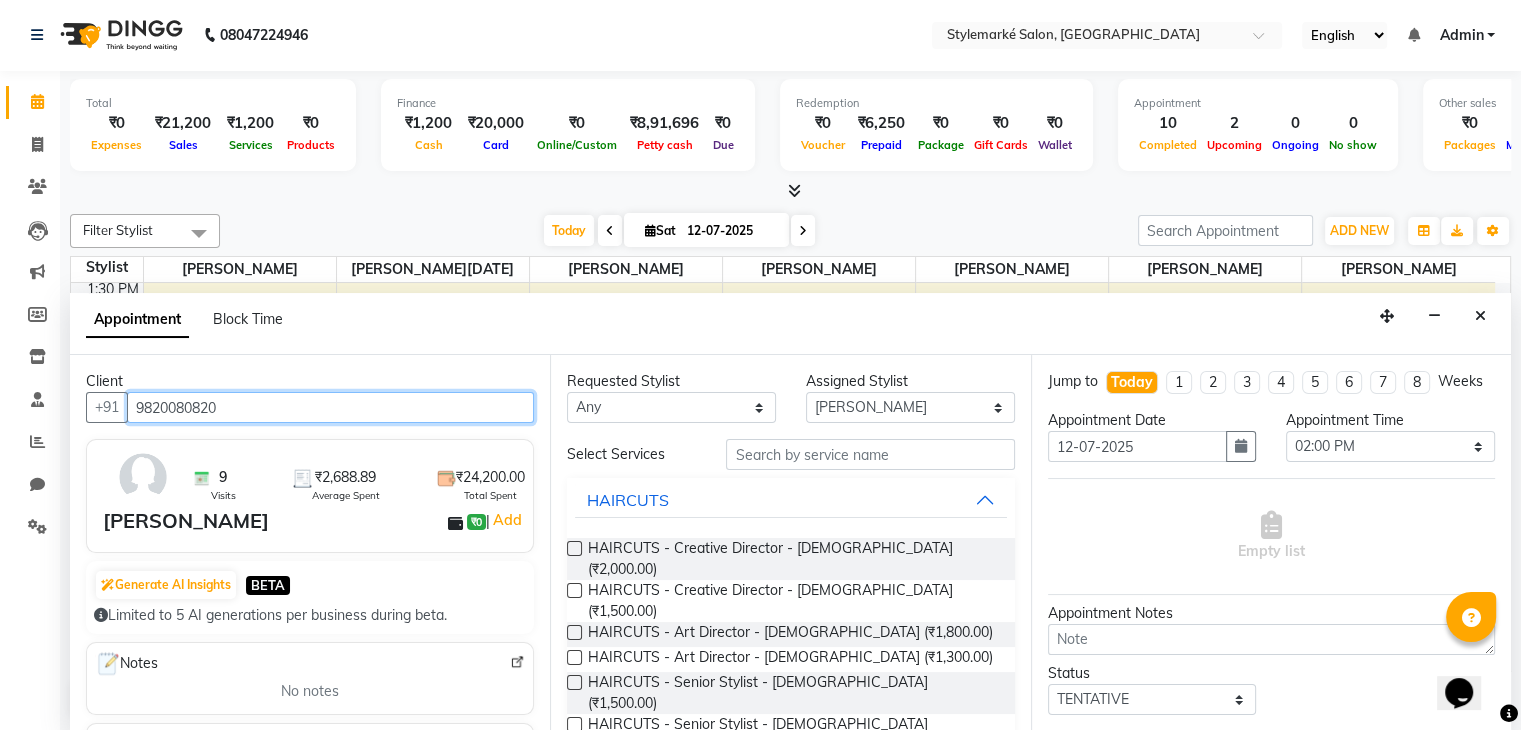 type on "9820080820" 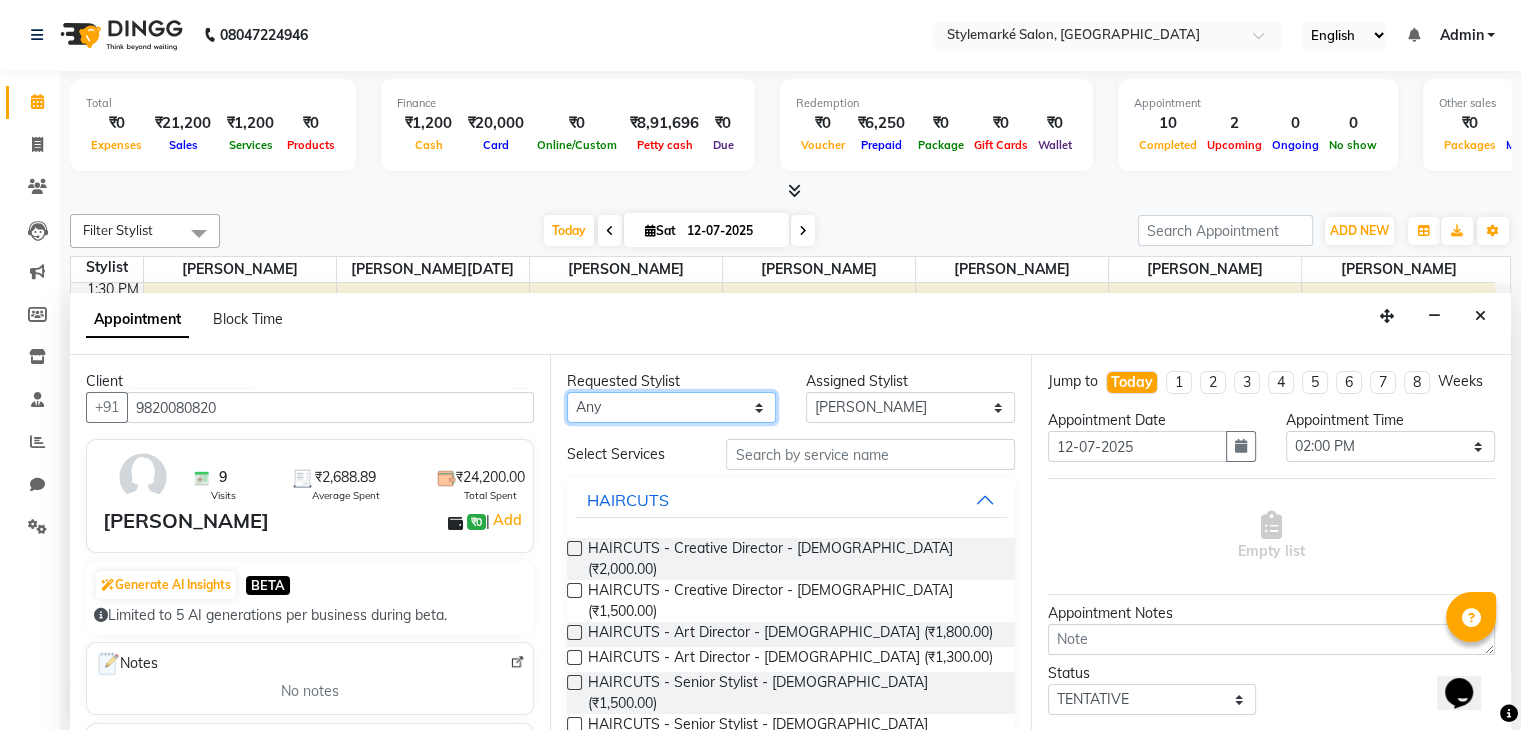 click on "Any Dipesh Shirke  Ganesh Mariya ⁠Mansi Dhanu ⁠Nisha Patel ⁠Sachin Utkar Salman Salmani Shafique Salmani" at bounding box center [671, 407] 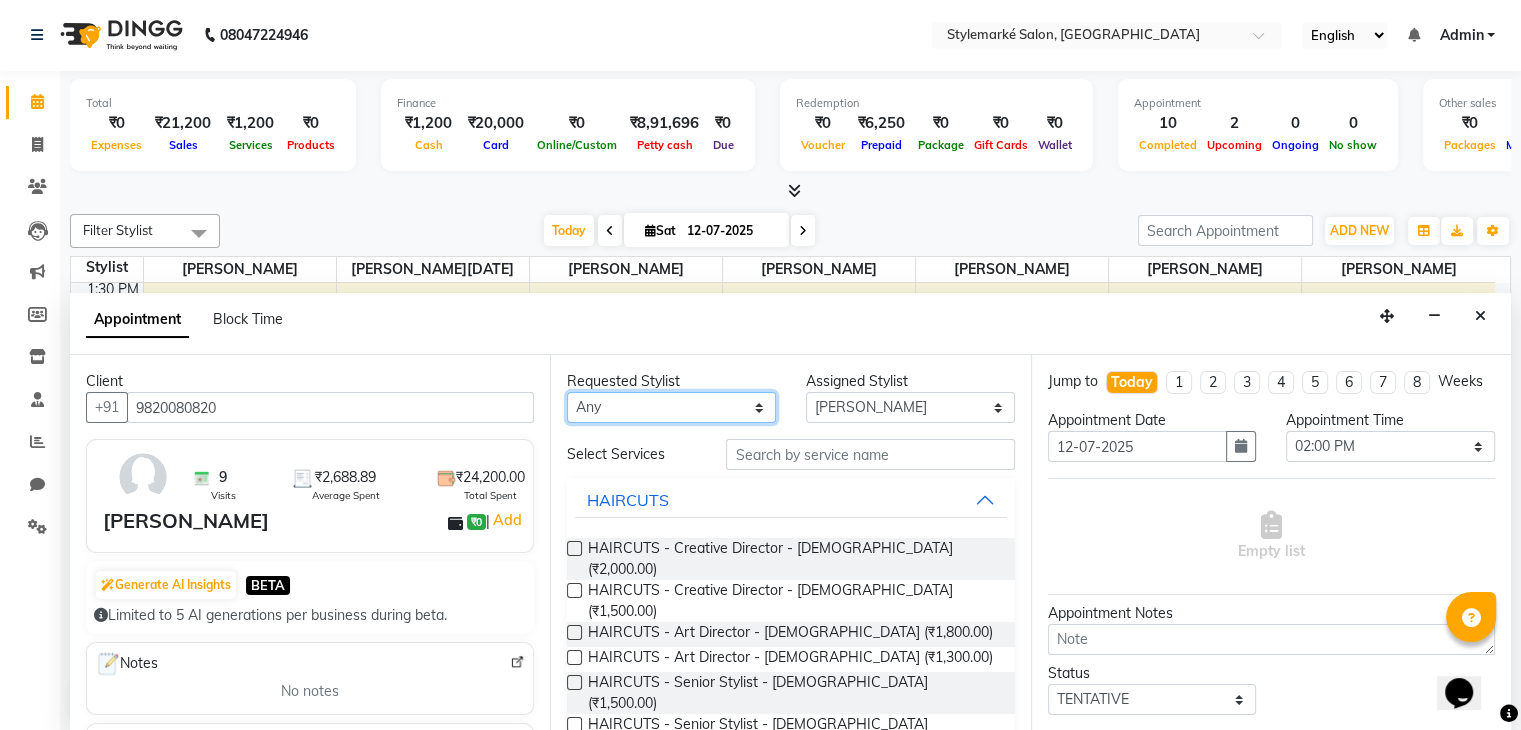 select on "71244" 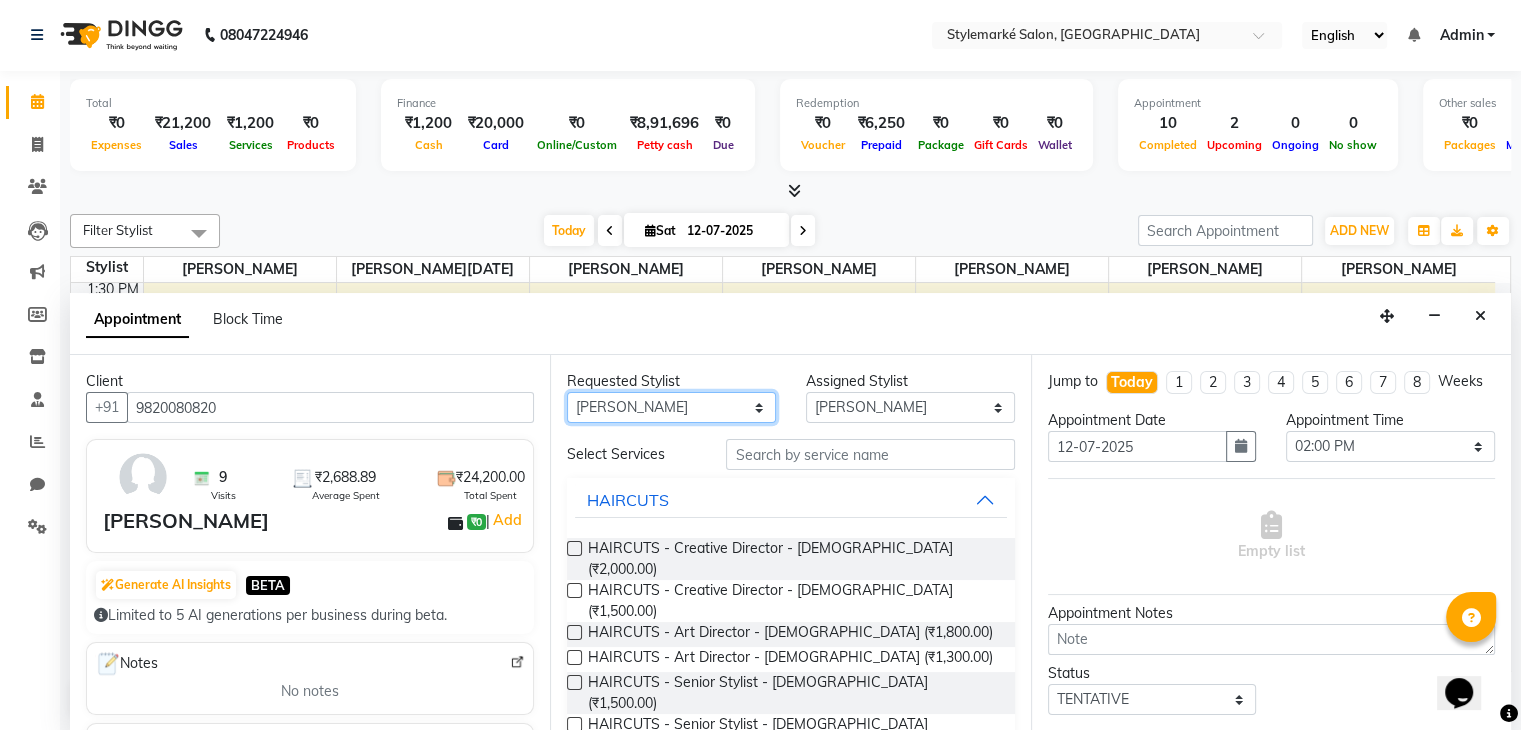 click on "Any Dipesh Shirke  Ganesh Mariya ⁠Mansi Dhanu ⁠Nisha Patel ⁠Sachin Utkar Salman Salmani Shafique Salmani" at bounding box center [671, 407] 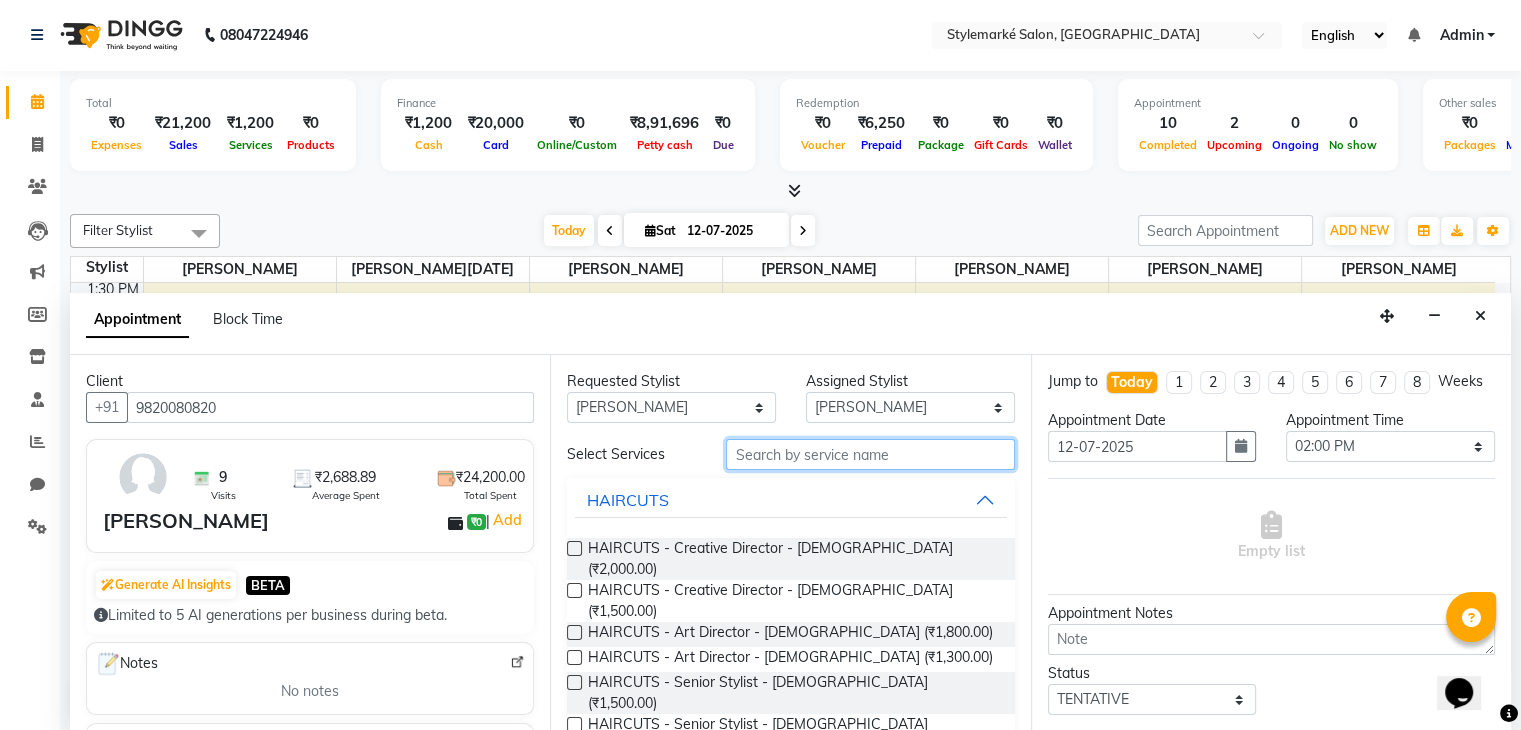 click at bounding box center [870, 454] 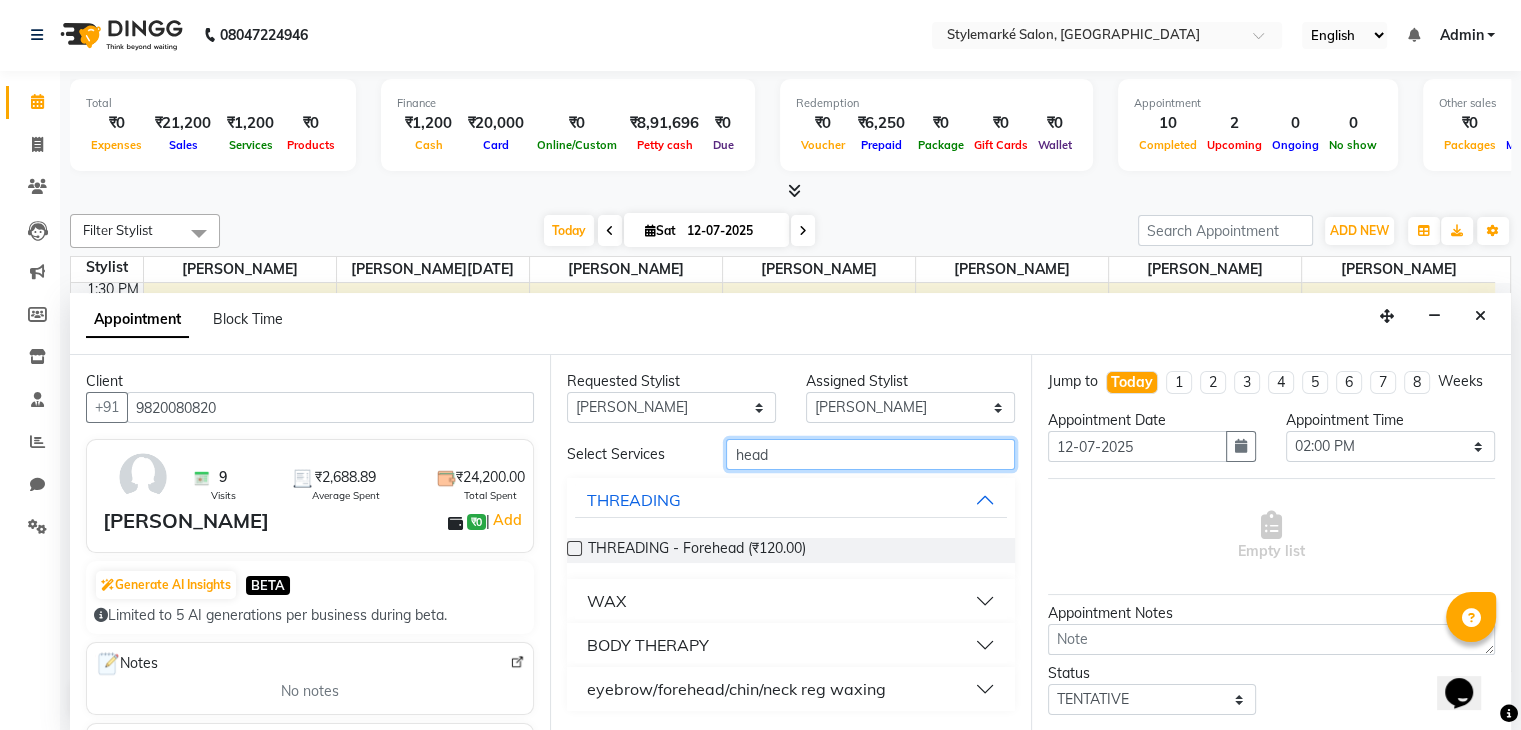 type on "head" 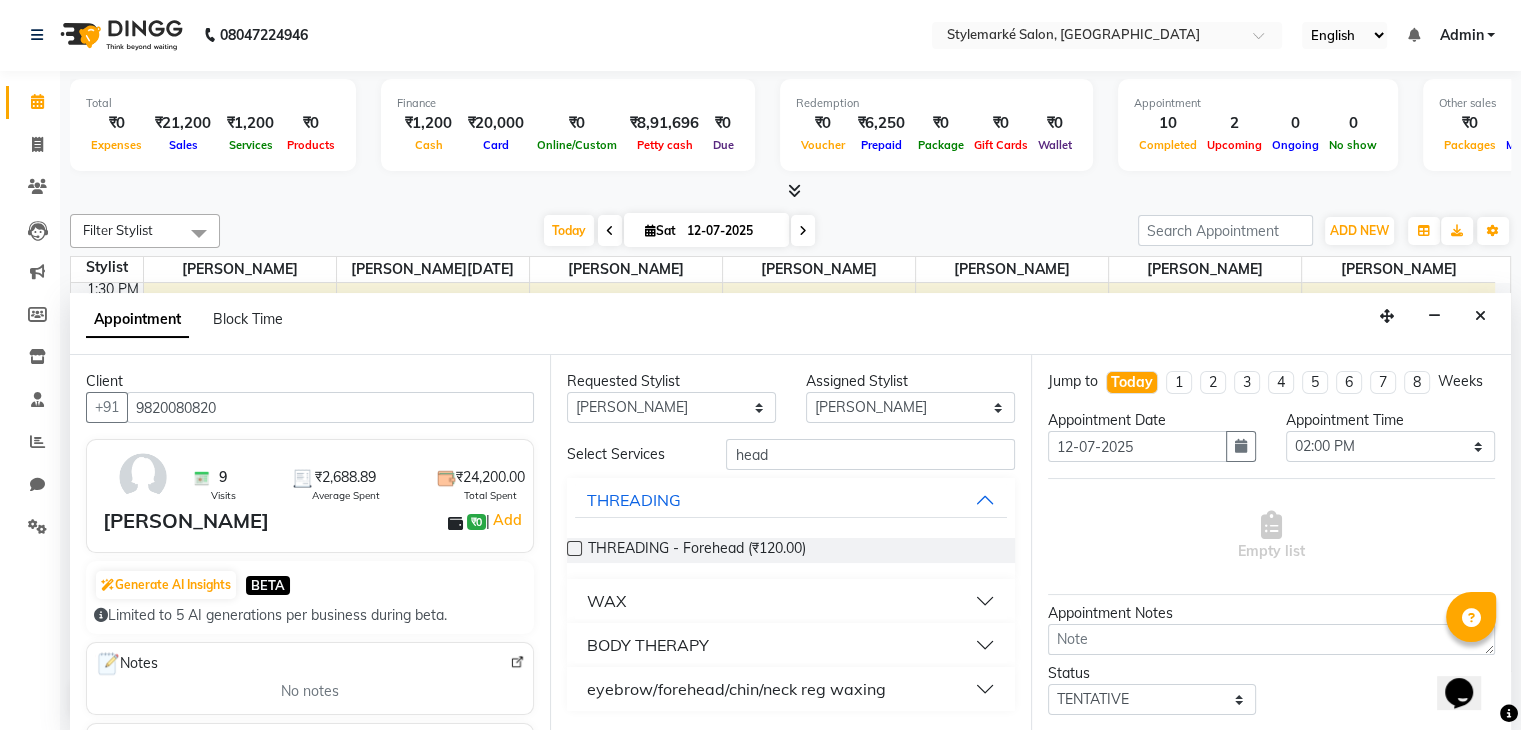click on "eyebrow/forehead/chin/neck reg waxing" at bounding box center [790, 689] 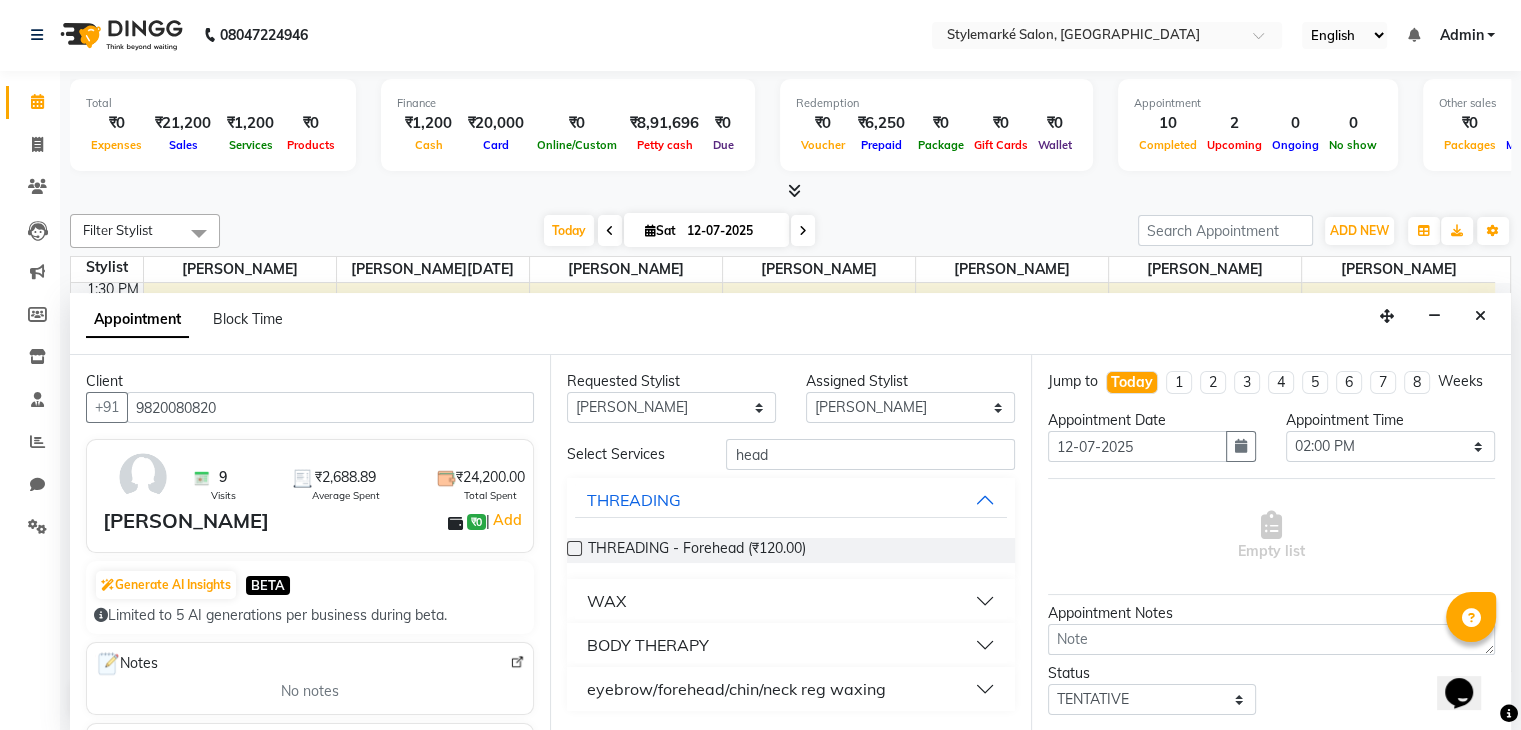 click on "BODY THERAPY" at bounding box center [790, 645] 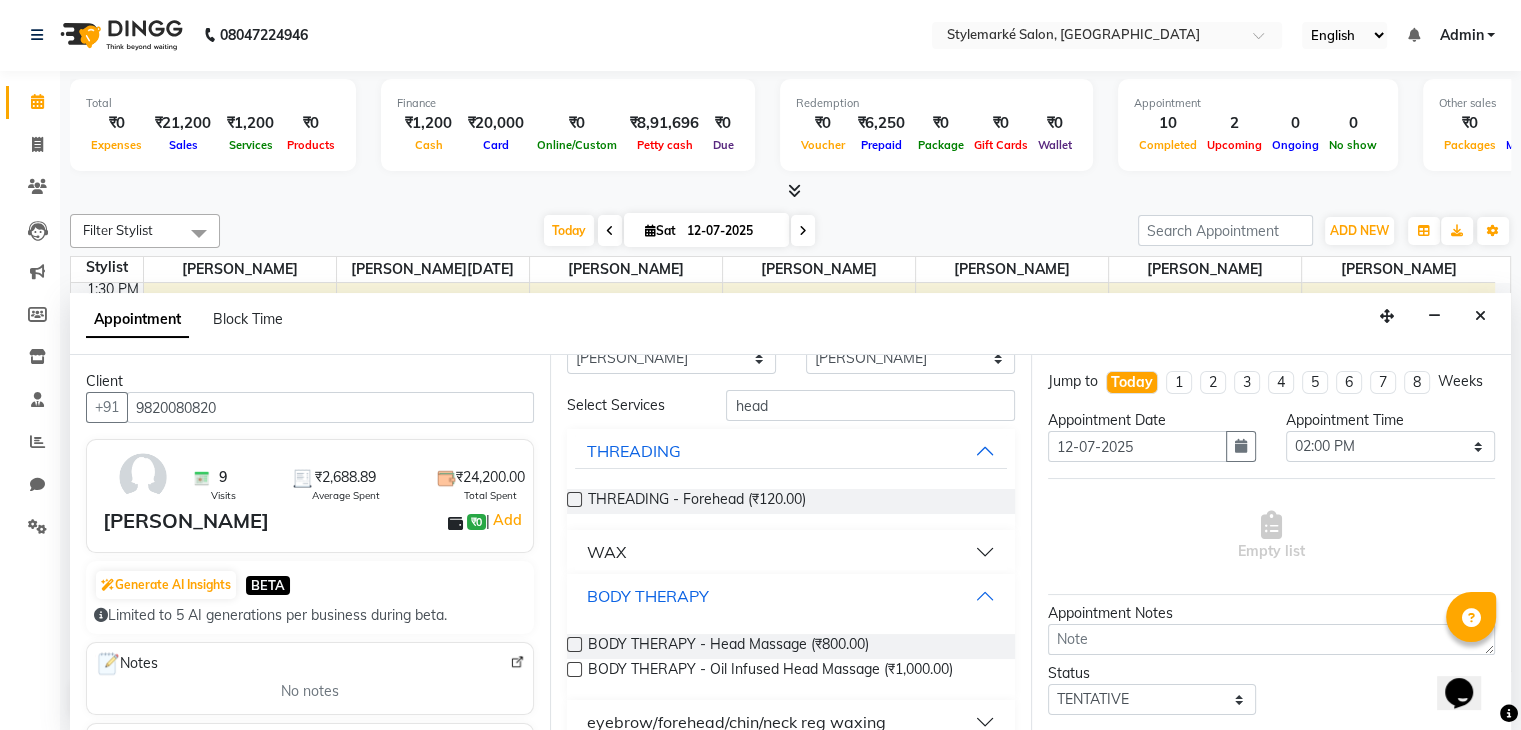 scroll, scrollTop: 77, scrollLeft: 0, axis: vertical 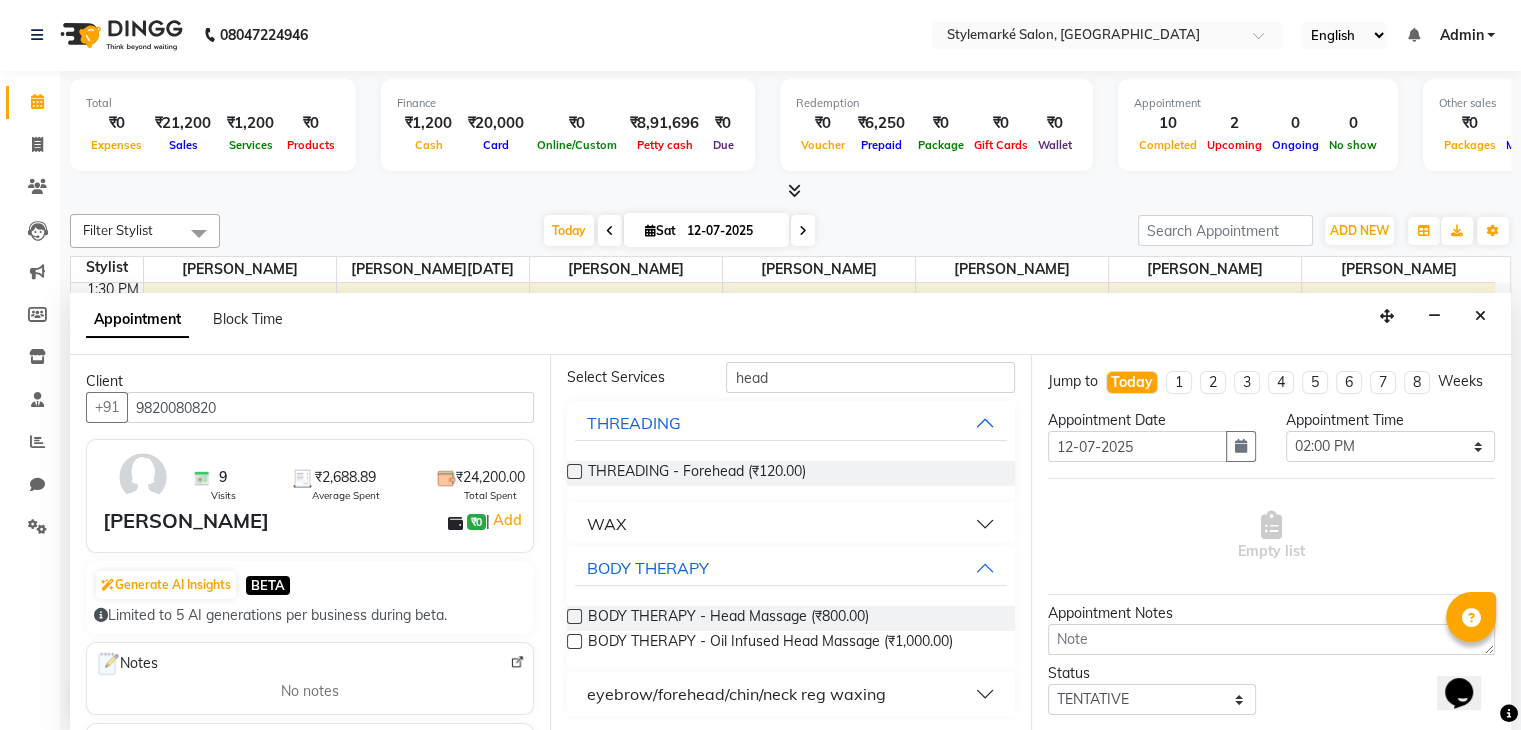 click at bounding box center [574, 616] 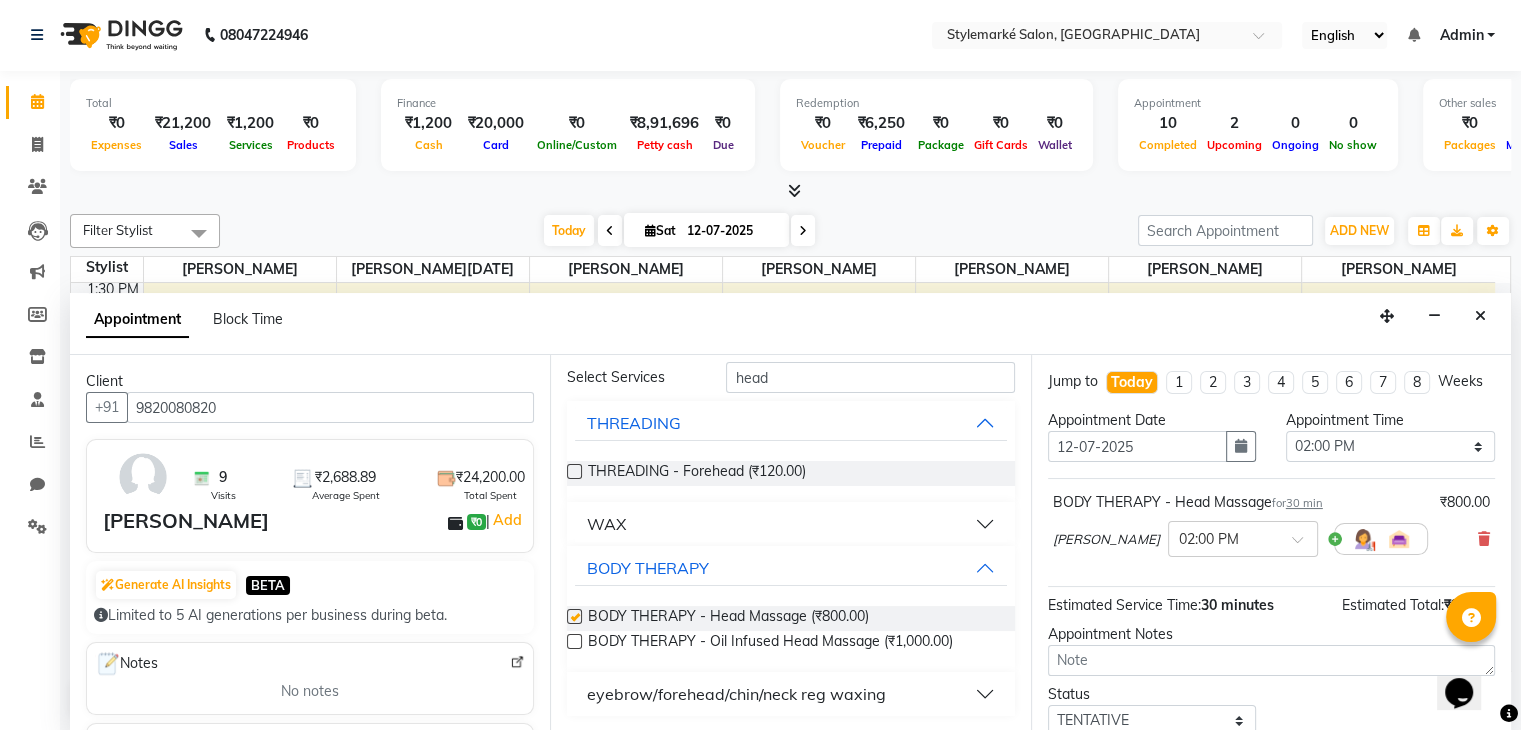 checkbox on "false" 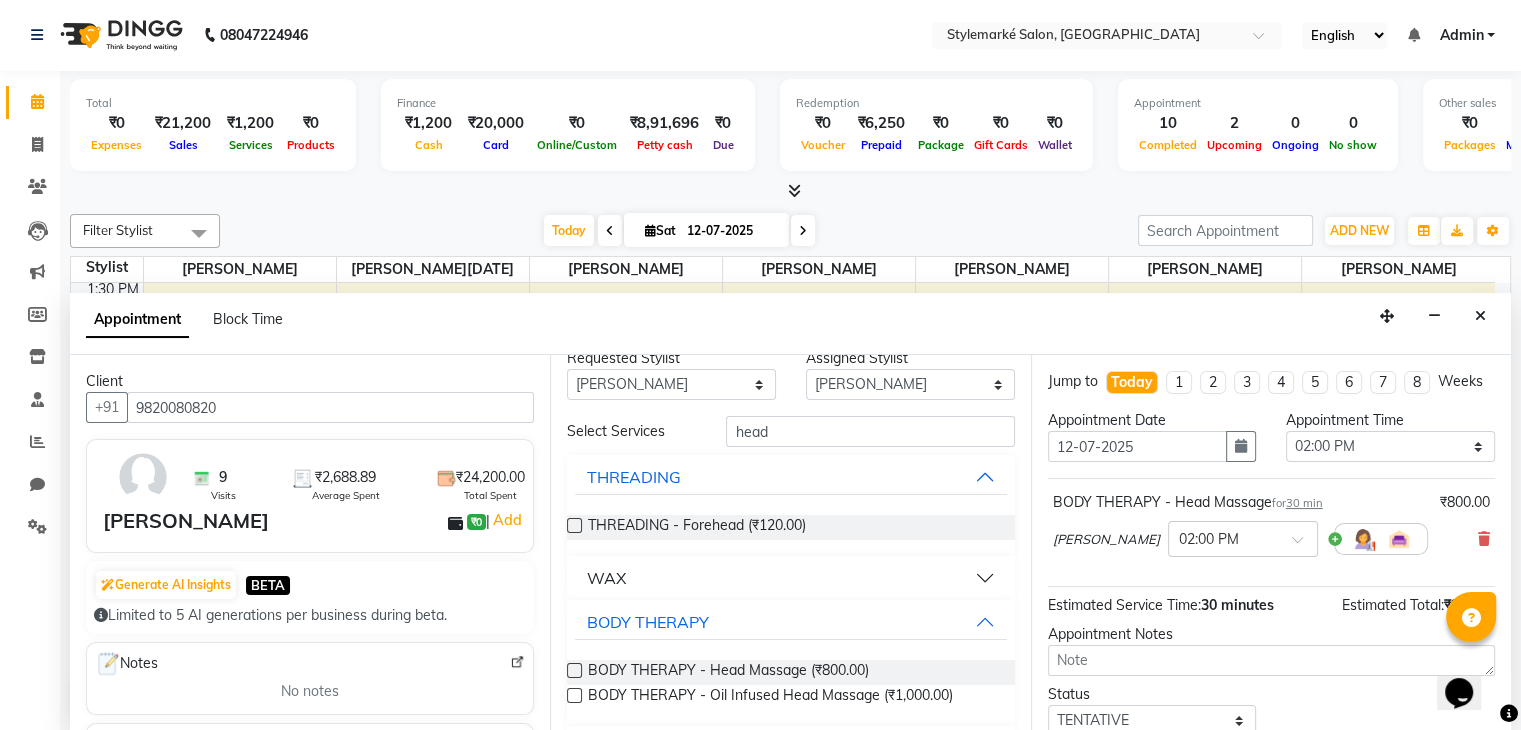 scroll, scrollTop: 0, scrollLeft: 0, axis: both 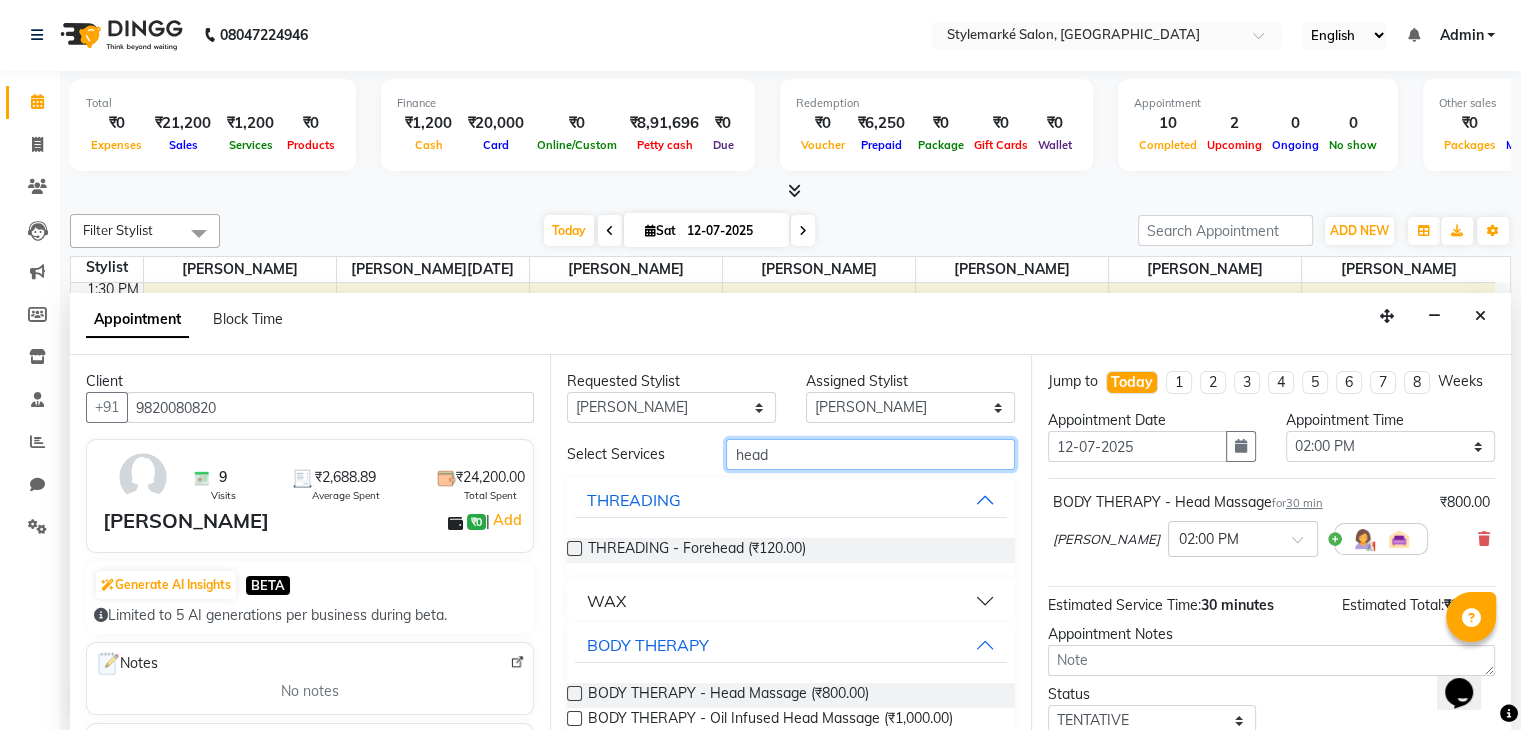 click on "head" at bounding box center (870, 454) 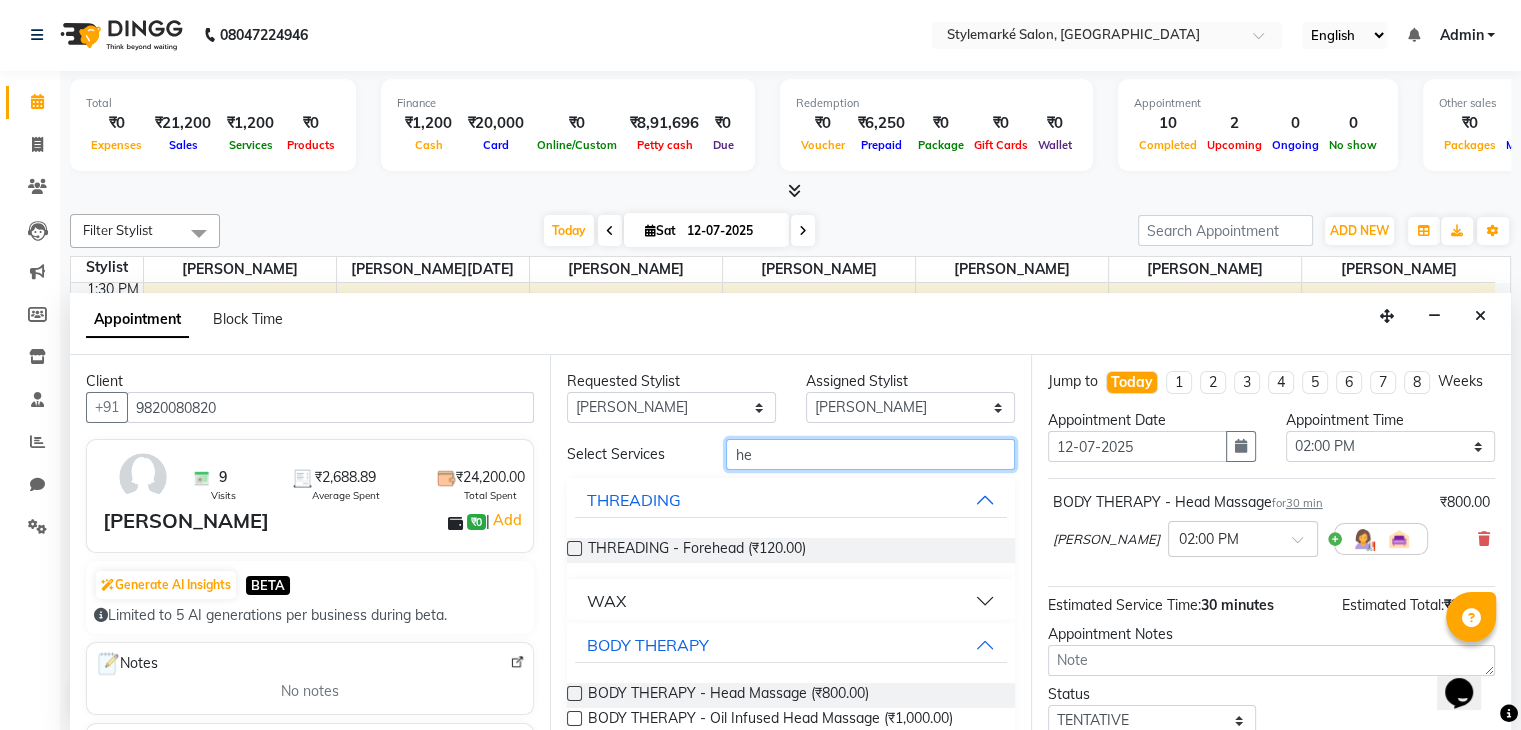 type on "h" 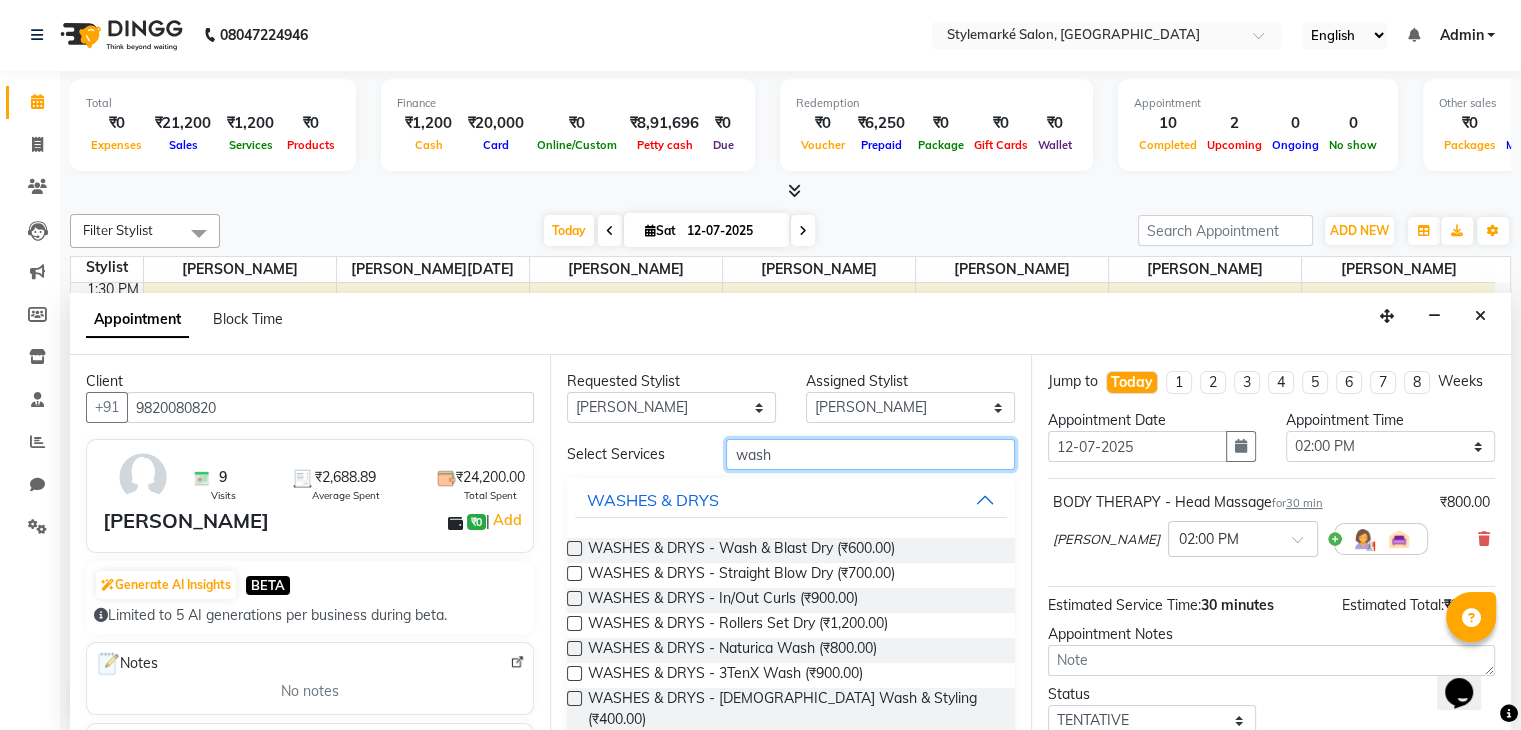 type on "wash" 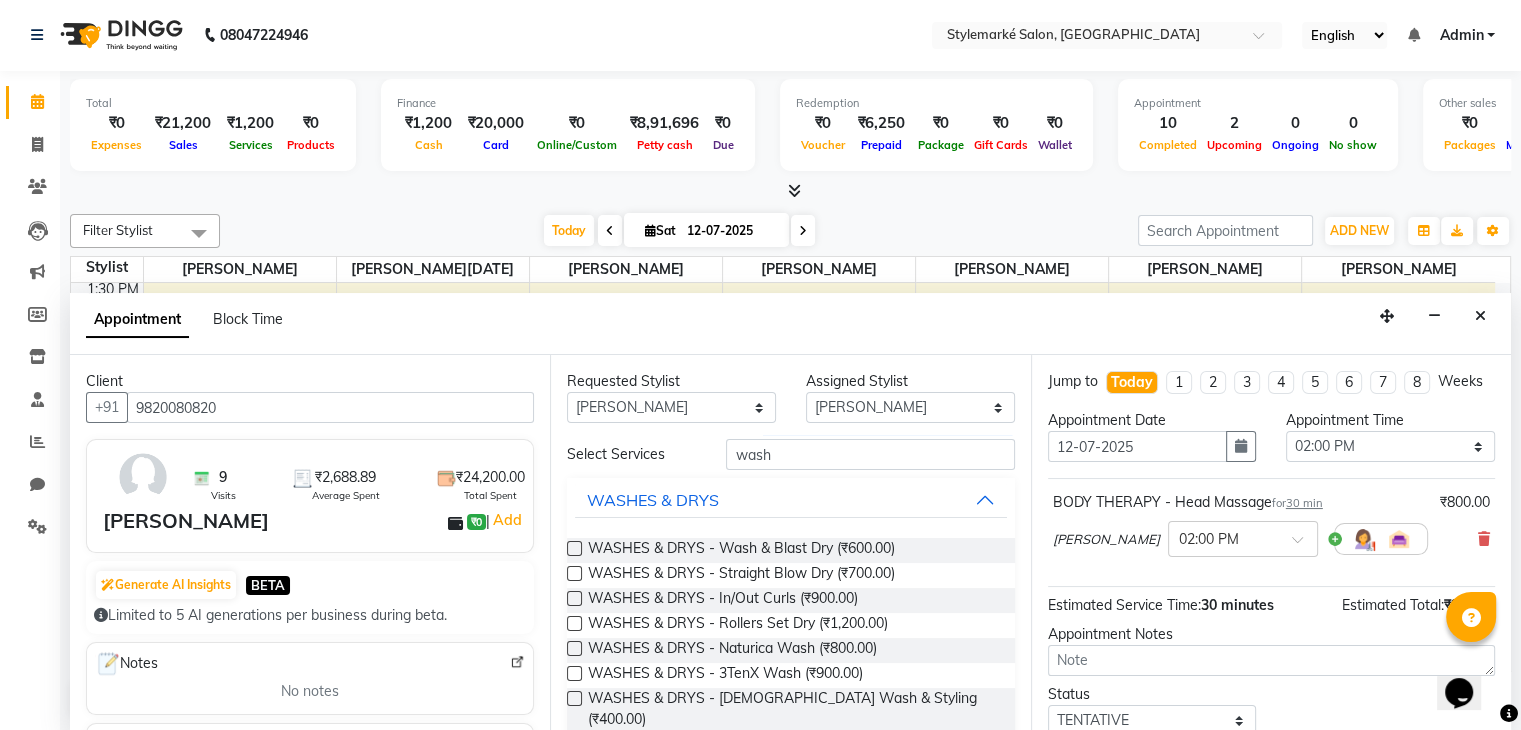 click at bounding box center (574, 548) 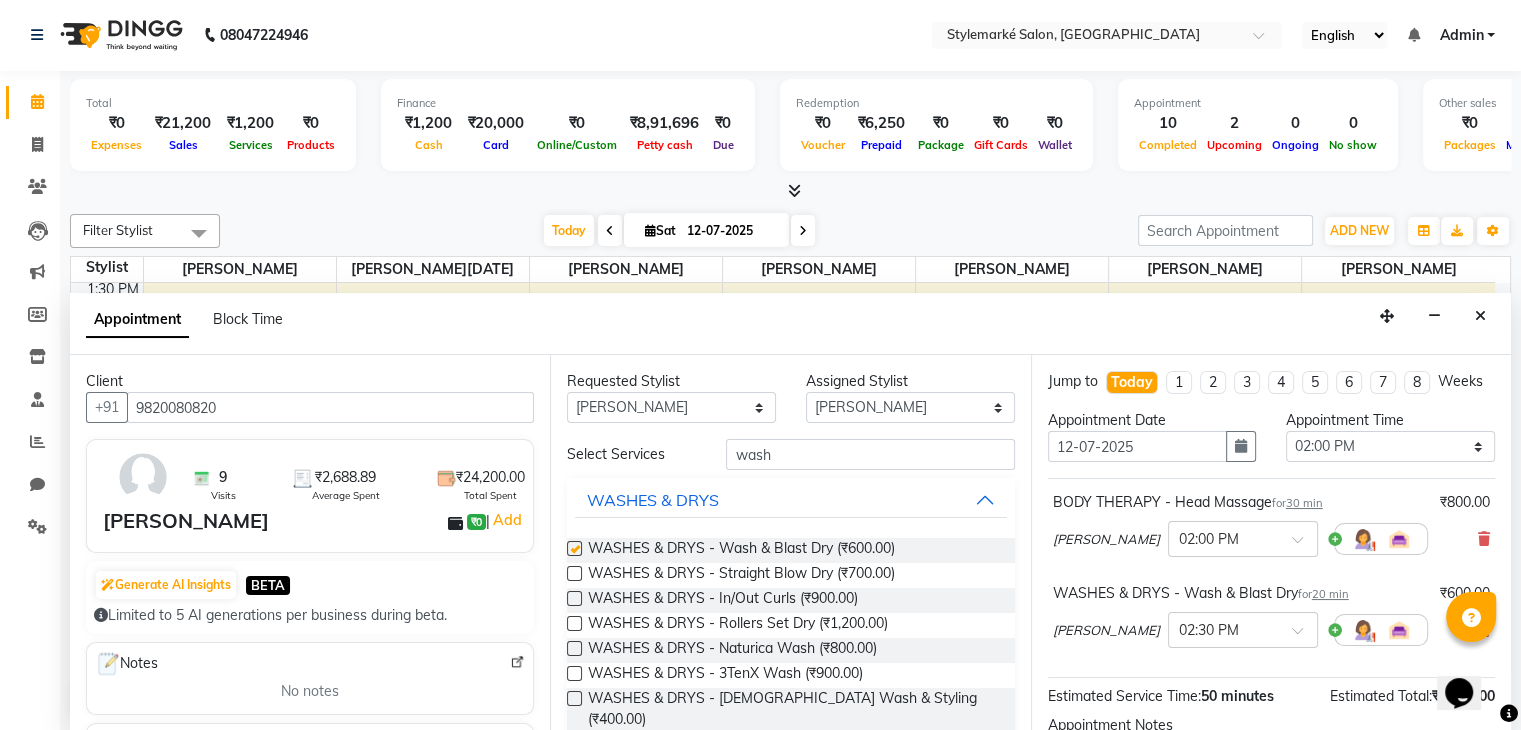 checkbox on "false" 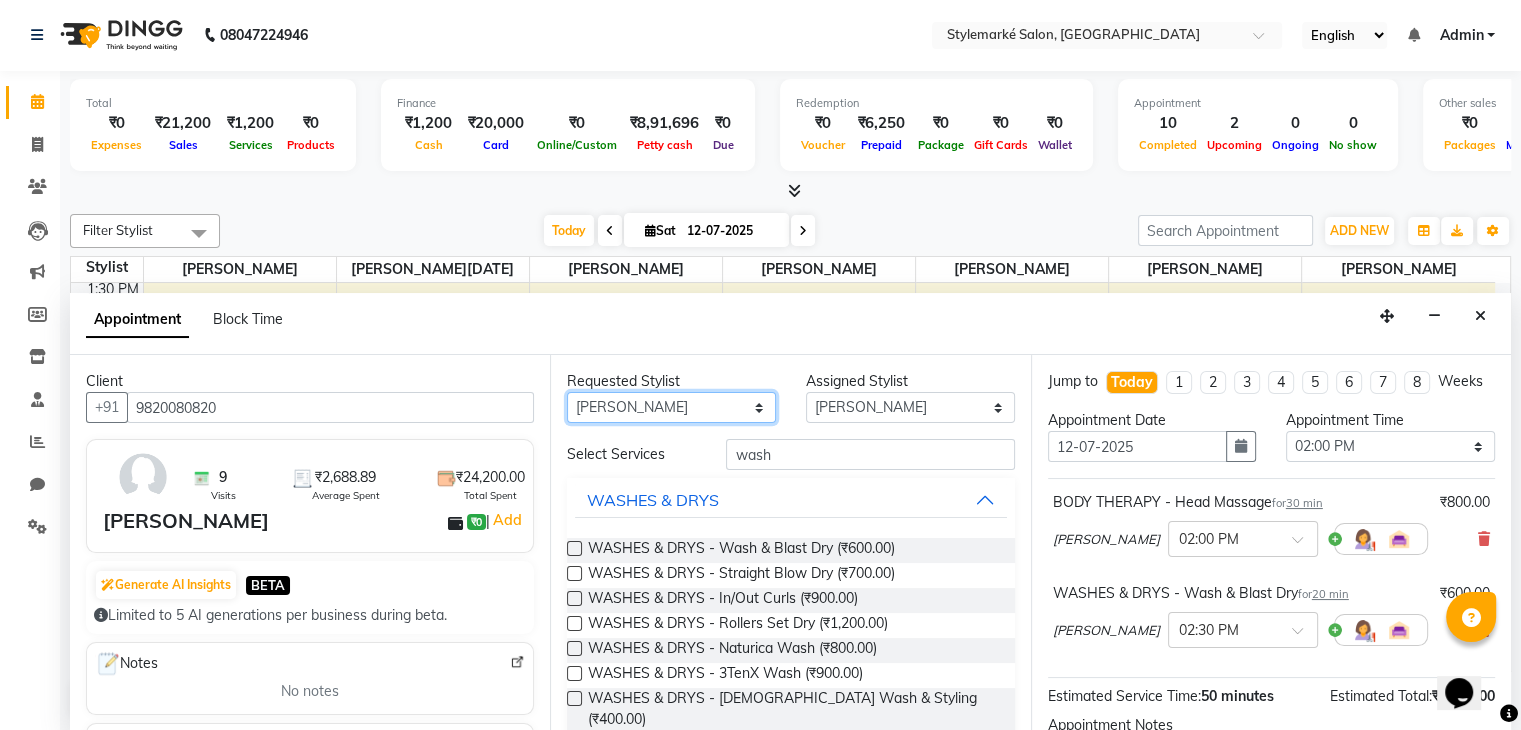 click on "Any [PERSON_NAME]  [PERSON_NAME] ⁠[PERSON_NAME][DATE] ⁠[PERSON_NAME] ⁠[PERSON_NAME] [PERSON_NAME] [PERSON_NAME]" at bounding box center [671, 407] 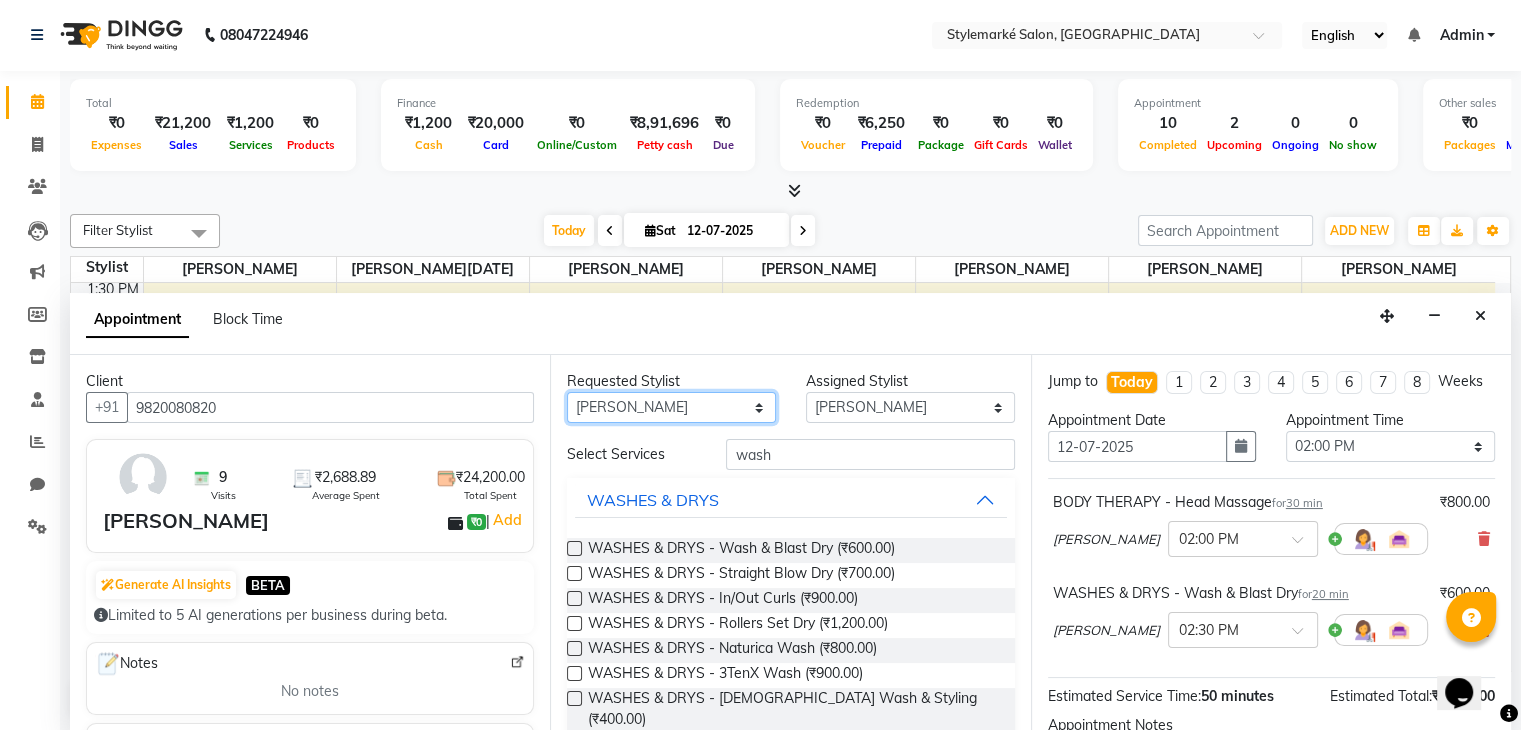 select on "71243" 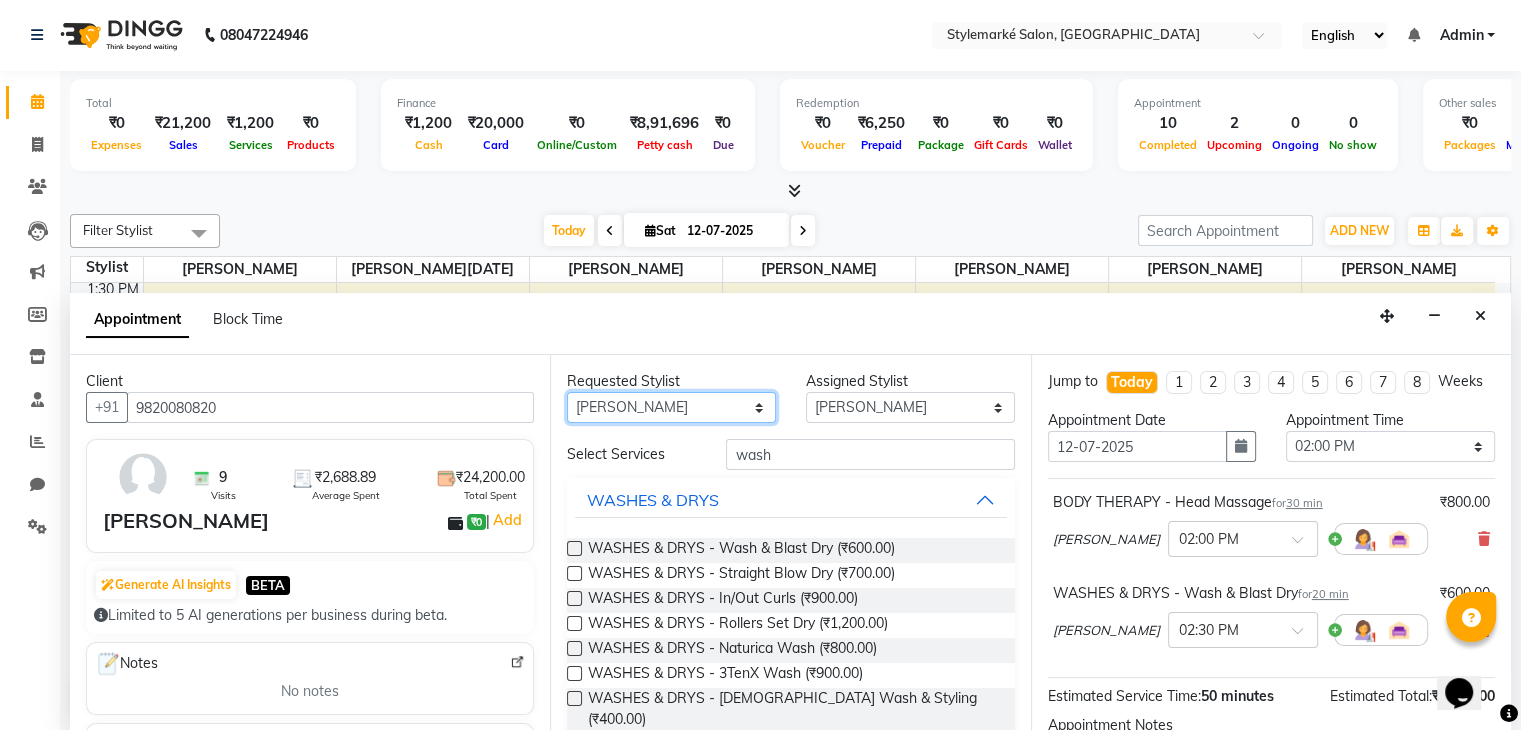 click on "Any [PERSON_NAME]  [PERSON_NAME] ⁠[PERSON_NAME][DATE] ⁠[PERSON_NAME] ⁠[PERSON_NAME] [PERSON_NAME] [PERSON_NAME]" at bounding box center (671, 407) 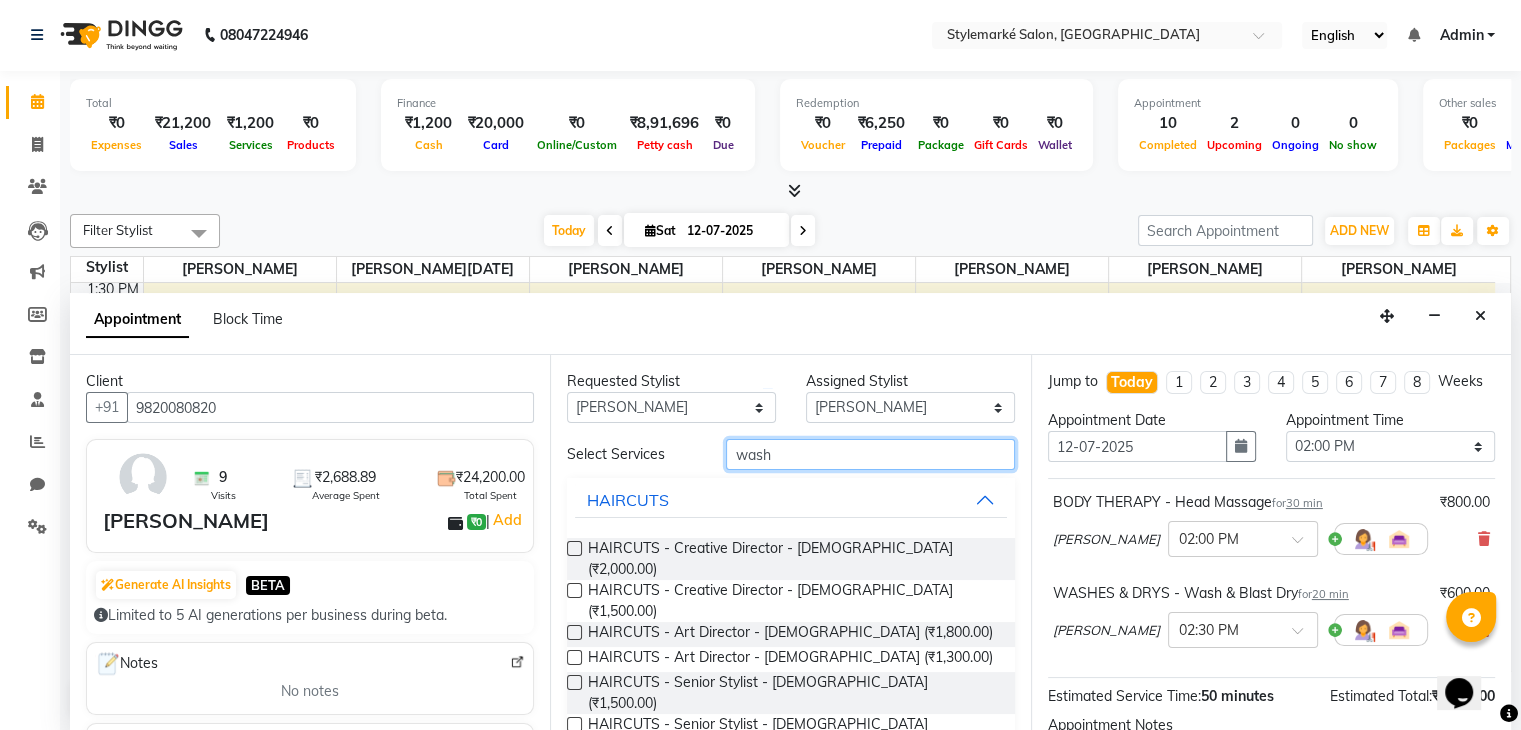 click on "wash" at bounding box center (870, 454) 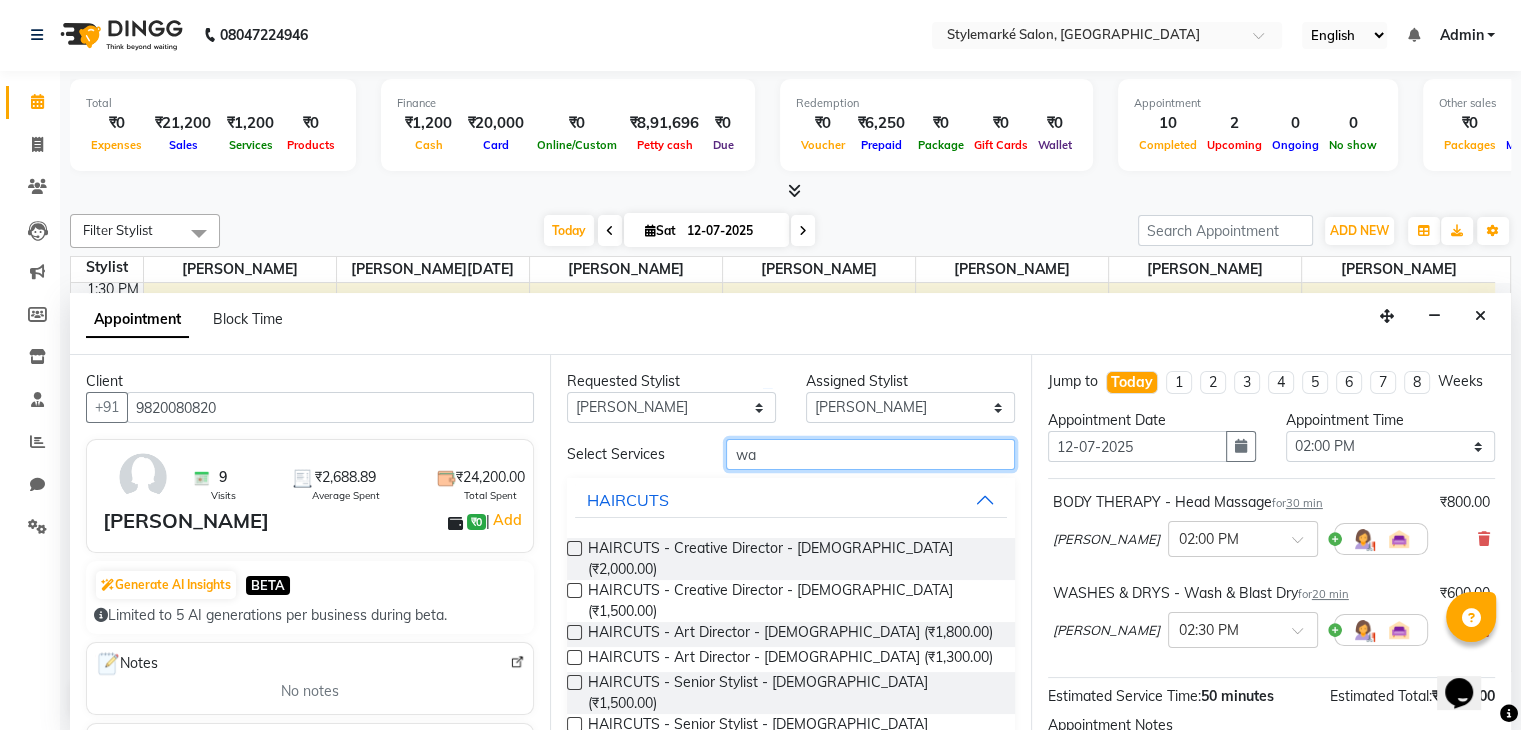 type on "w" 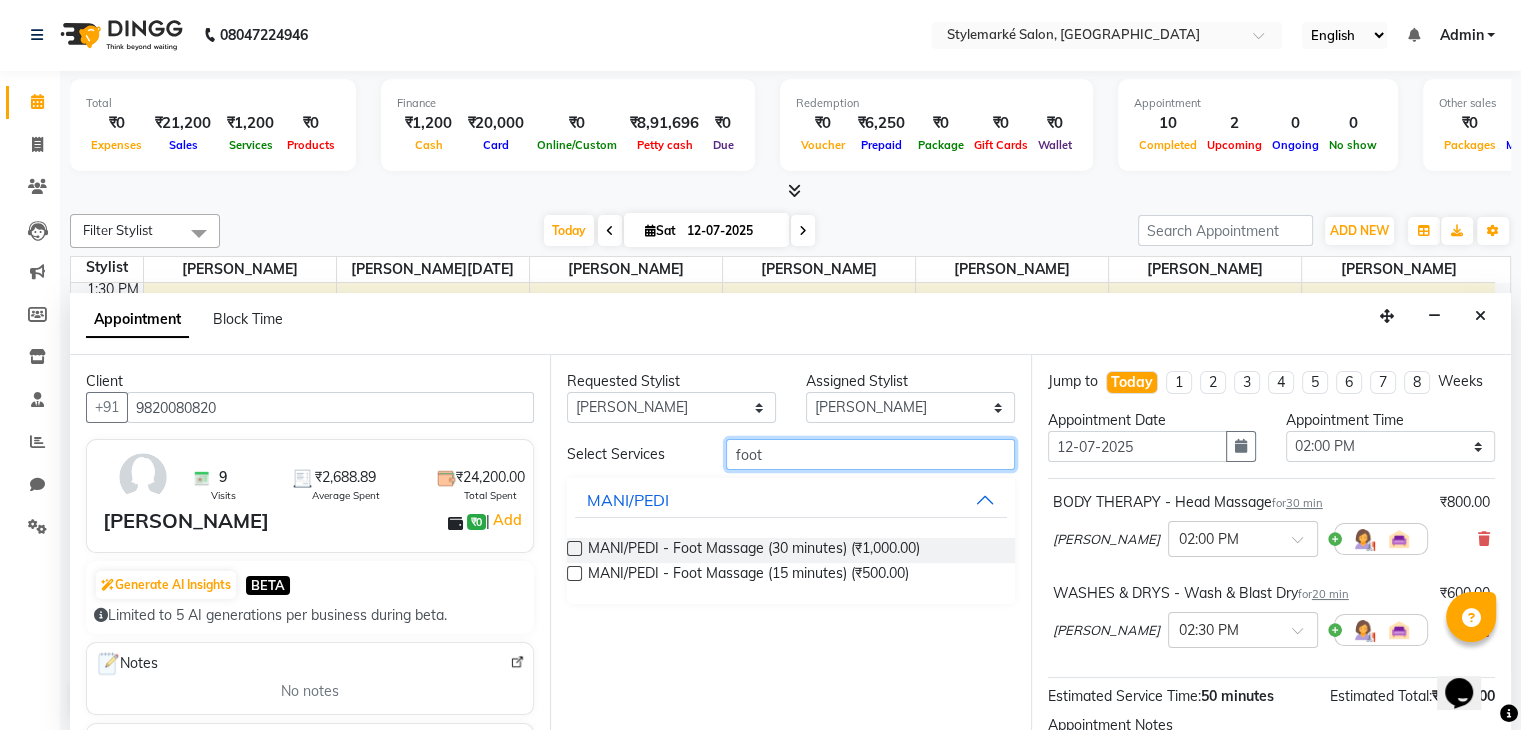 type on "foot" 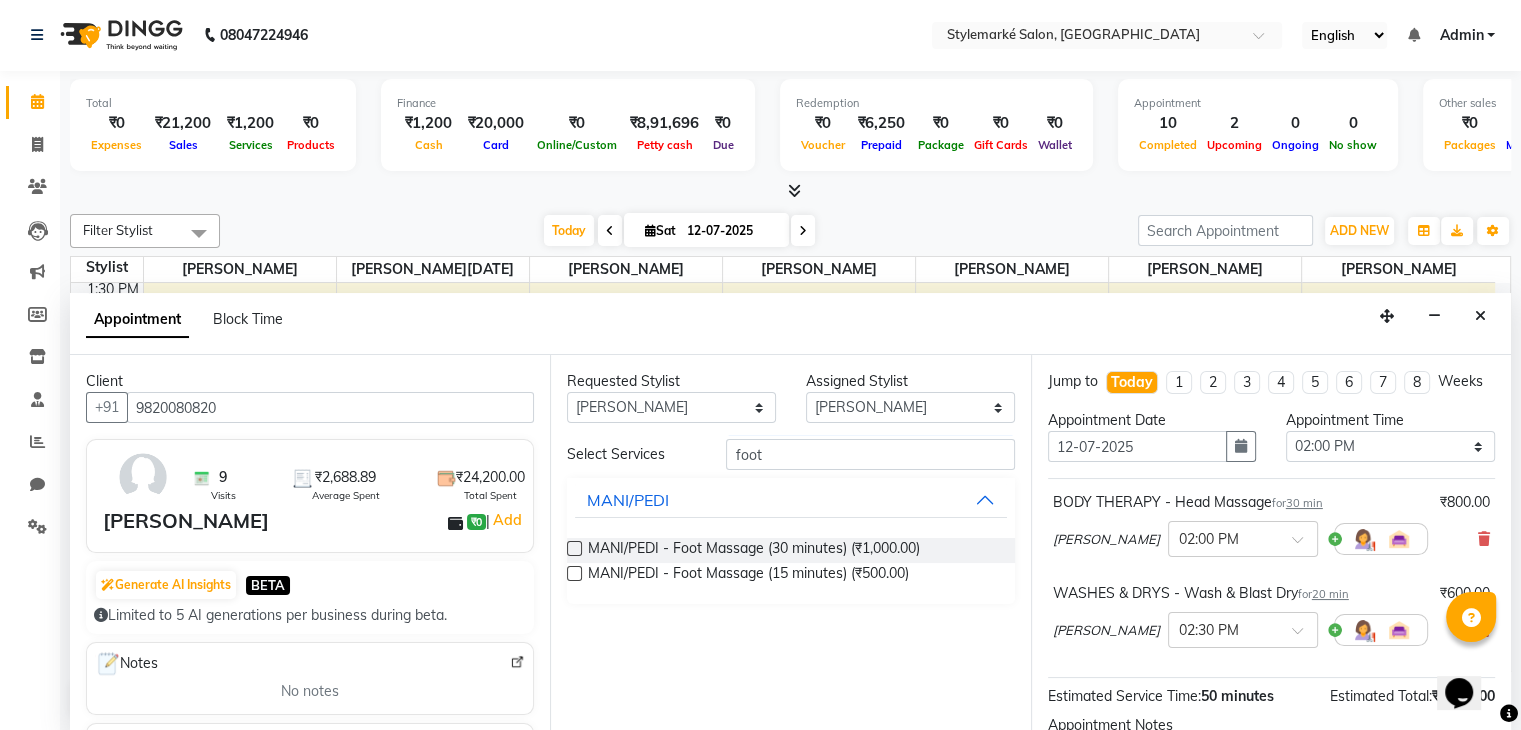 click at bounding box center (574, 548) 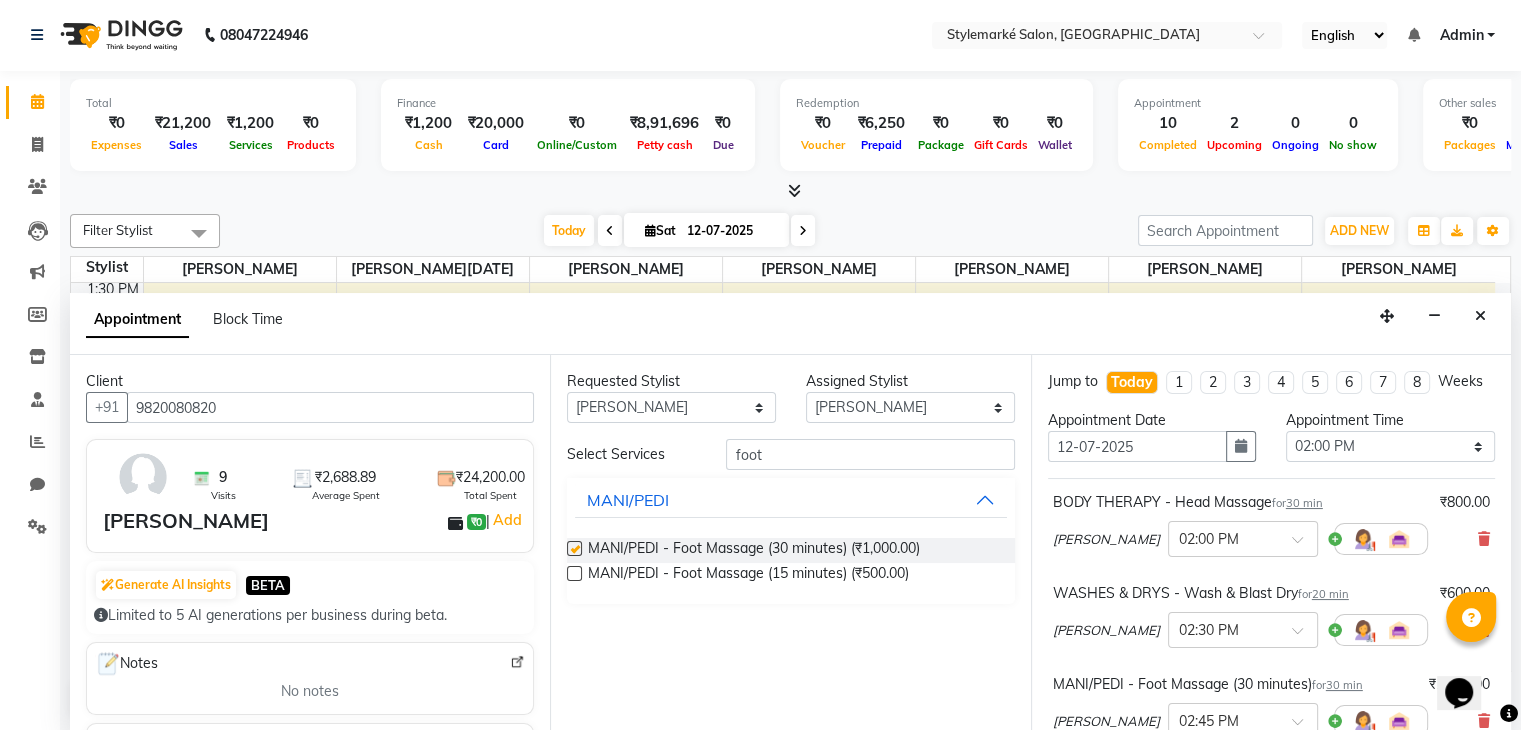 checkbox on "false" 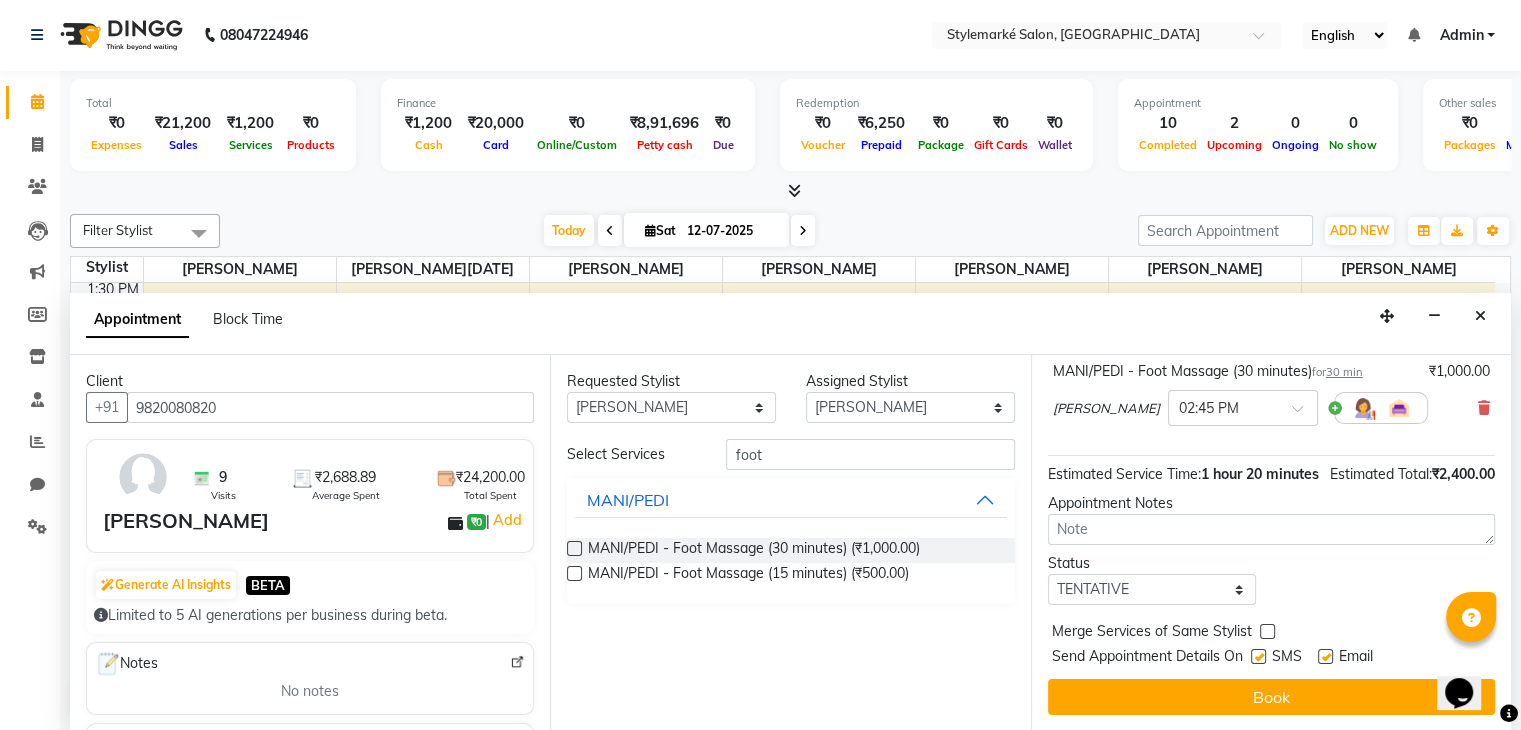 scroll, scrollTop: 352, scrollLeft: 0, axis: vertical 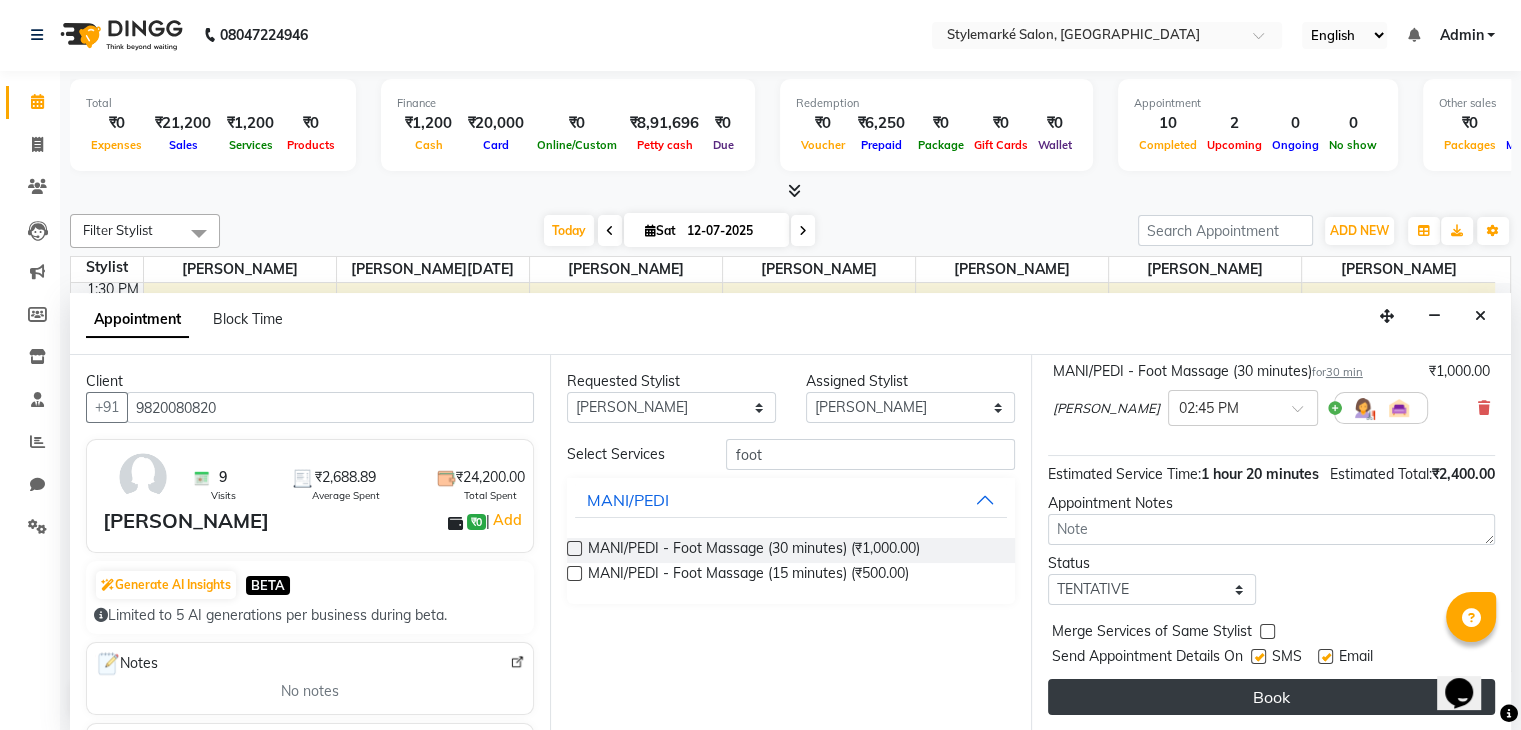 click on "Book" at bounding box center [1271, 697] 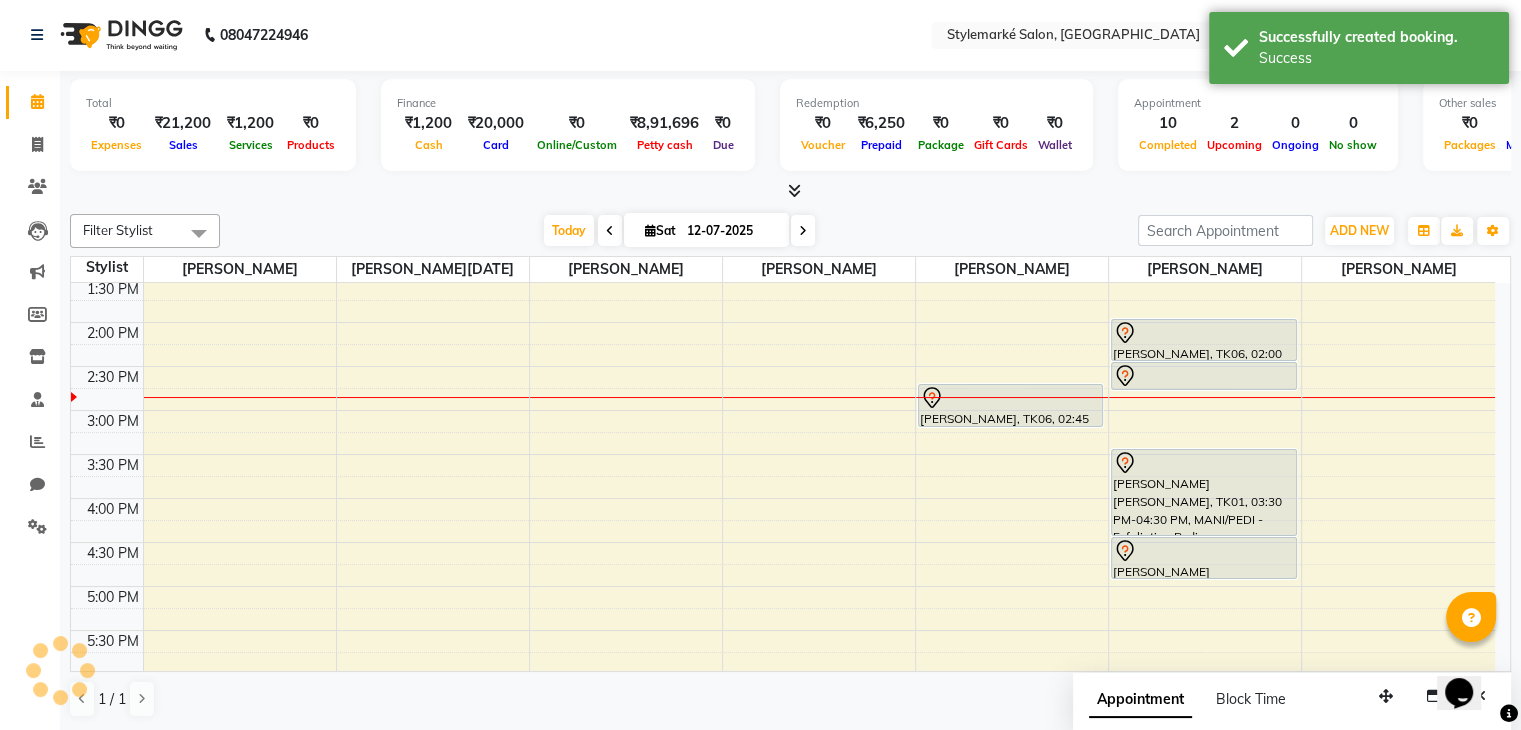 scroll, scrollTop: 0, scrollLeft: 0, axis: both 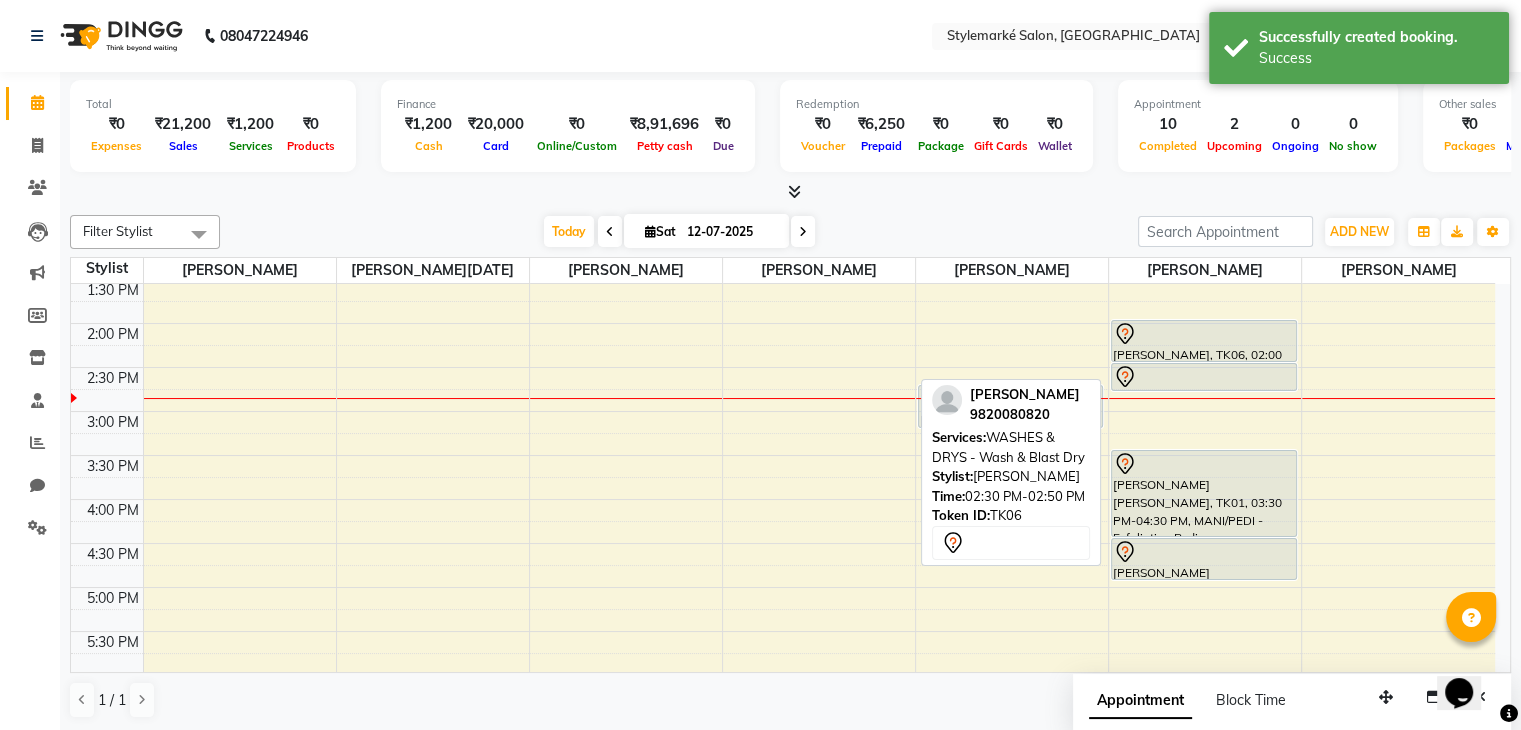 click on "[PERSON_NAME], TK06, 02:30 PM-02:50 PM, WASHES & DRYS - Wash & Blast Dry" at bounding box center (1203, 377) 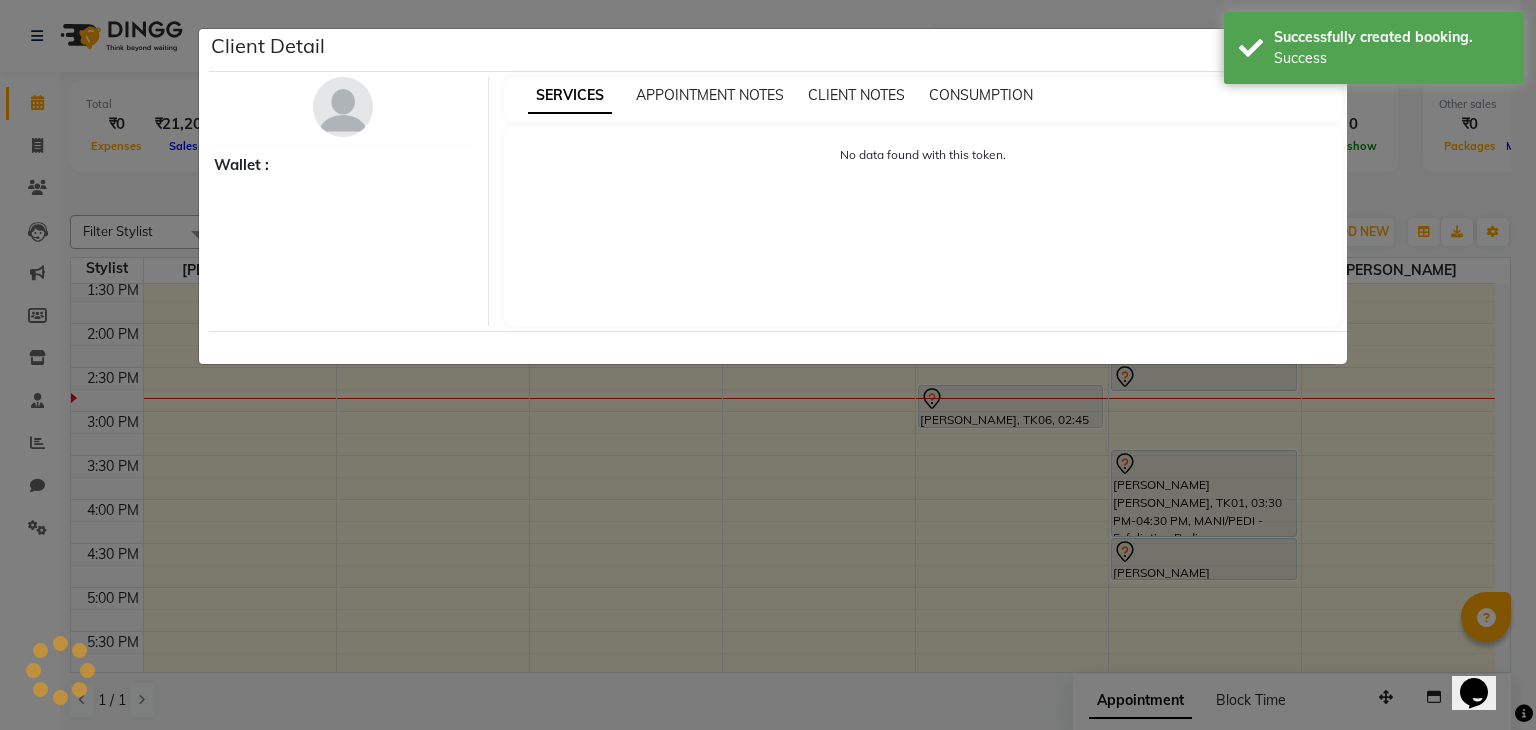 select on "7" 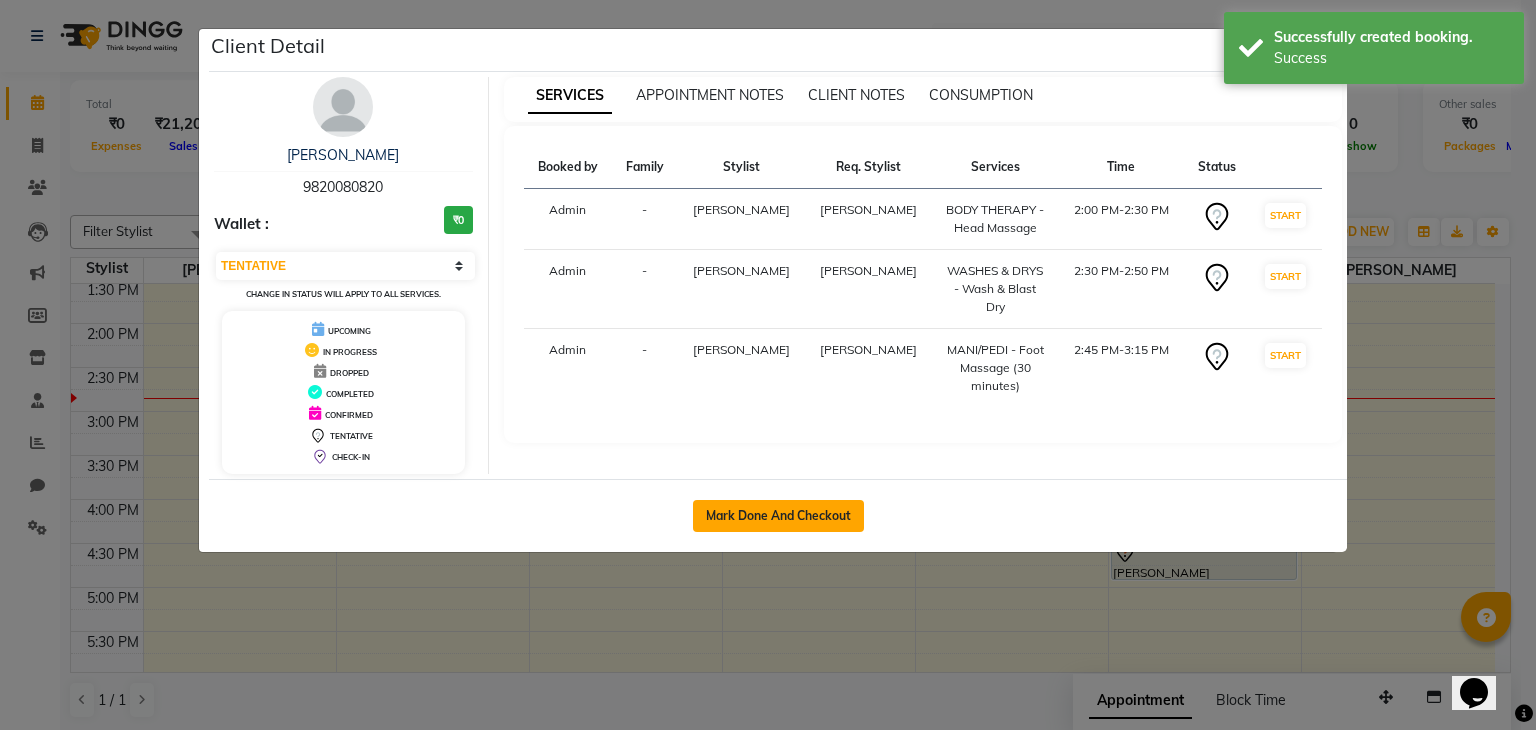 click on "Mark Done And Checkout" 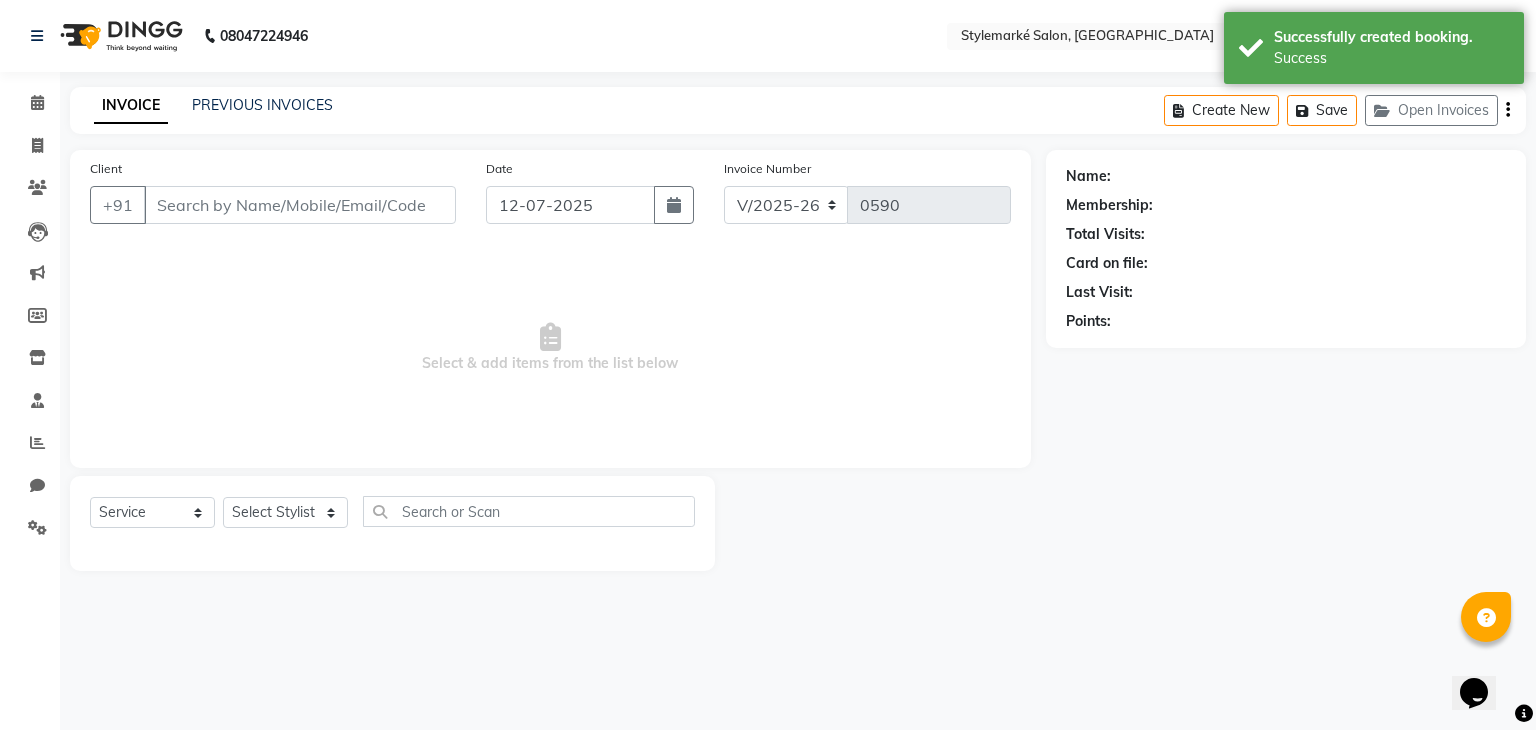 type on "9820080820" 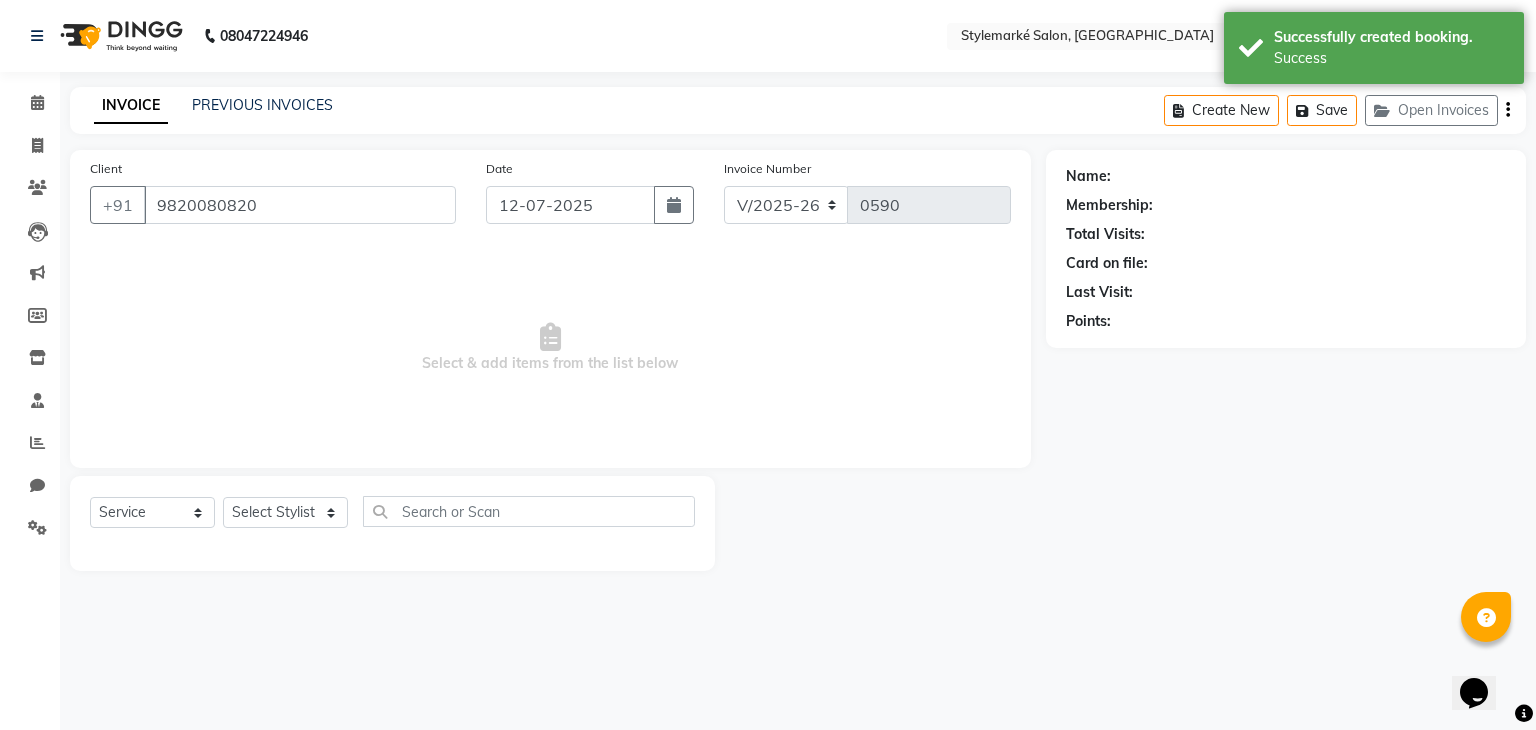 select on "71244" 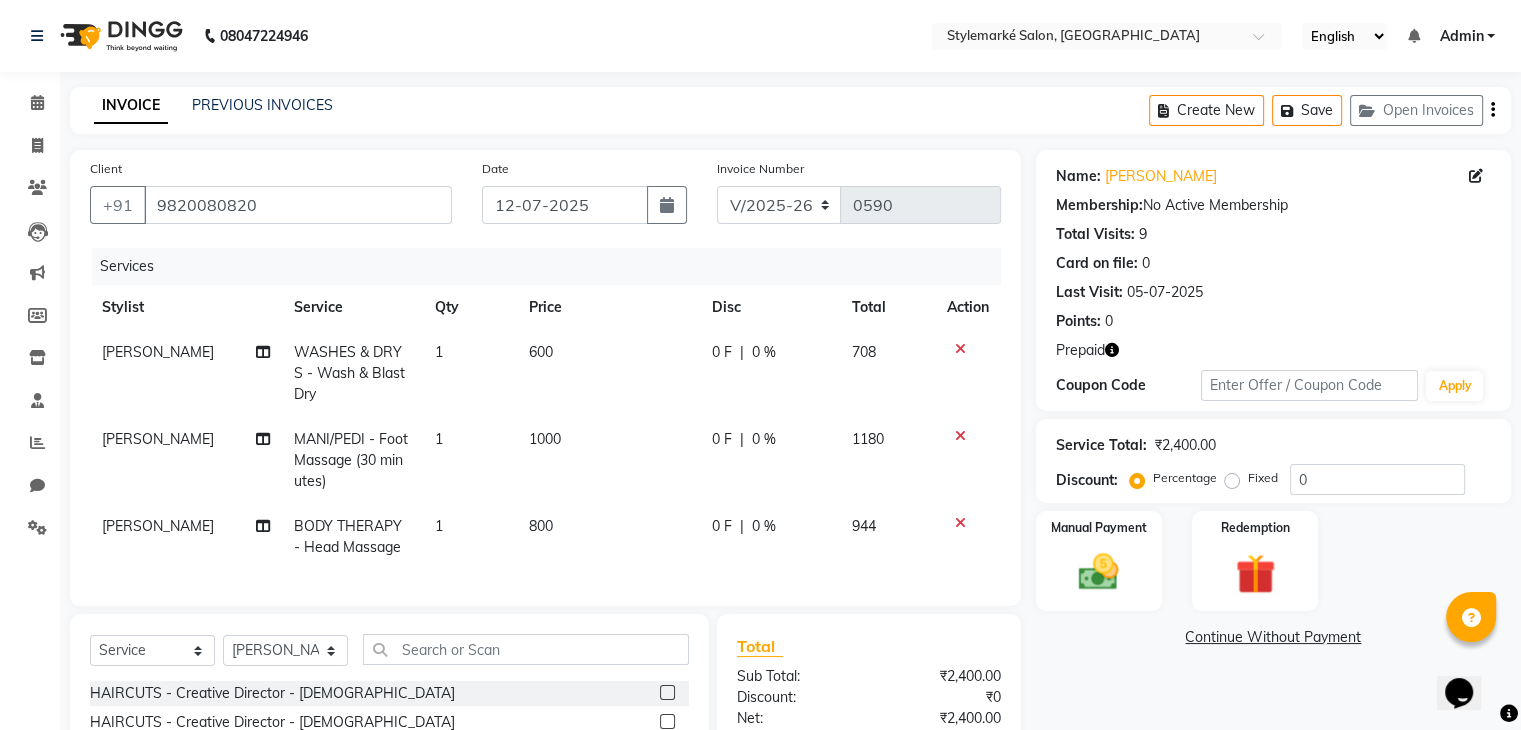 click 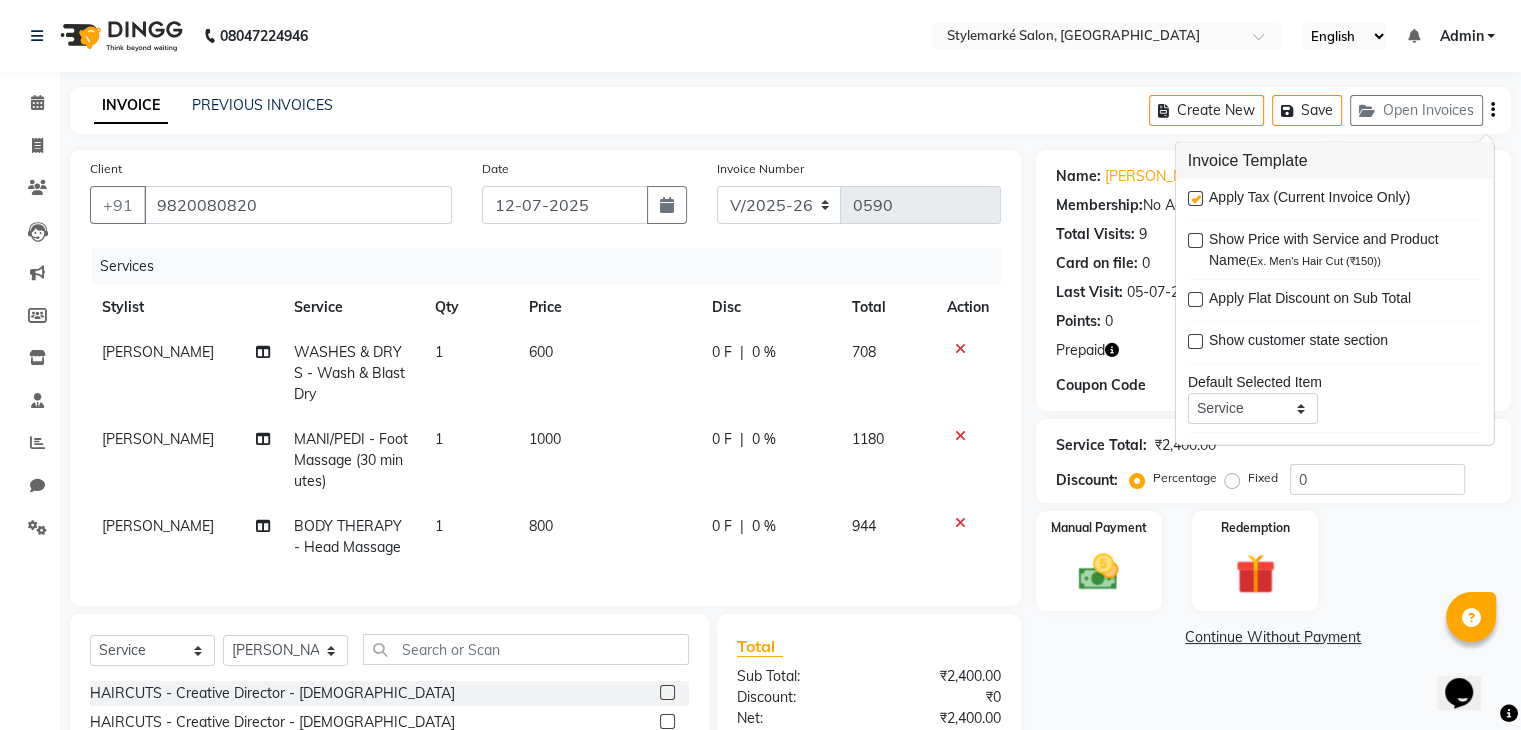 click at bounding box center [1195, 198] 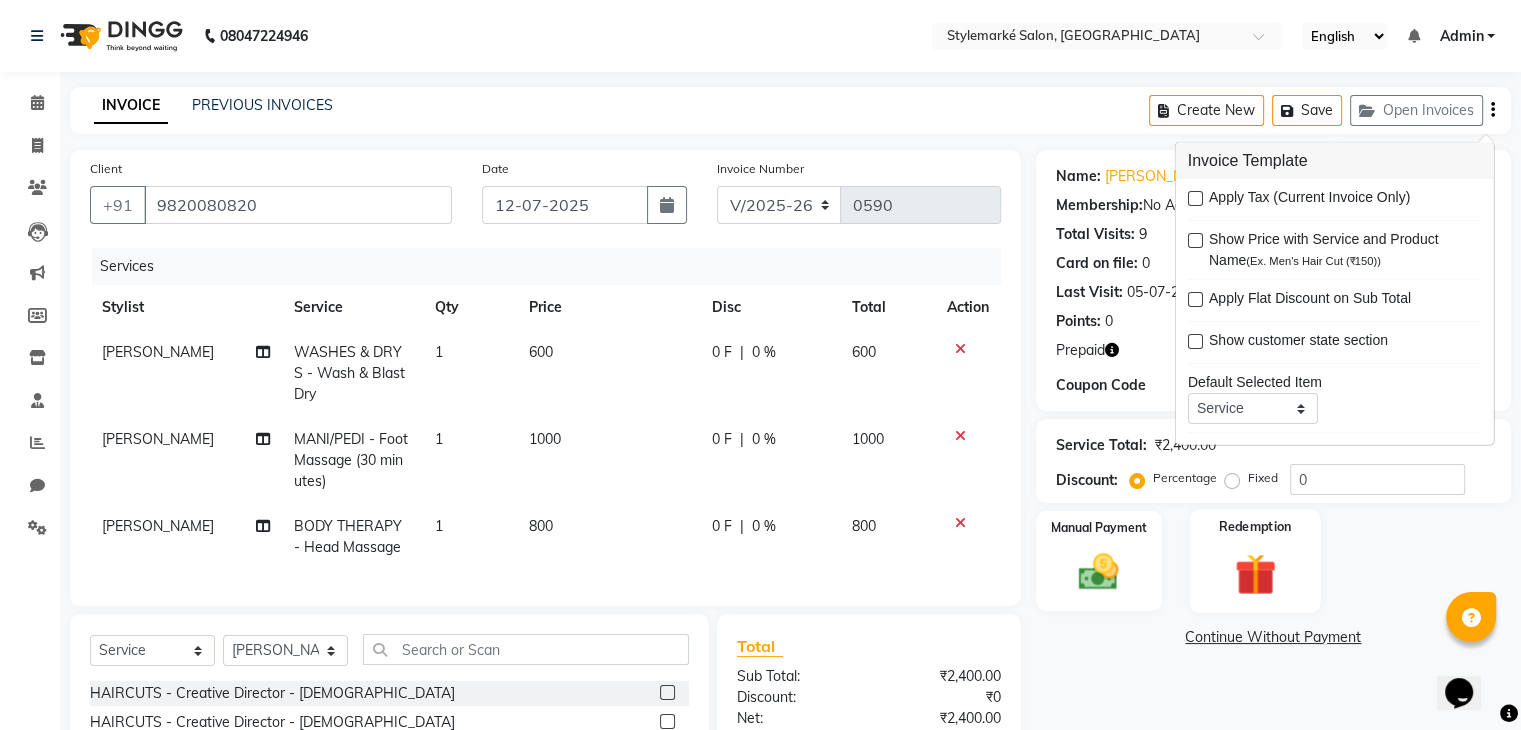 click 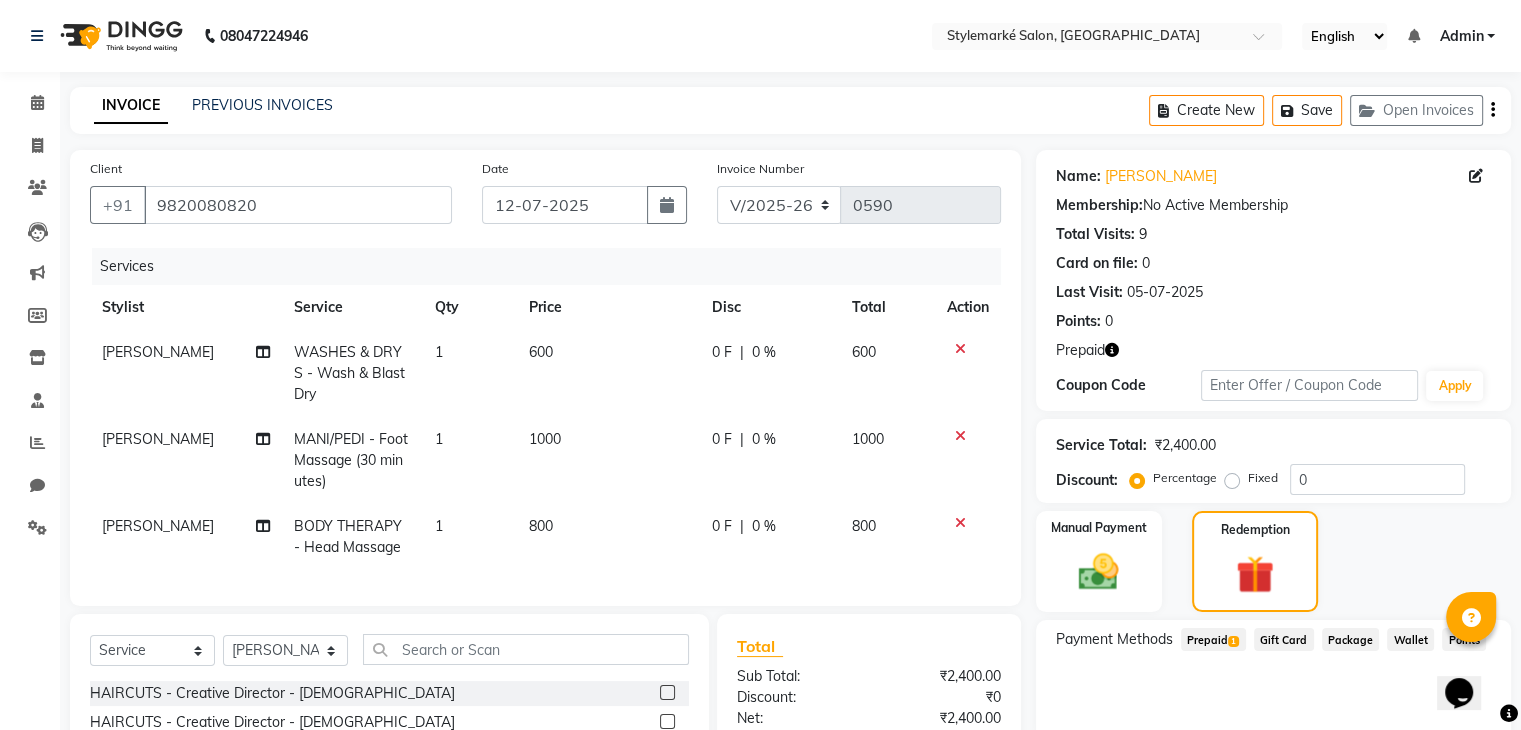 scroll, scrollTop: 225, scrollLeft: 0, axis: vertical 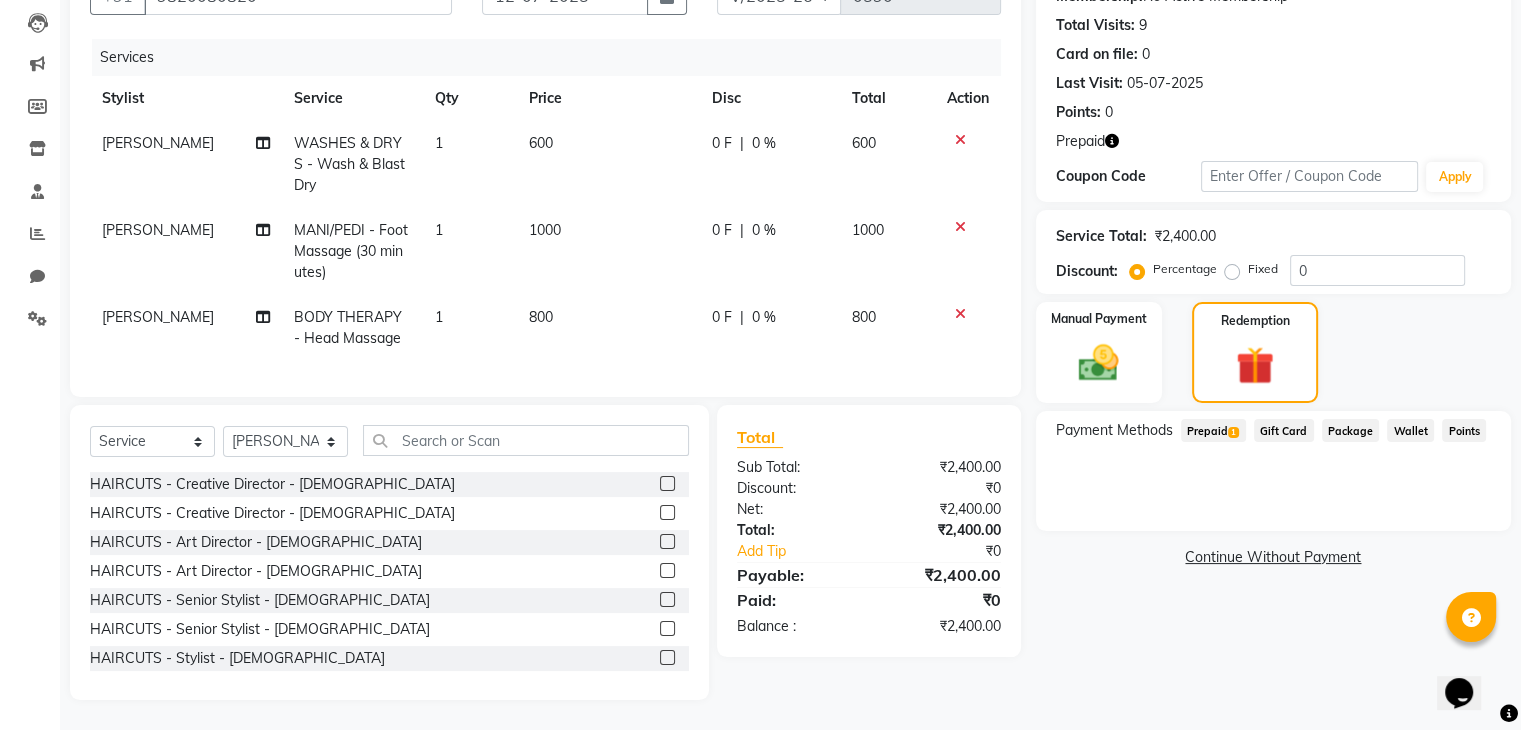 click on "Prepaid  1" 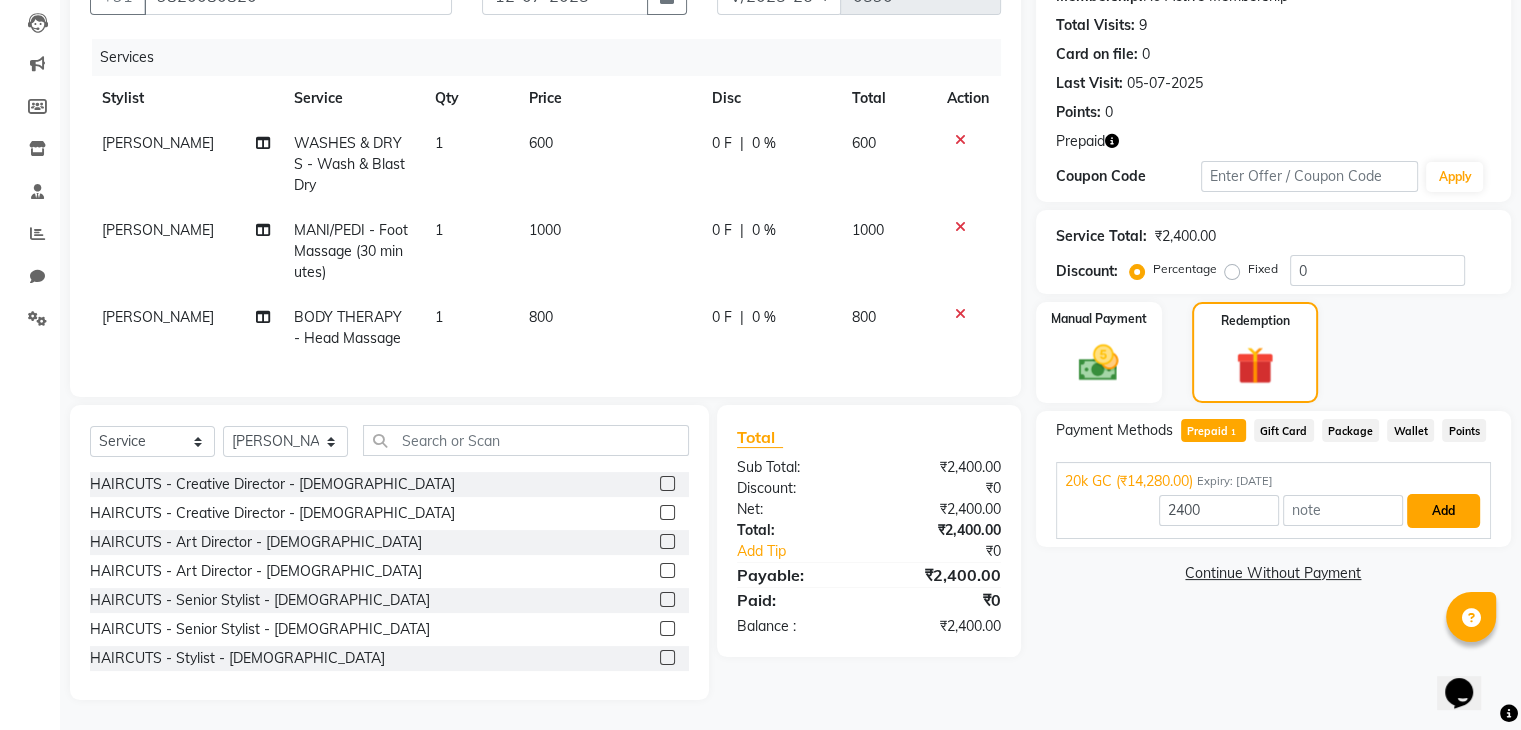 click on "Add" at bounding box center (1443, 511) 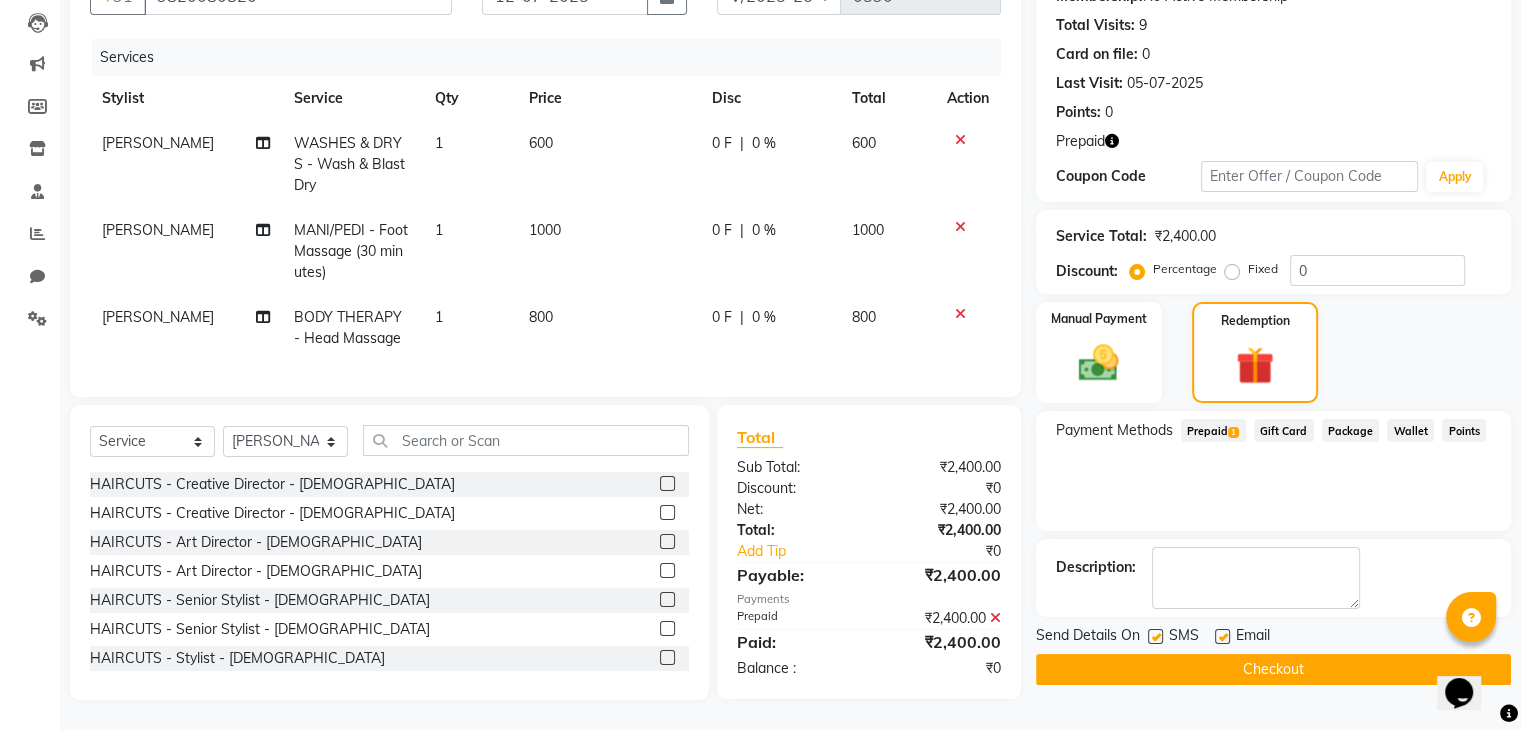 click on "Checkout" 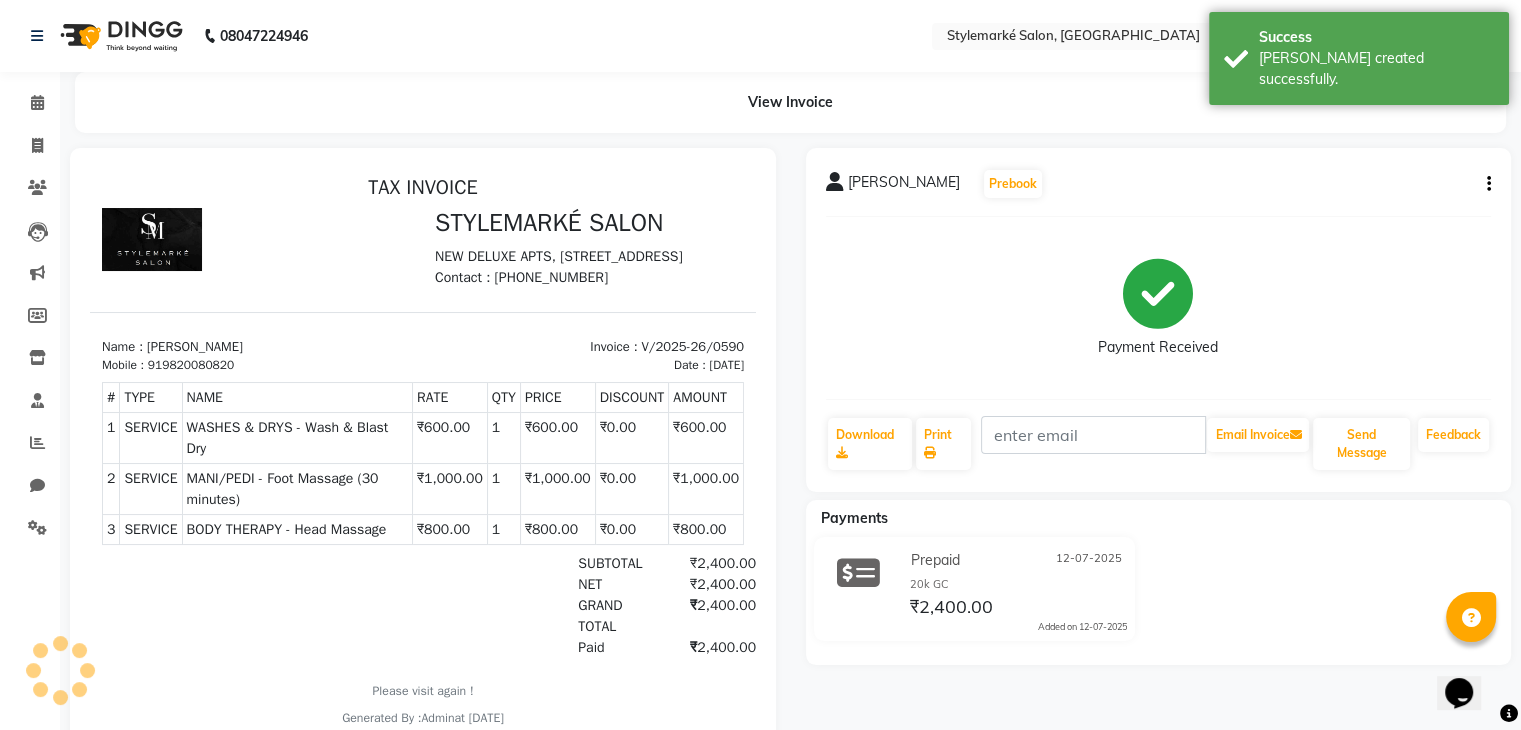 scroll, scrollTop: 0, scrollLeft: 0, axis: both 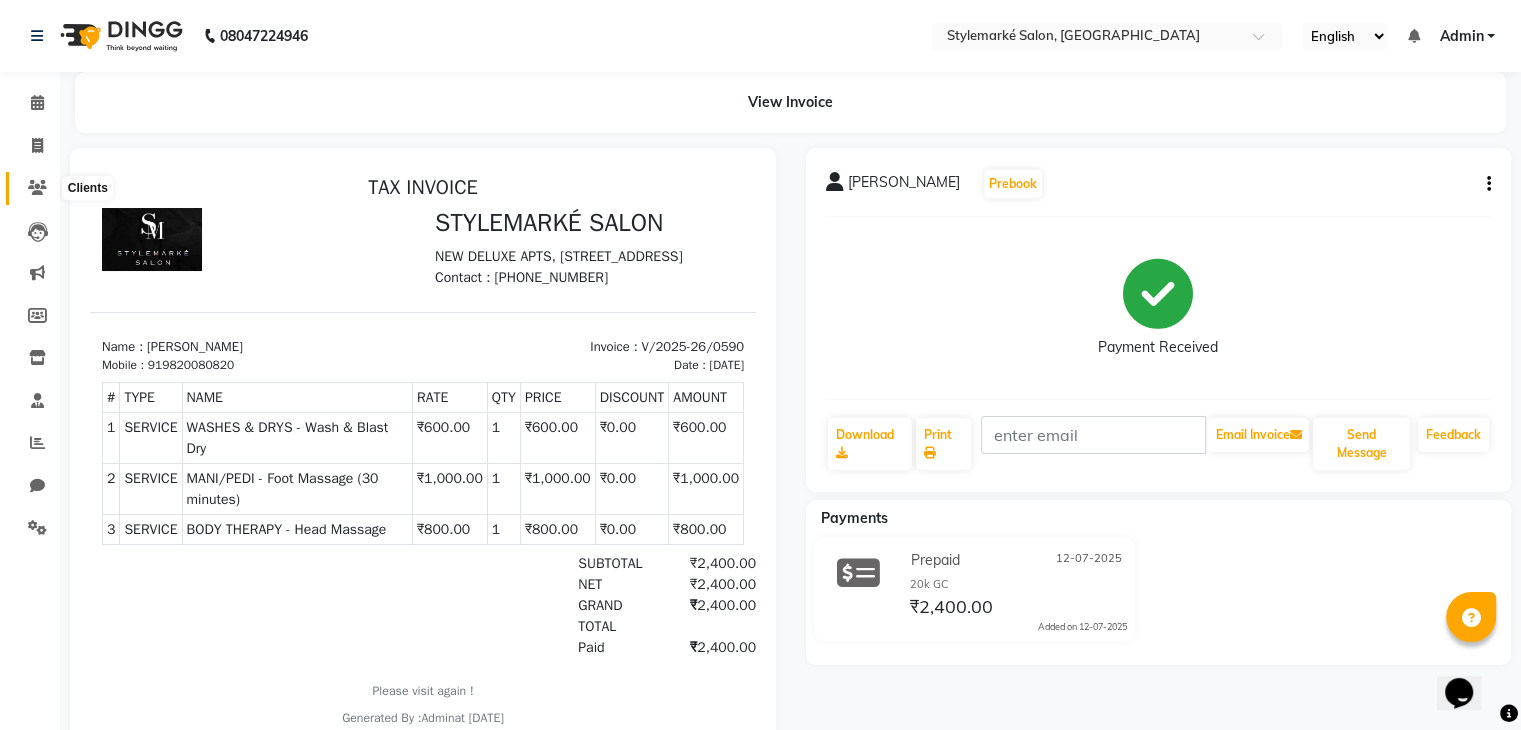 click 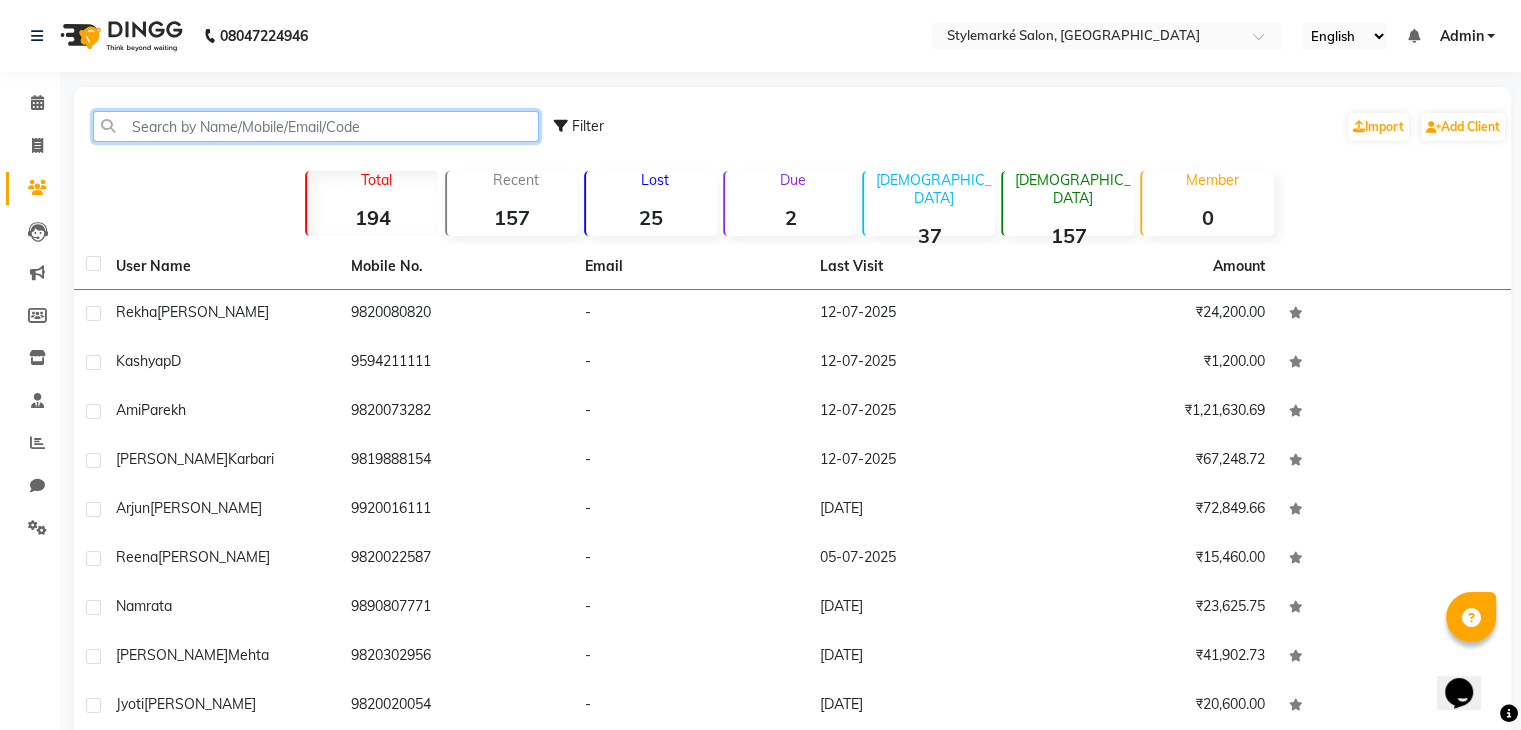 click 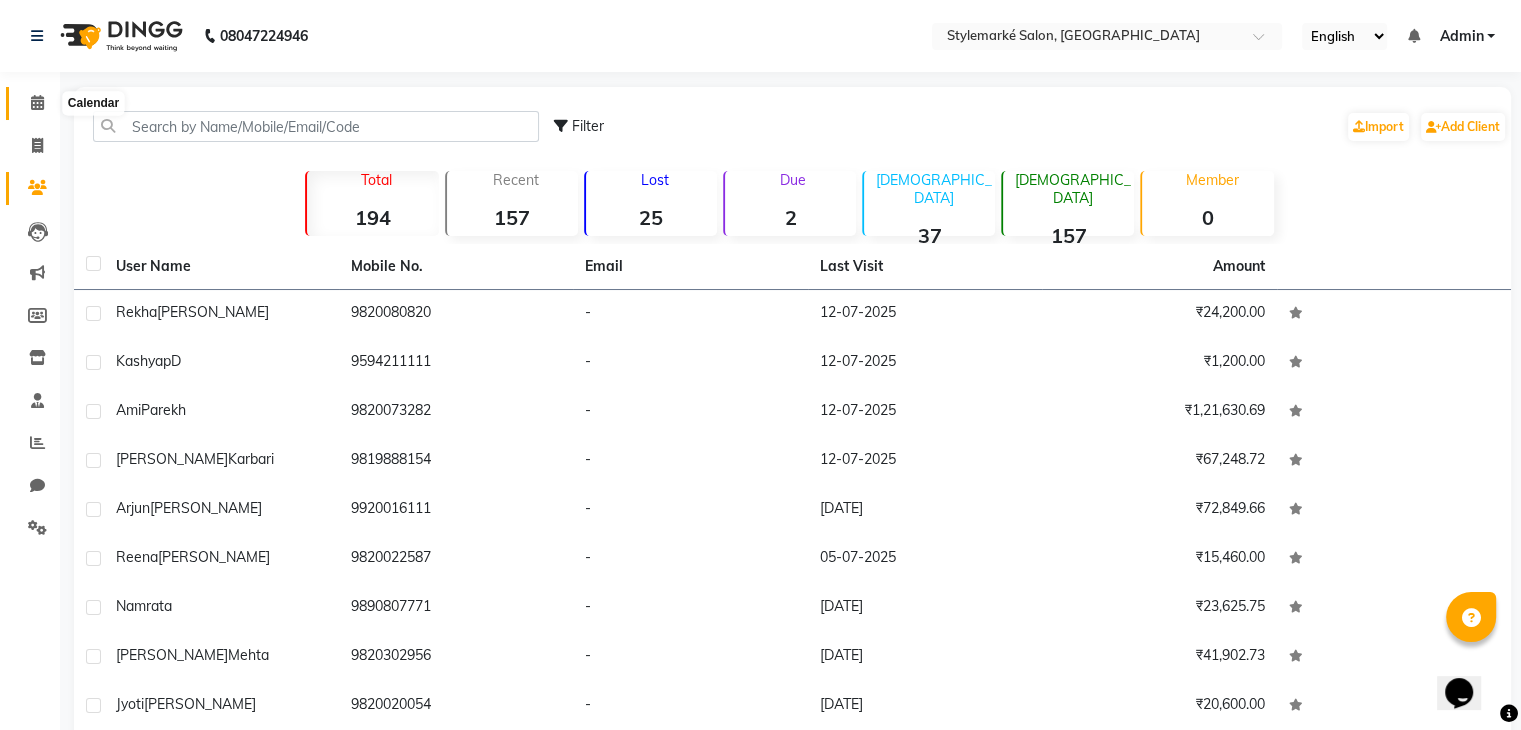 click 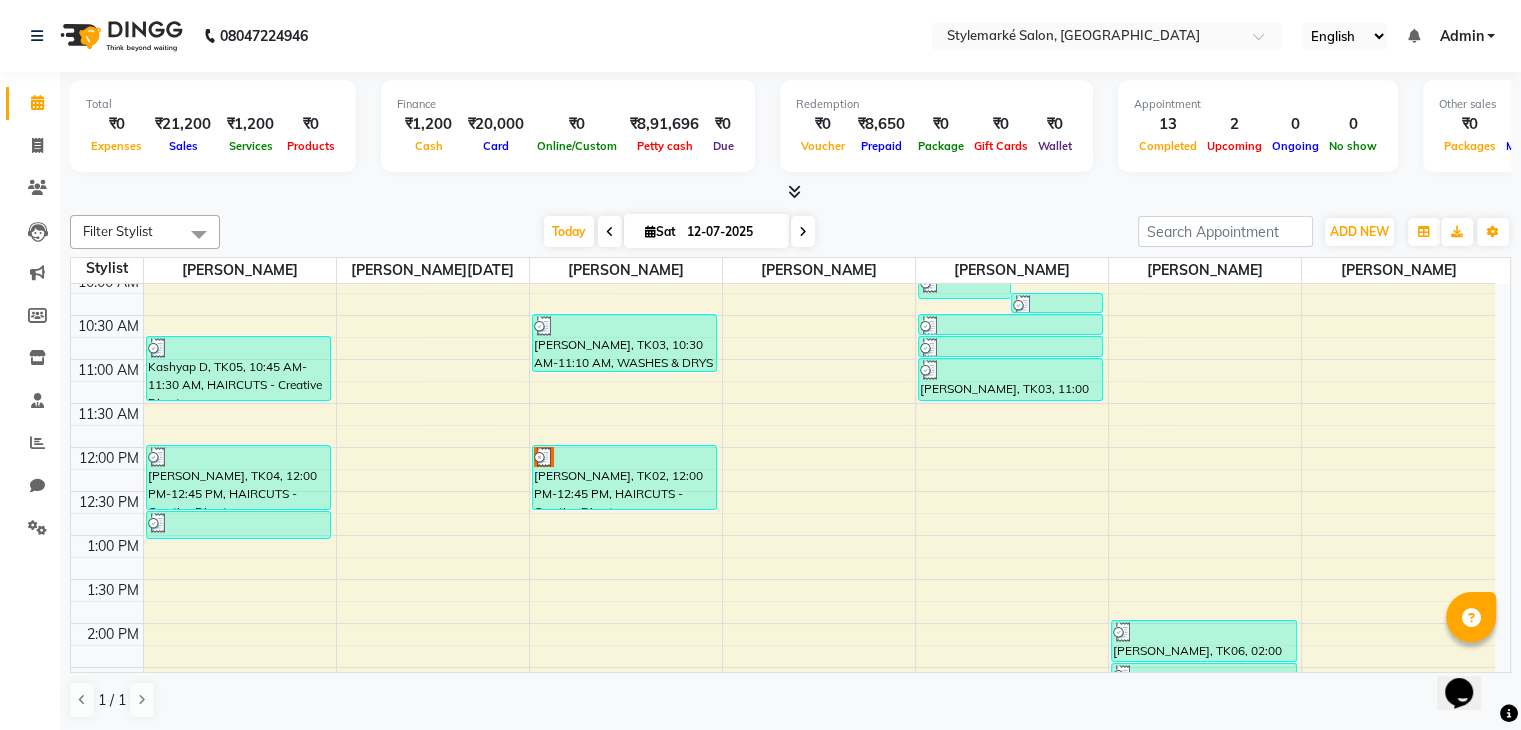 scroll, scrollTop: 0, scrollLeft: 0, axis: both 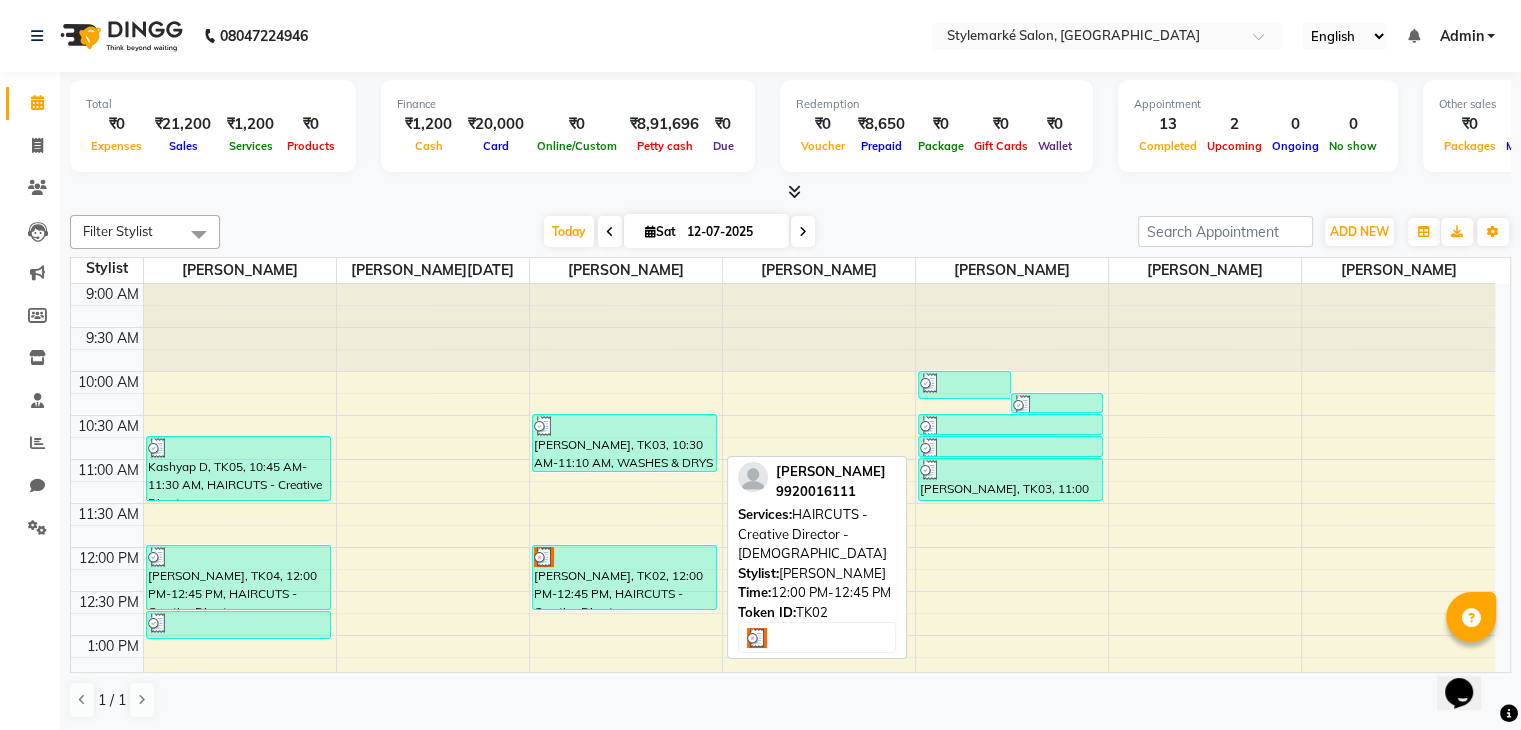 click on "[PERSON_NAME], TK02, 12:00 PM-12:45 PM, HAIRCUTS - Creative Director - [DEMOGRAPHIC_DATA]" at bounding box center [624, 577] 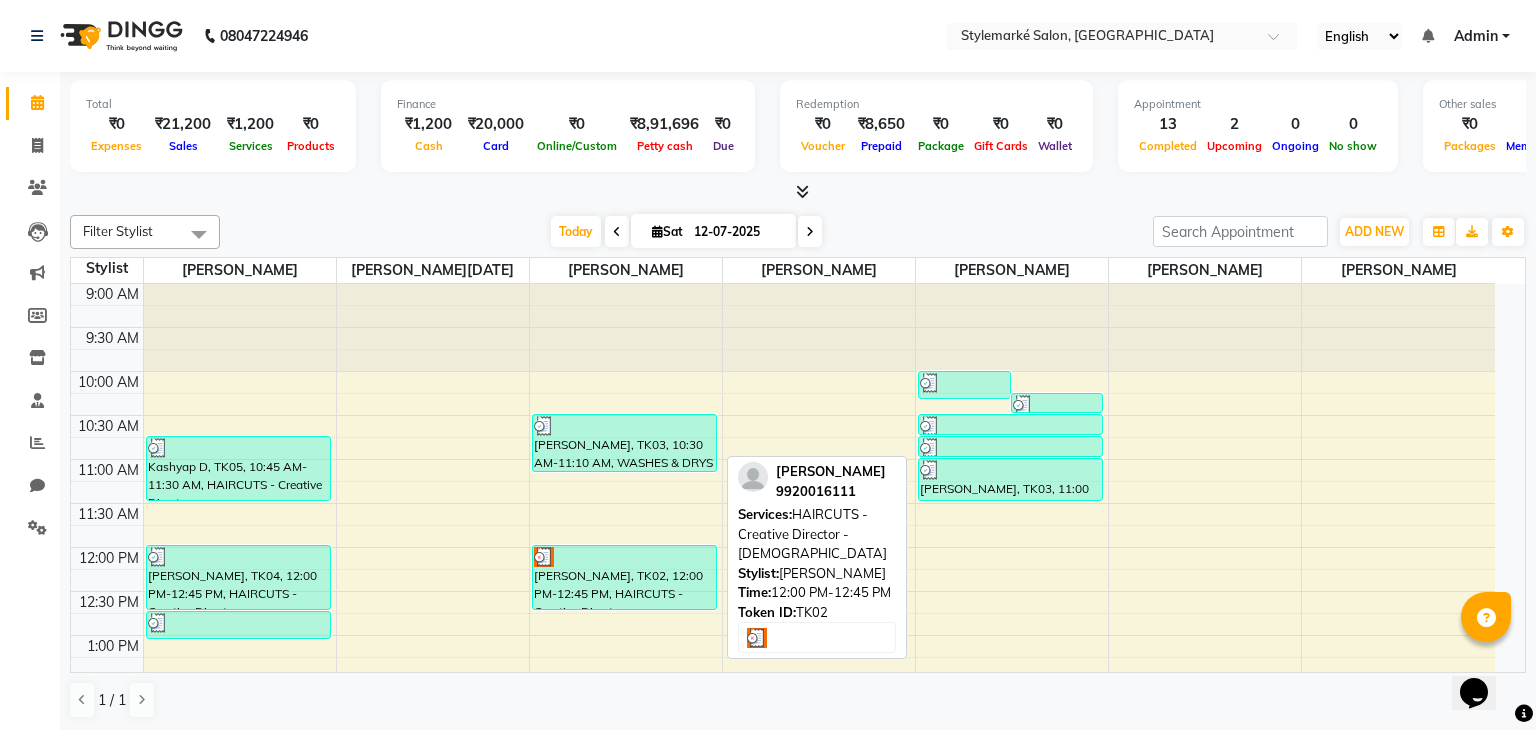 select on "3" 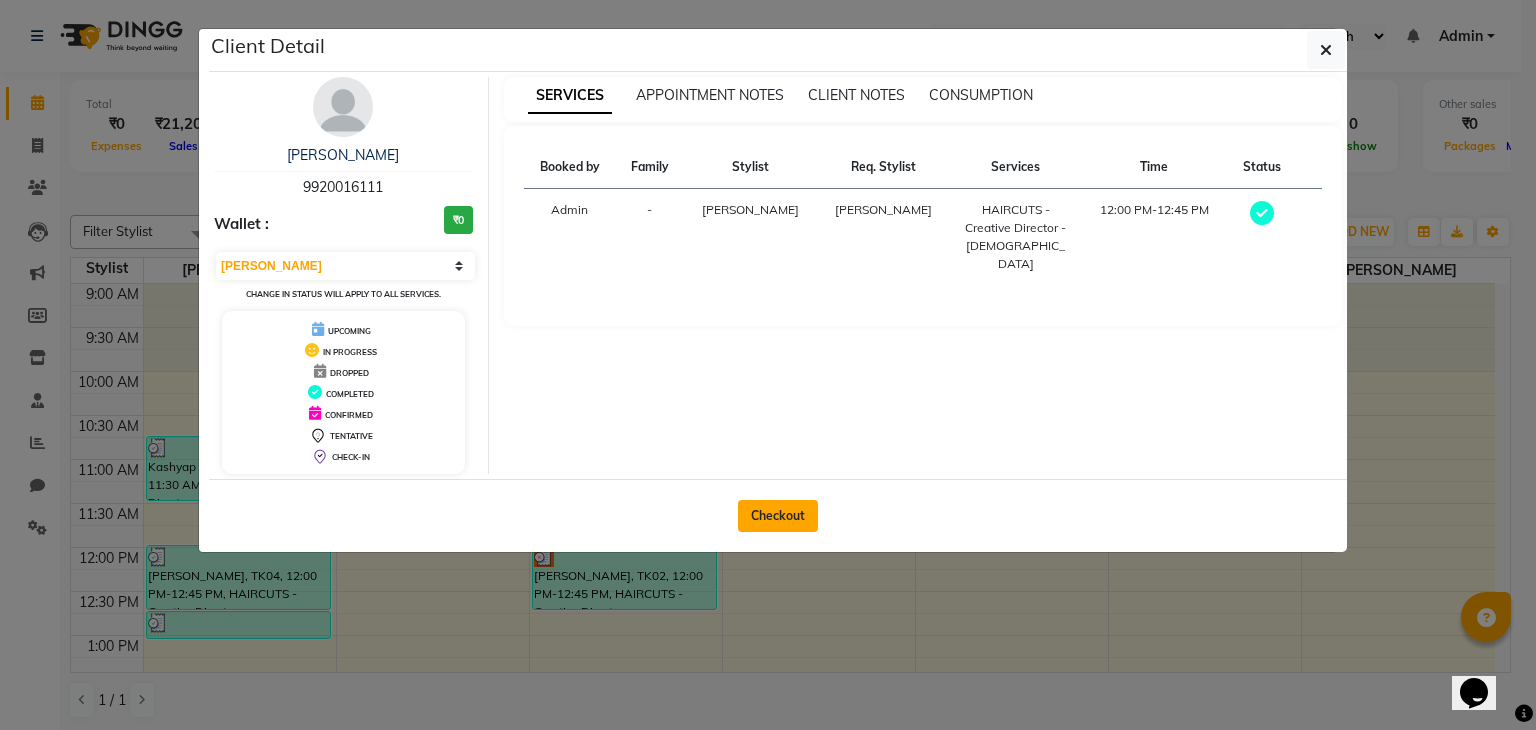 click on "Checkout" 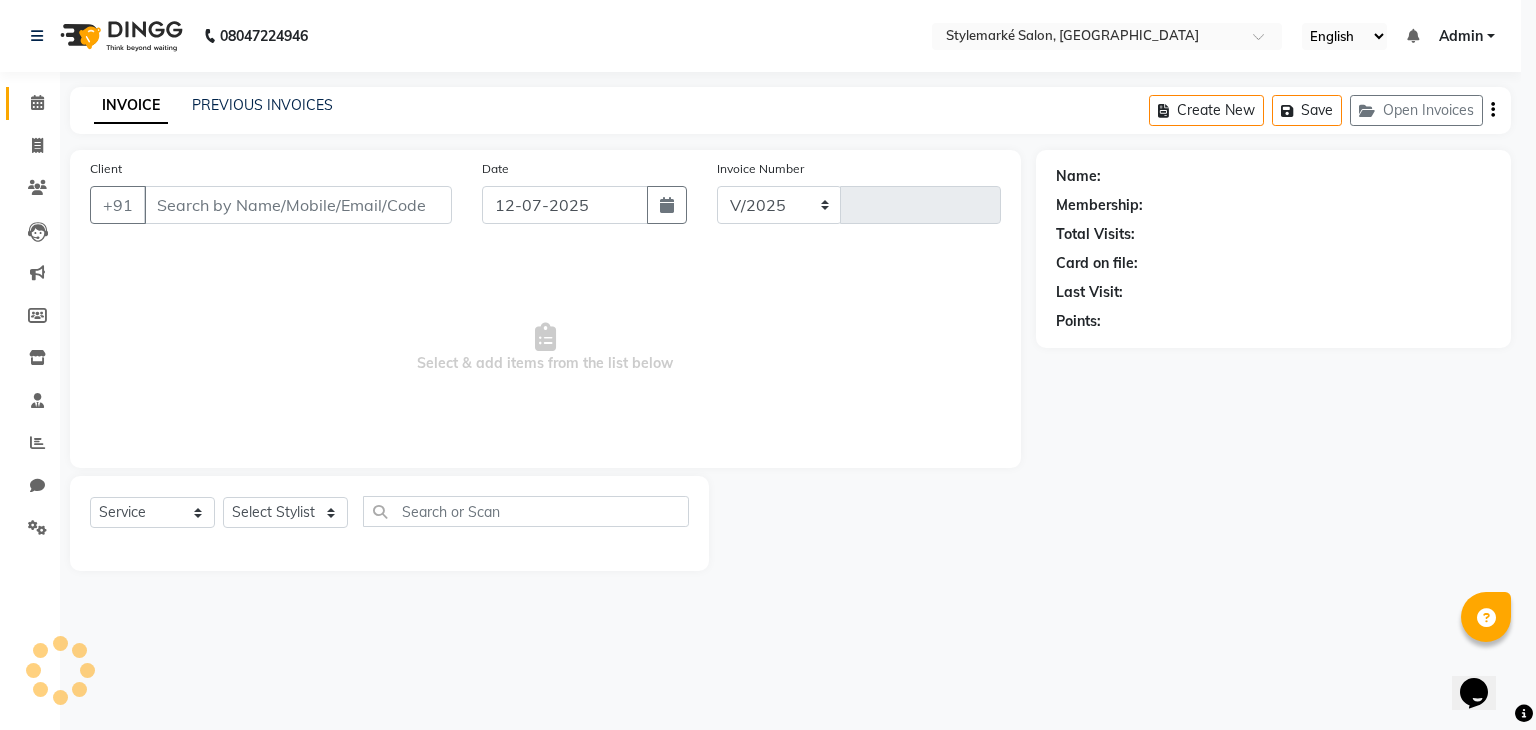 select on "7909" 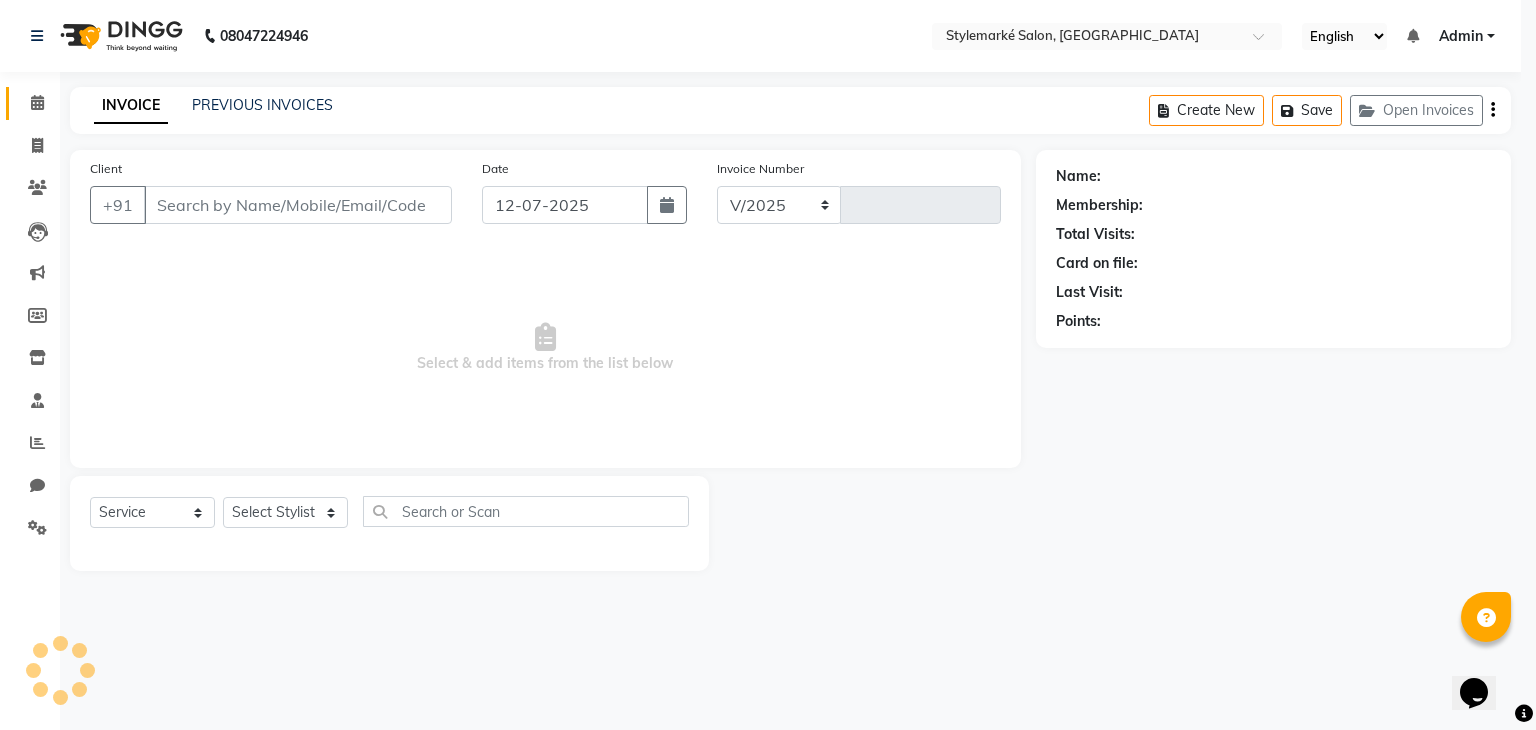 type on "0591" 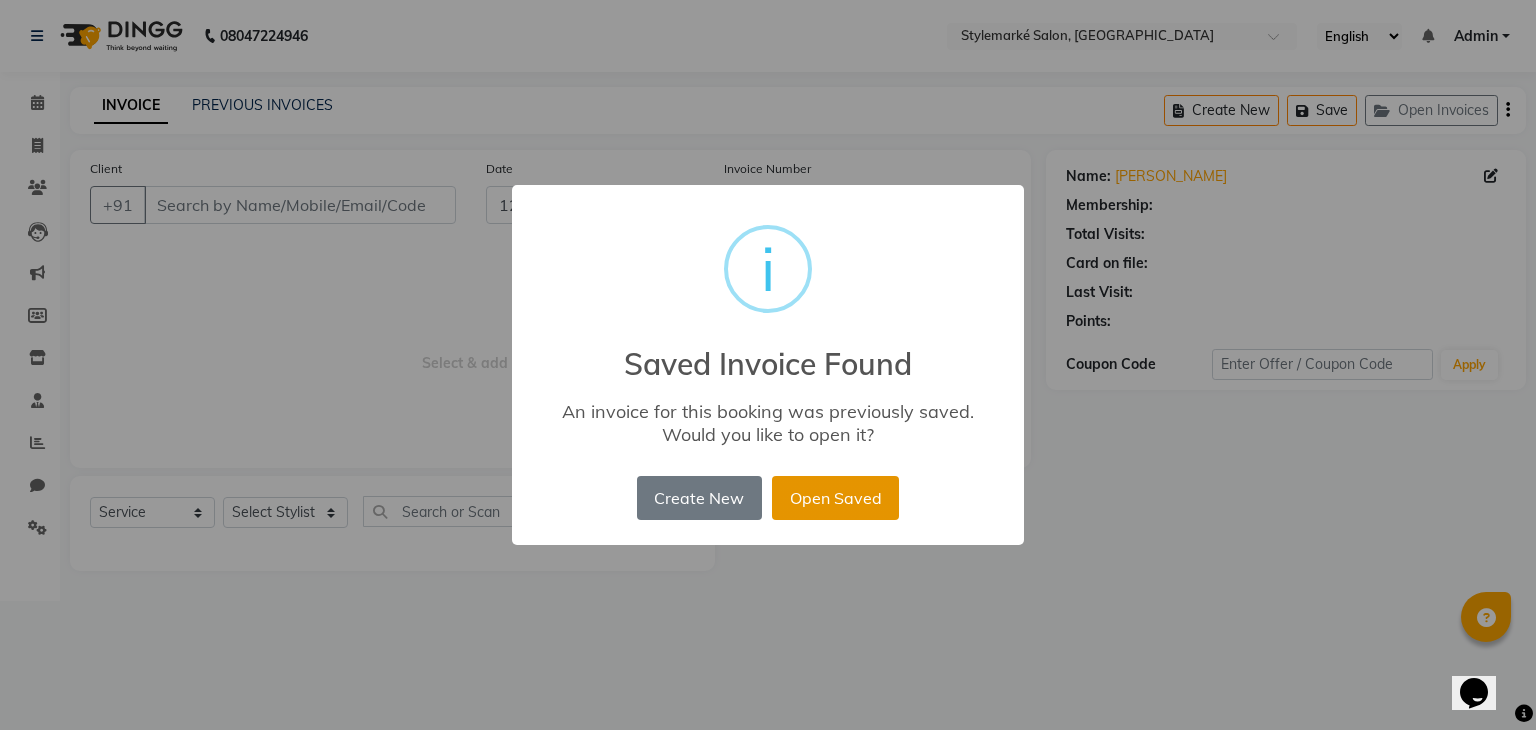 click on "Open Saved" at bounding box center (835, 498) 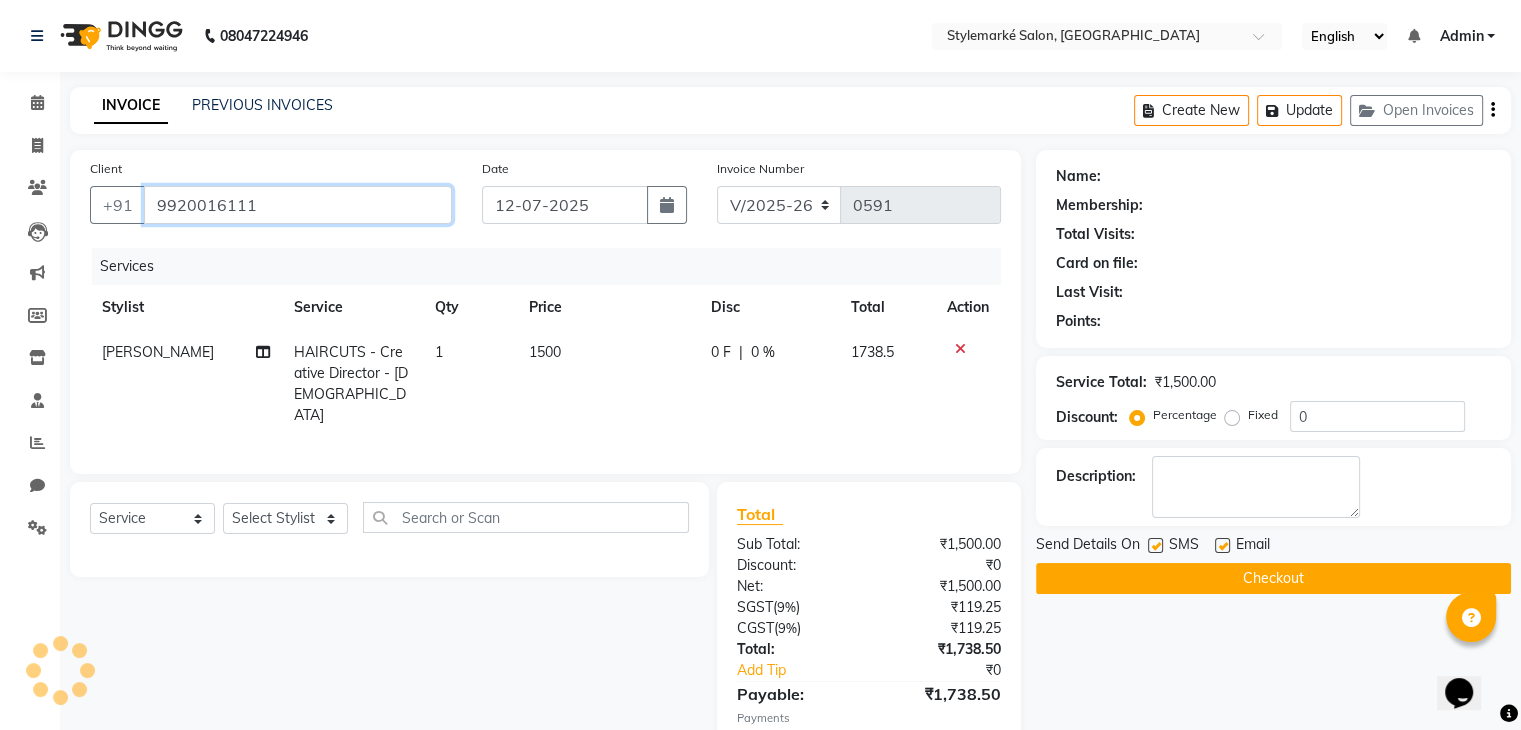 click on "9920016111" at bounding box center [298, 205] 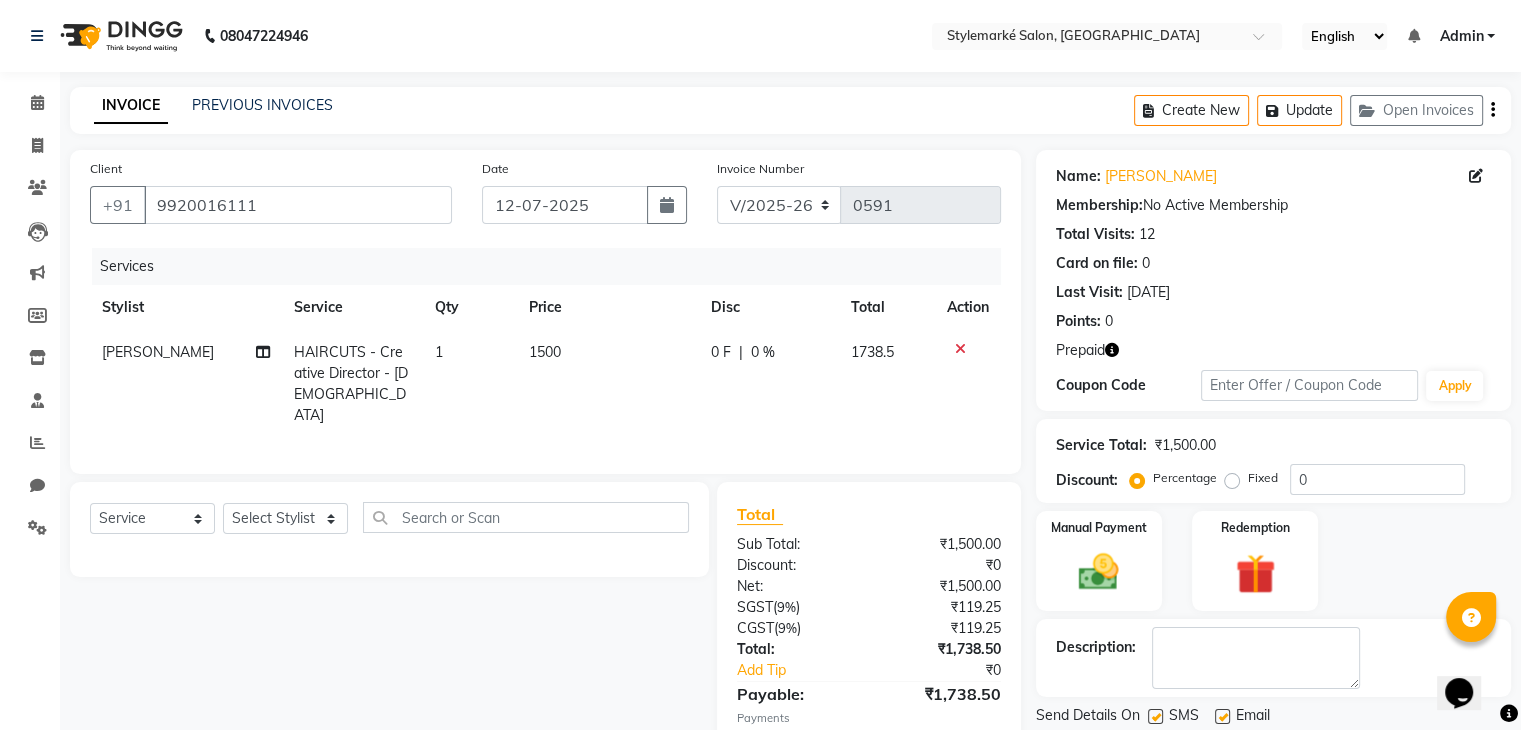 scroll, scrollTop: 100, scrollLeft: 0, axis: vertical 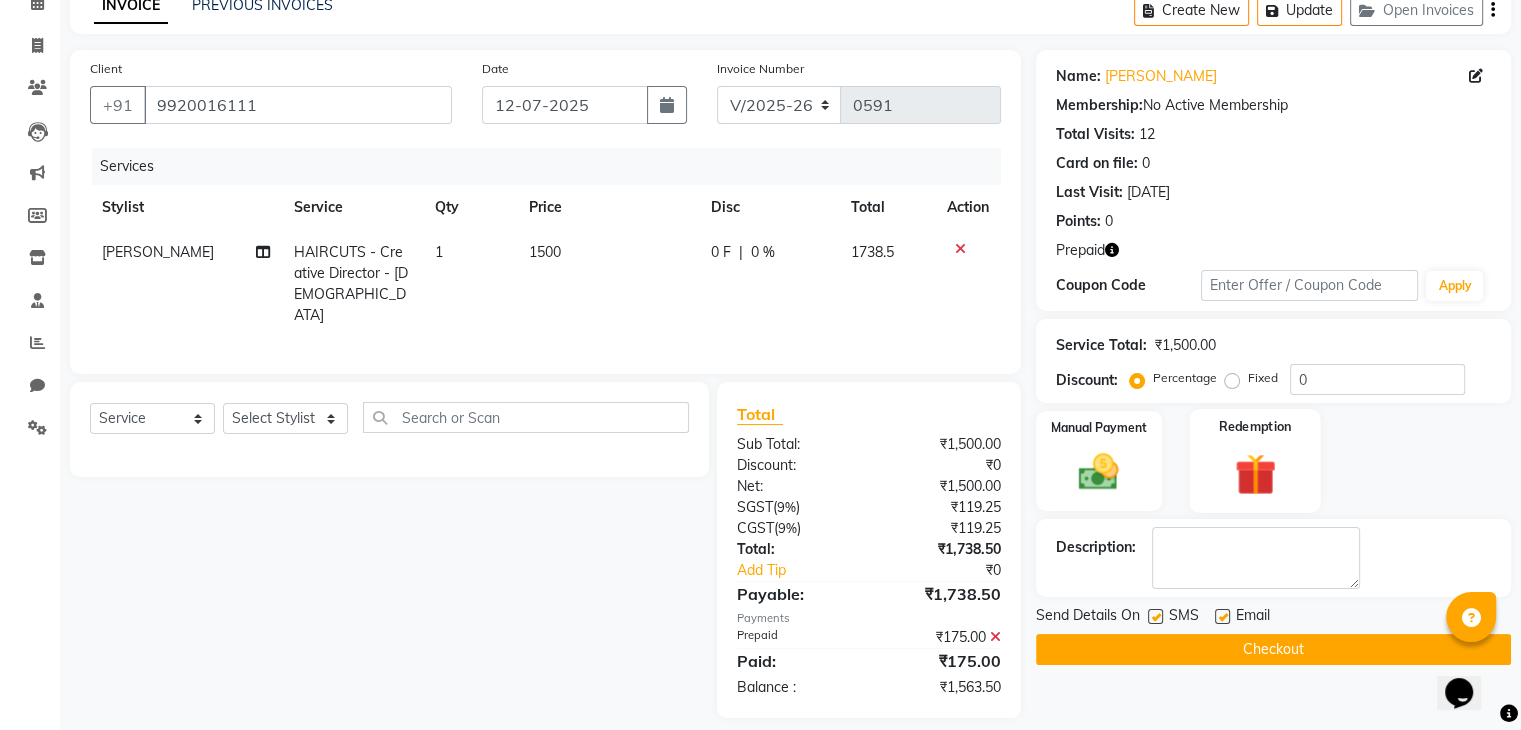 click on "Redemption" 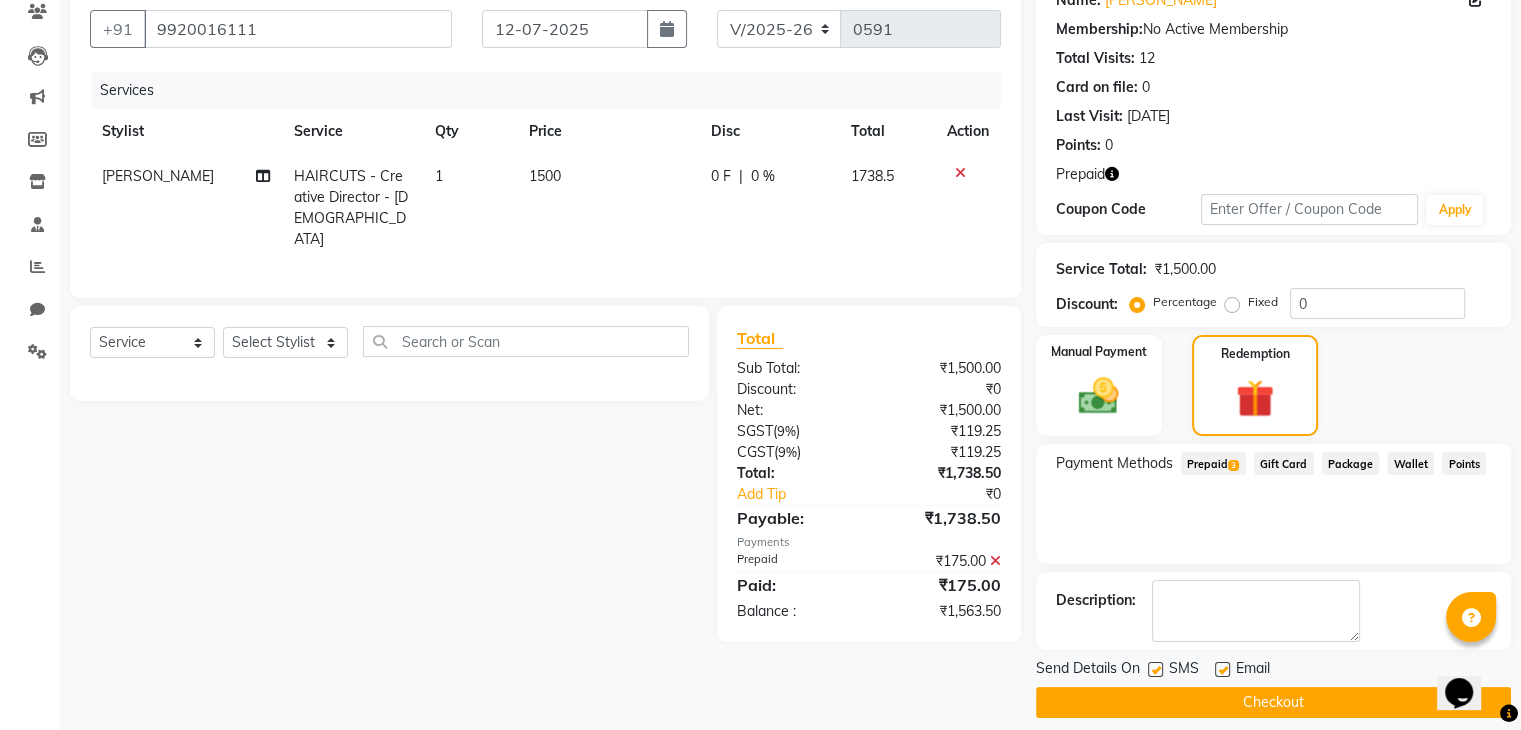 scroll, scrollTop: 193, scrollLeft: 0, axis: vertical 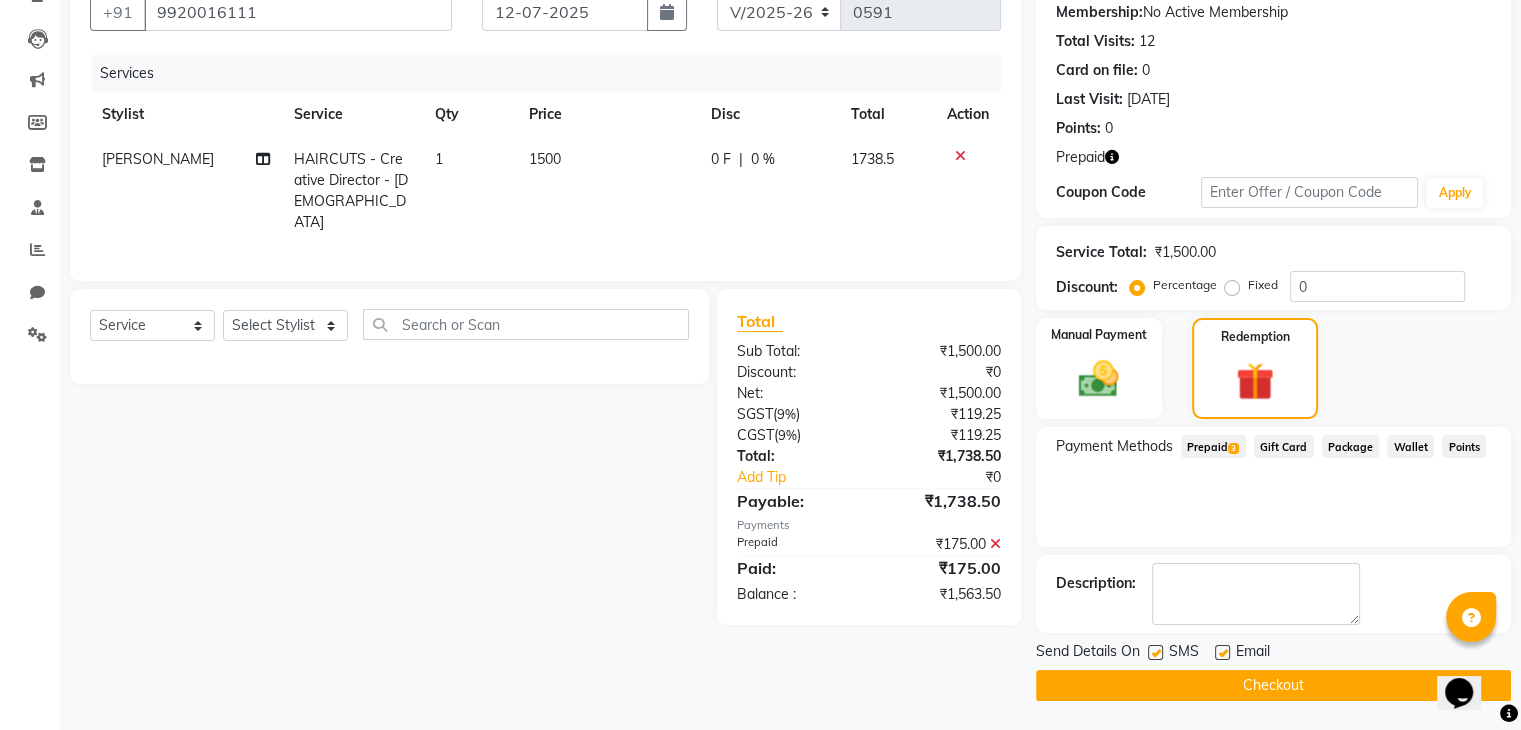click on "Prepaid  3" 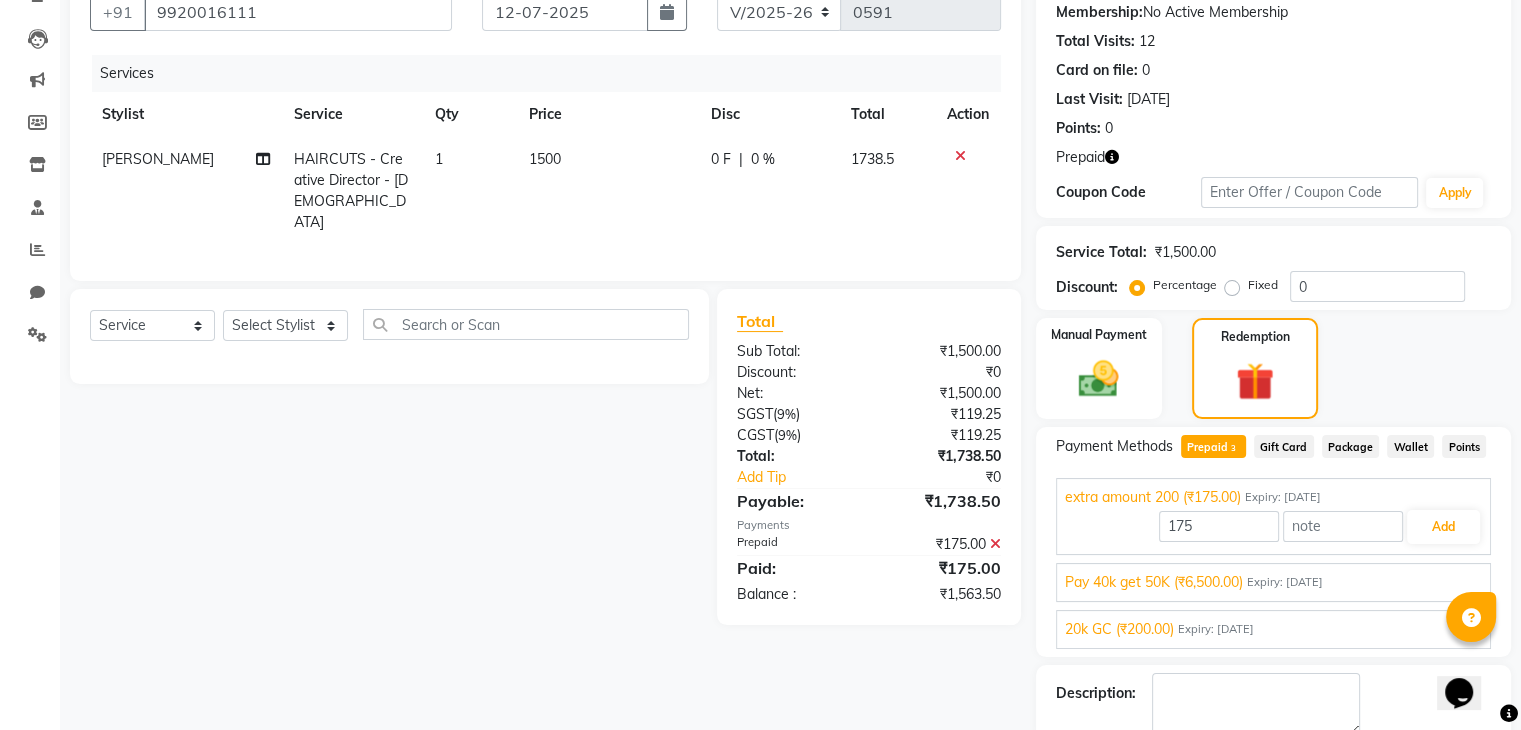 scroll, scrollTop: 0, scrollLeft: 0, axis: both 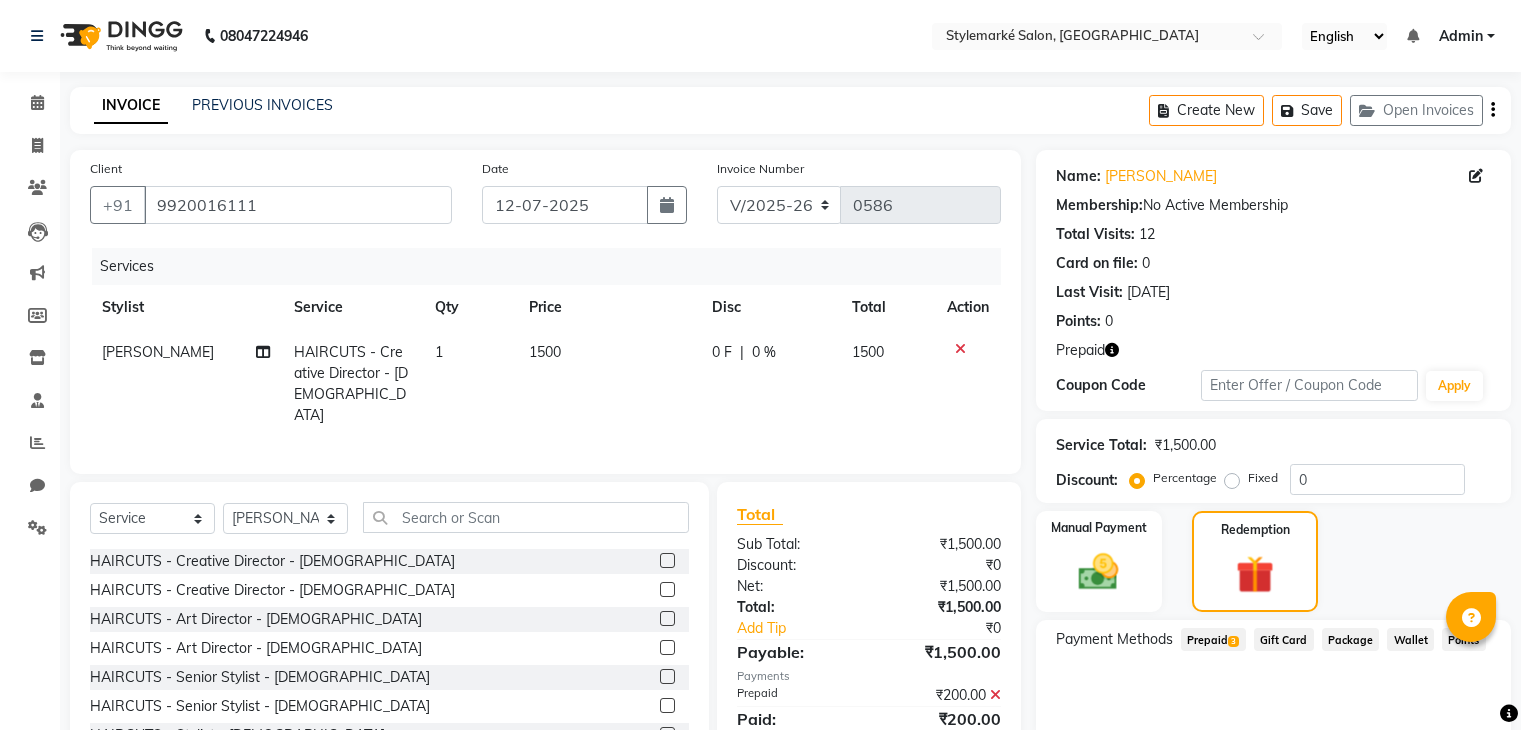 select on "7909" 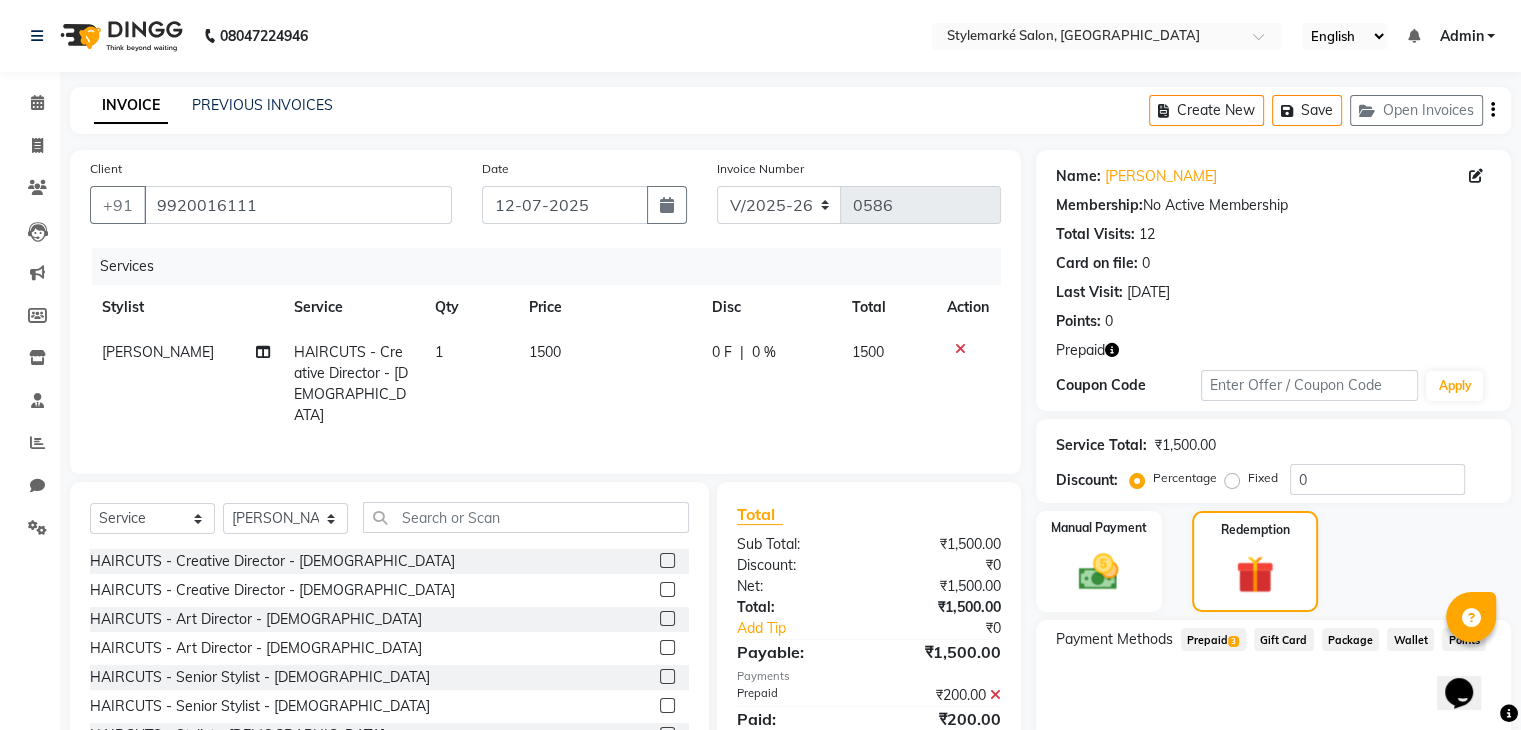 scroll, scrollTop: 0, scrollLeft: 0, axis: both 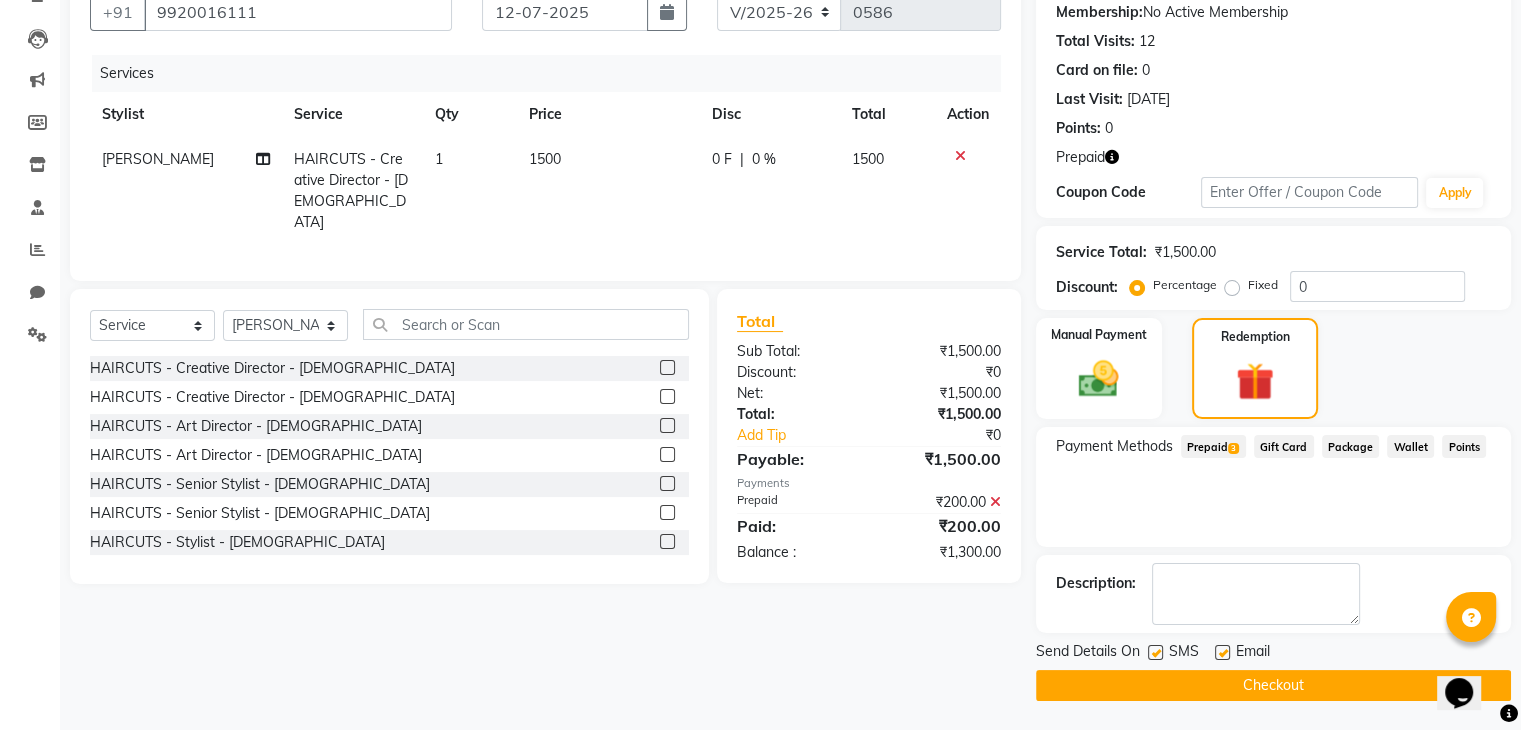 click 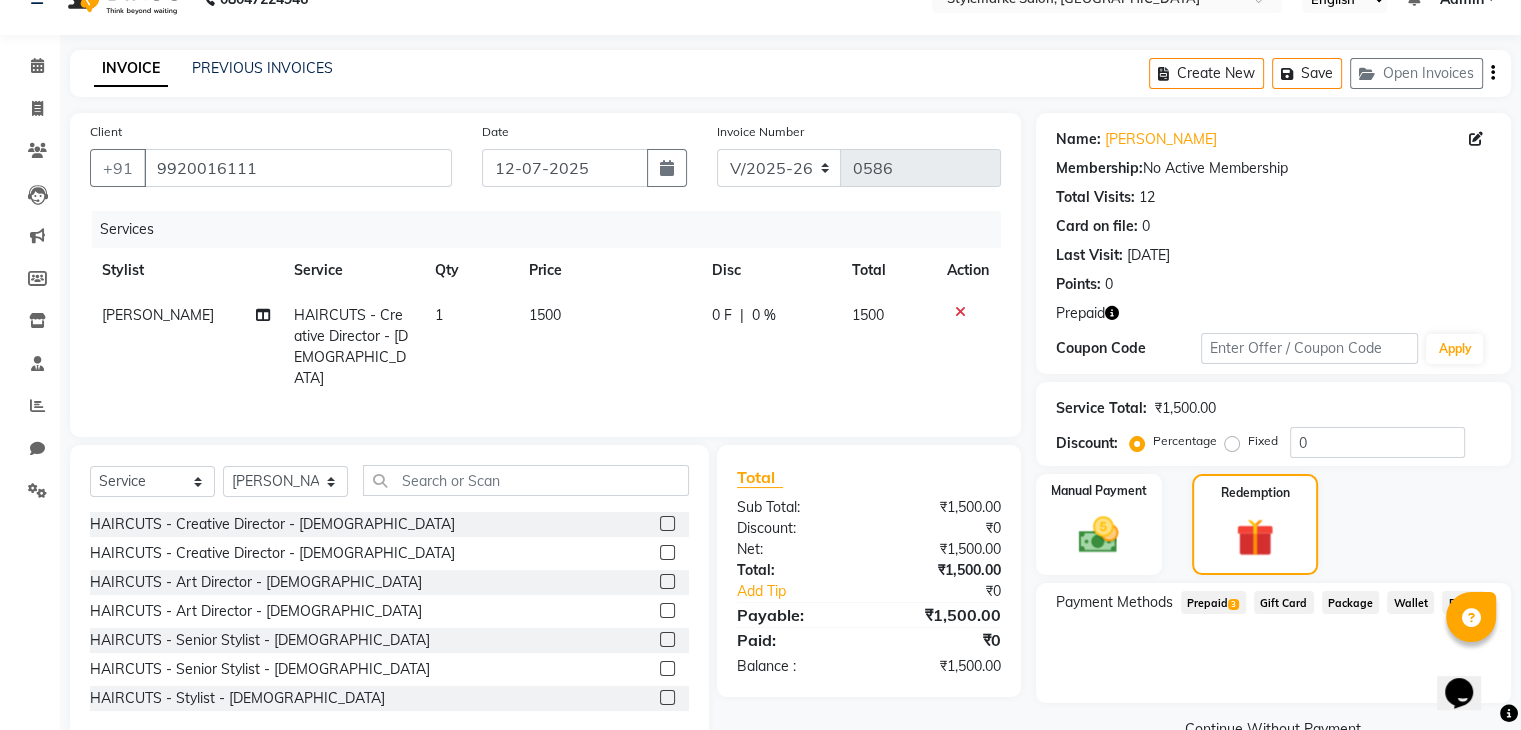 scroll, scrollTop: 0, scrollLeft: 0, axis: both 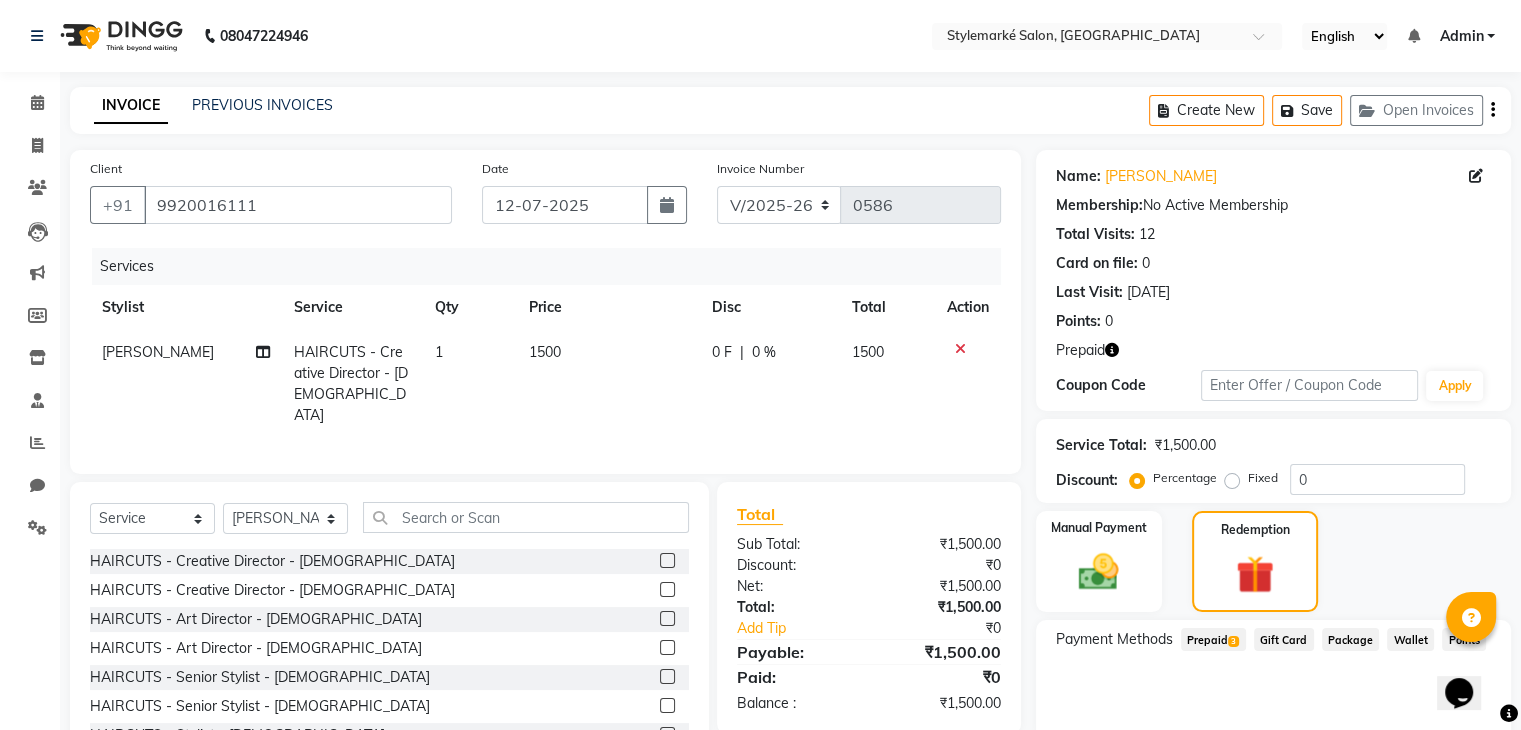 click 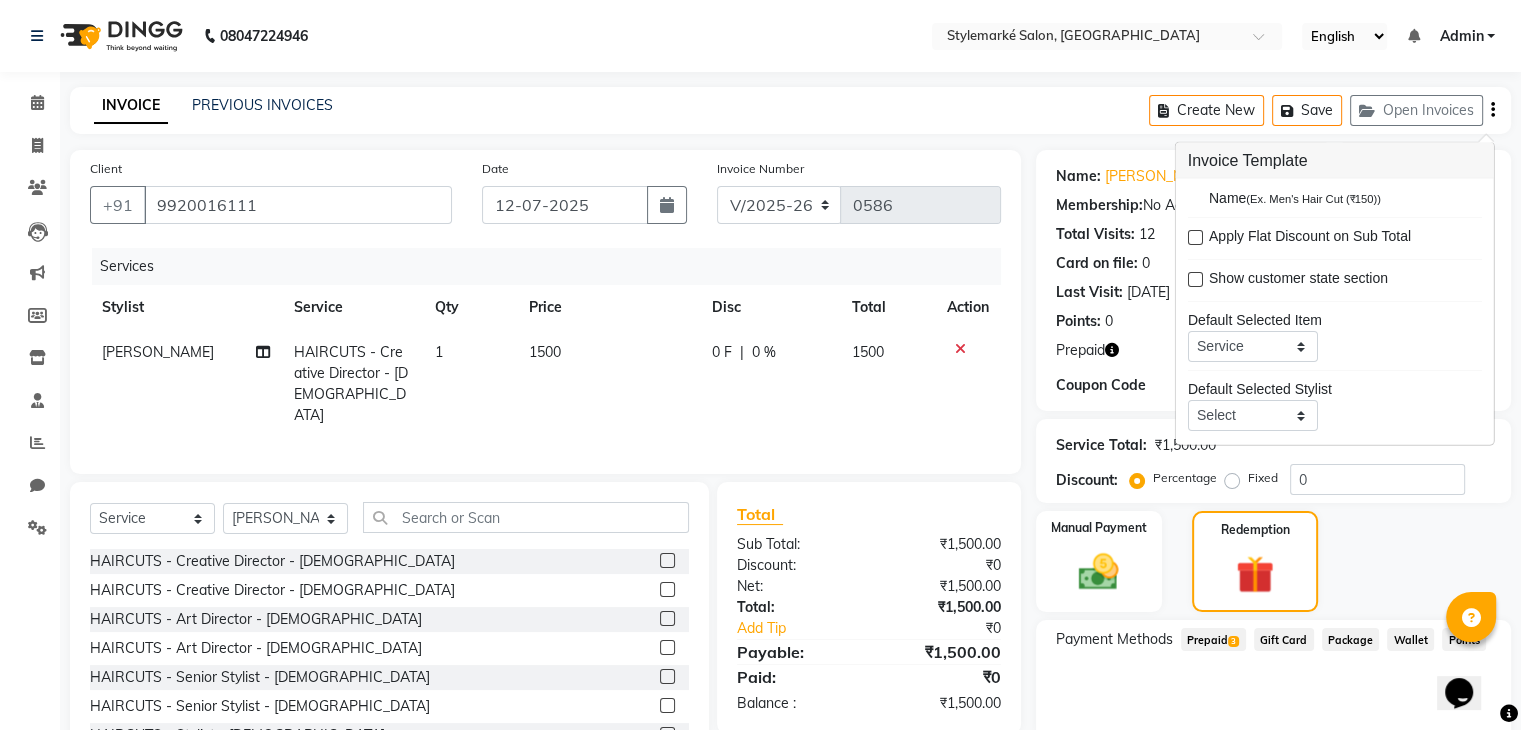 scroll, scrollTop: 96, scrollLeft: 0, axis: vertical 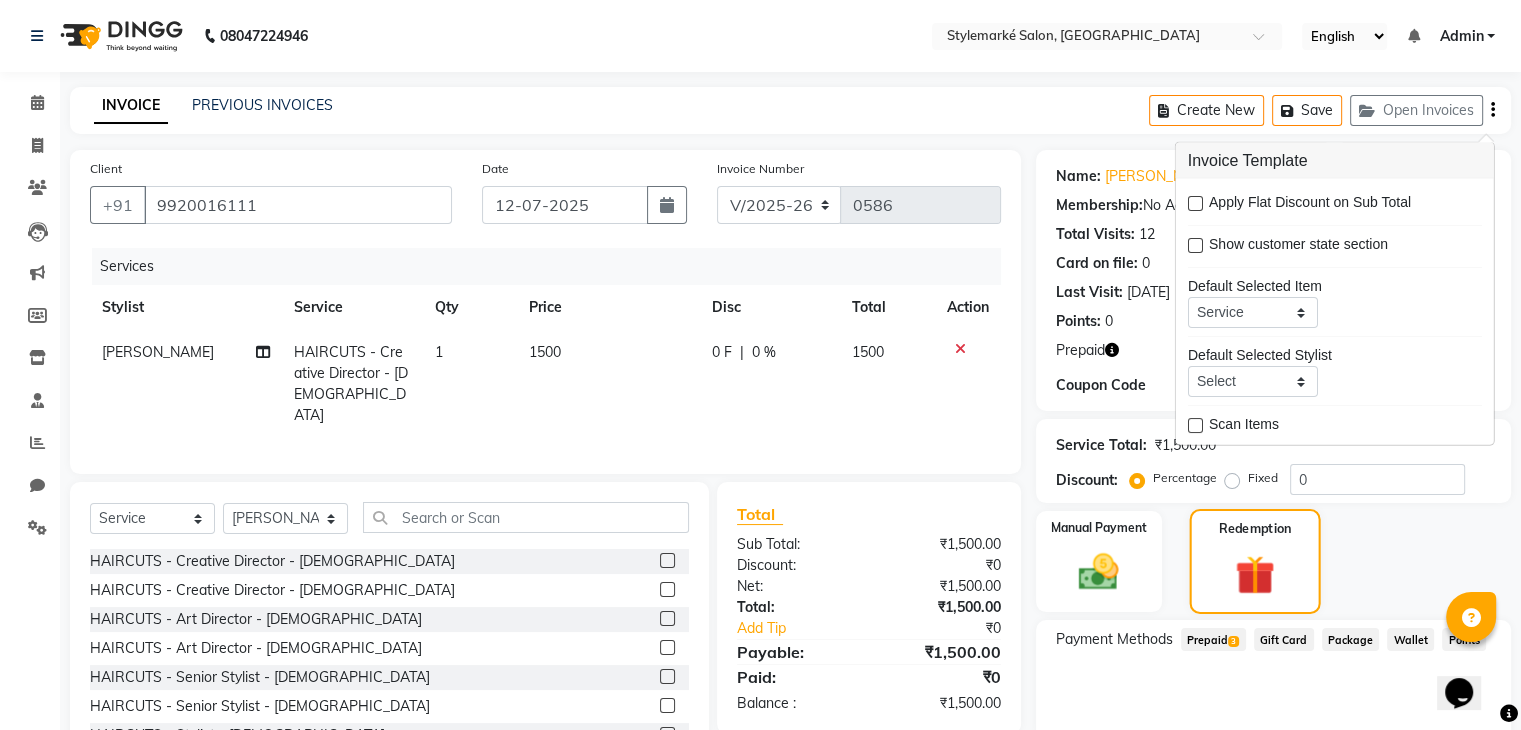 click 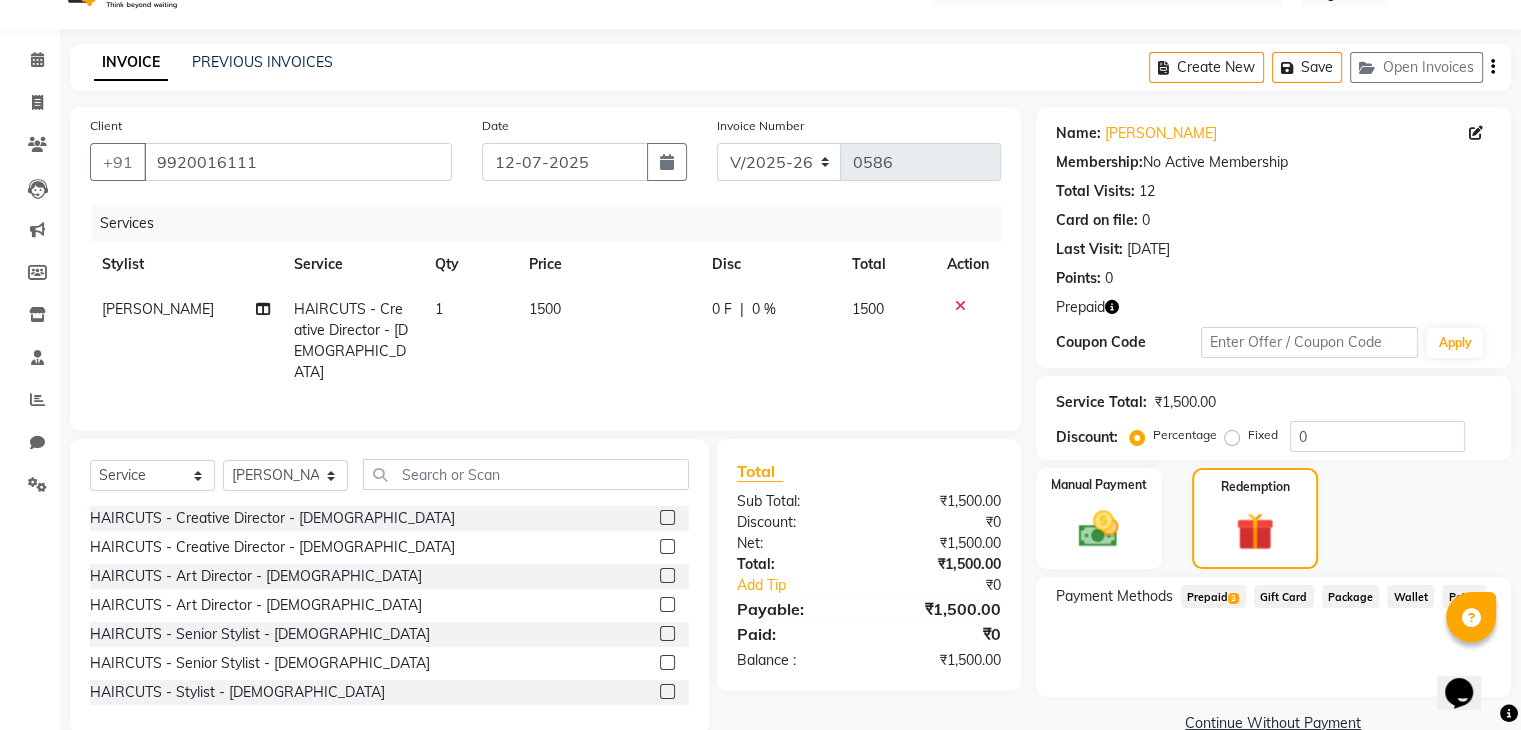 scroll, scrollTop: 80, scrollLeft: 0, axis: vertical 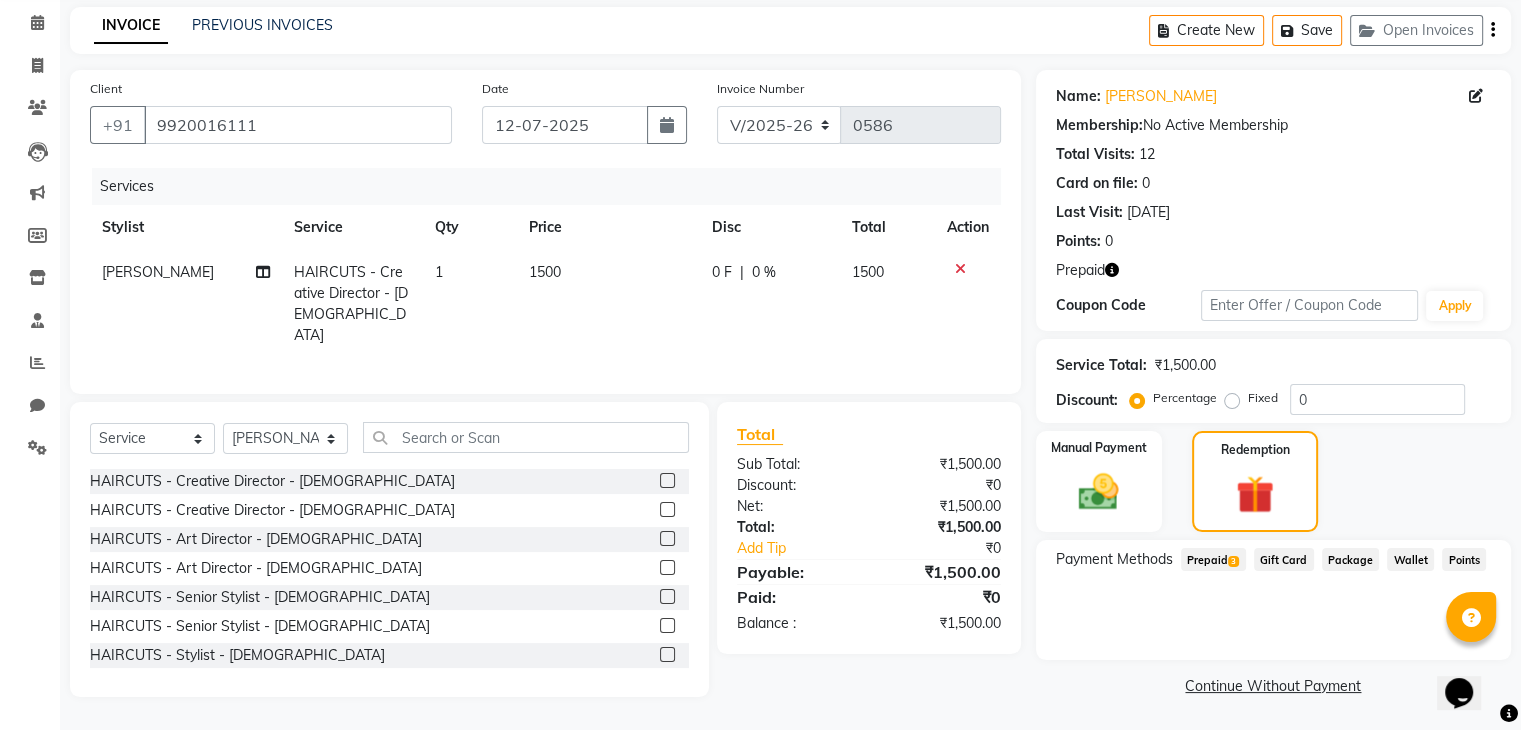 click on "Prepaid  3" 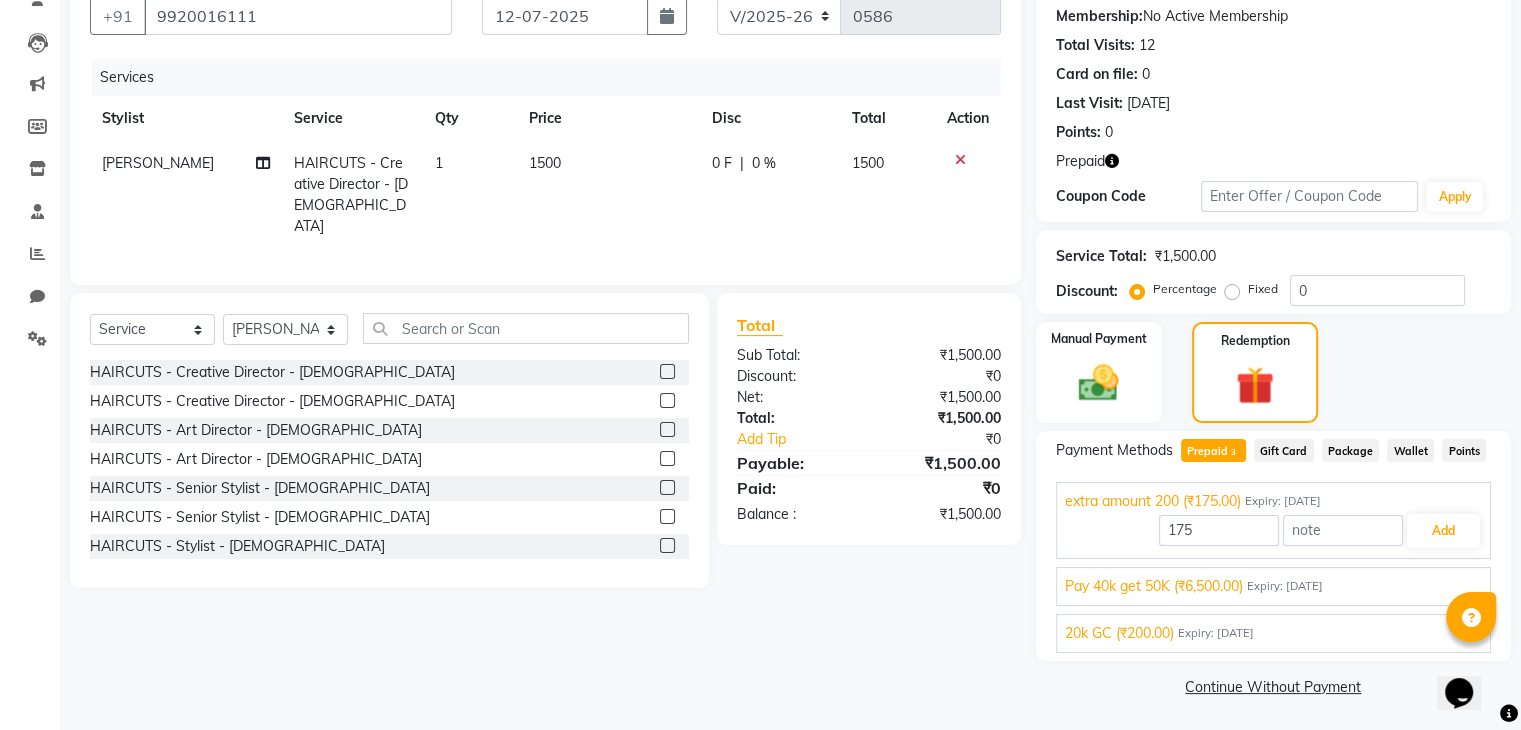 scroll, scrollTop: 190, scrollLeft: 0, axis: vertical 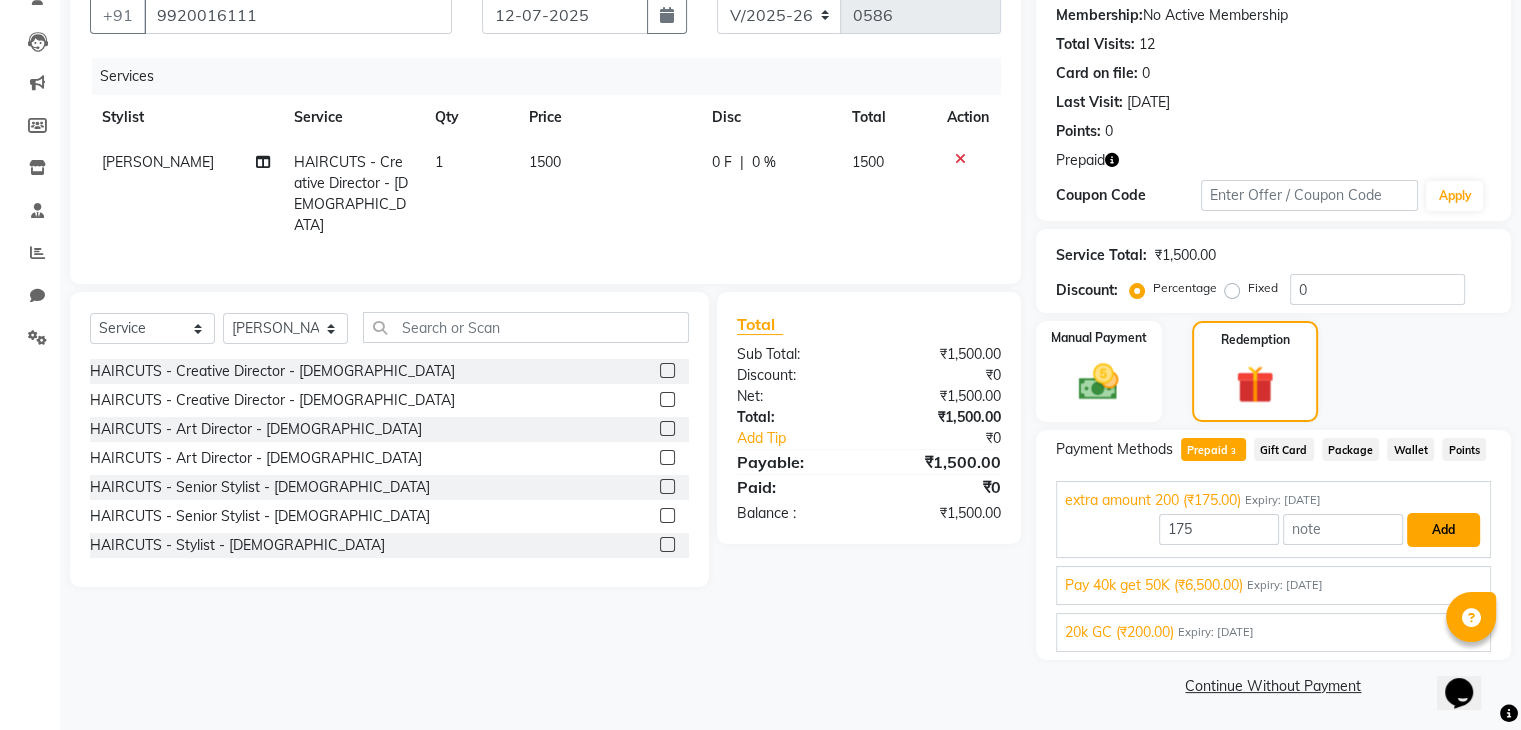 click on "Add" at bounding box center [1443, 530] 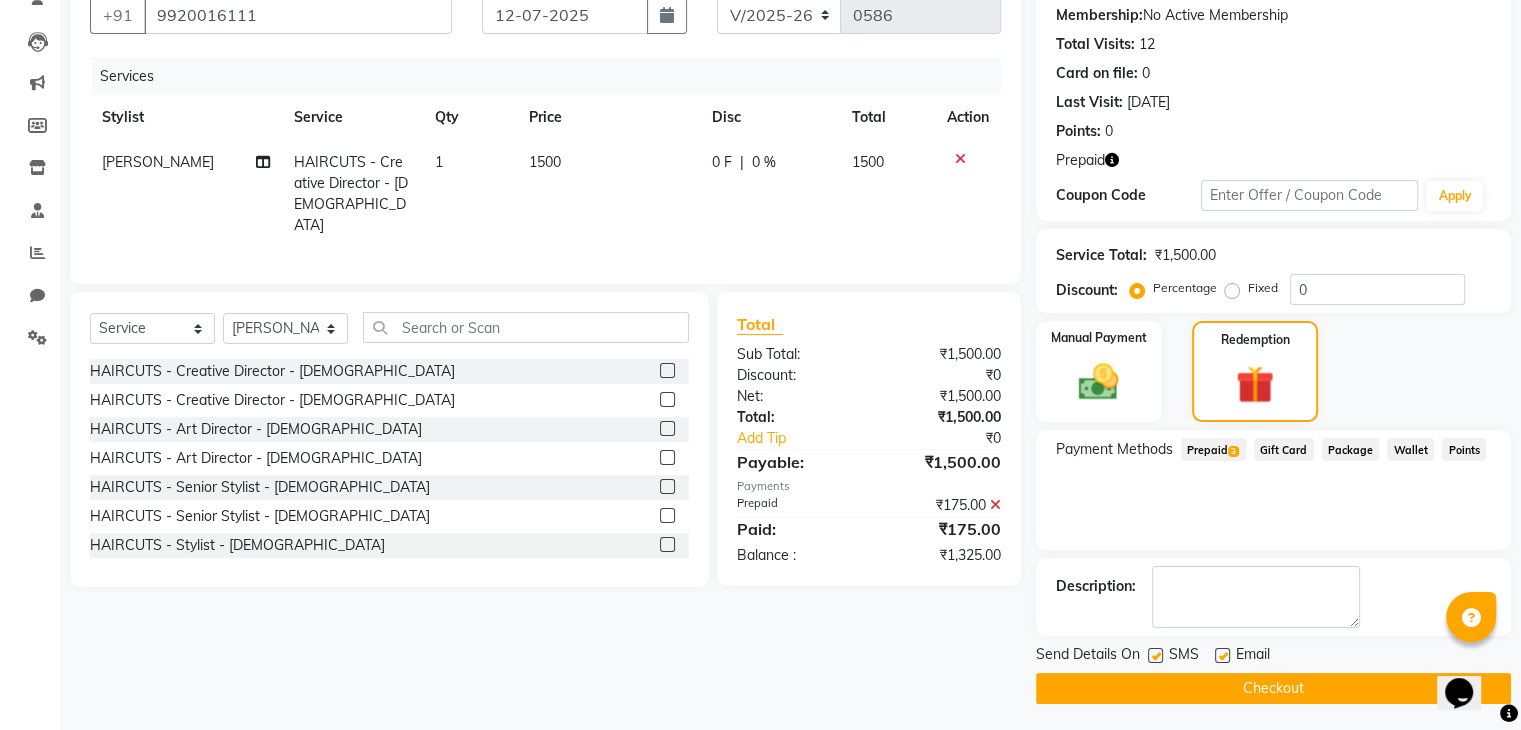 scroll, scrollTop: 193, scrollLeft: 0, axis: vertical 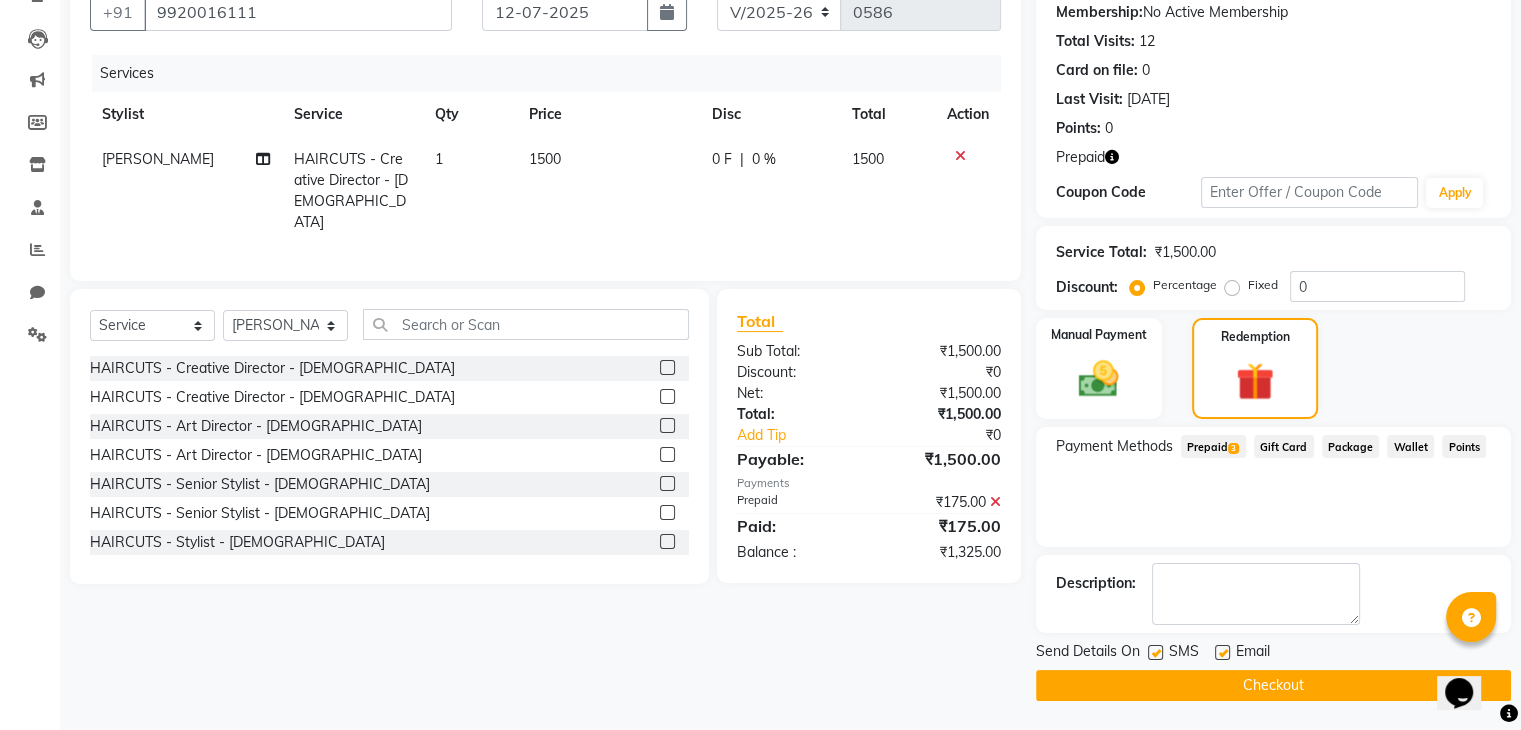 click on "3" 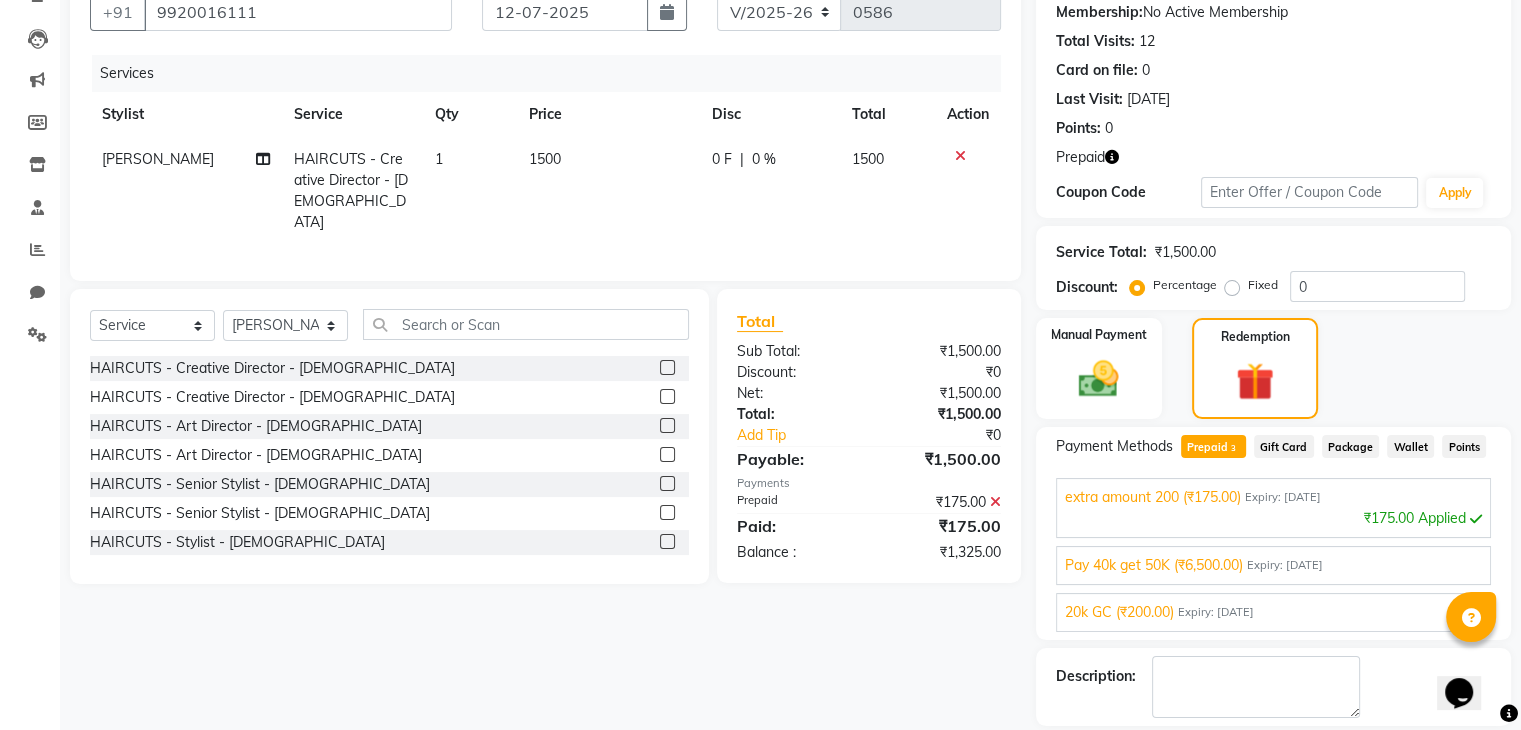scroll, scrollTop: 285, scrollLeft: 0, axis: vertical 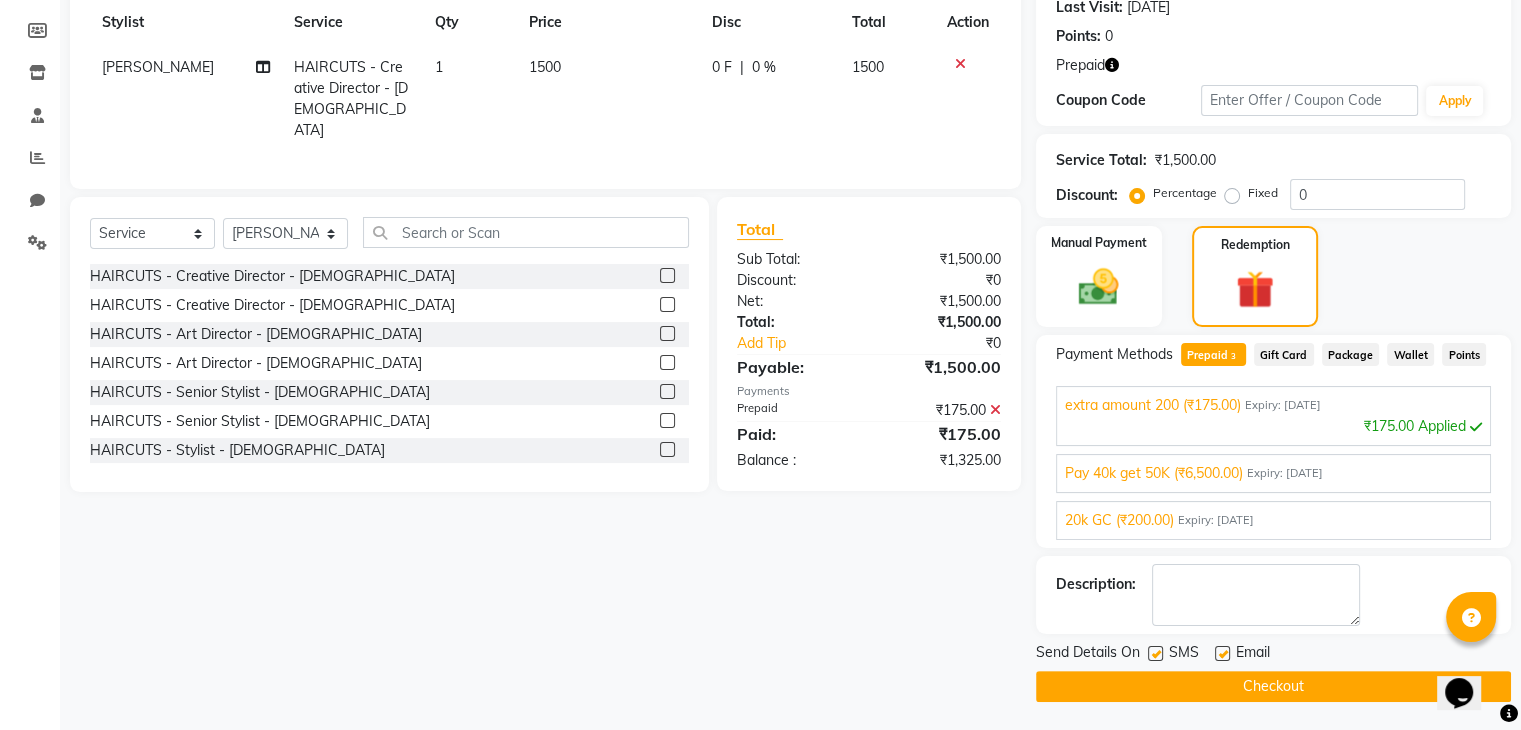 click on "20k GC (₹200.00)" at bounding box center [1119, 520] 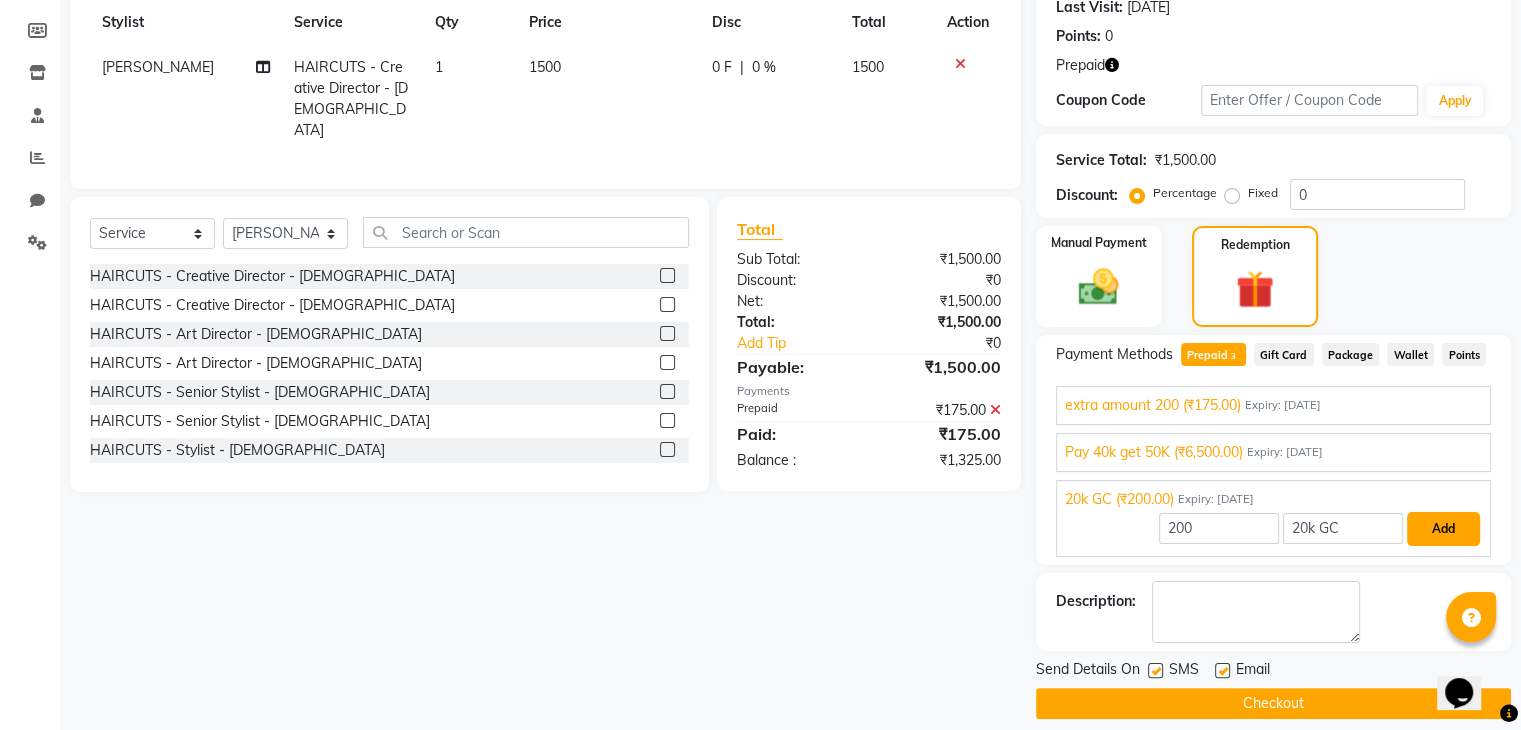 click on "Add" at bounding box center [1443, 529] 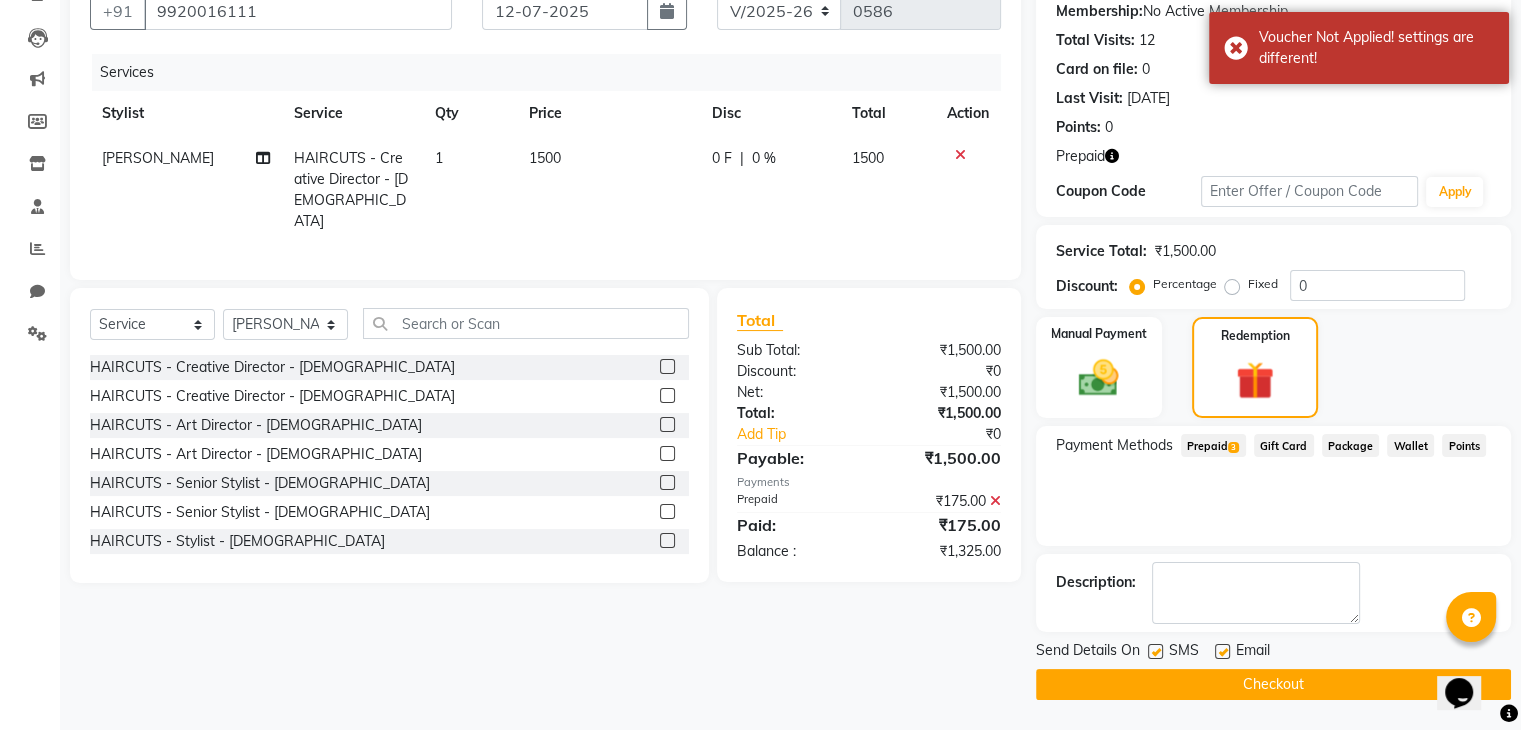 scroll, scrollTop: 193, scrollLeft: 0, axis: vertical 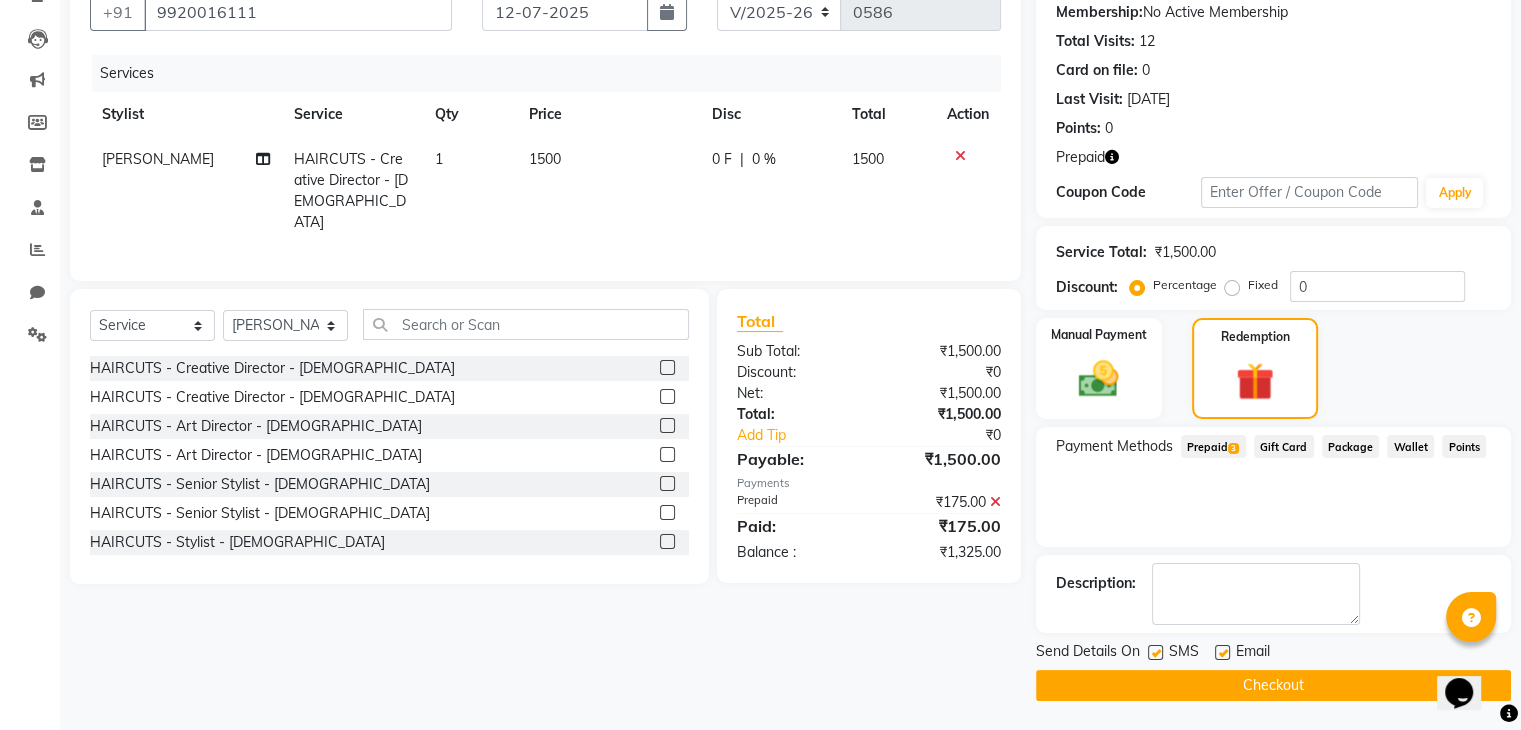 click on "Prepaid  3" 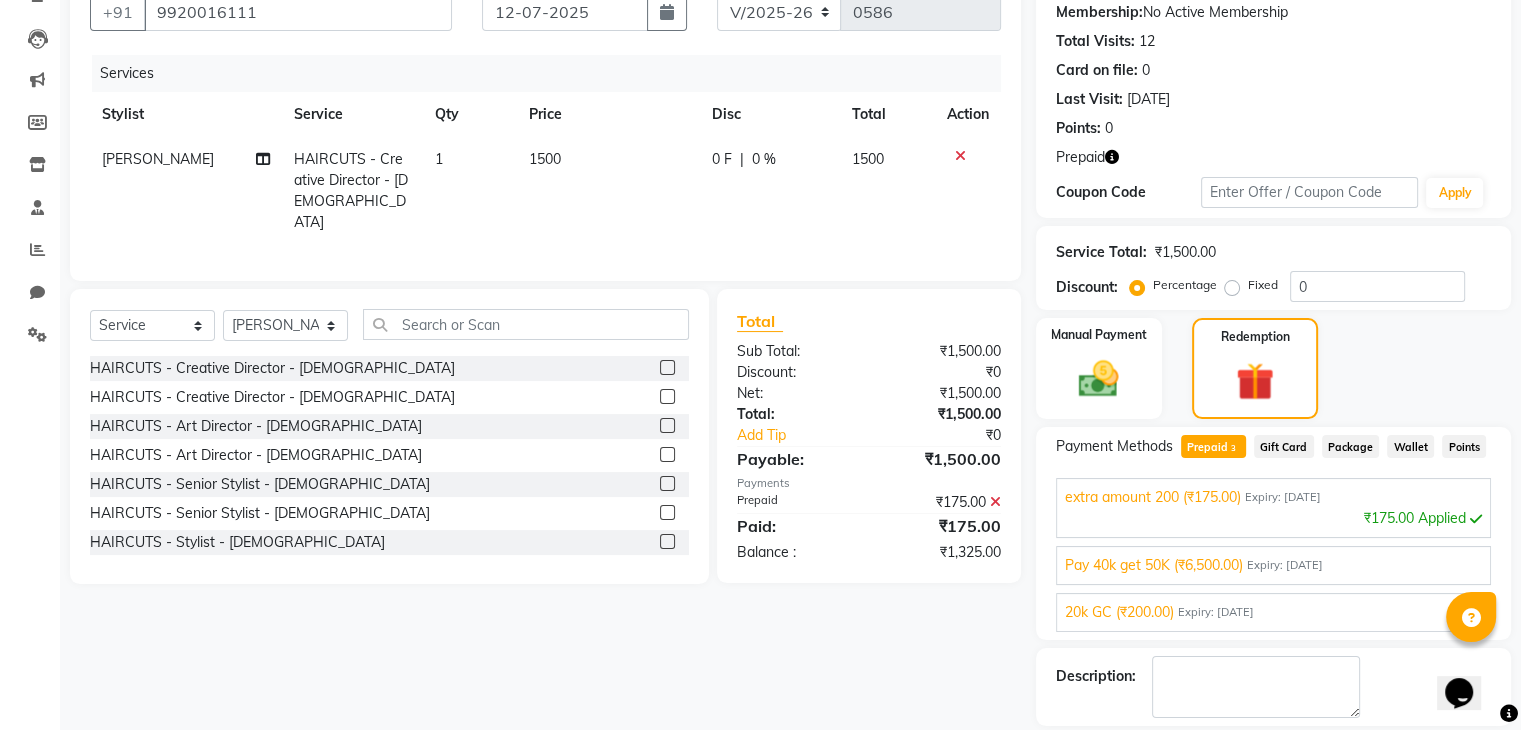 scroll, scrollTop: 285, scrollLeft: 0, axis: vertical 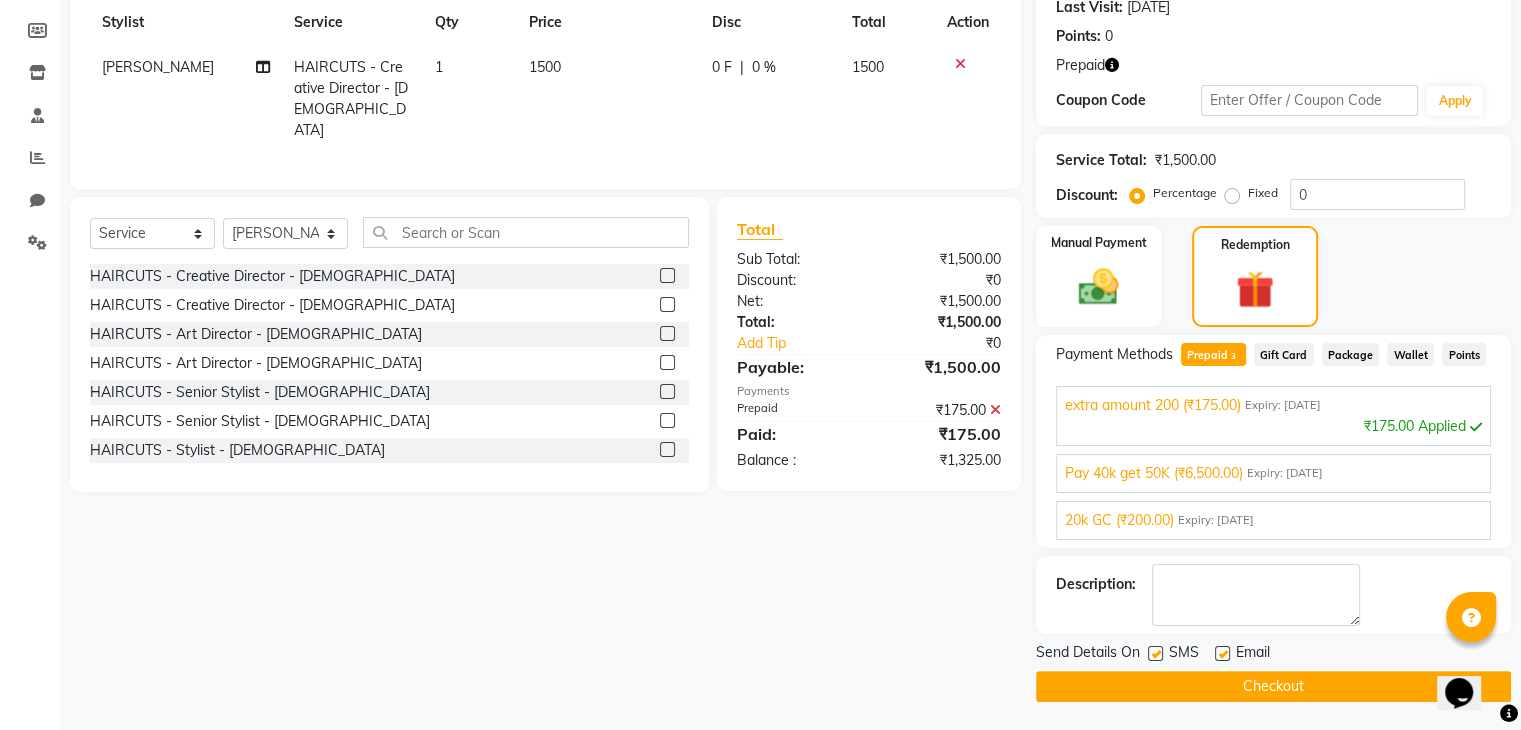 click on "20k GC (₹200.00) Expiry: 31-12-2027" at bounding box center [1273, 520] 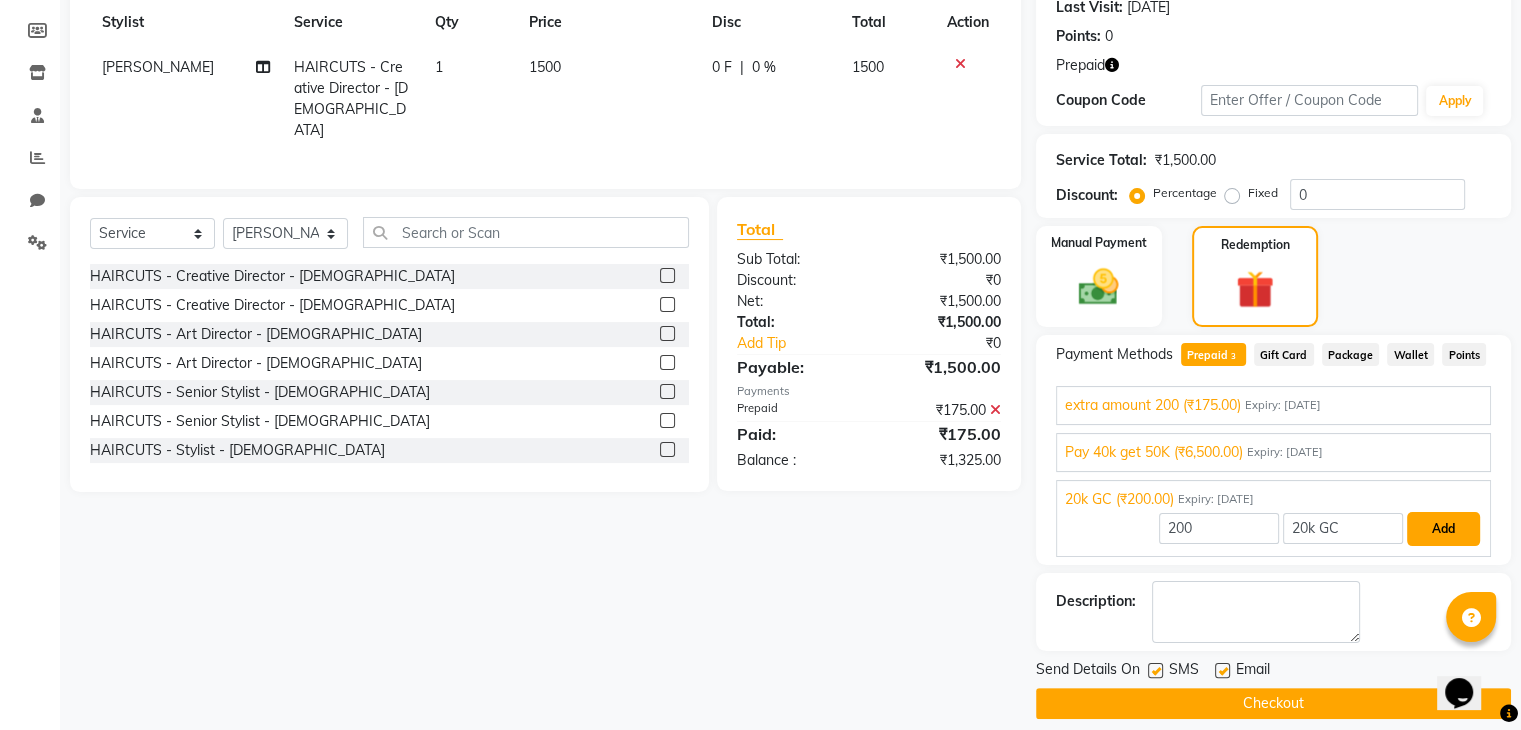 click on "Add" at bounding box center [1443, 529] 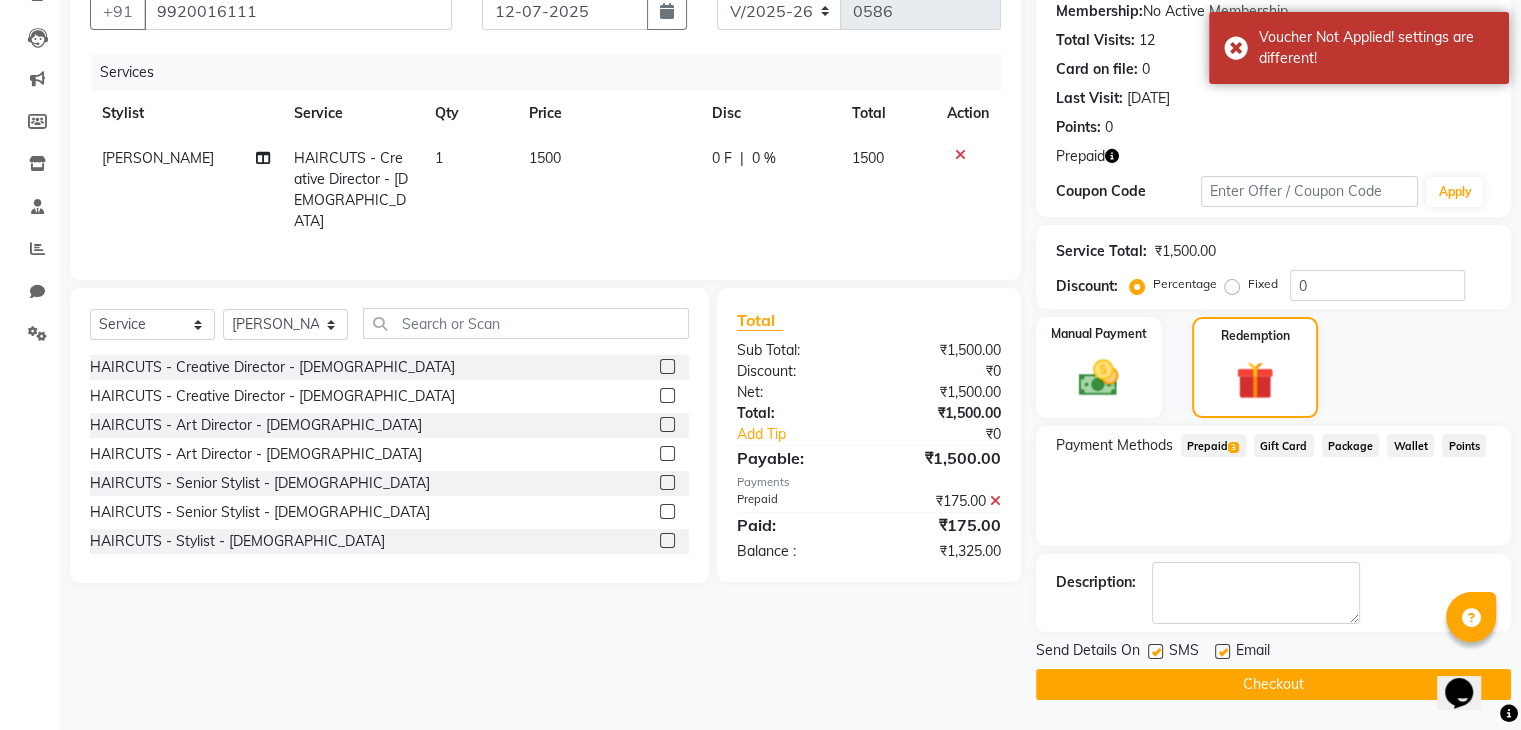 scroll, scrollTop: 193, scrollLeft: 0, axis: vertical 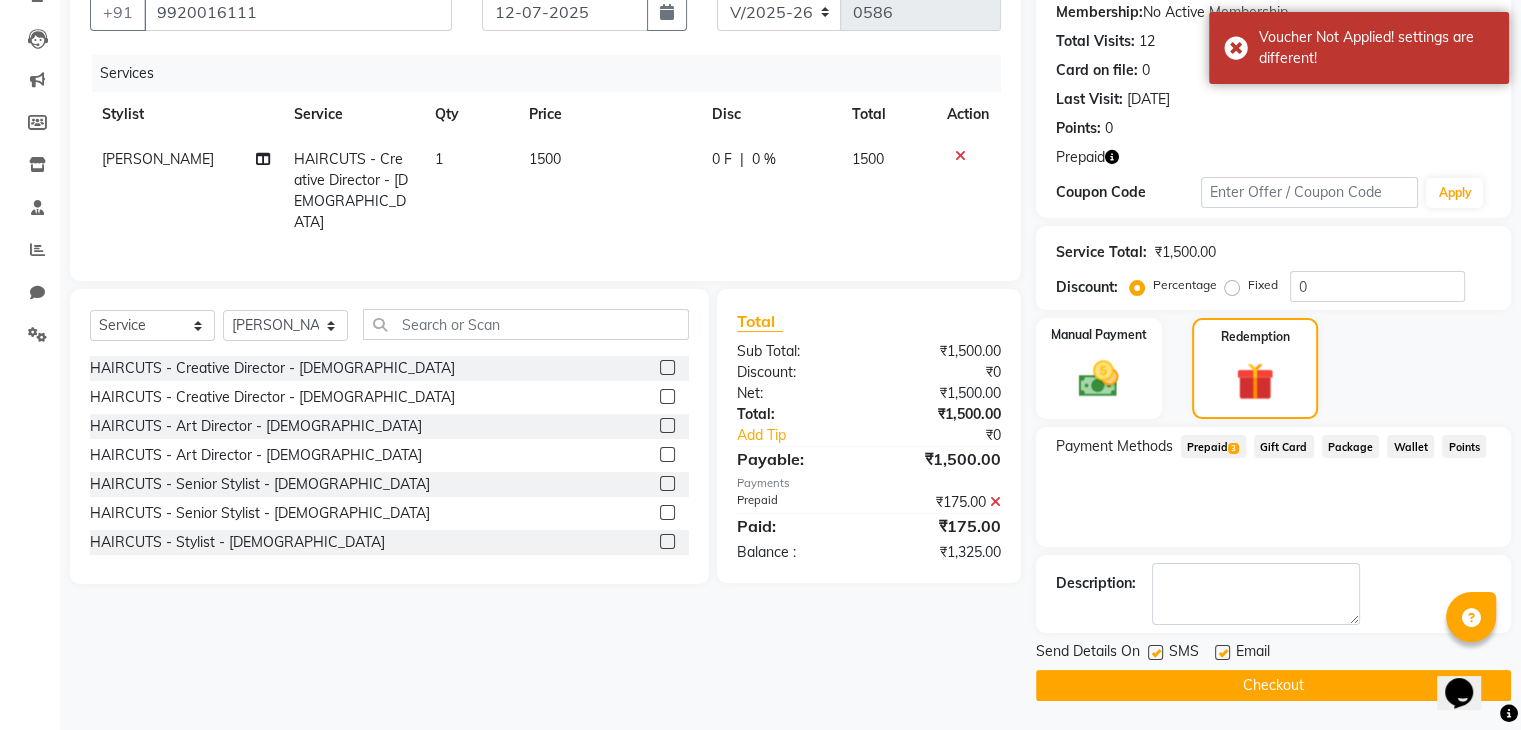 click at bounding box center [1509, 714] 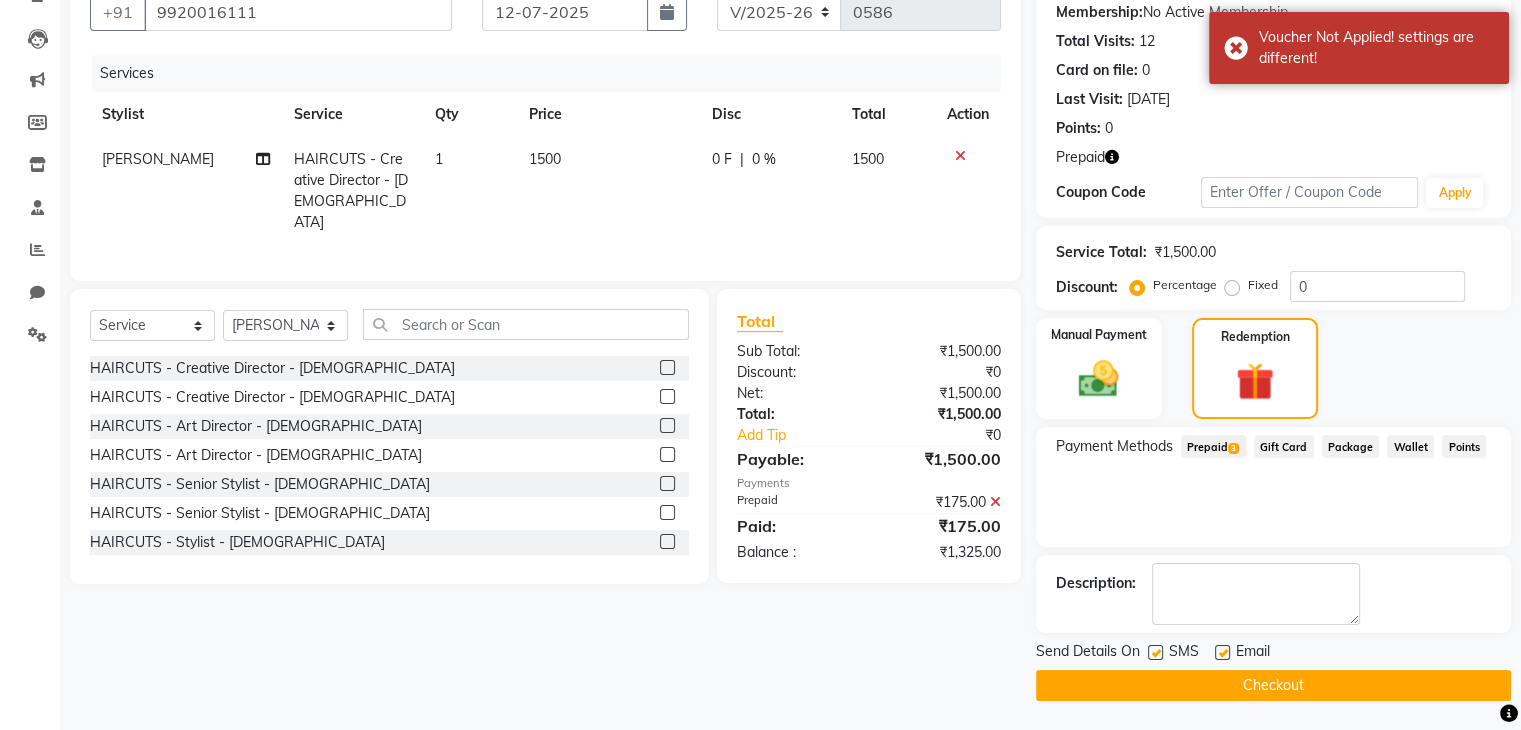 scroll, scrollTop: 0, scrollLeft: 0, axis: both 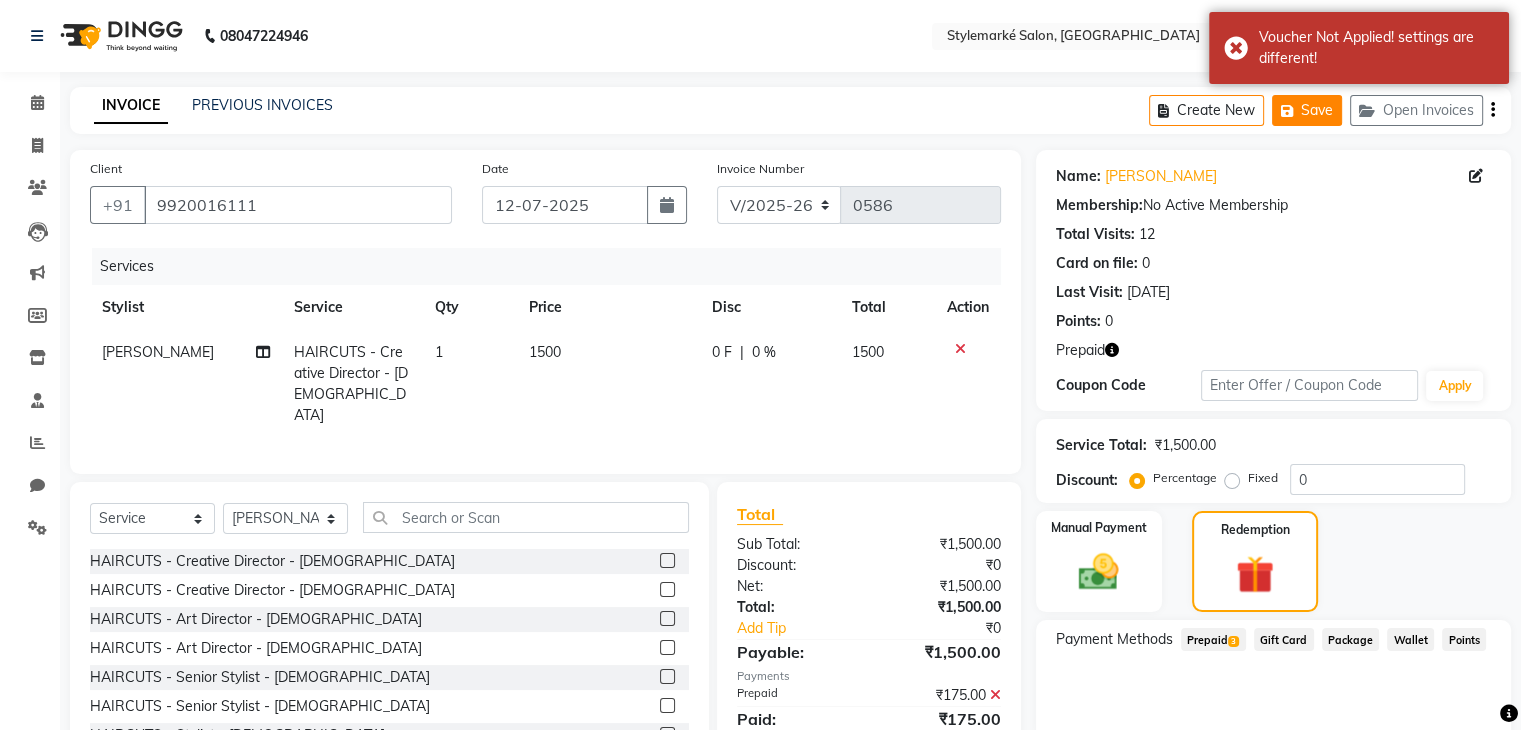 click on "Save" 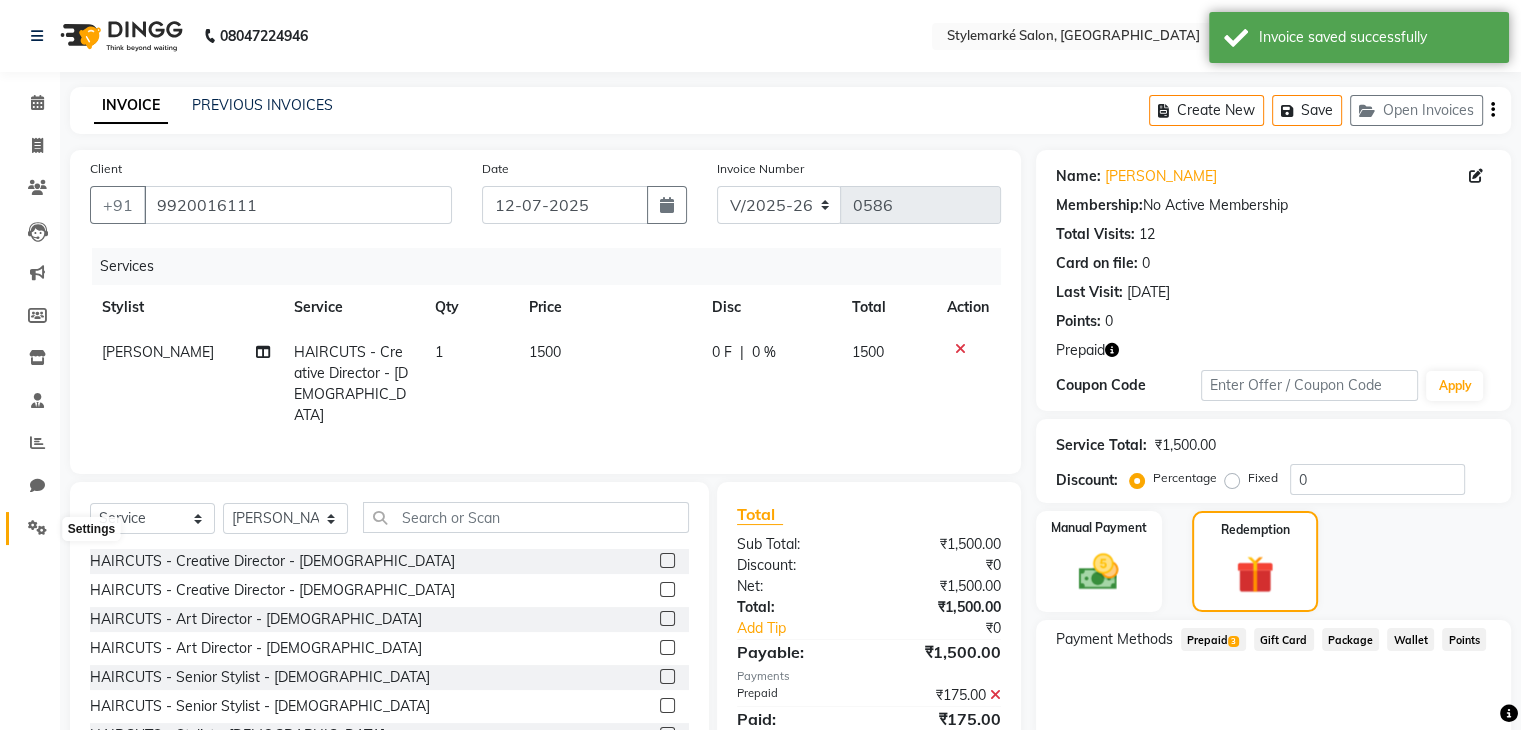 click 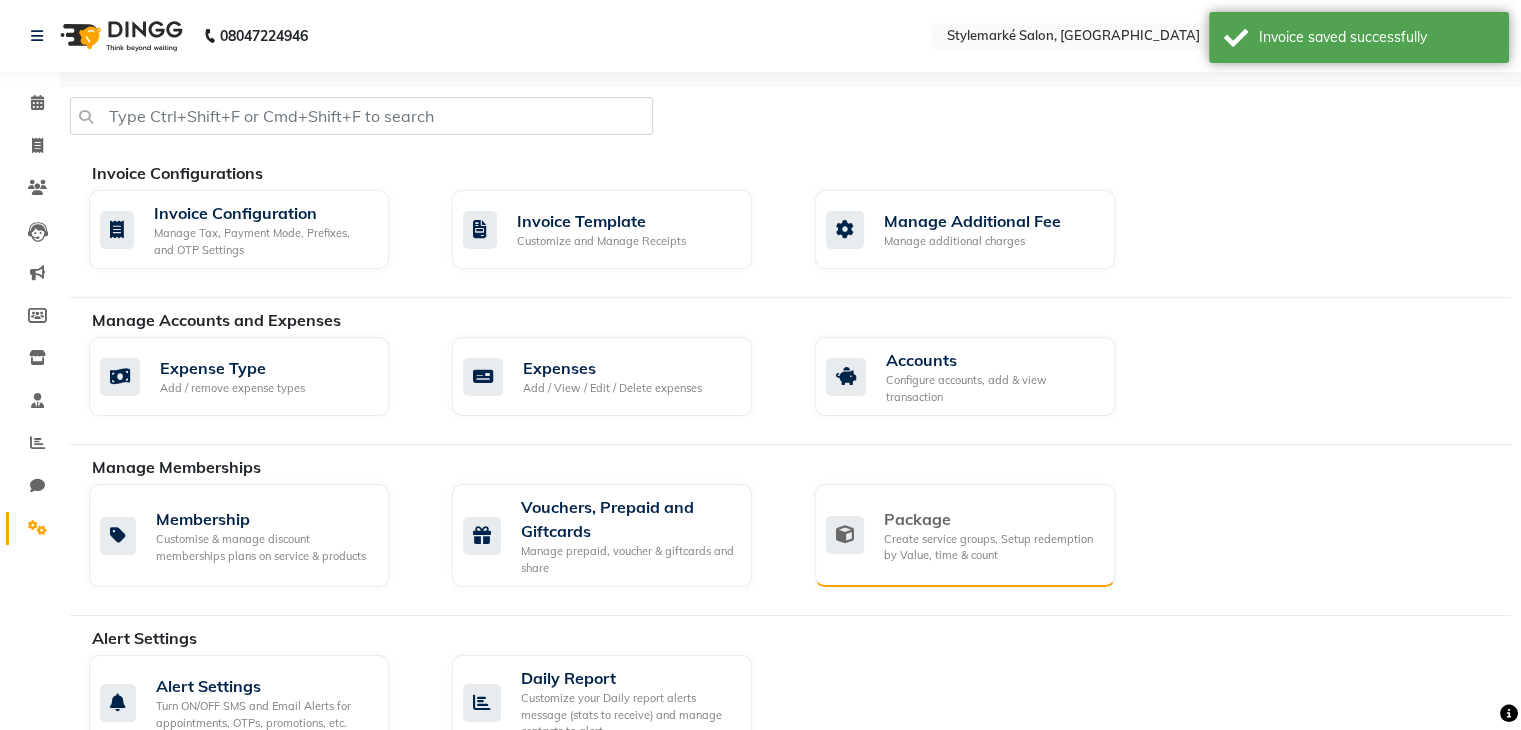 click on "Create service groups, Setup redemption by Value, time & count" 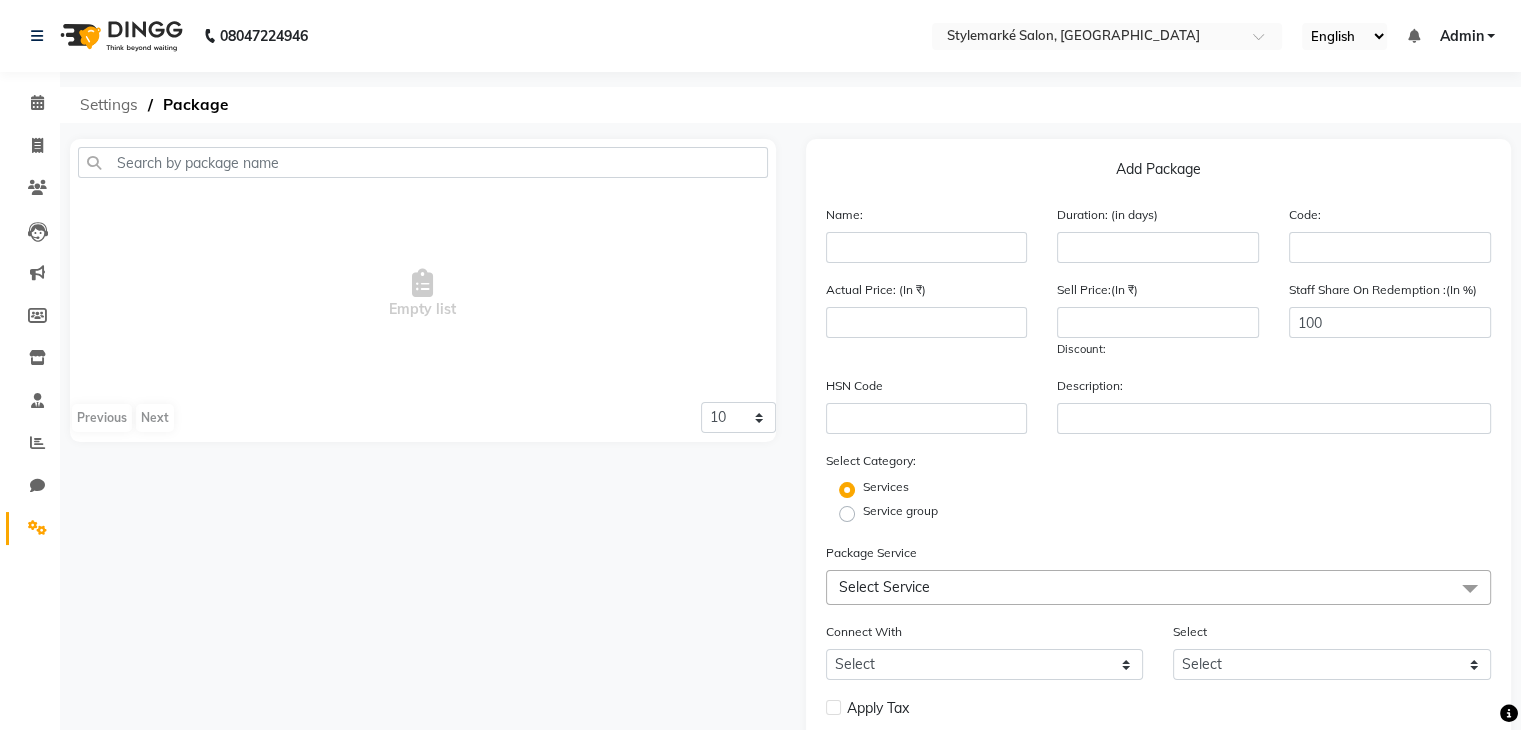 click on "Settings" 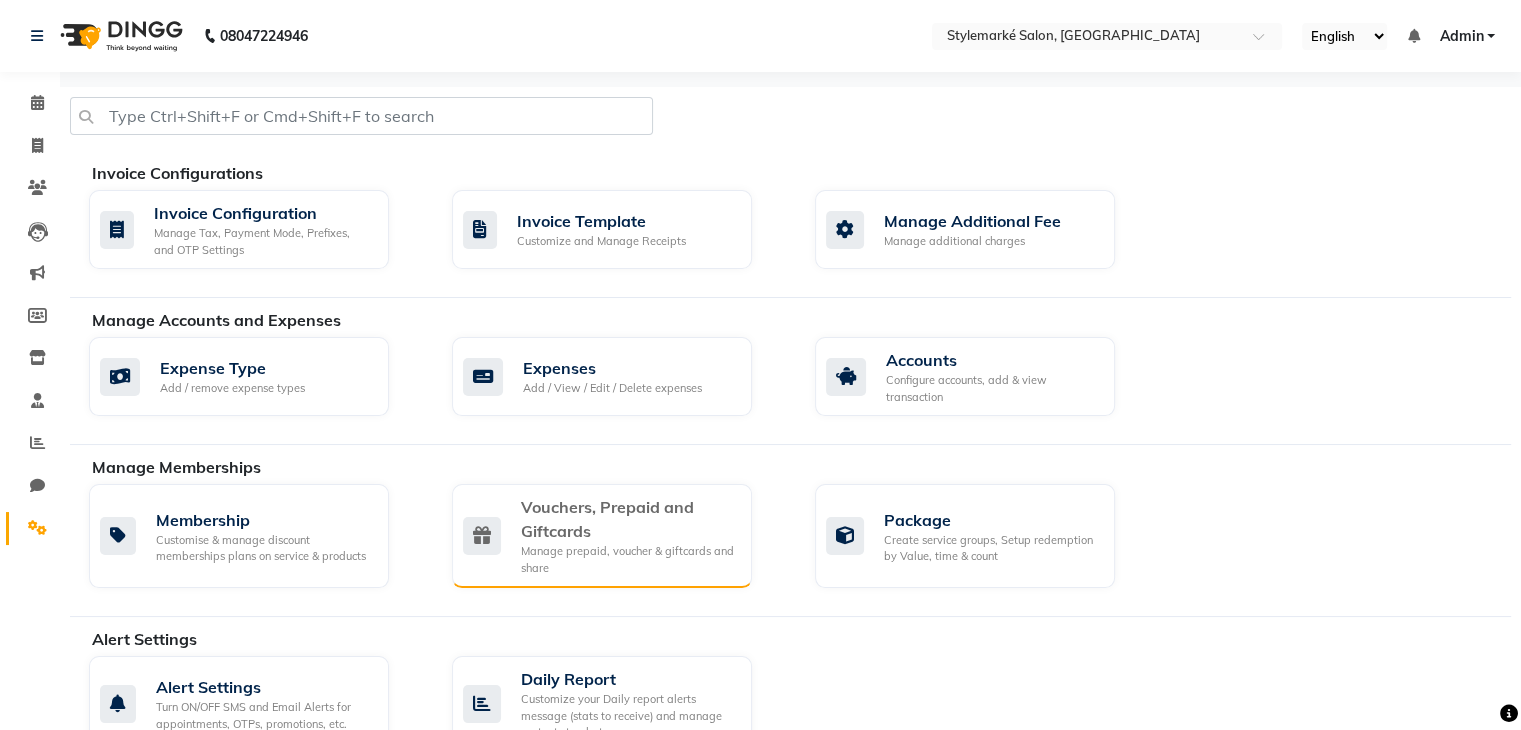 click on "Vouchers, Prepaid and Giftcards" 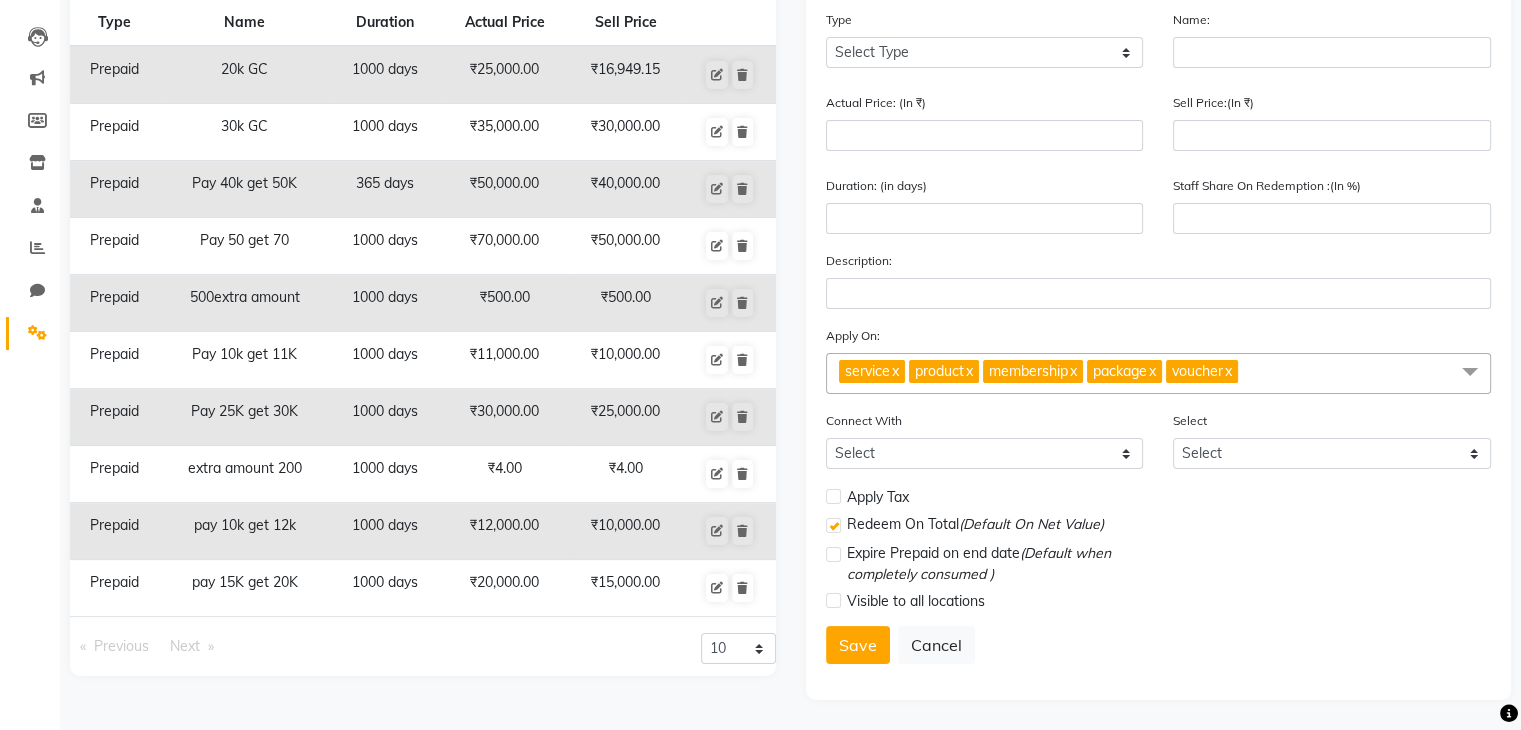 scroll, scrollTop: 1, scrollLeft: 0, axis: vertical 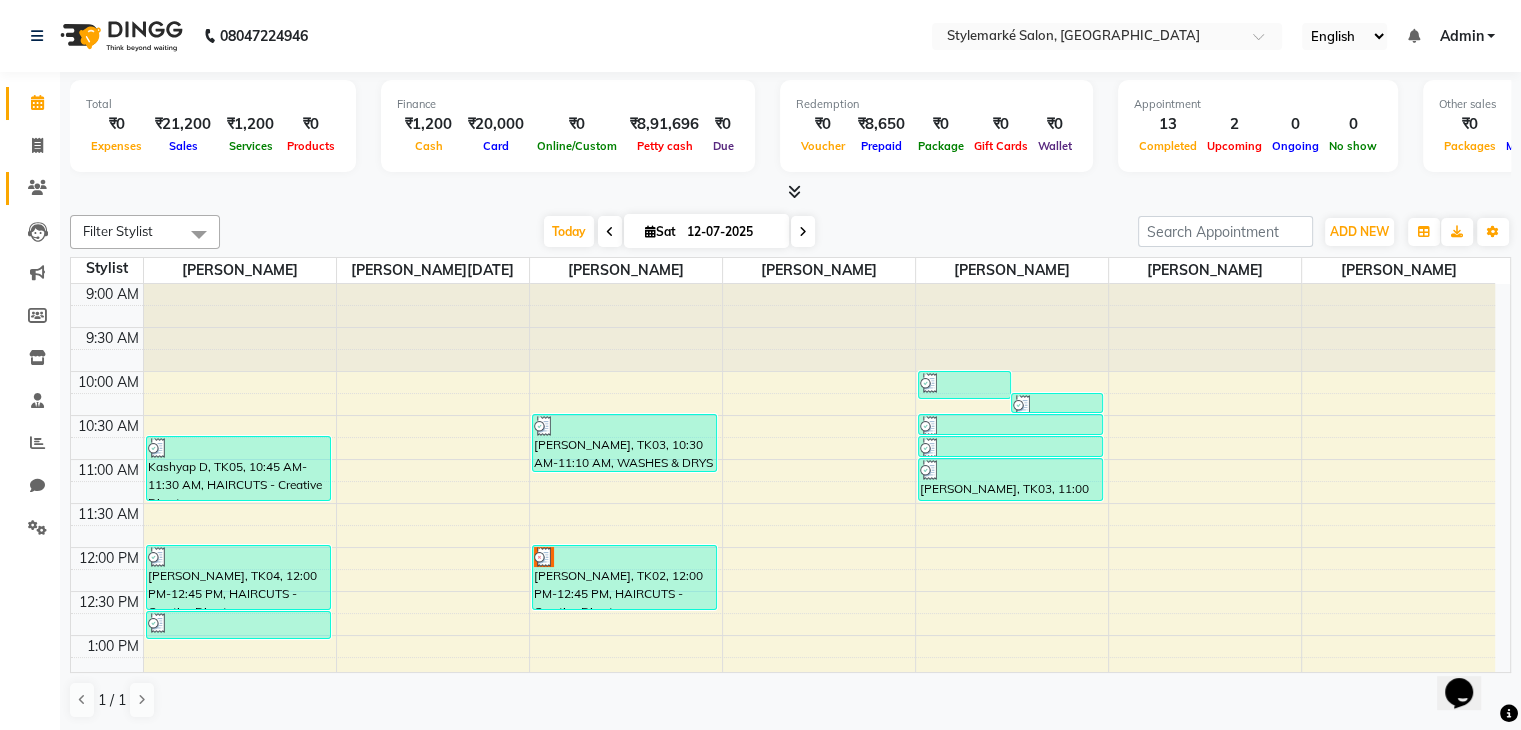 click on "Clients" 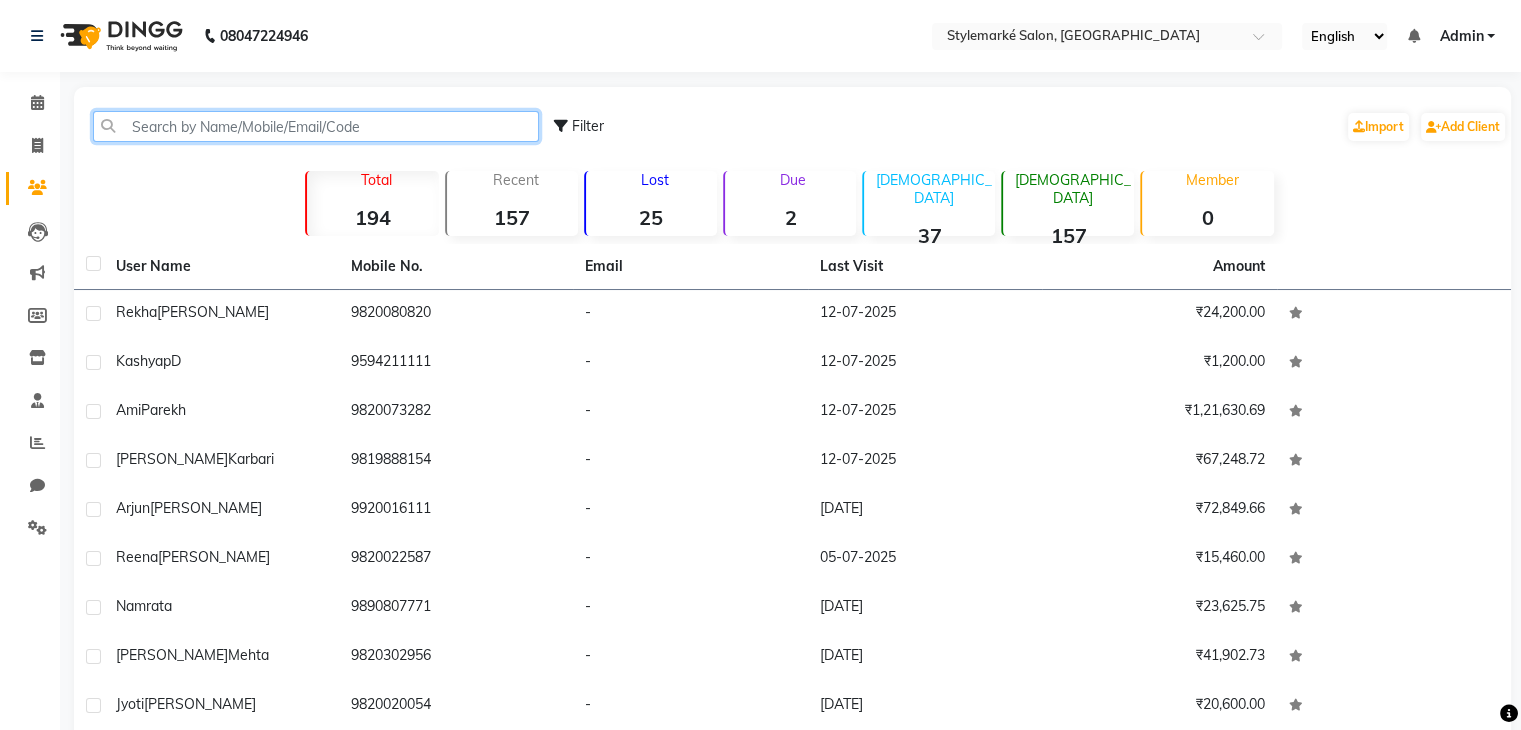 click 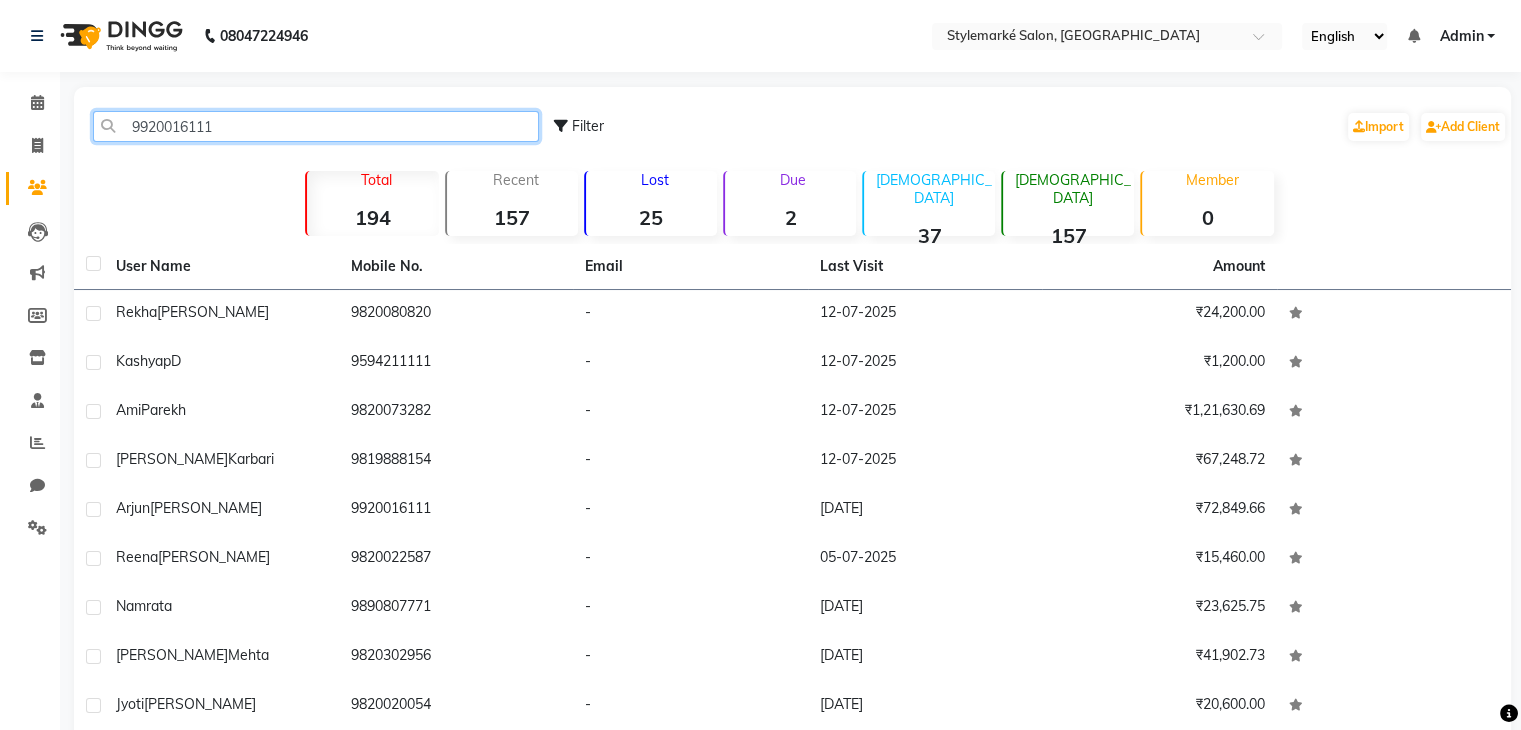 type on "9920016111" 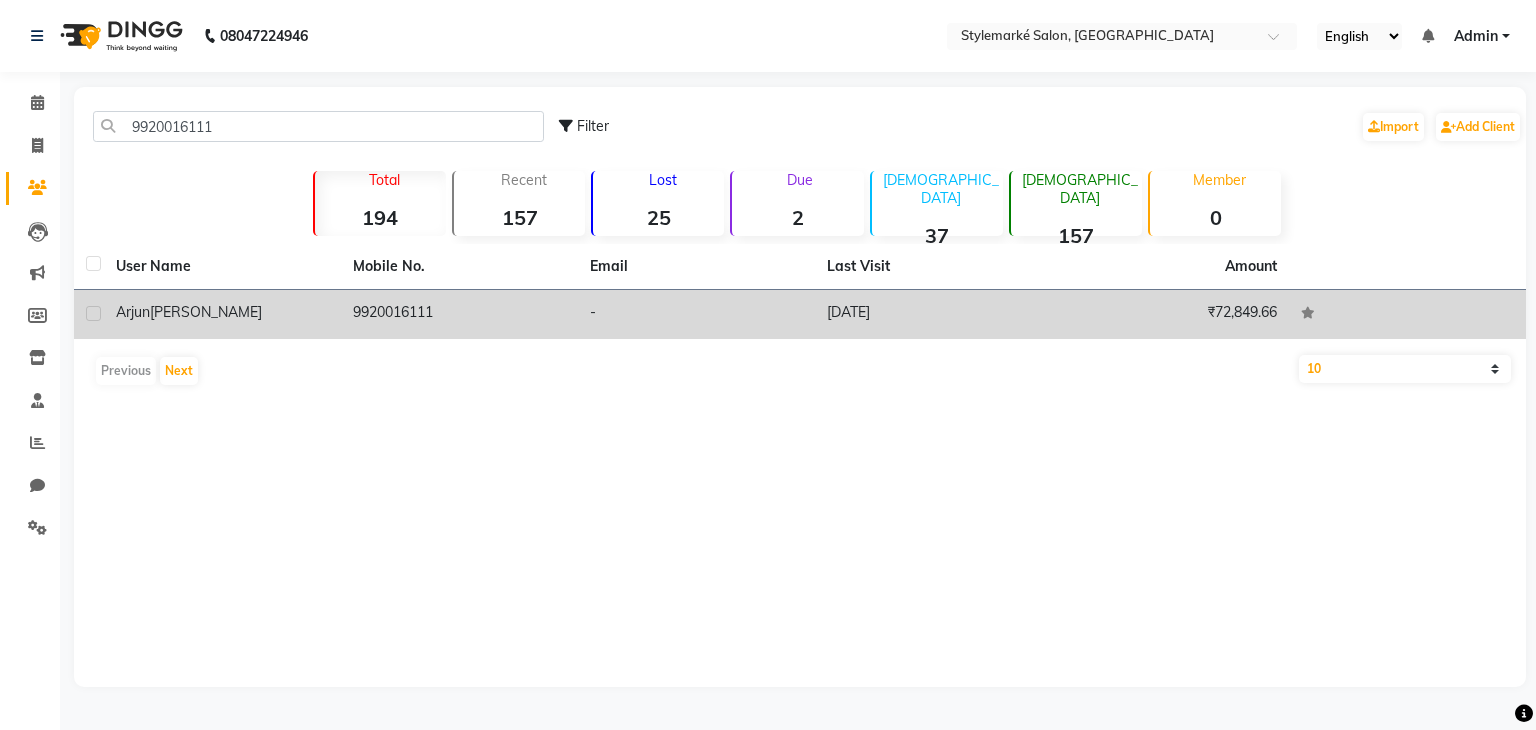 click on "9920016111" 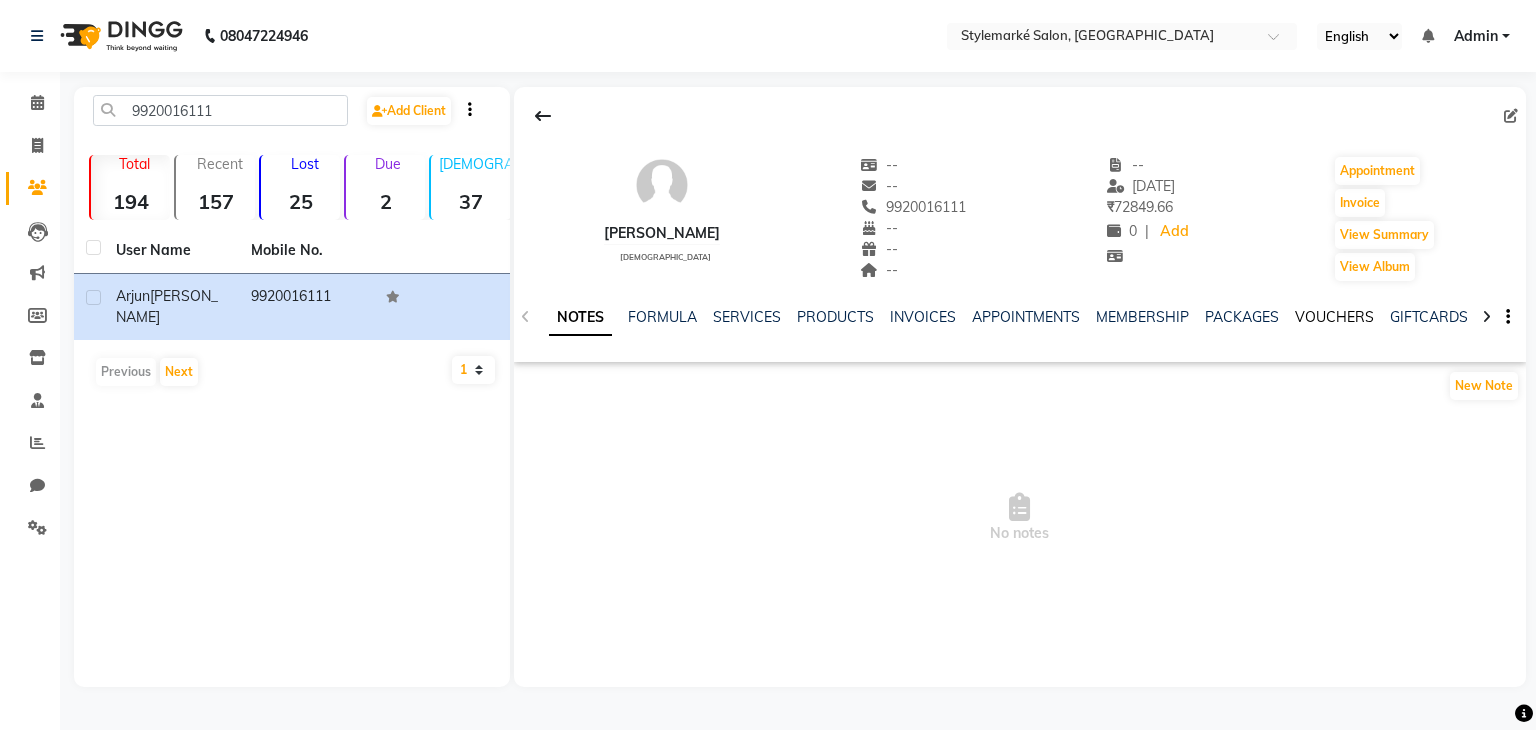 click on "VOUCHERS" 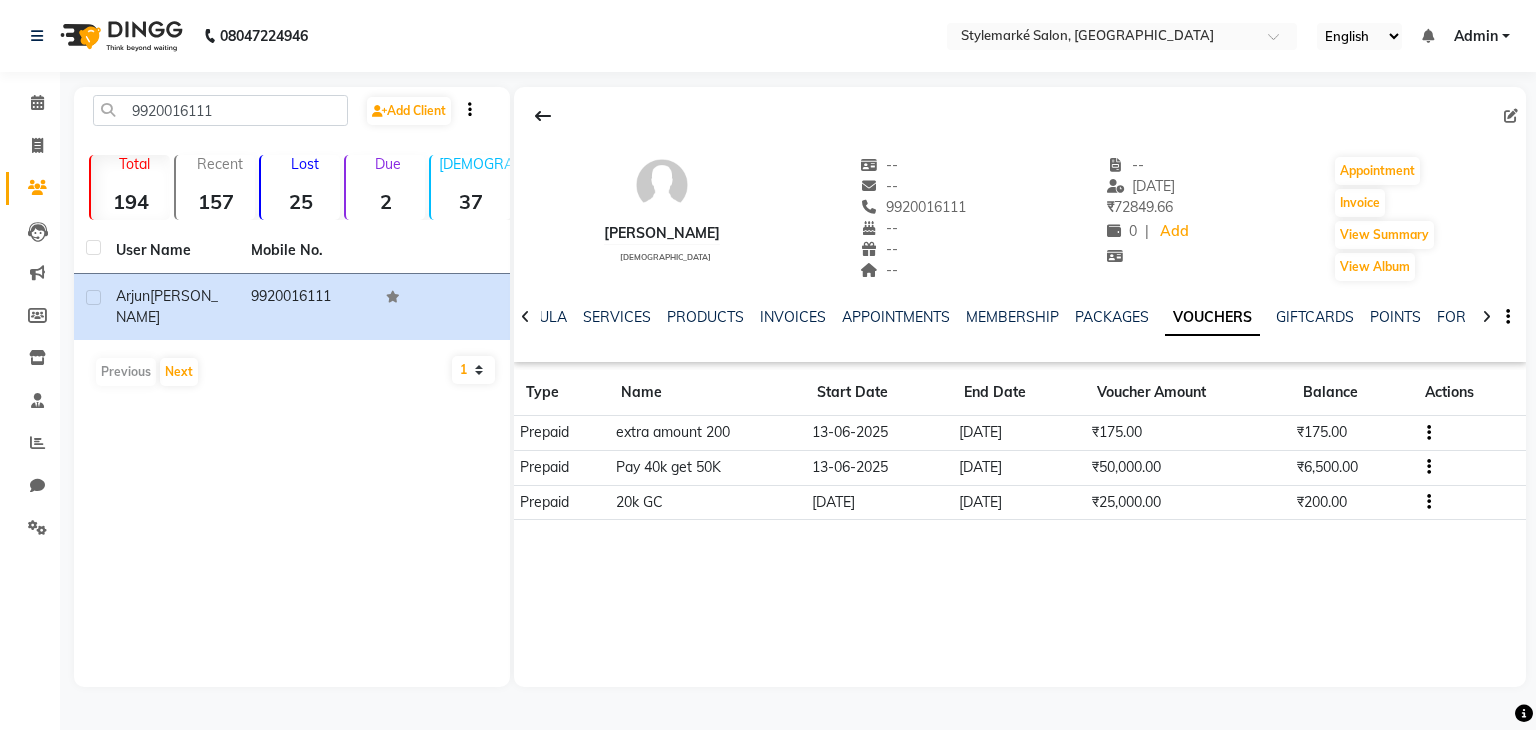click 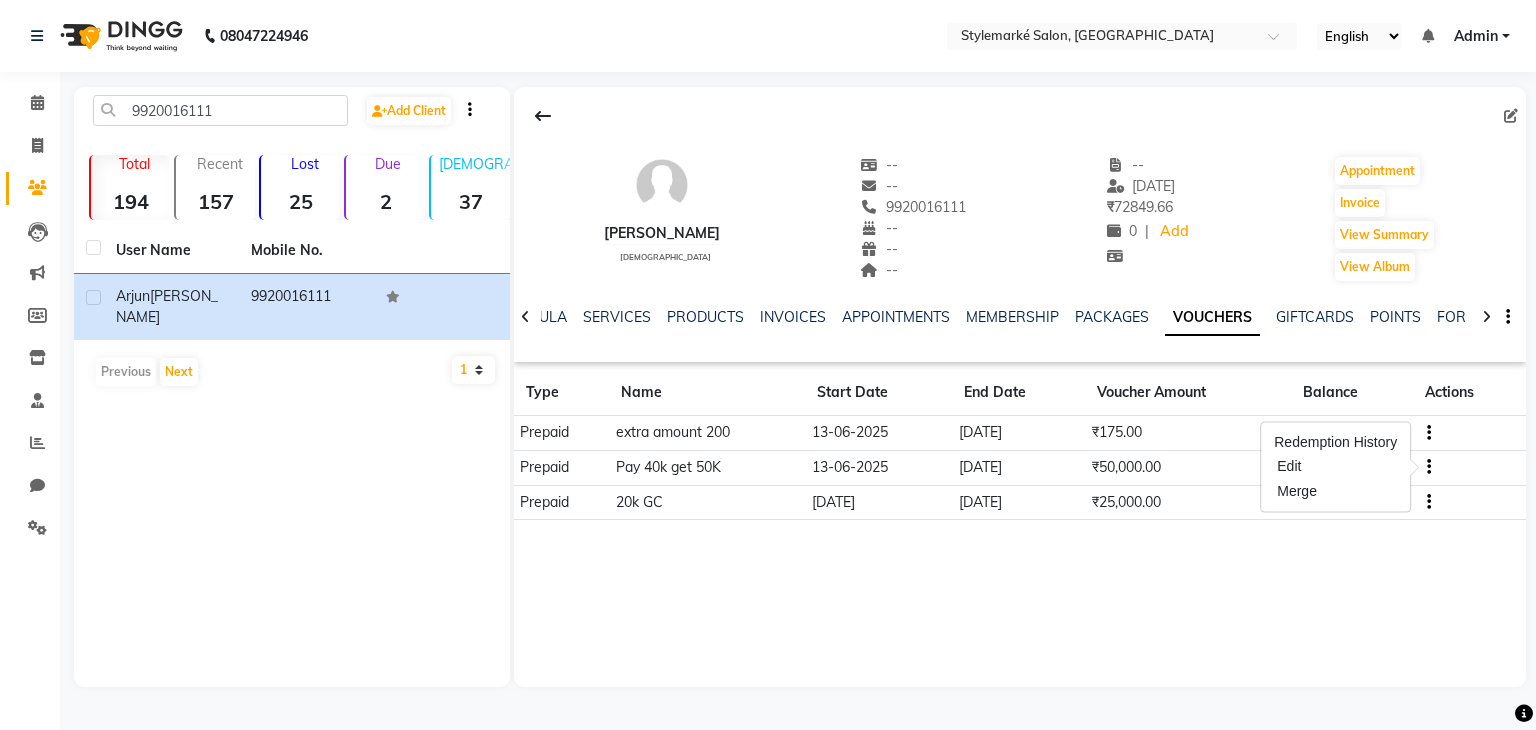 click 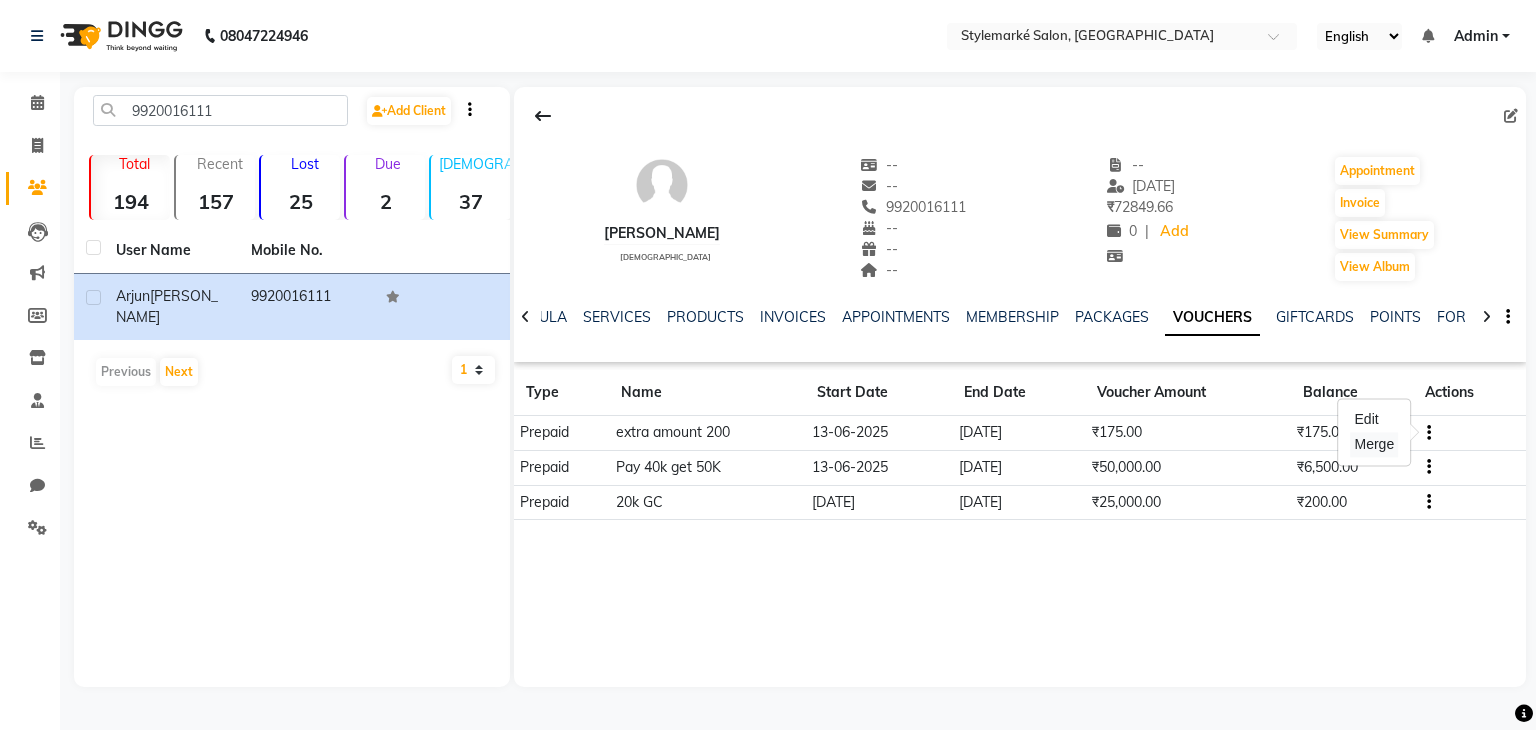 click on "Merge" at bounding box center (1375, 444) 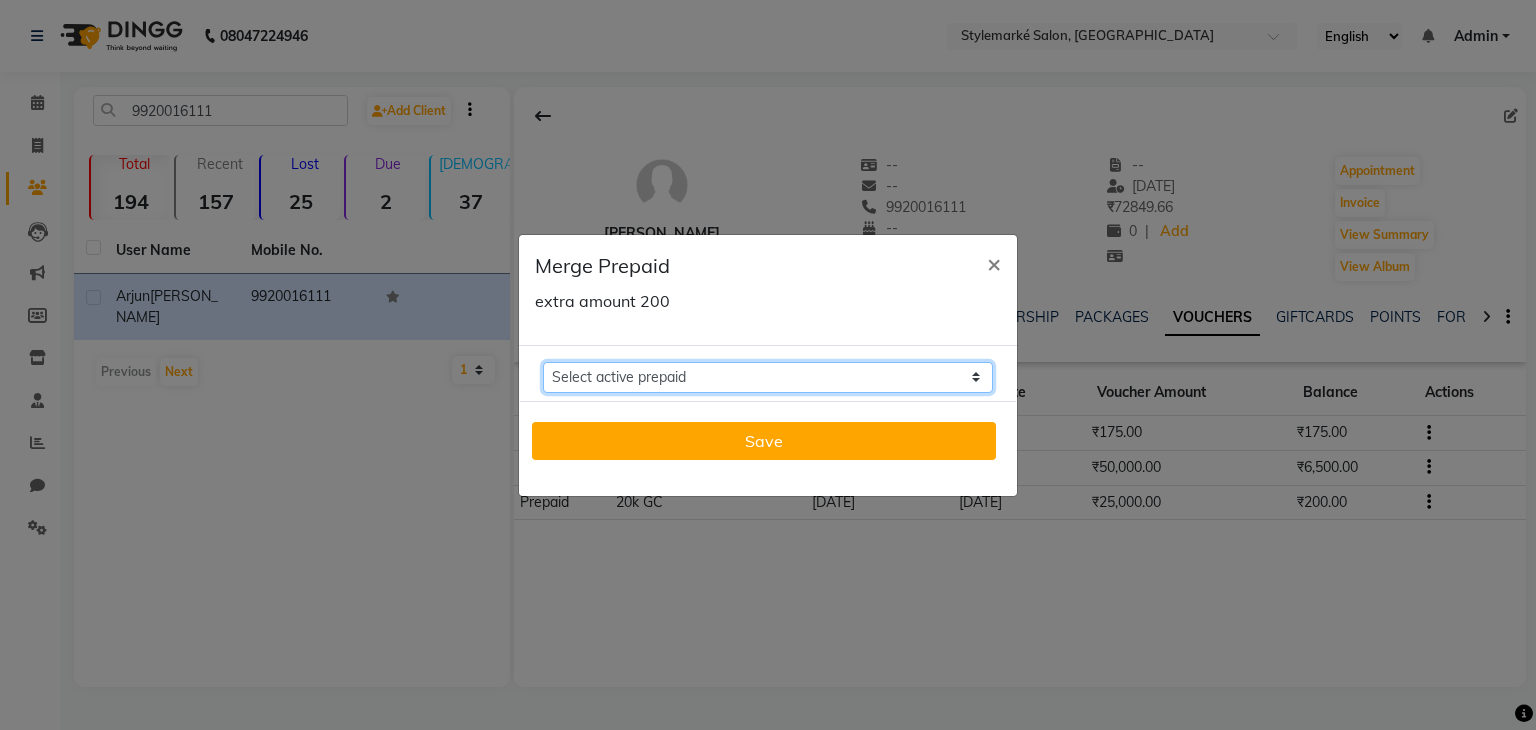 click on "Select active prepaid  20k GC Balance: 200   Pay 40k get 50K Balance: 6500" 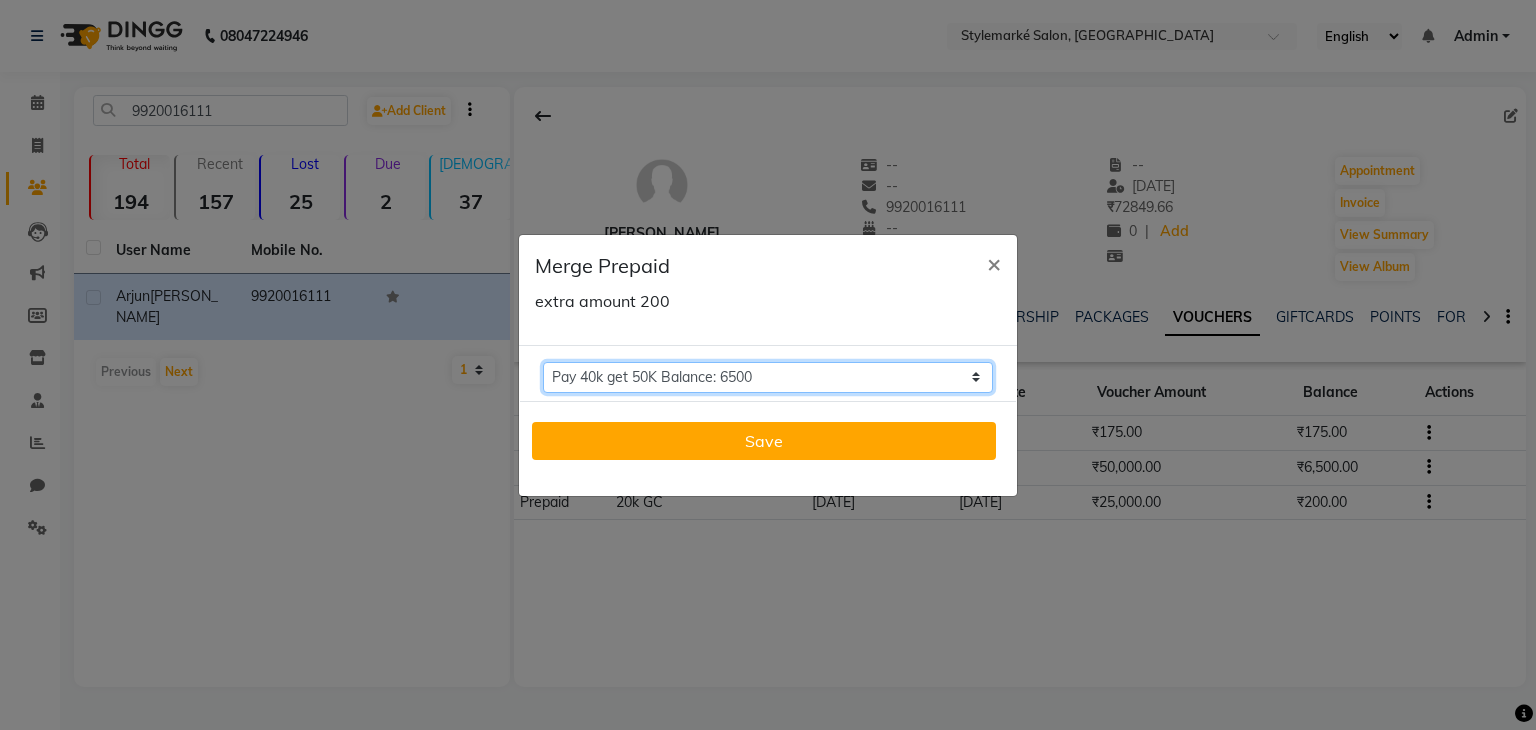 click on "Select active prepaid  20k GC Balance: 200   Pay 40k get 50K Balance: 6500" 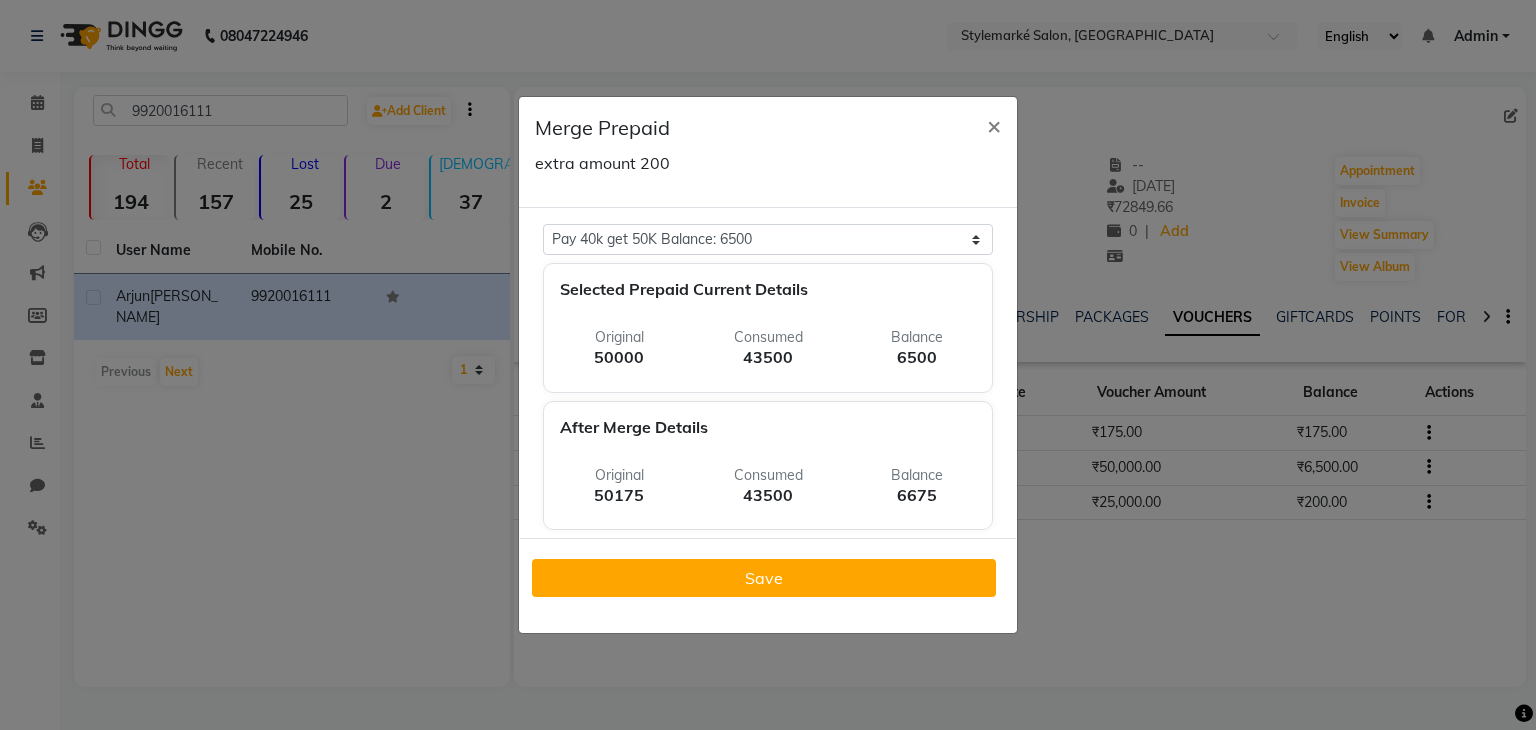 drag, startPoint x: 892, startPoint y: 359, endPoint x: 940, endPoint y: 359, distance: 48 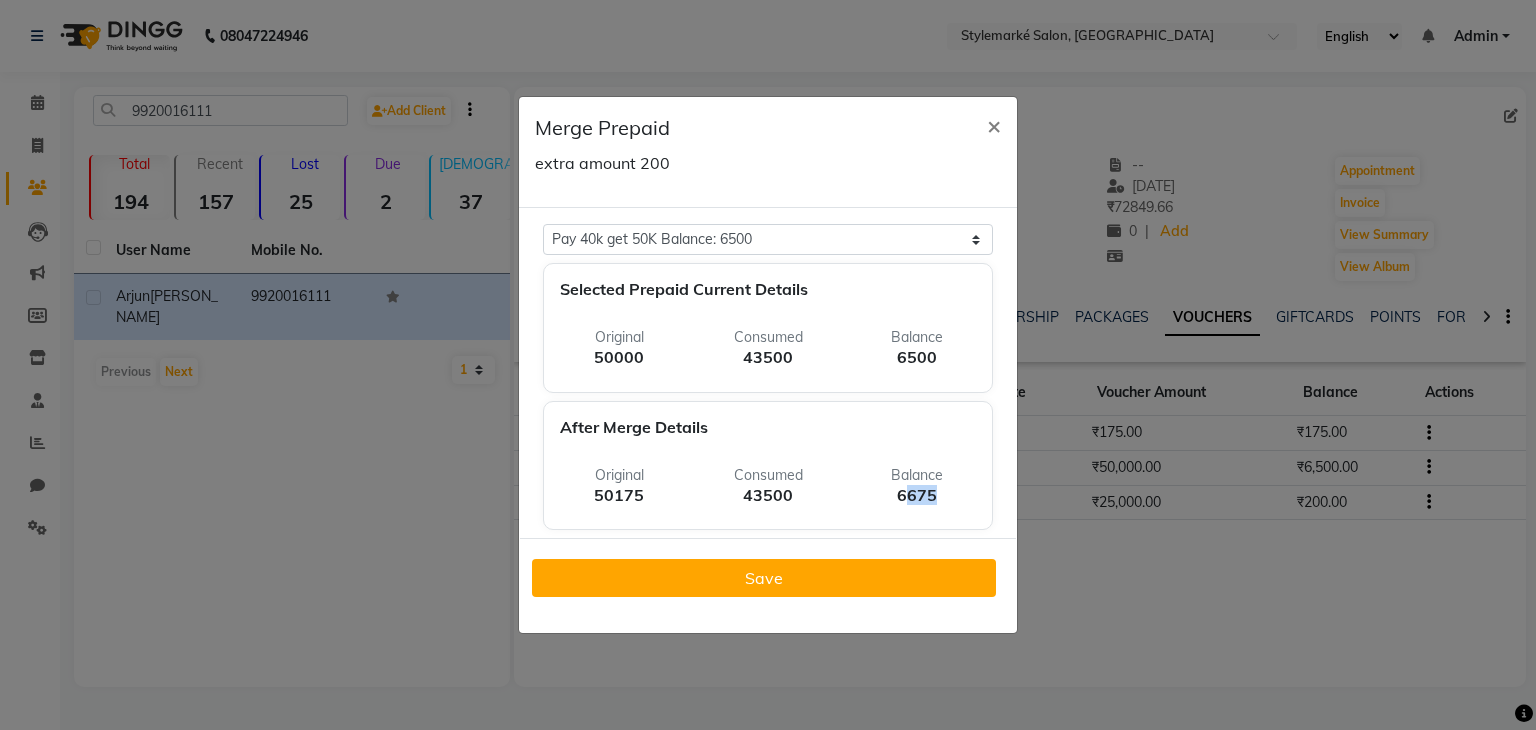 drag, startPoint x: 892, startPoint y: 500, endPoint x: 927, endPoint y: 500, distance: 35 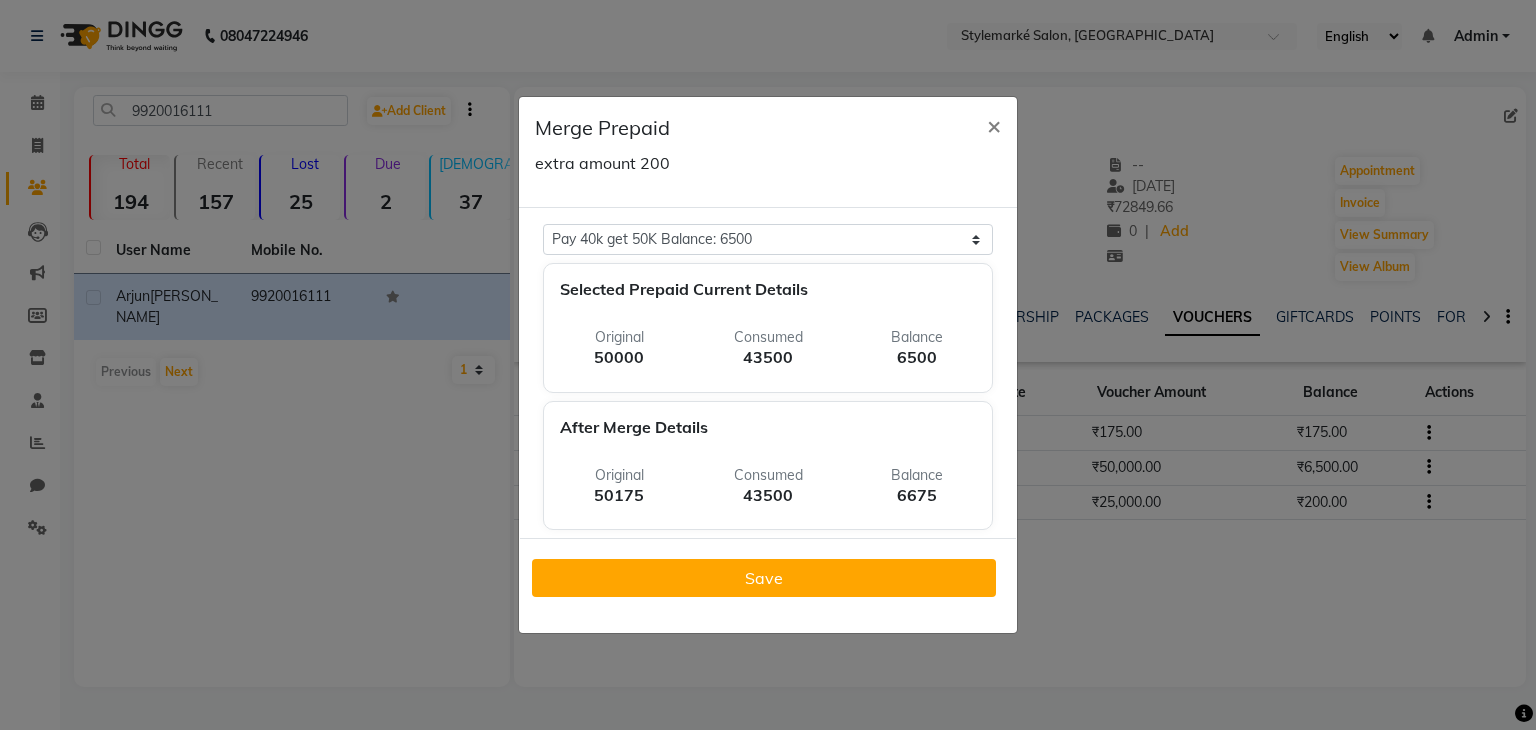 click on "6675" 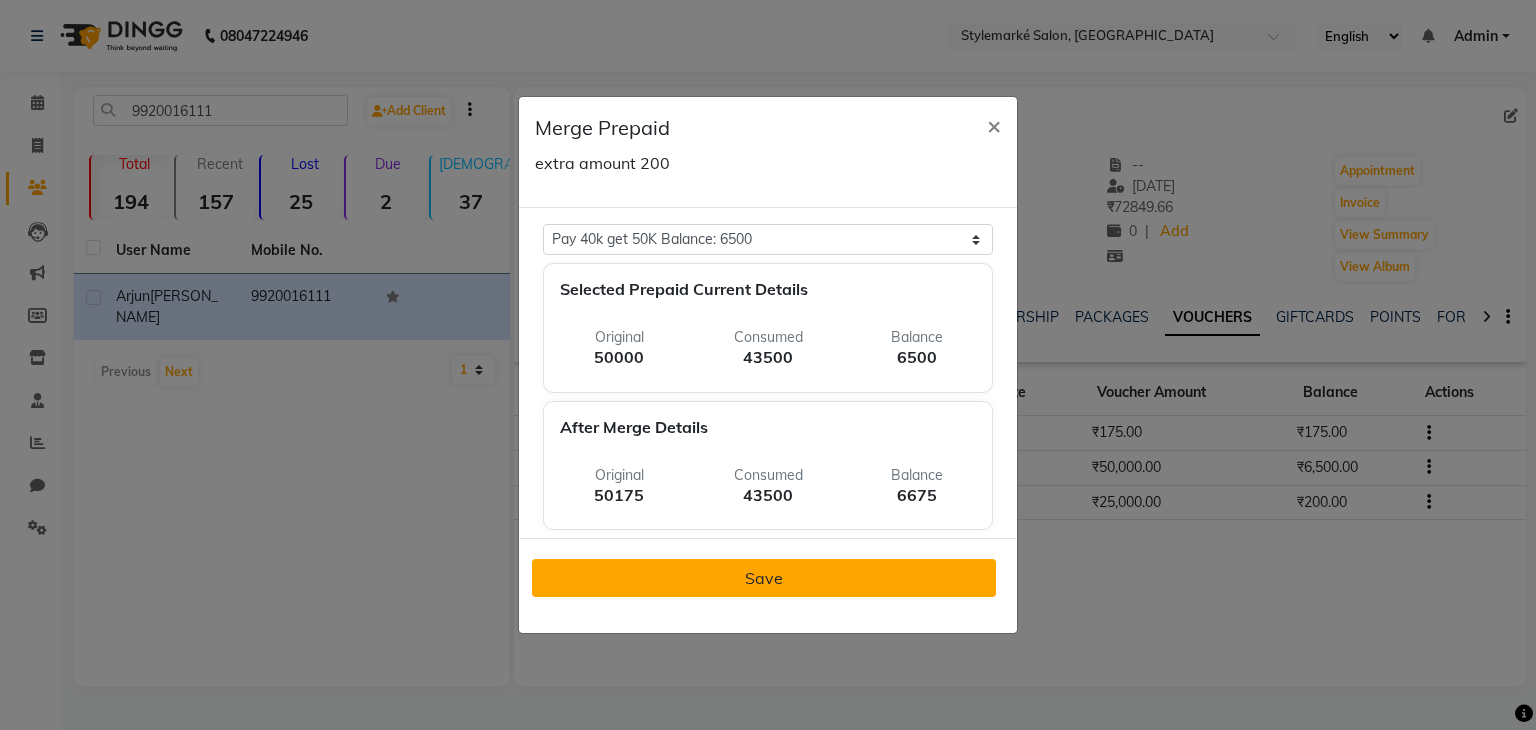 click on "Save" at bounding box center (764, 578) 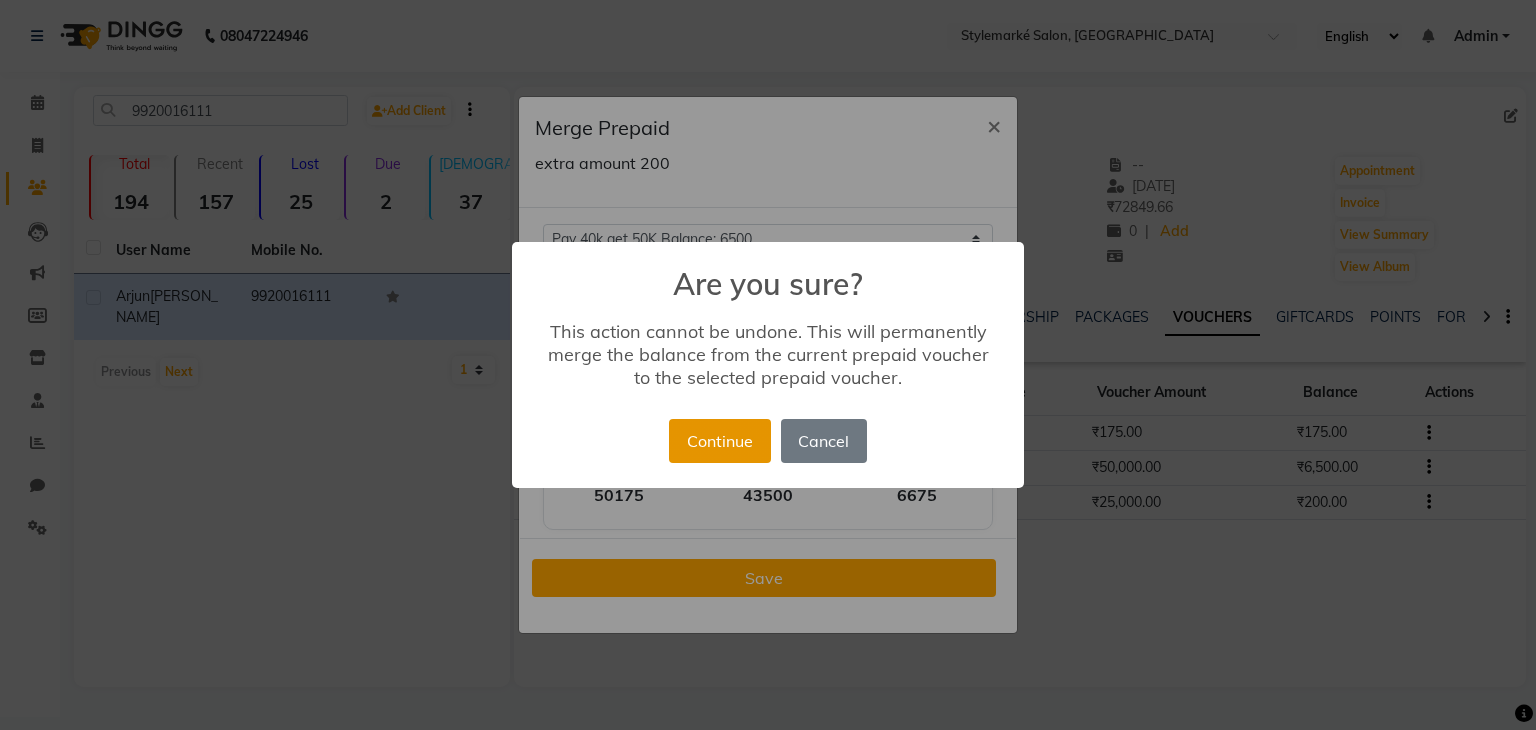 click on "Continue" at bounding box center [719, 441] 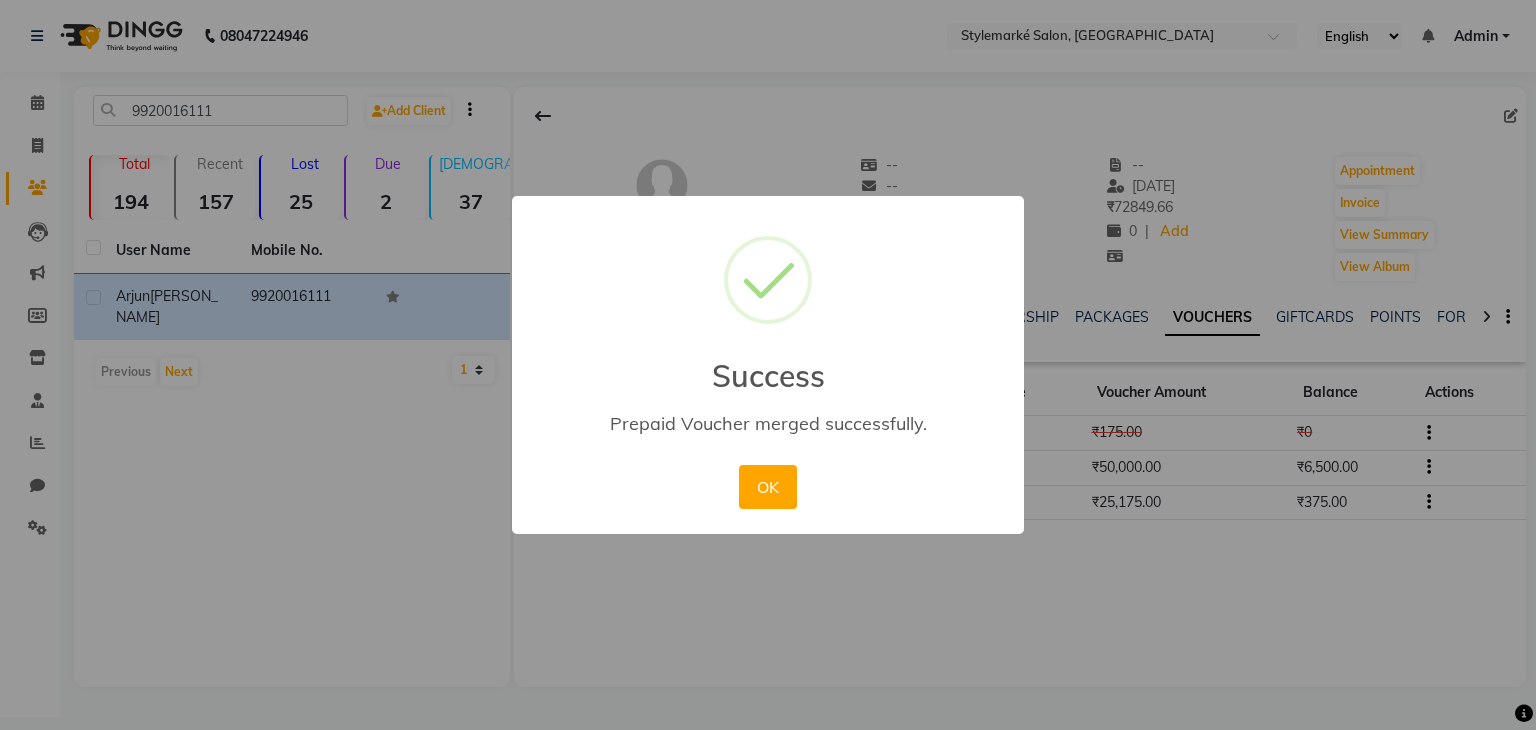 click on "×
Success Prepaid Voucher merged successfully. OK No Cancel" at bounding box center [768, 365] 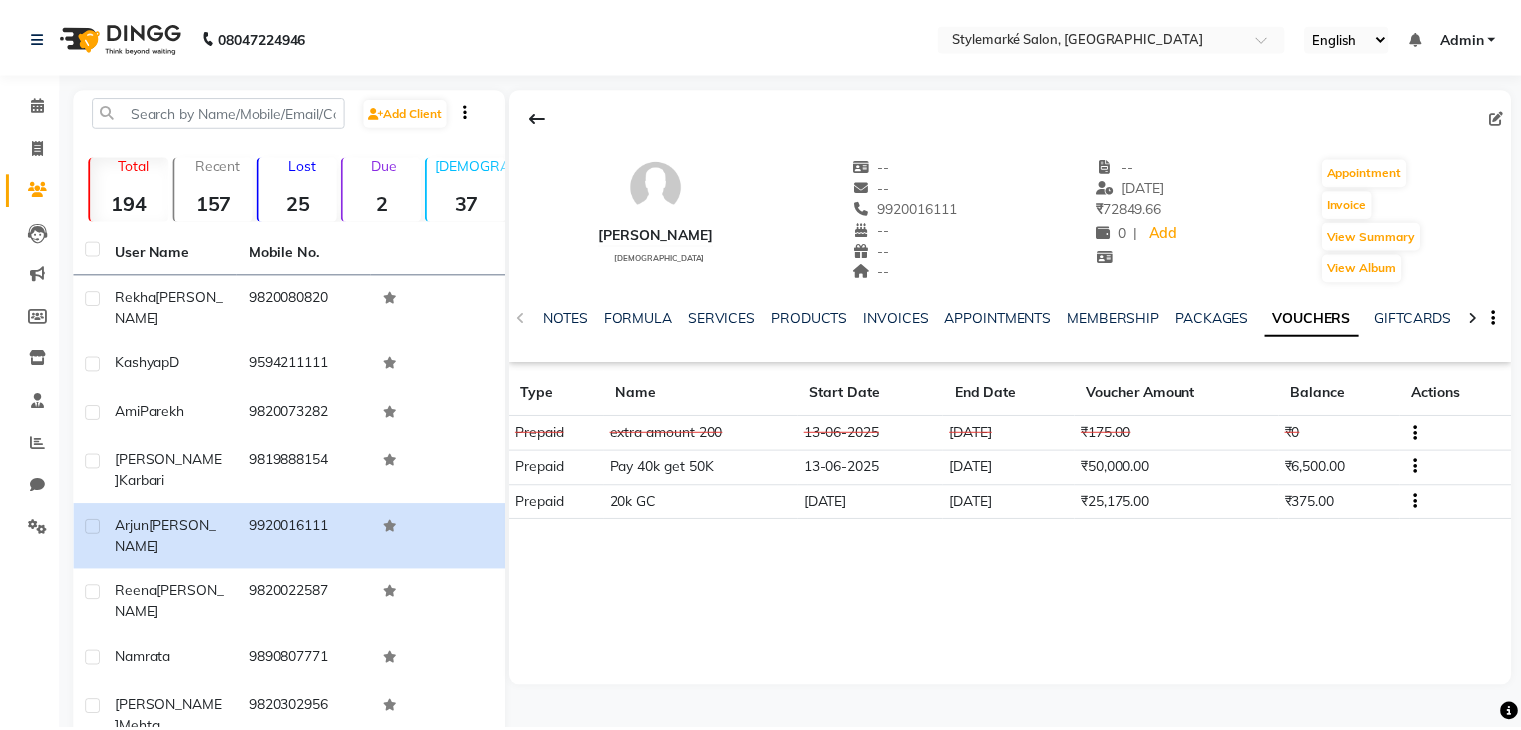 scroll, scrollTop: 0, scrollLeft: 0, axis: both 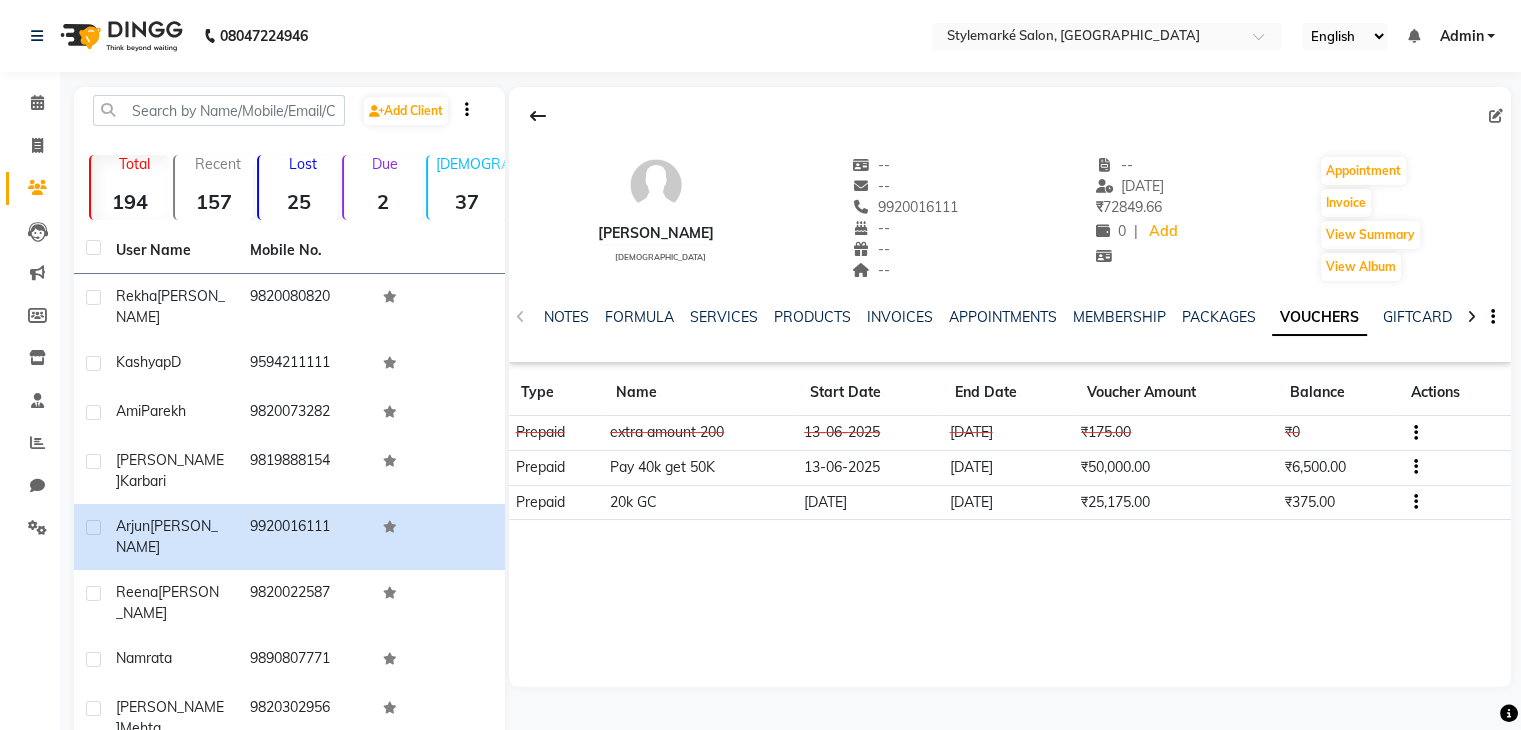 click 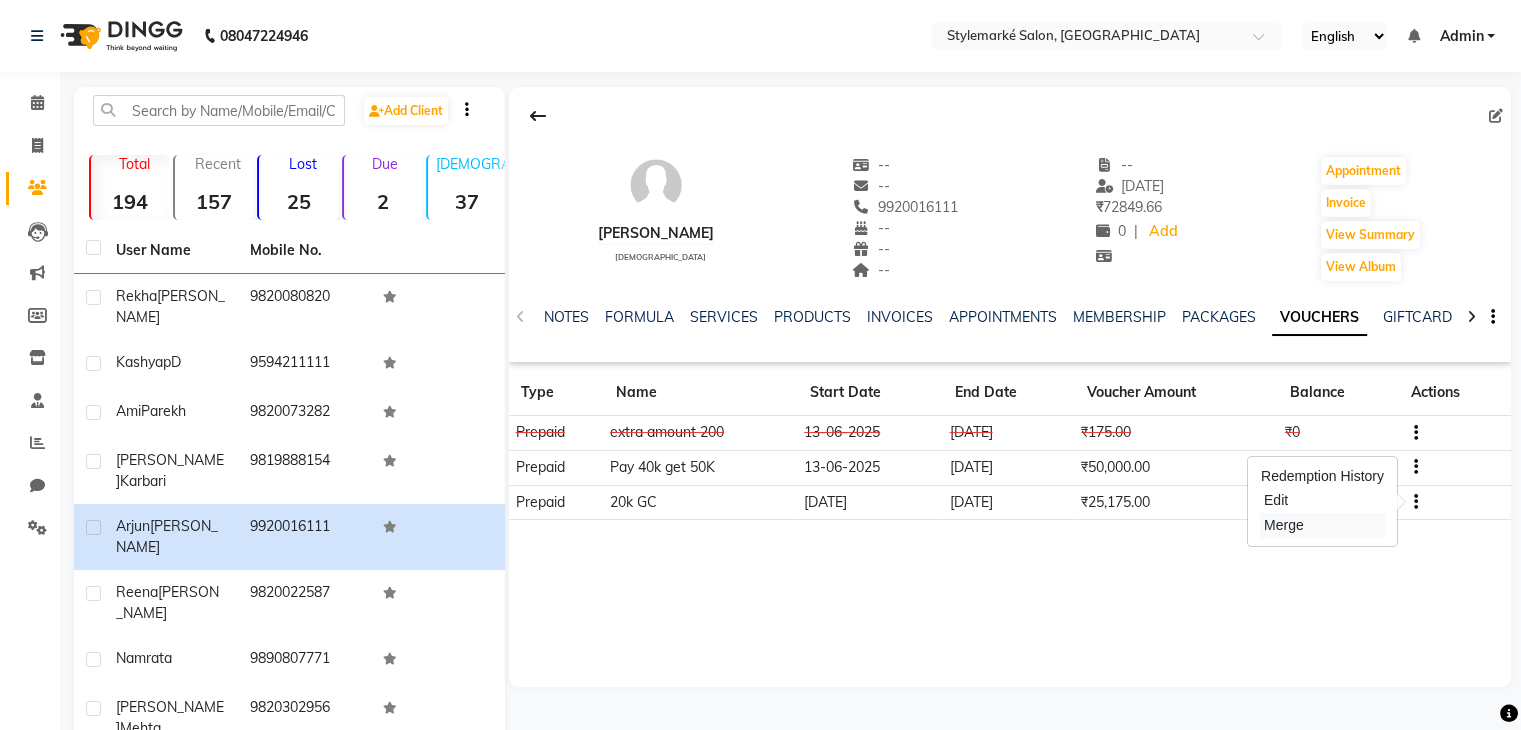 click on "Merge" at bounding box center (1322, 525) 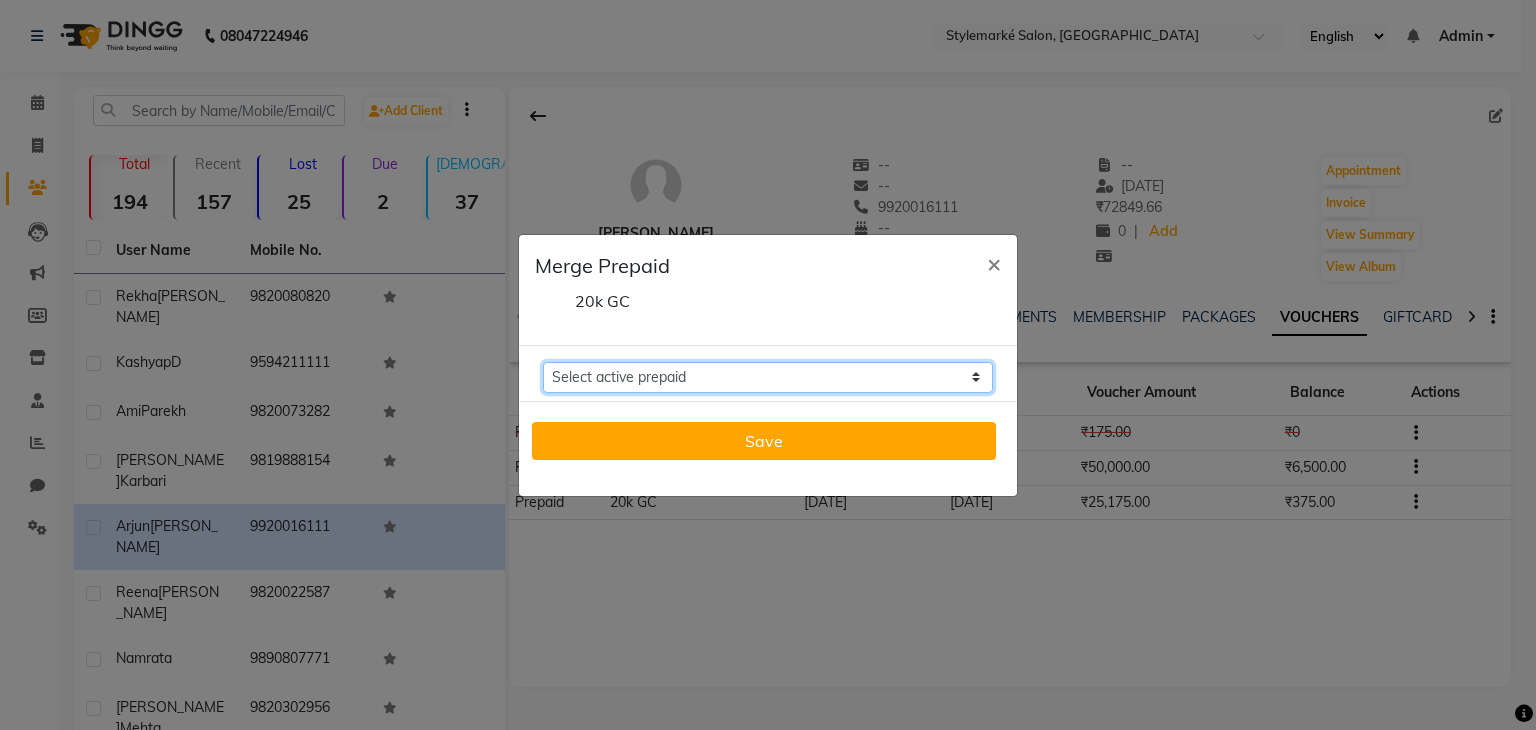 click on "Select active prepaid  Pay 40k get 50K Balance: 6500" 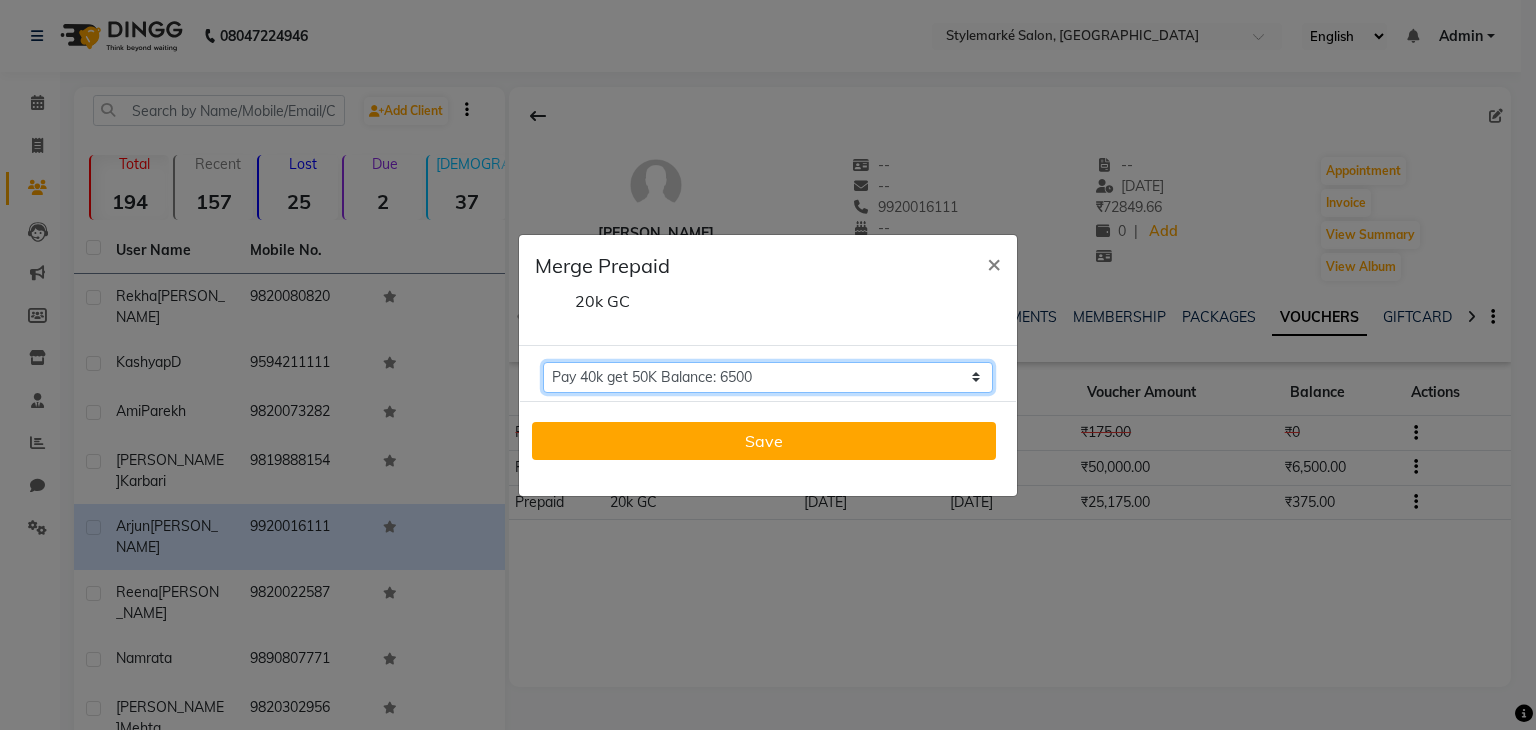 click on "Select active prepaid  Pay 40k get 50K Balance: 6500" 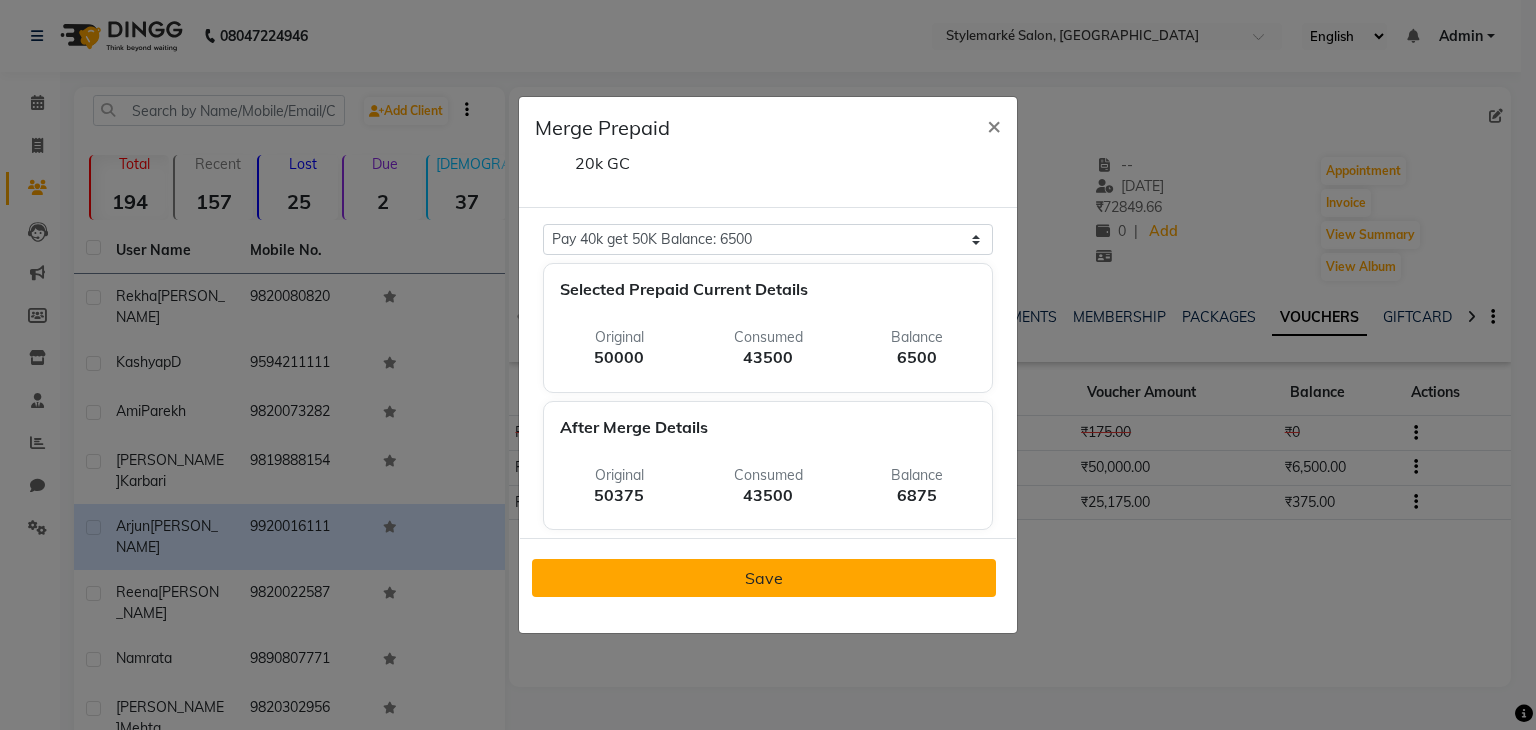 click on "Save" at bounding box center (764, 578) 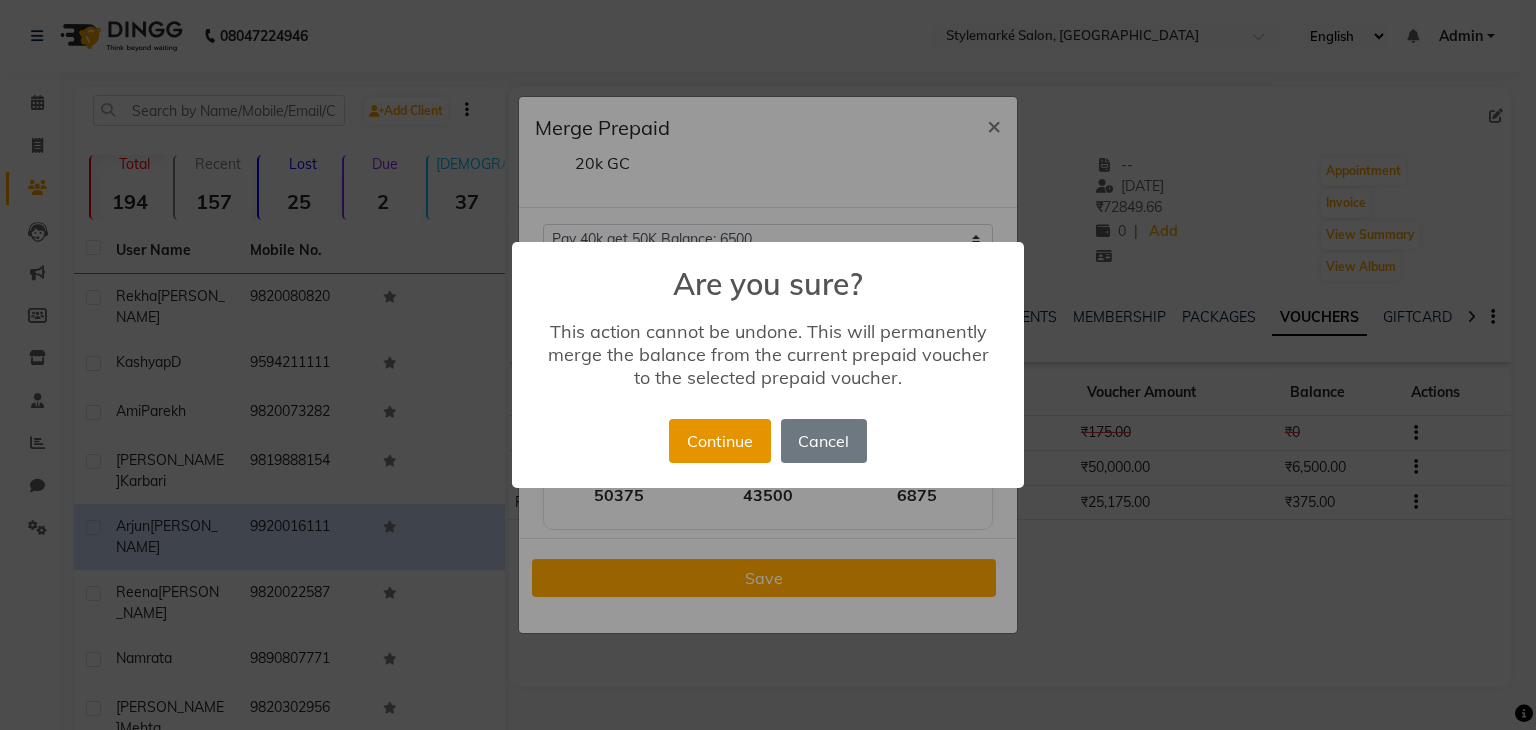 click on "Continue" at bounding box center [719, 441] 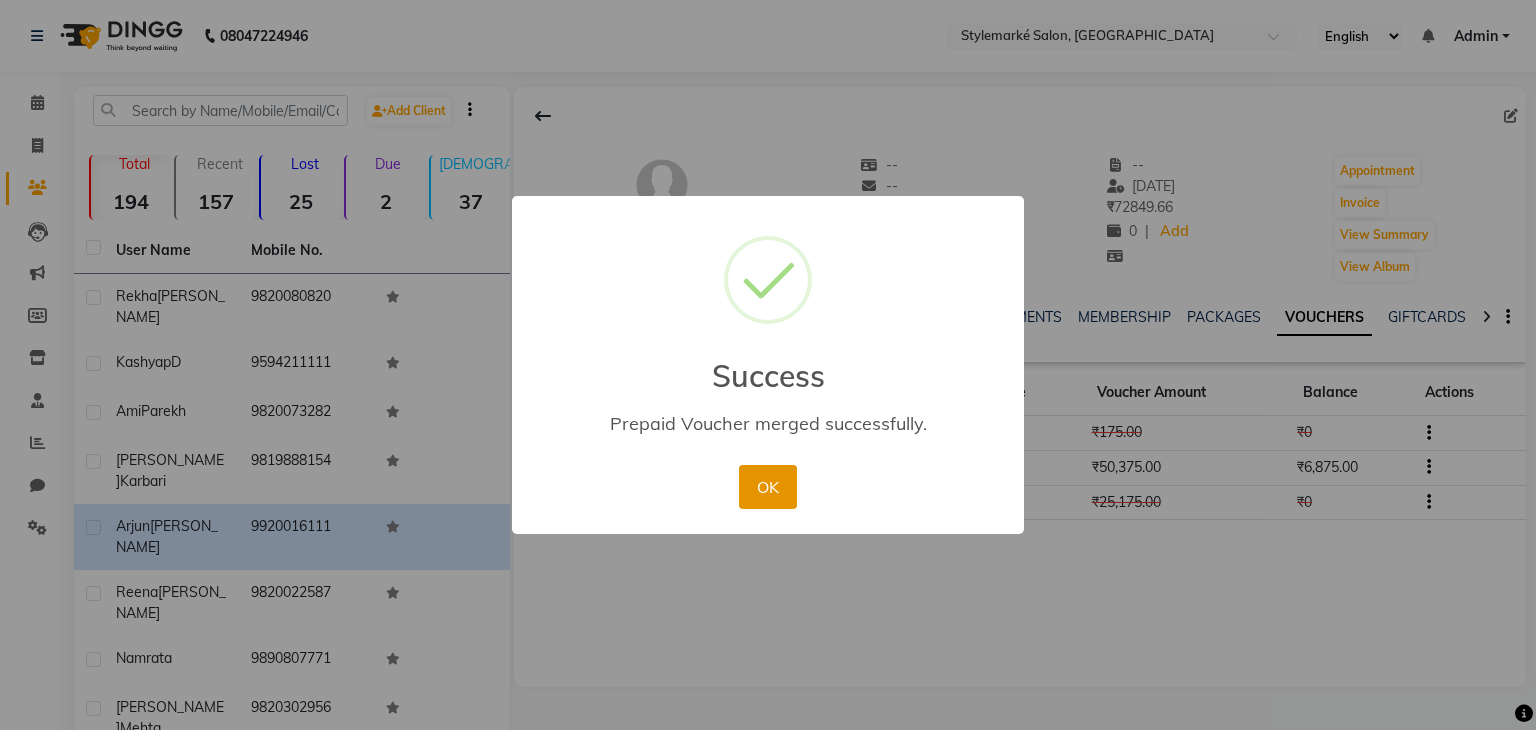 click on "OK" at bounding box center (767, 487) 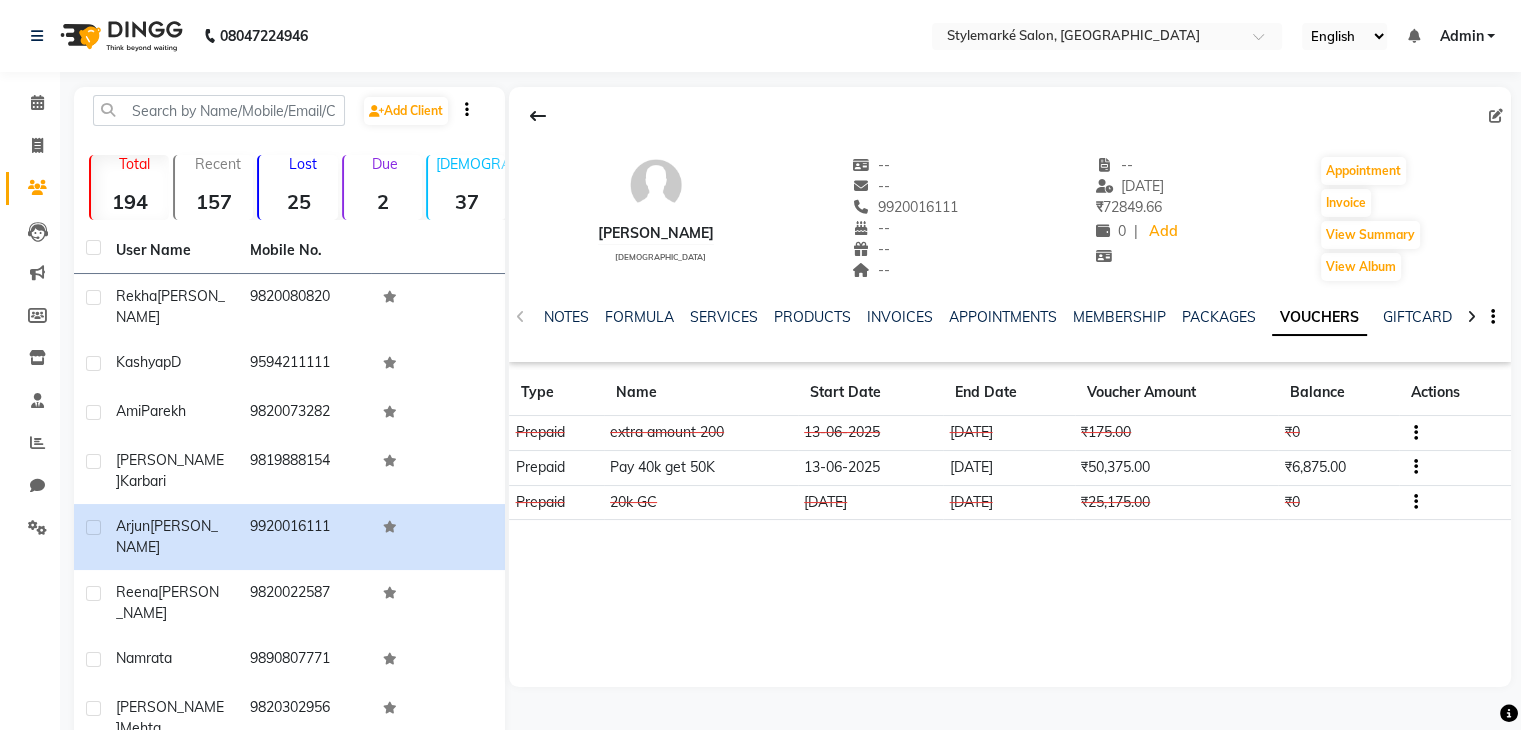 click 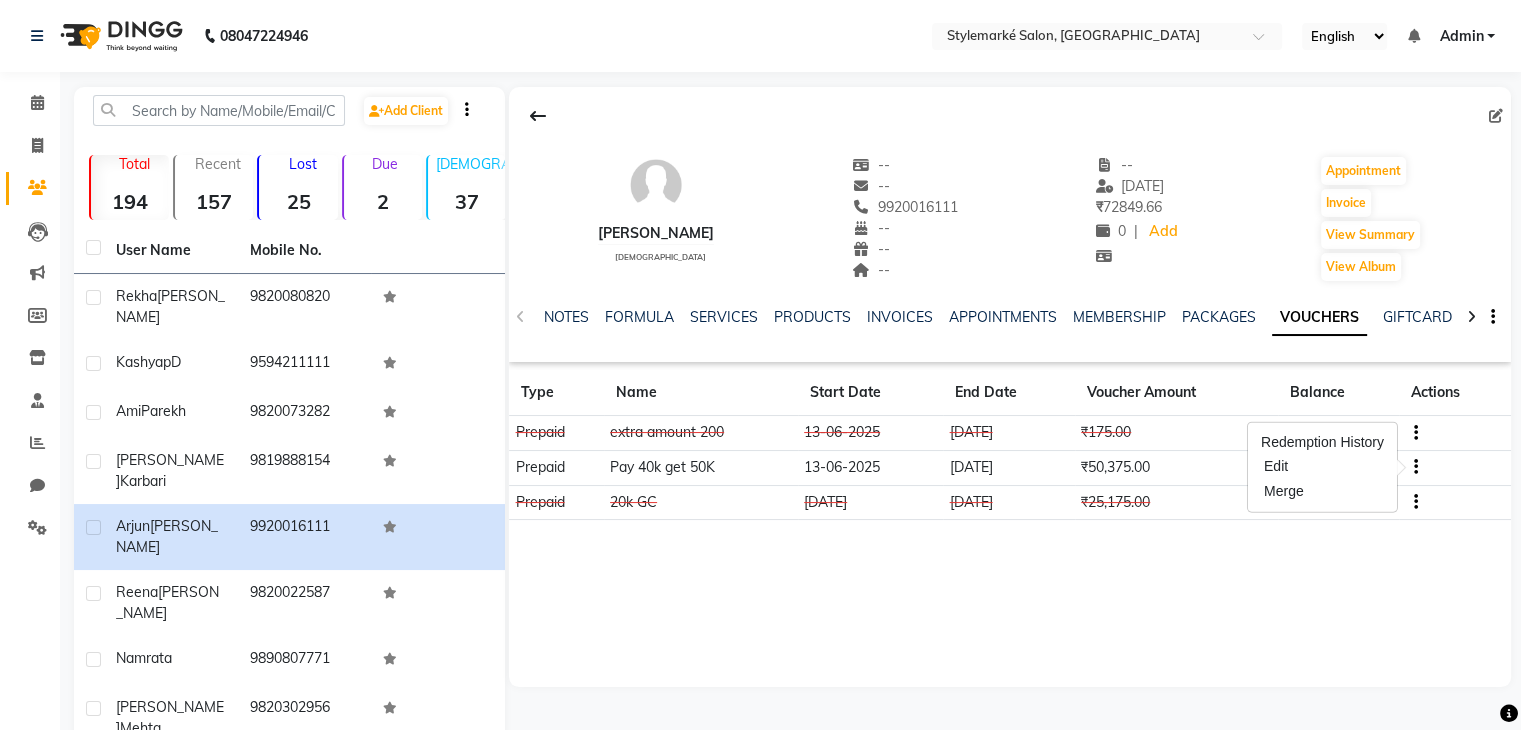 click on "₹25,175.00" 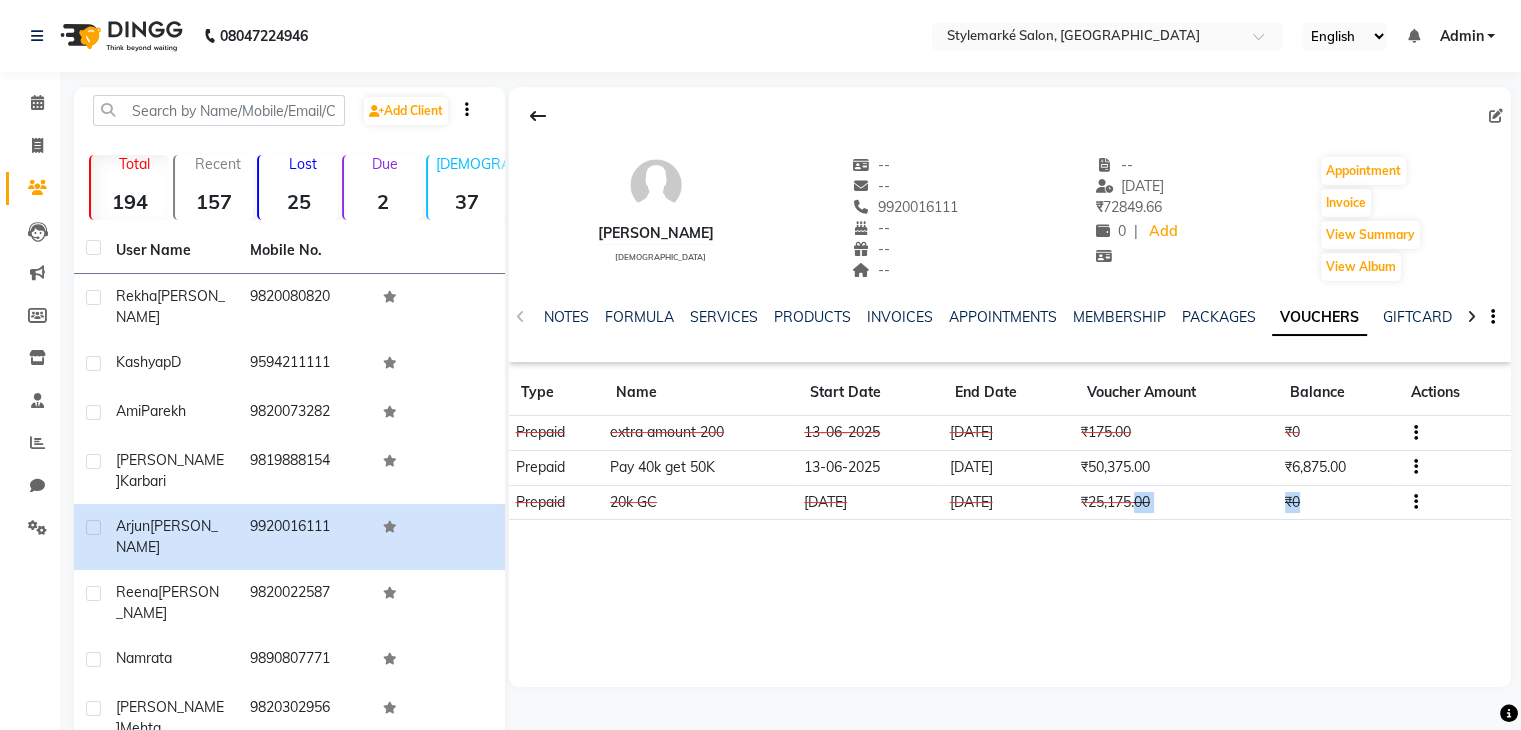 drag, startPoint x: 1139, startPoint y: 491, endPoint x: 1316, endPoint y: 493, distance: 177.01129 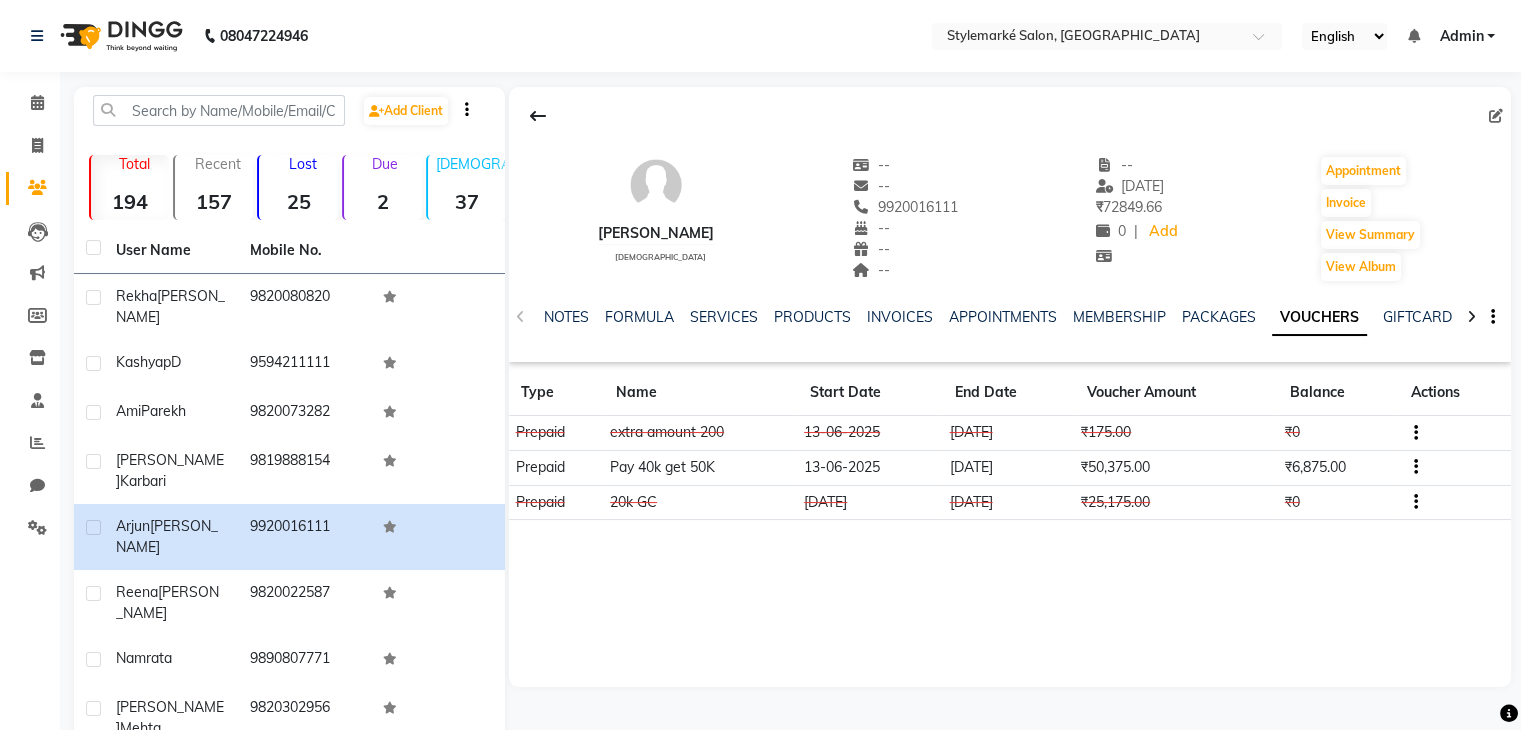 click 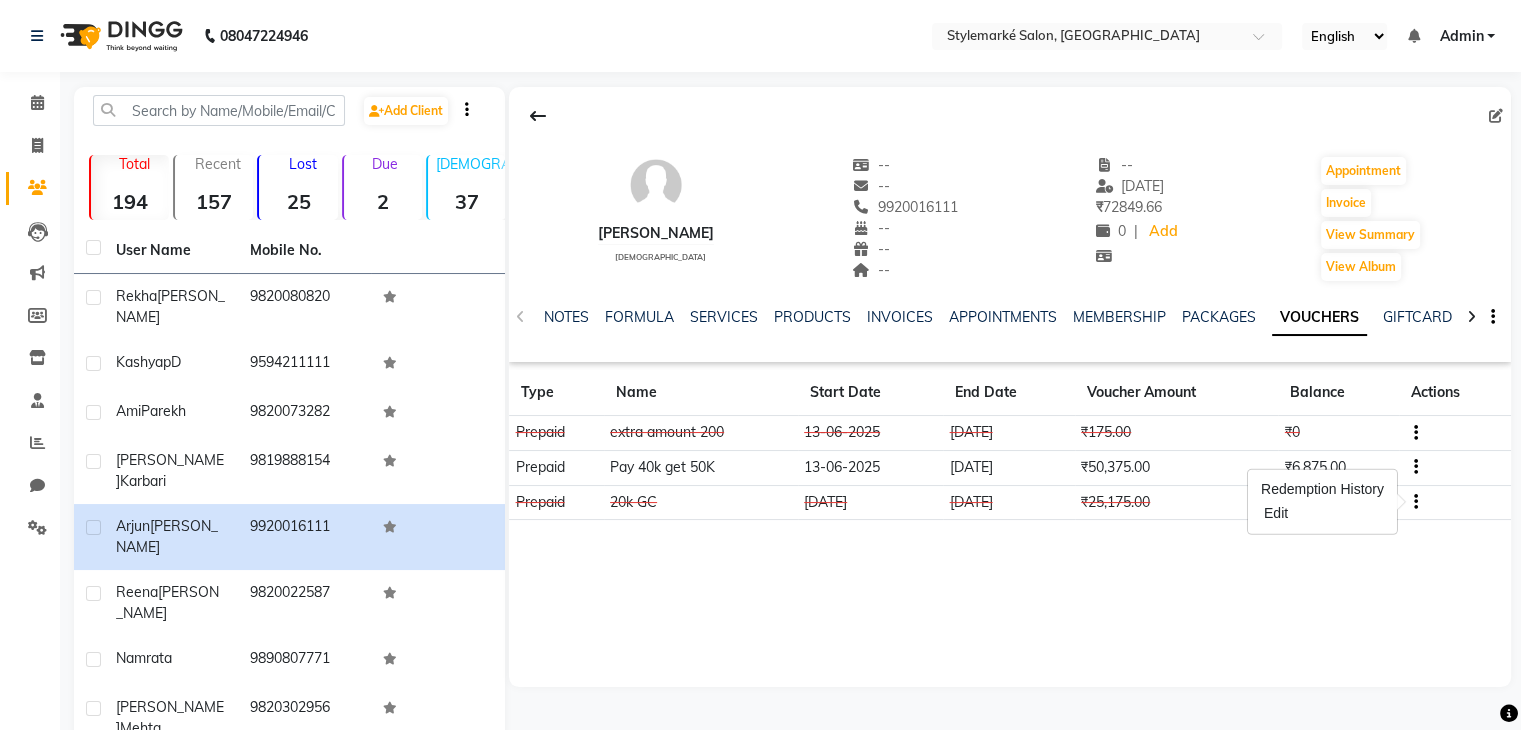 click on "Arjun [PERSON_NAME]   [DEMOGRAPHIC_DATA]  --   --   9920016111  --  --  --  -- [DATE] ₹    72849.66 0 |  Add   Appointment   Invoice  View Summary  View Album  NOTES FORMULA SERVICES PRODUCTS INVOICES APPOINTMENTS MEMBERSHIP PACKAGES VOUCHERS GIFTCARDS POINTS FORMS FAMILY CARDS WALLET Type Name Start Date End Date Voucher Amount Balance Actions Prepaid extra amount 200 [DATE] [DATE] ₹175.00 ₹0 Prepaid Pay 40k get 50K [DATE] [DATE] ₹50,375.00 ₹6,875.00 Prepaid 20k GC [DATE] [DATE] ₹25,175.00 ₹0" 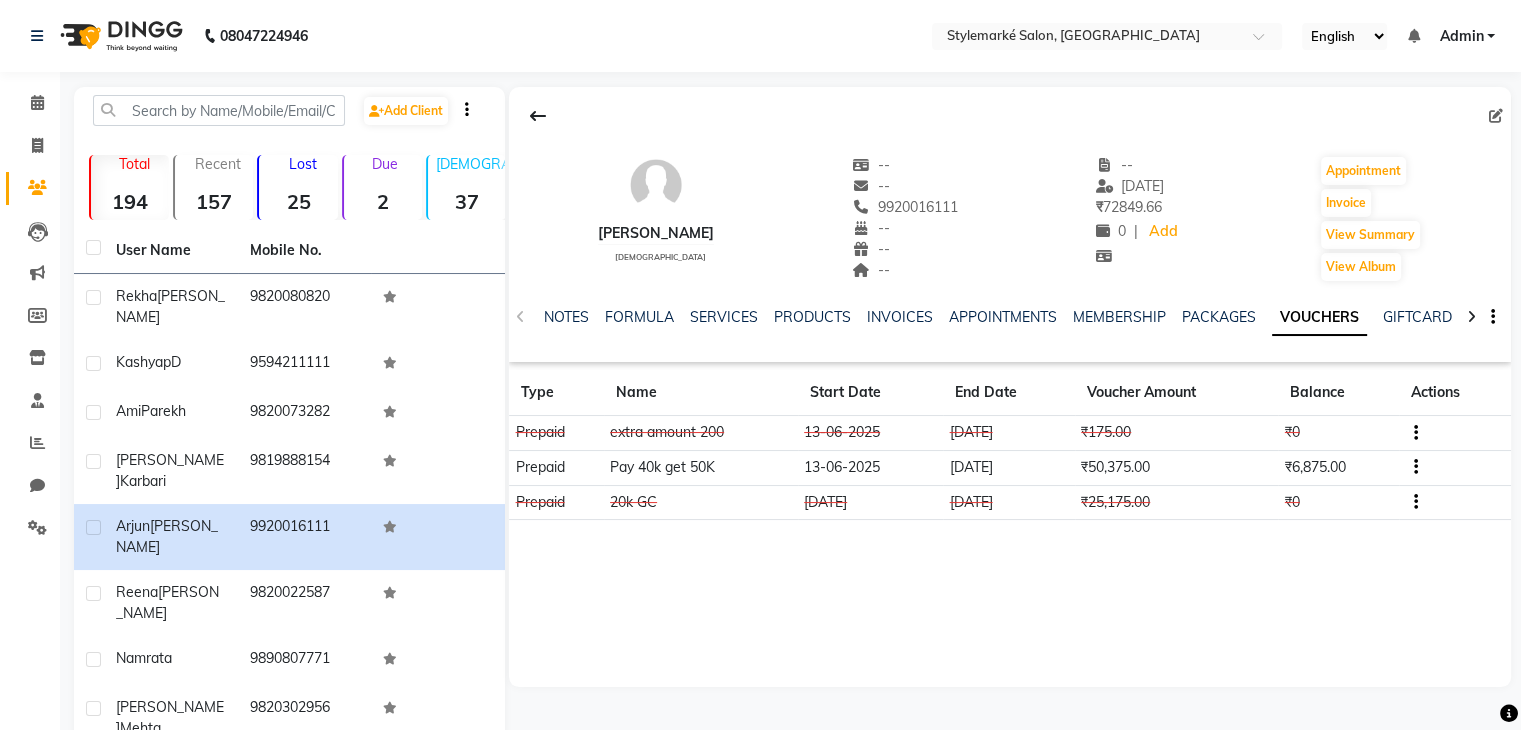 click 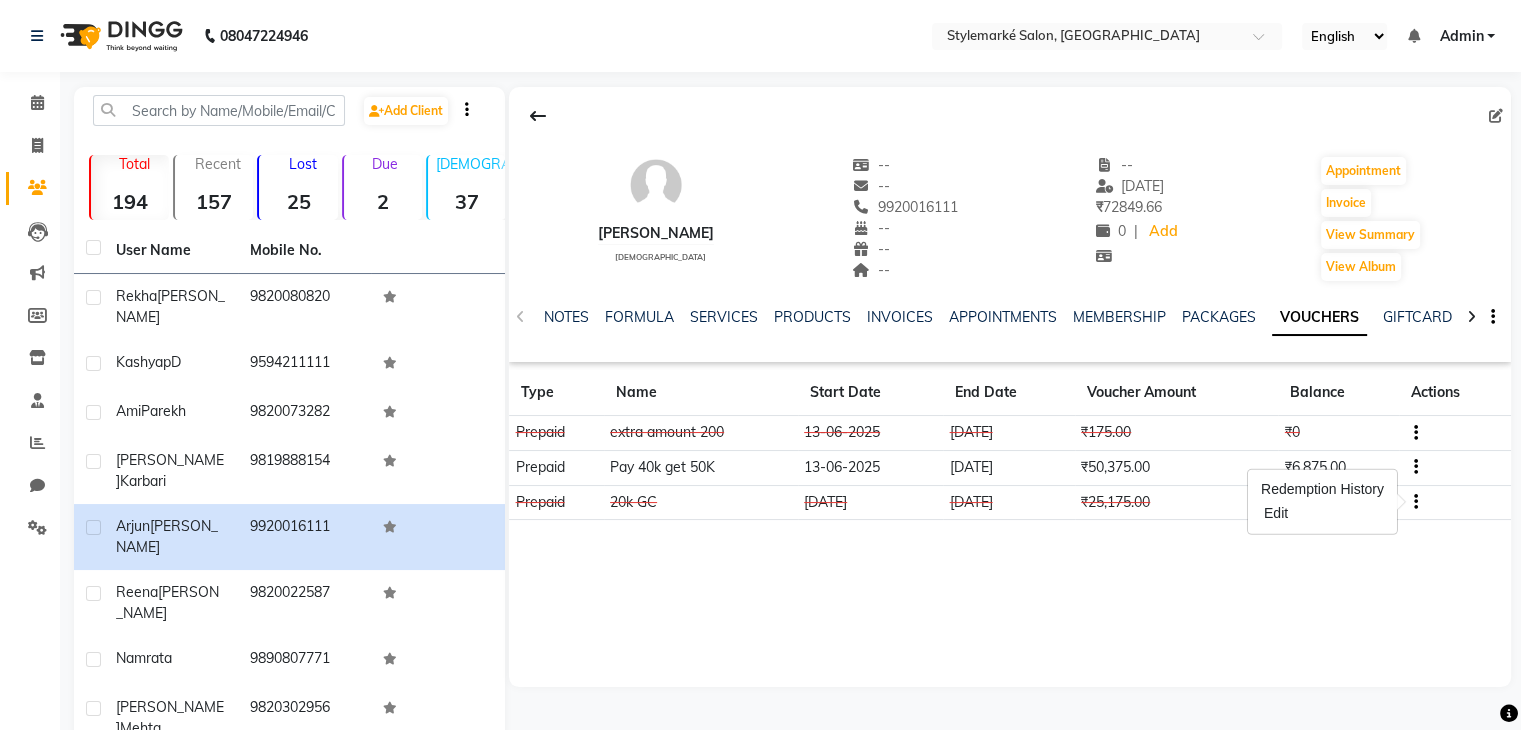 click on "Arjun [PERSON_NAME]   [DEMOGRAPHIC_DATA]  --   --   9920016111  --  --  --  -- [DATE] ₹    72849.66 0 |  Add   Appointment   Invoice  View Summary  View Album  NOTES FORMULA SERVICES PRODUCTS INVOICES APPOINTMENTS MEMBERSHIP PACKAGES VOUCHERS GIFTCARDS POINTS FORMS FAMILY CARDS WALLET Type Name Start Date End Date Voucher Amount Balance Actions Prepaid extra amount 200 [DATE] [DATE] ₹175.00 ₹0 Prepaid Pay 40k get 50K [DATE] [DATE] ₹50,375.00 ₹6,875.00 Prepaid 20k GC [DATE] [DATE] ₹25,175.00 ₹0" 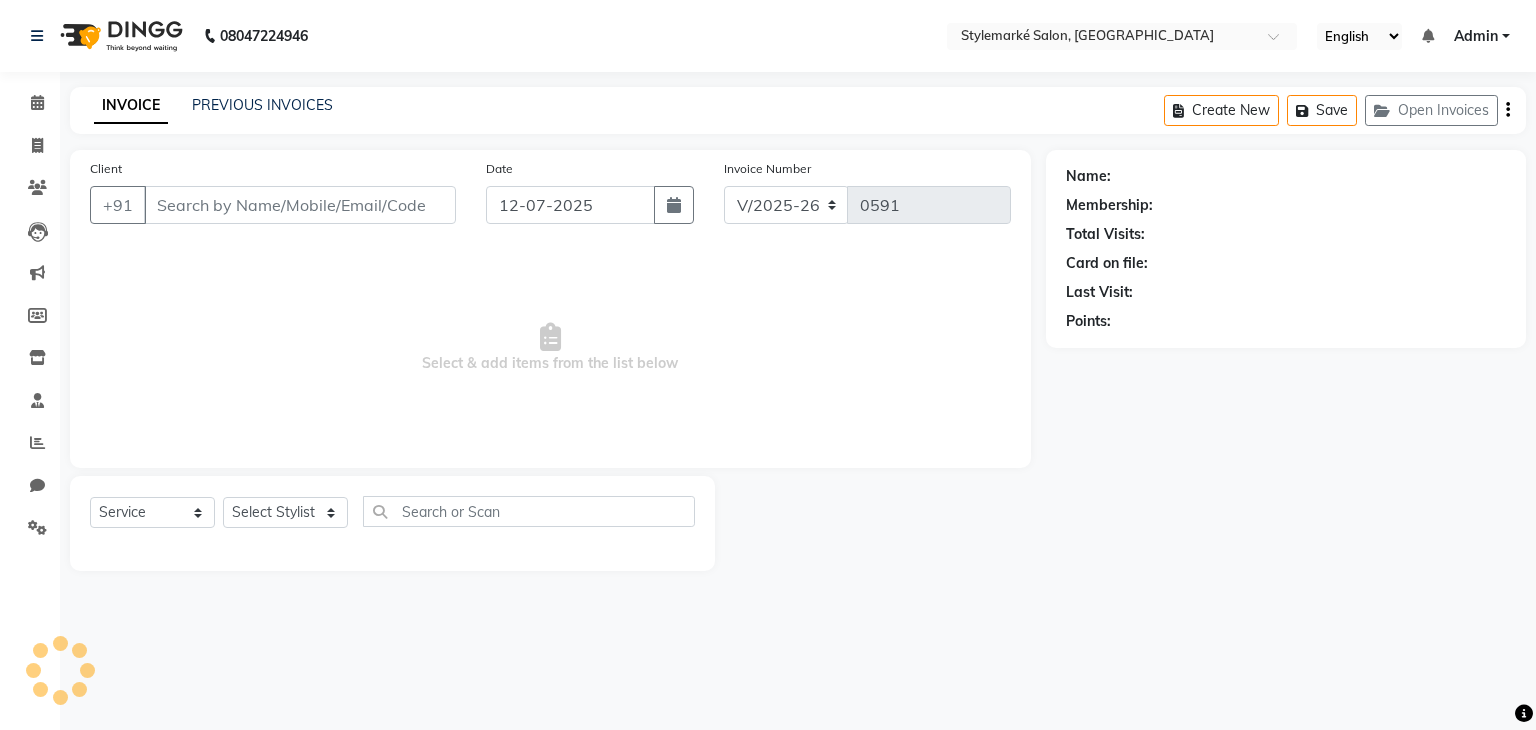 select on "7909" 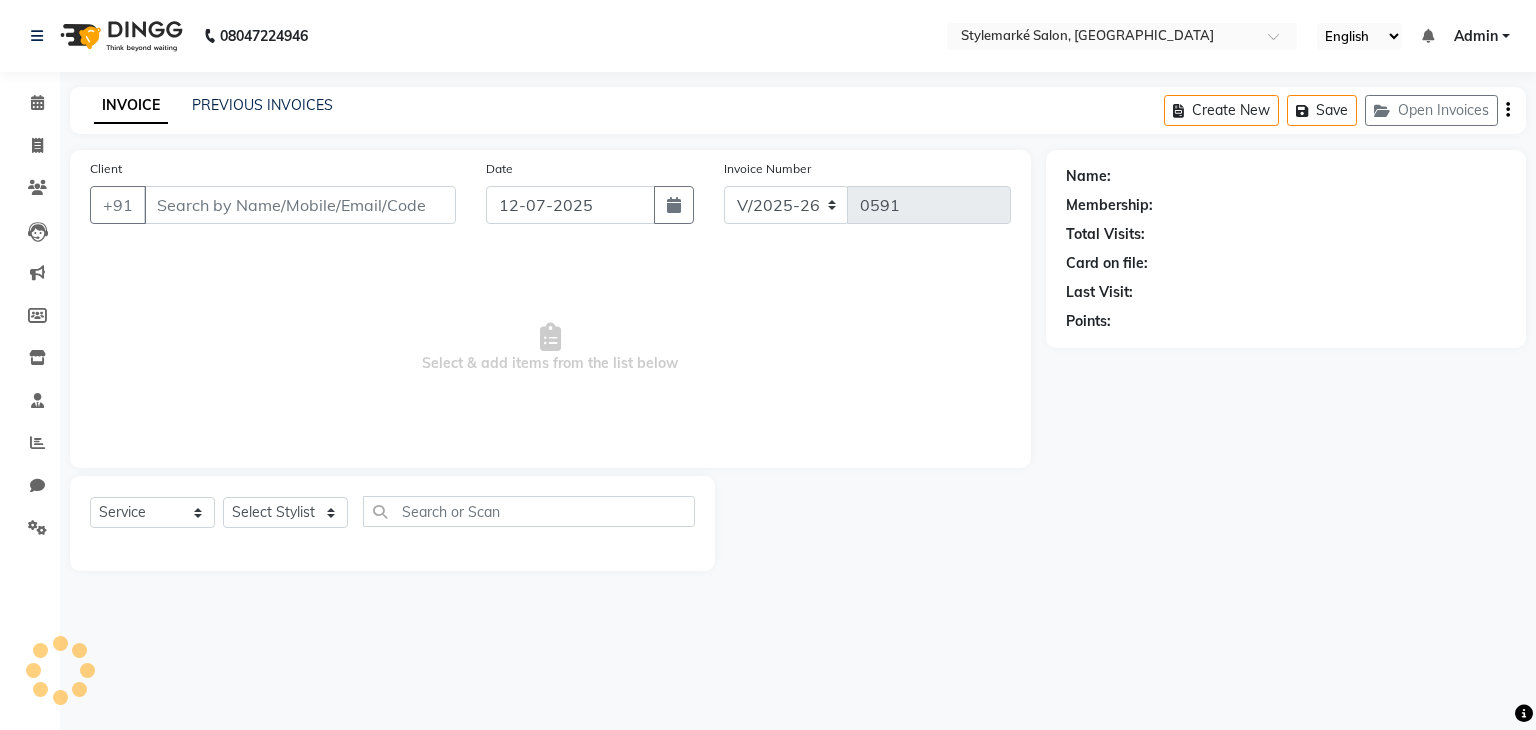 scroll, scrollTop: 0, scrollLeft: 0, axis: both 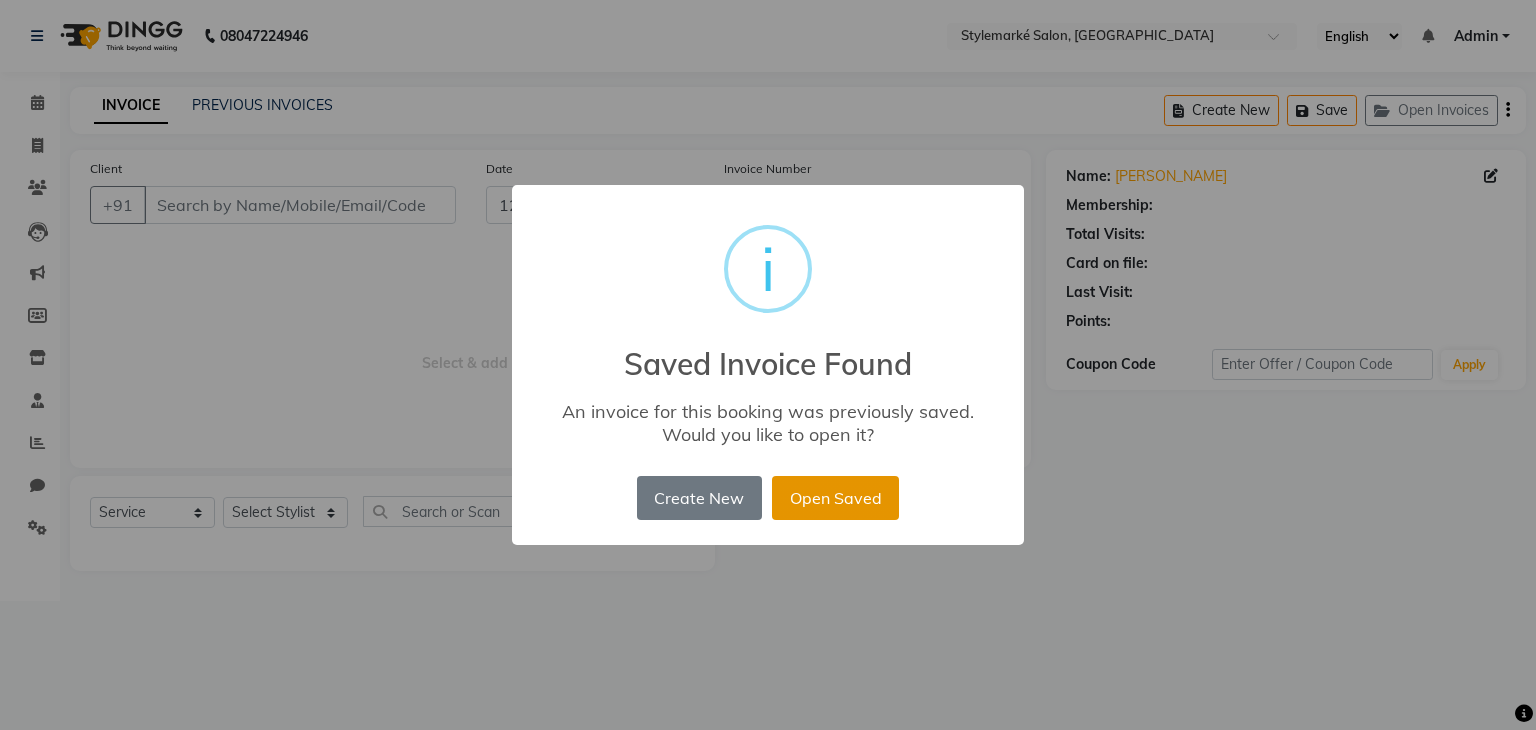 click on "Open Saved" at bounding box center (835, 498) 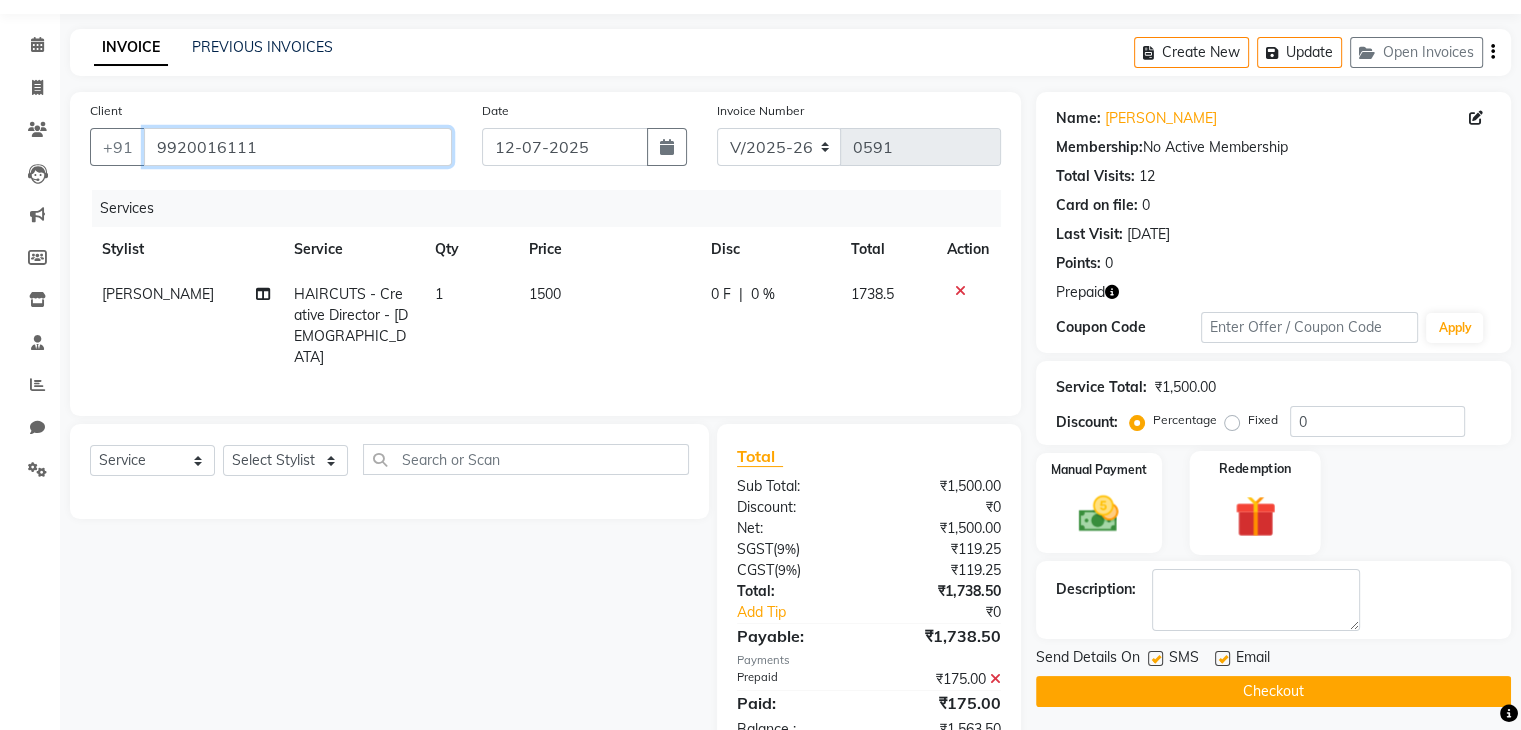 scroll, scrollTop: 112, scrollLeft: 0, axis: vertical 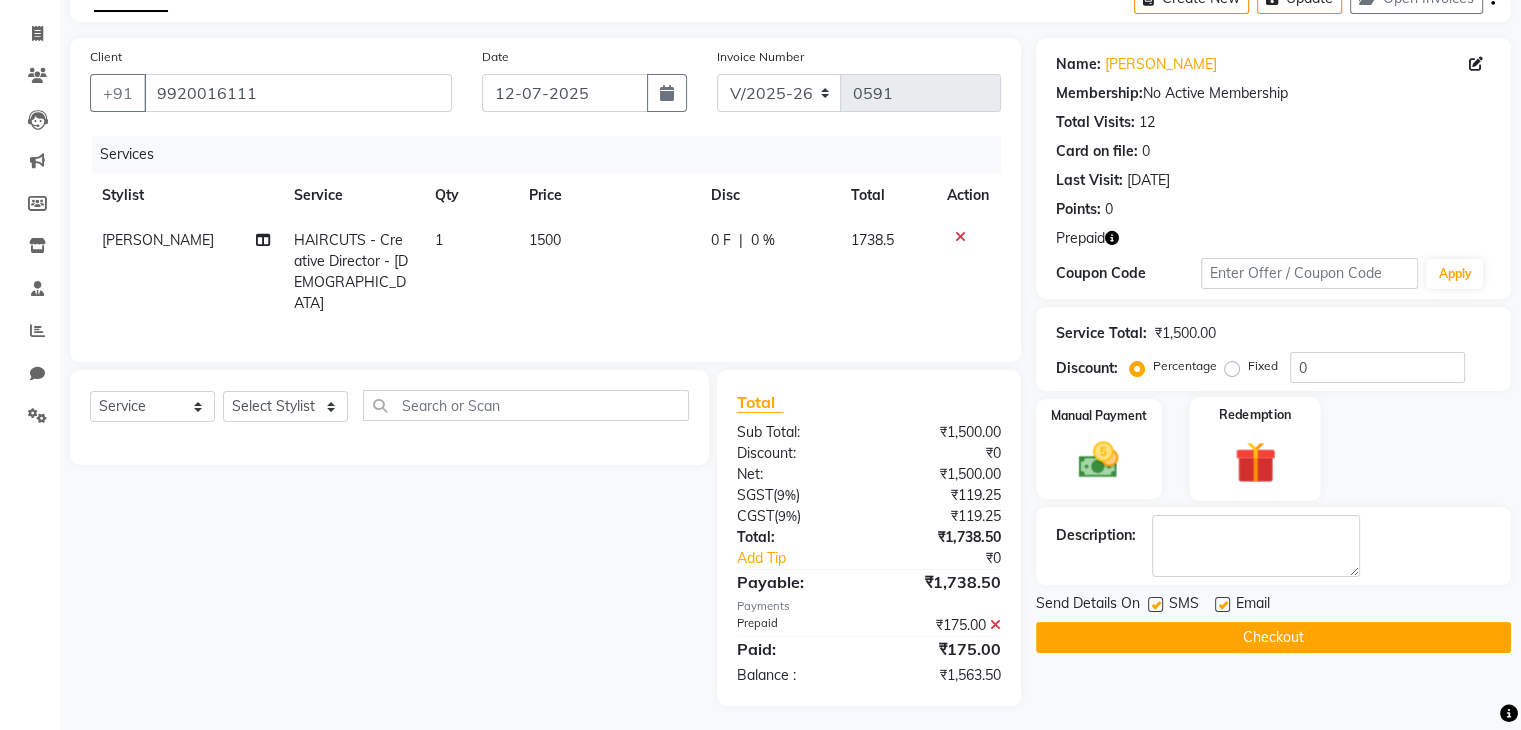 click on "Redemption" 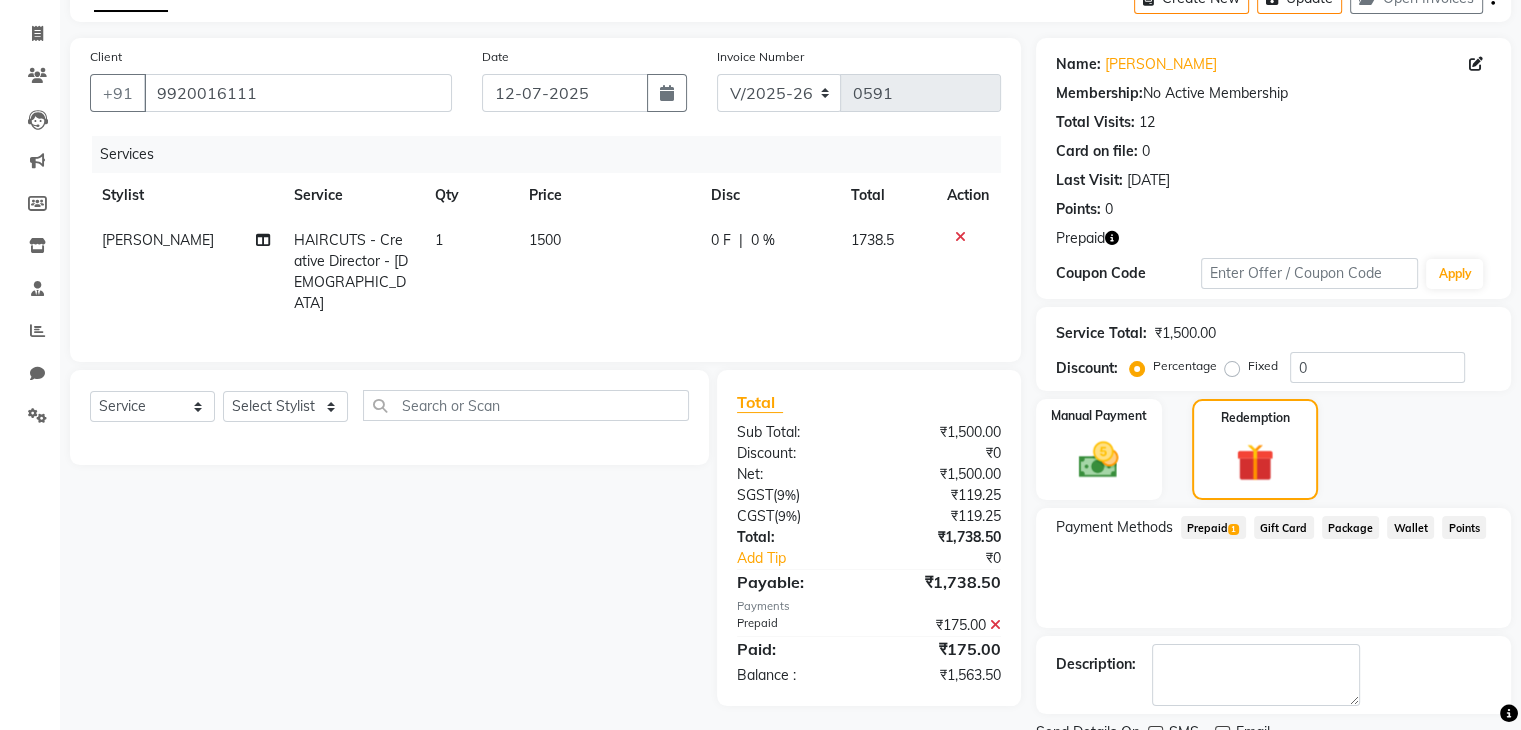 click on "Prepaid  1" 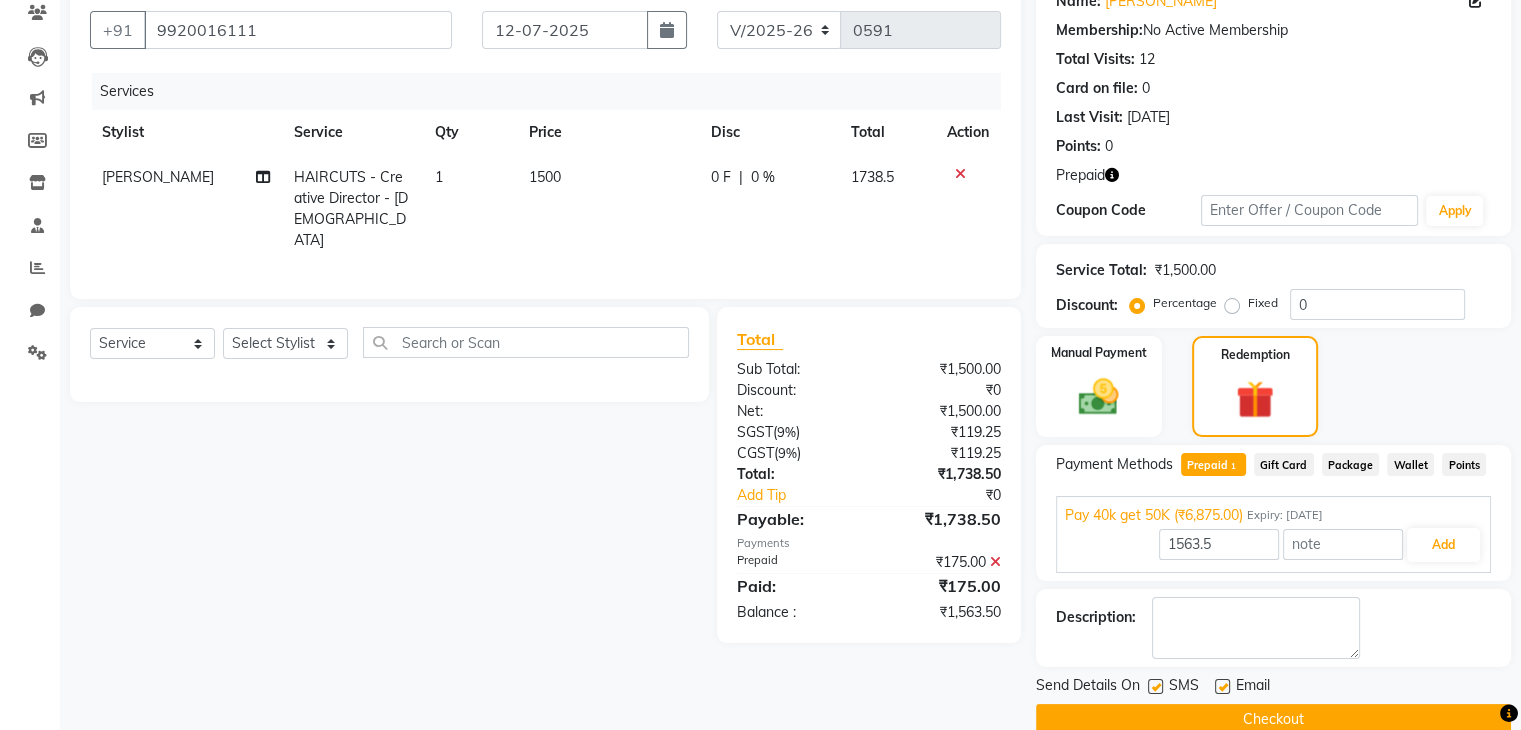 scroll, scrollTop: 209, scrollLeft: 0, axis: vertical 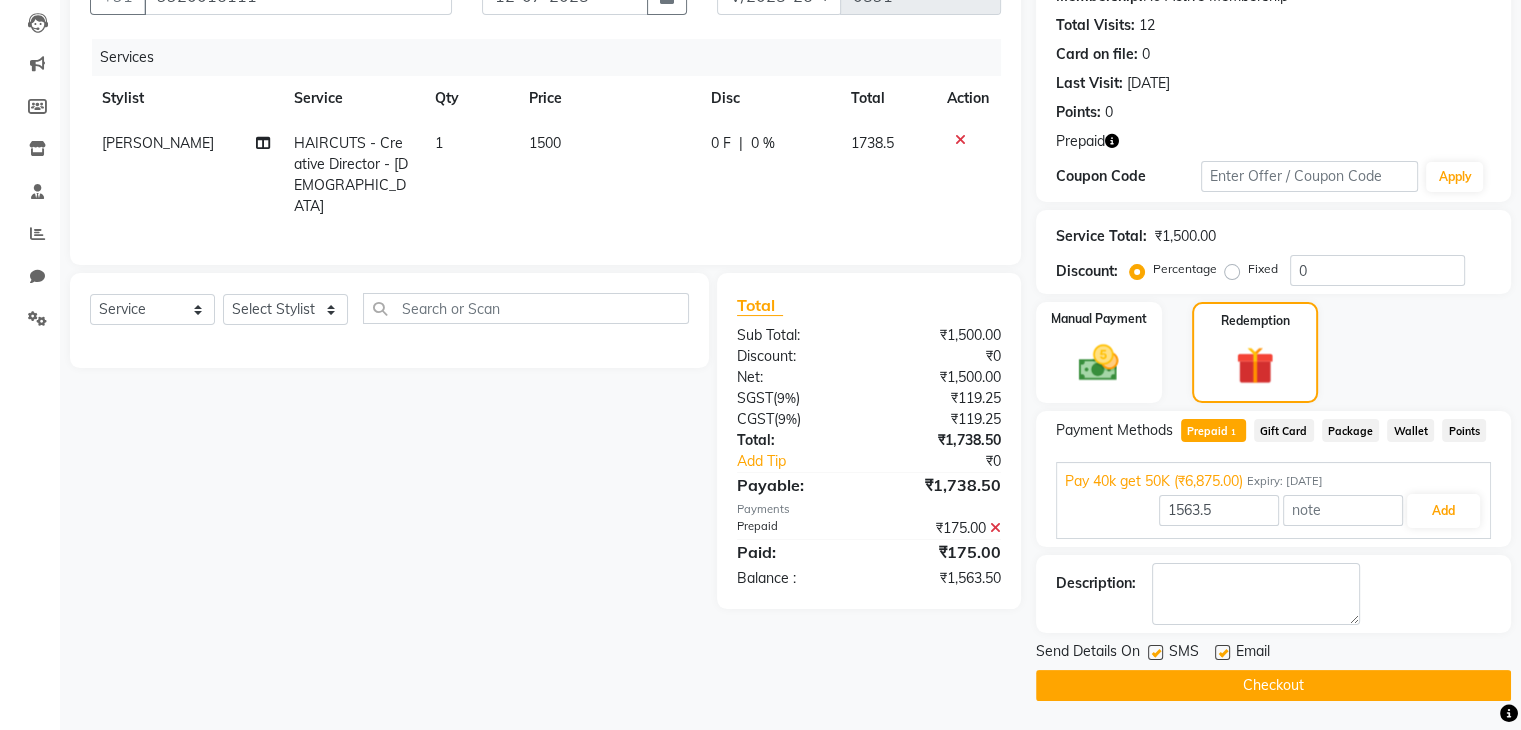 click 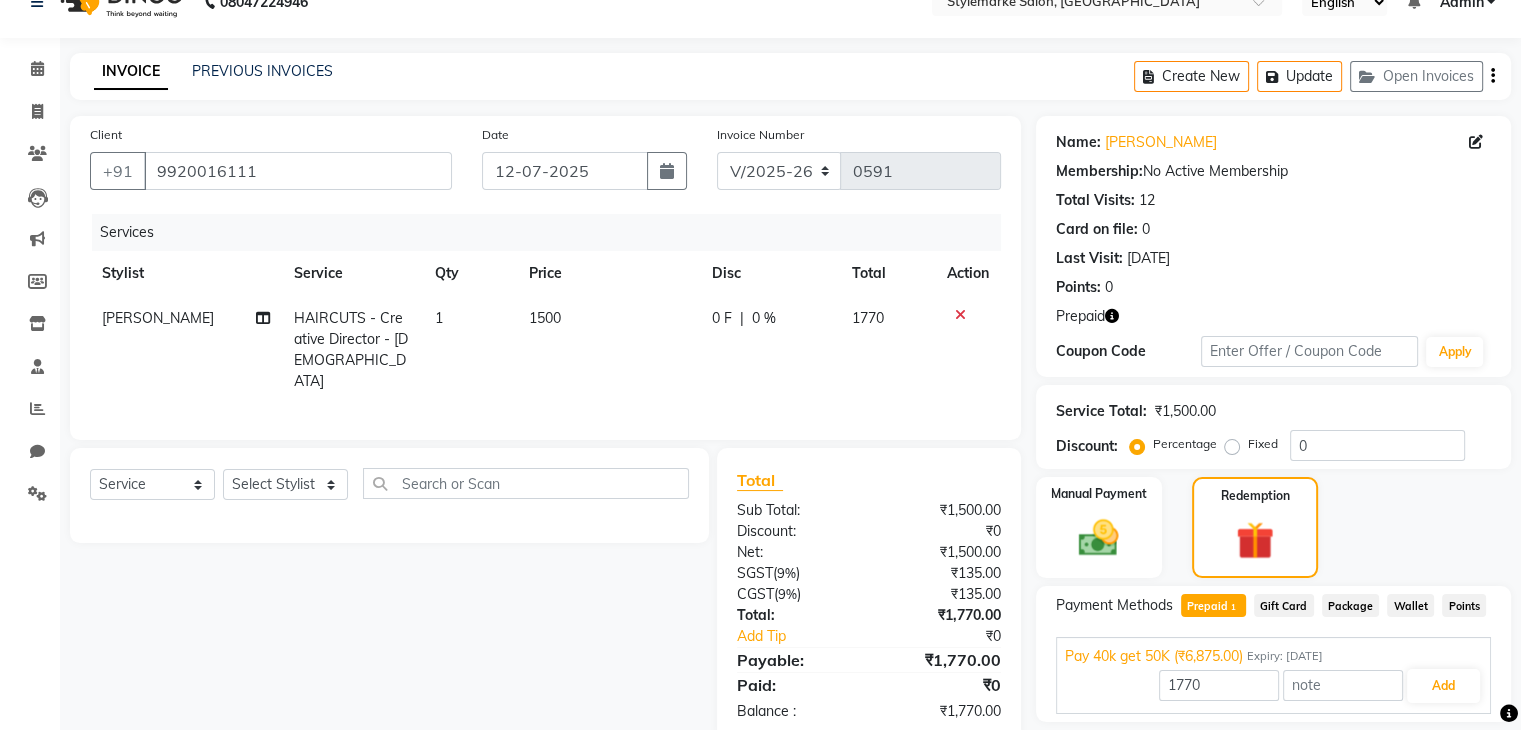 scroll, scrollTop: 0, scrollLeft: 0, axis: both 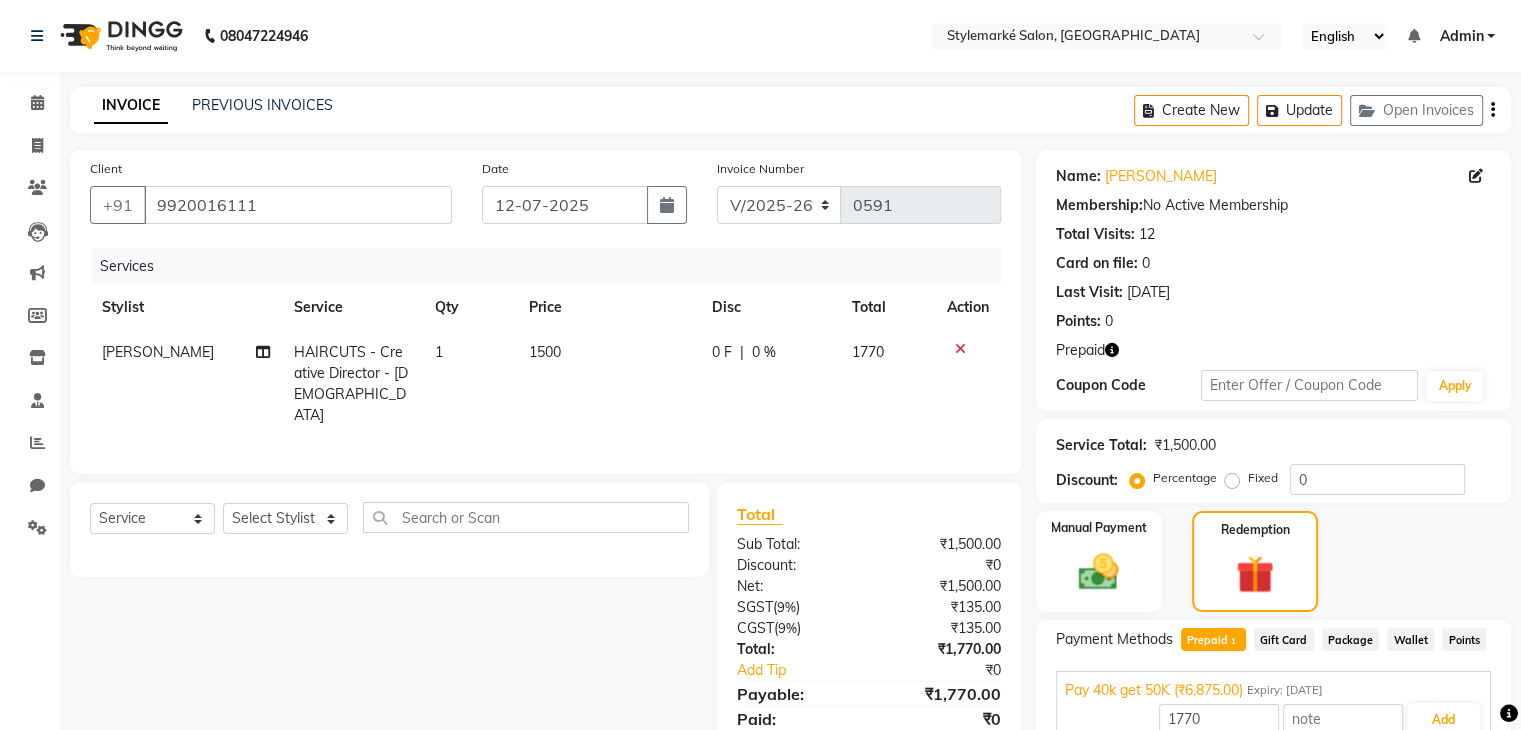 click on "Create New   Update   Open Invoices" 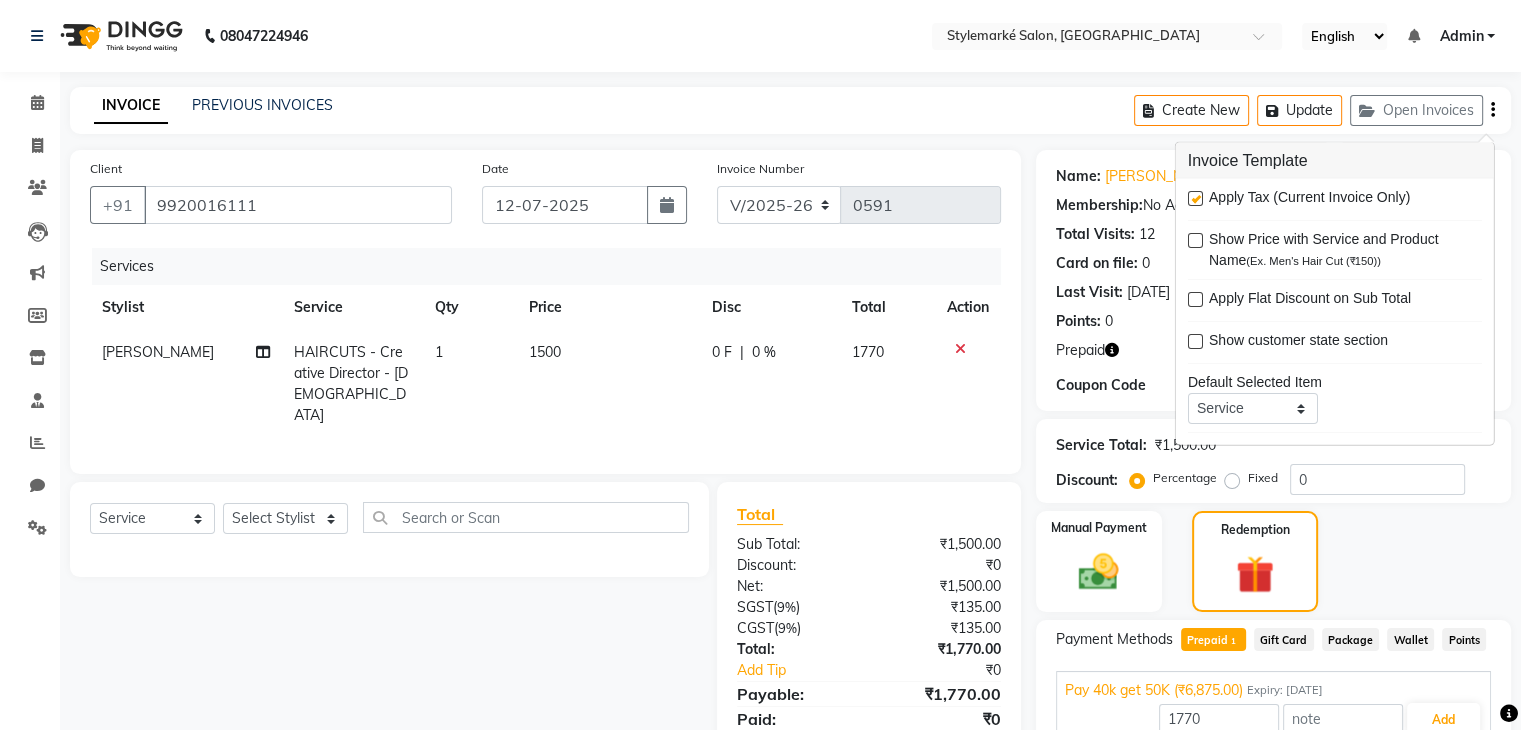 click at bounding box center [1195, 198] 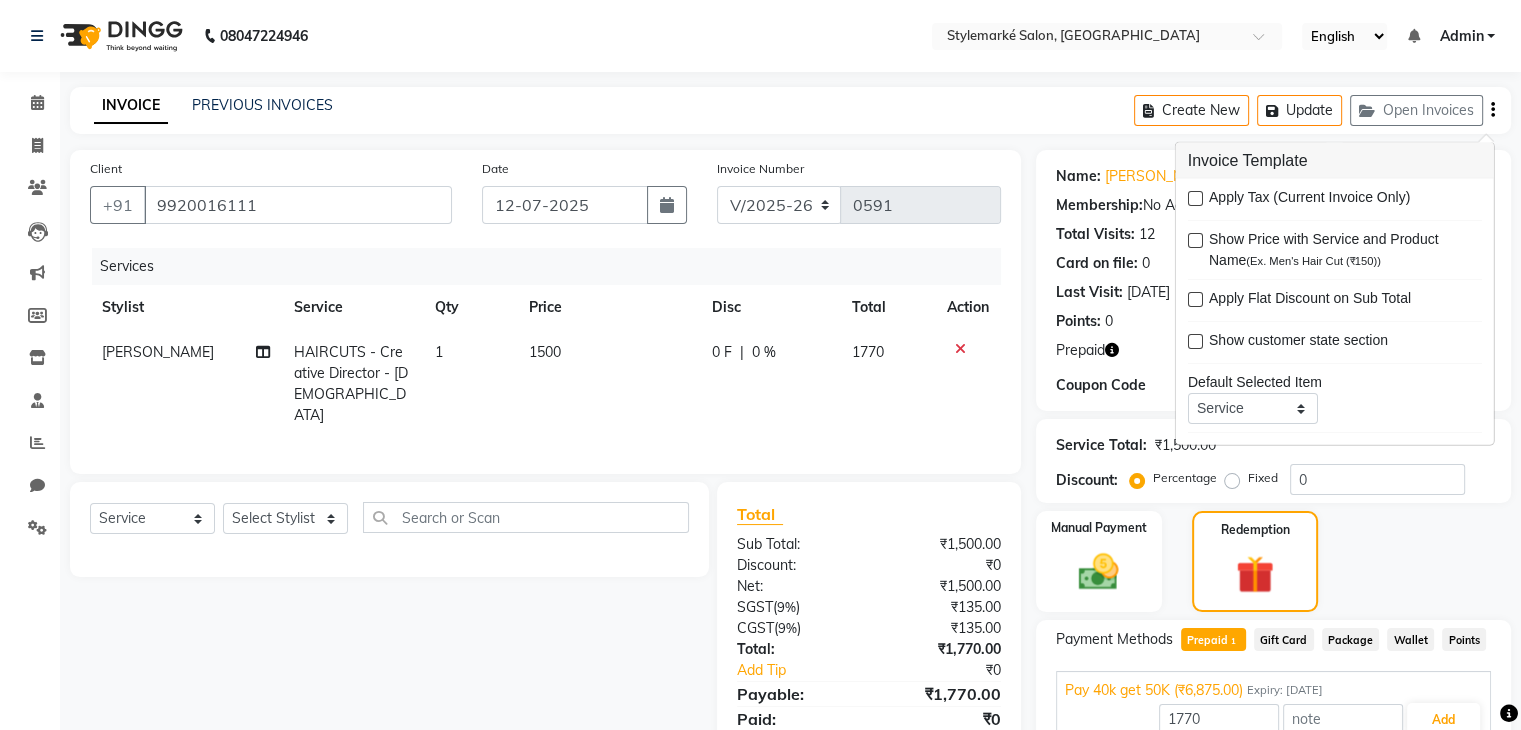 type on "6875" 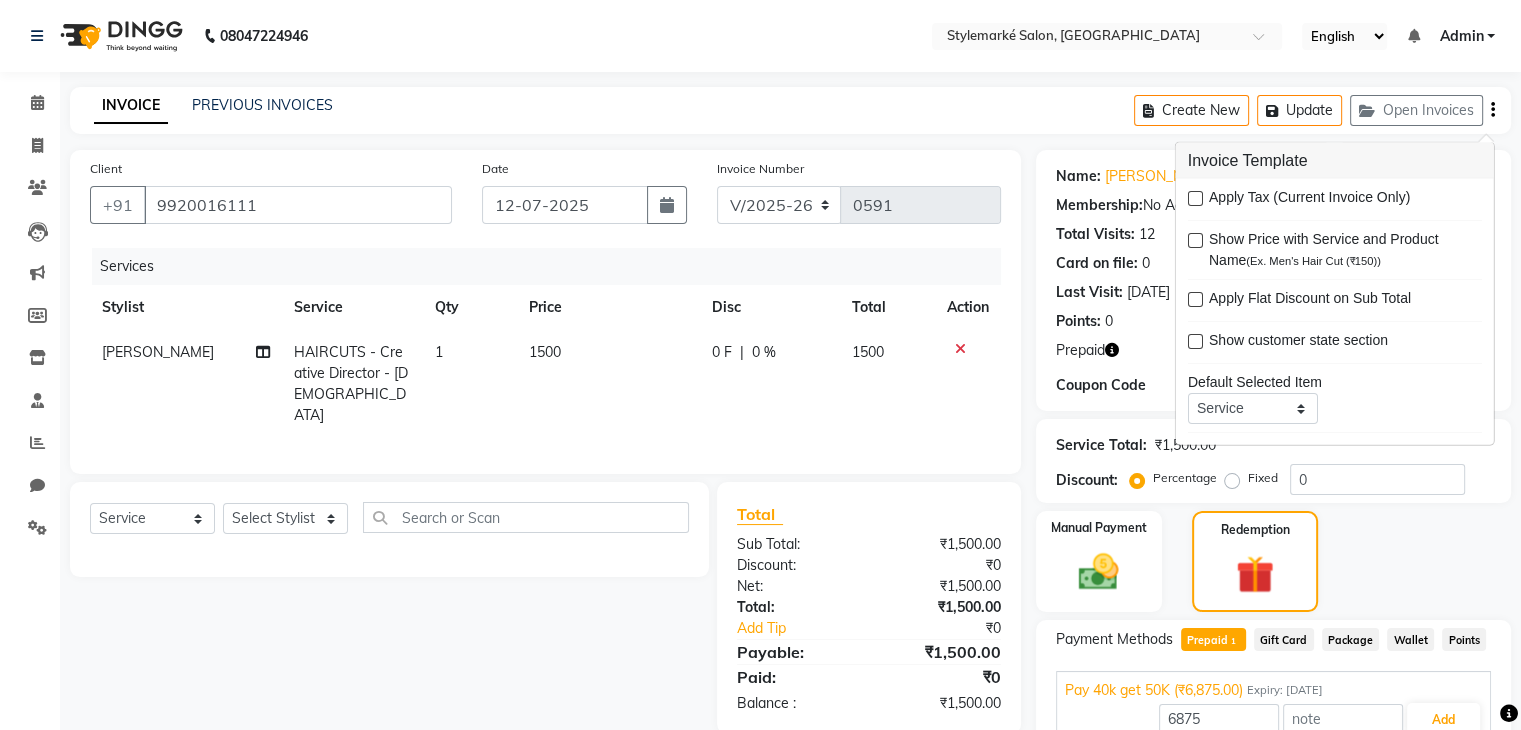 scroll, scrollTop: 97, scrollLeft: 0, axis: vertical 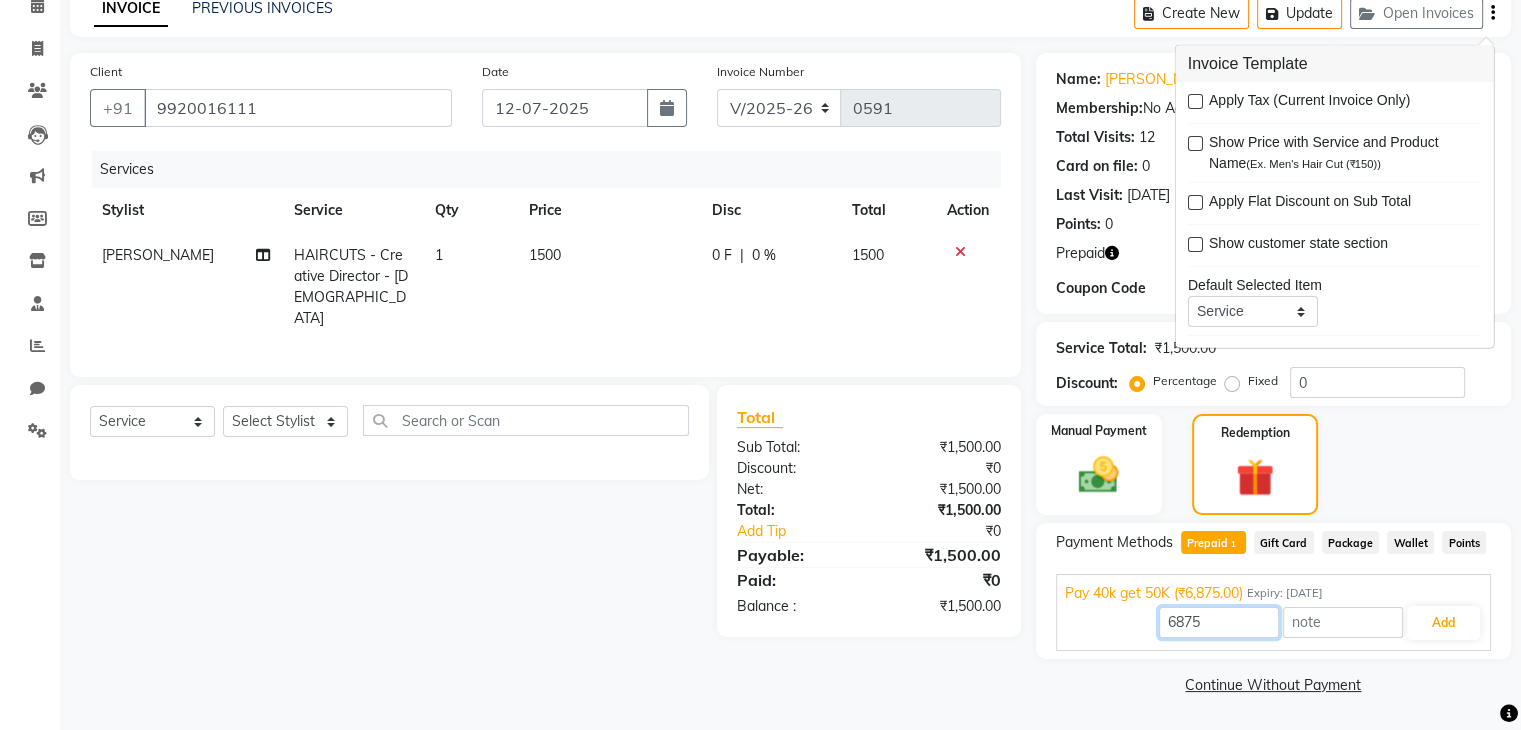 click on "6875" at bounding box center (1219, 622) 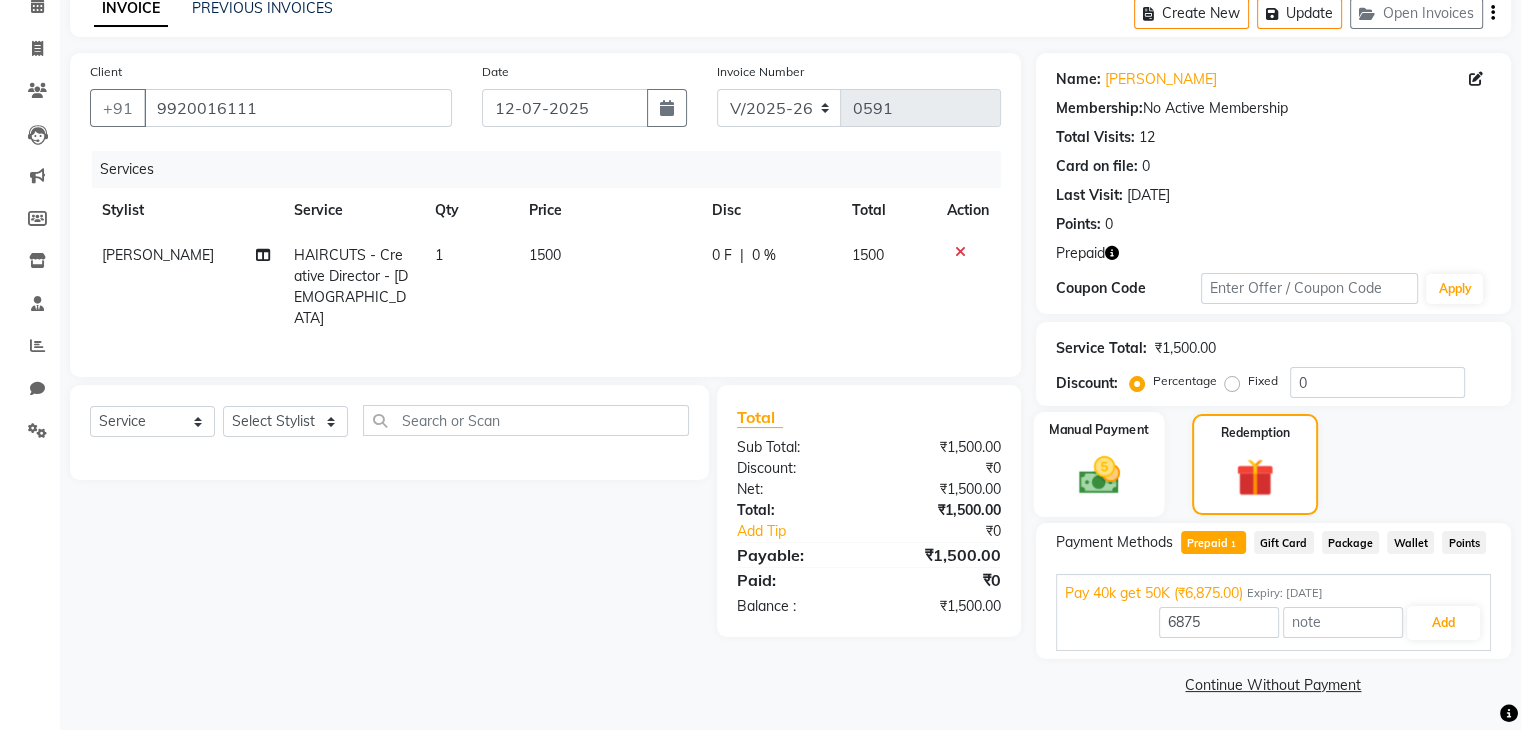 click 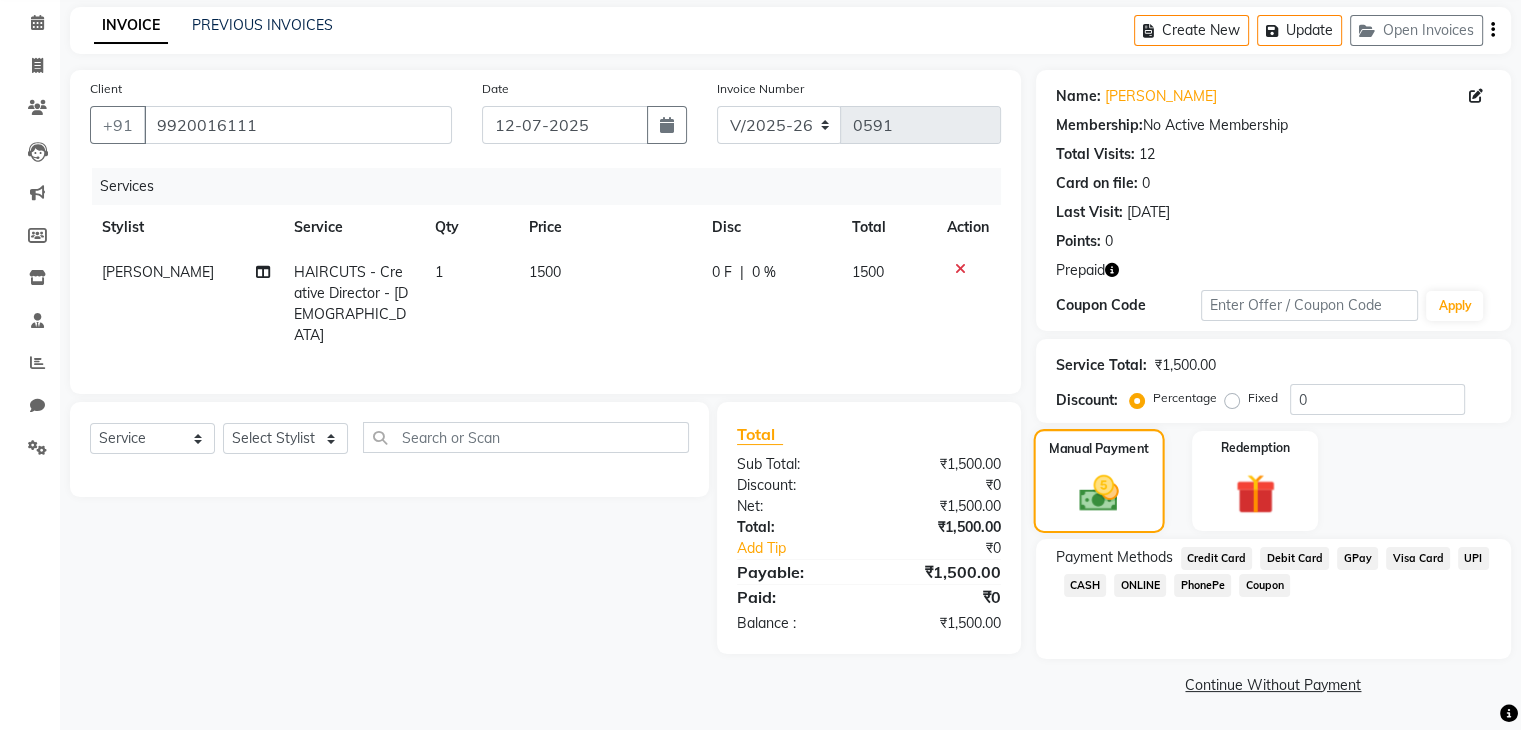scroll, scrollTop: 80, scrollLeft: 0, axis: vertical 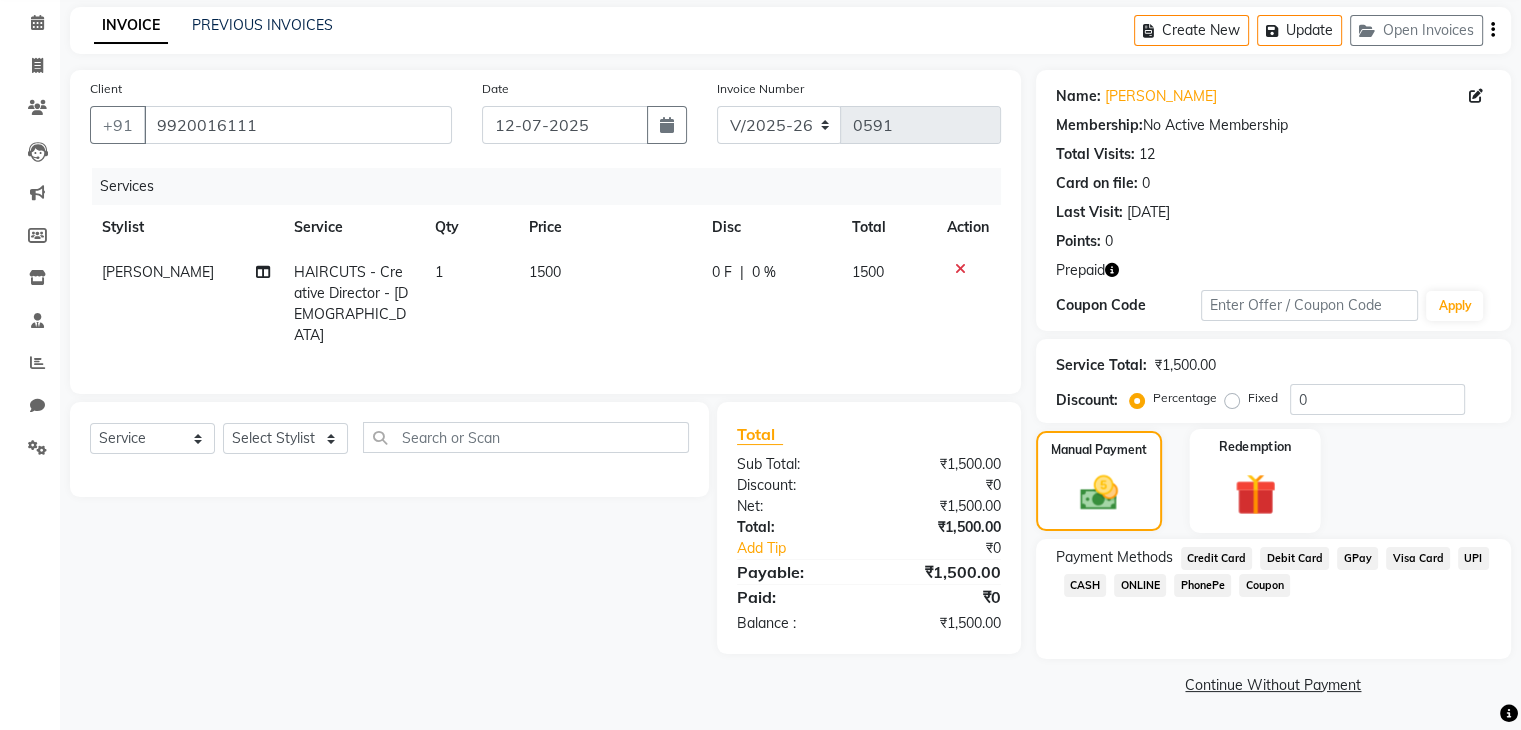 click 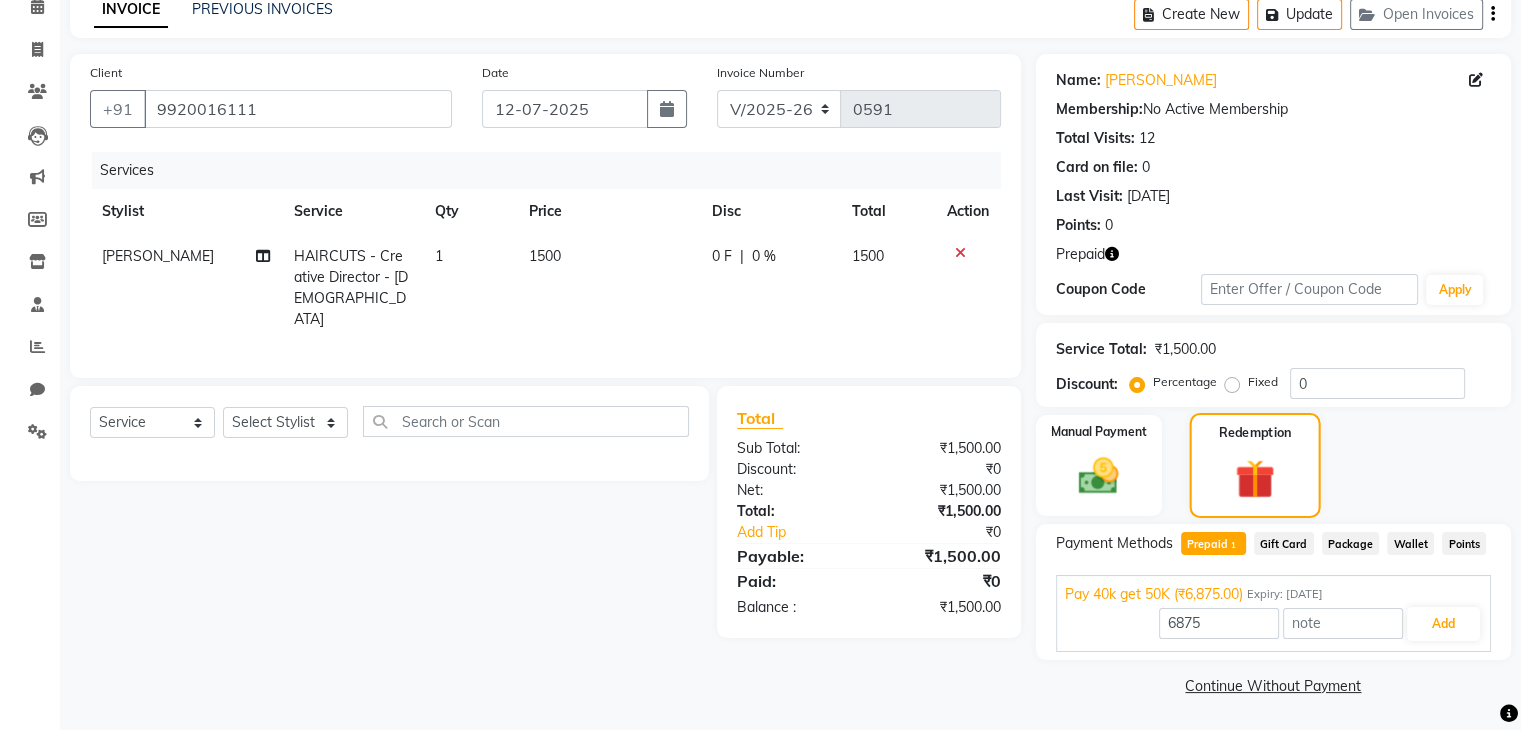 scroll, scrollTop: 97, scrollLeft: 0, axis: vertical 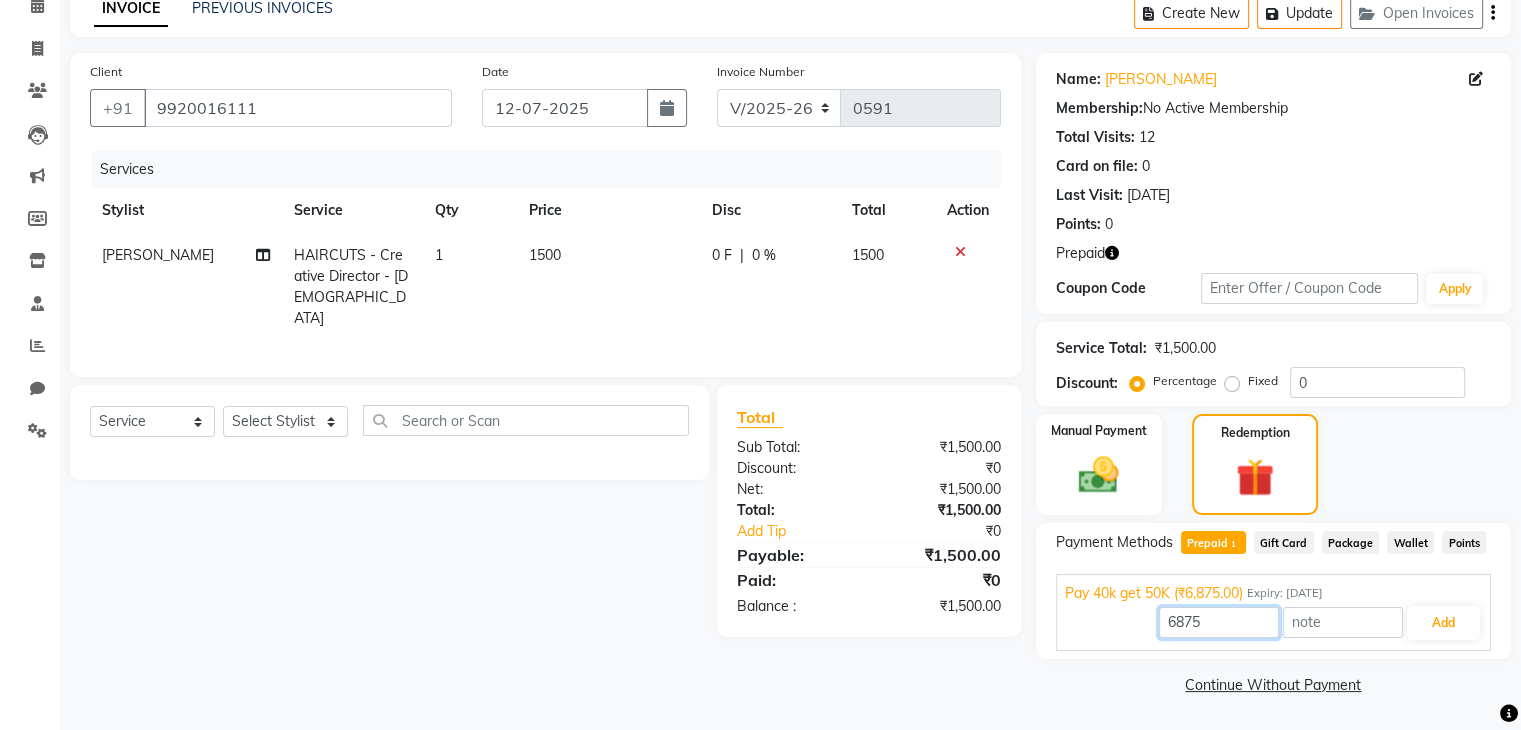 click on "6875" at bounding box center (1219, 622) 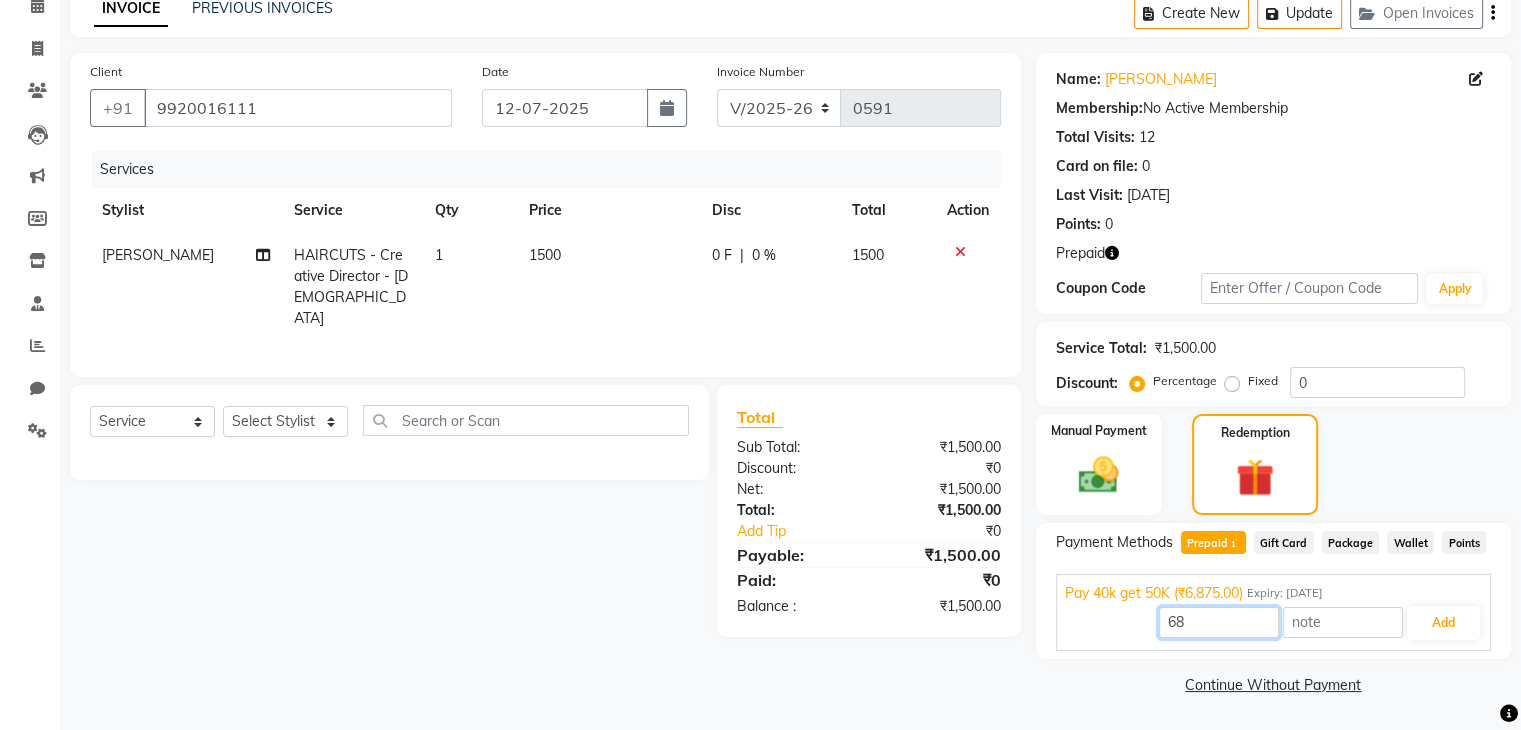 type on "6" 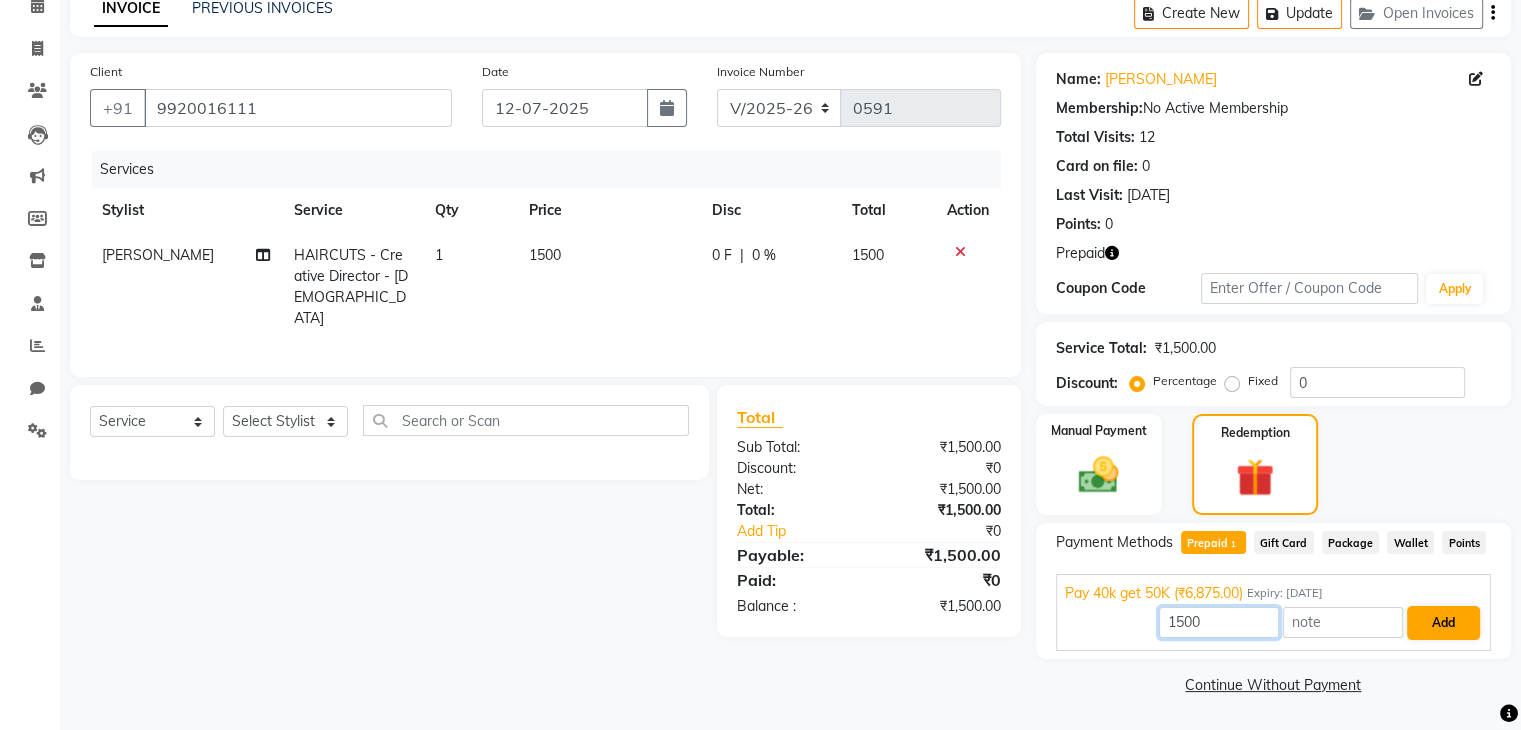 type on "1500" 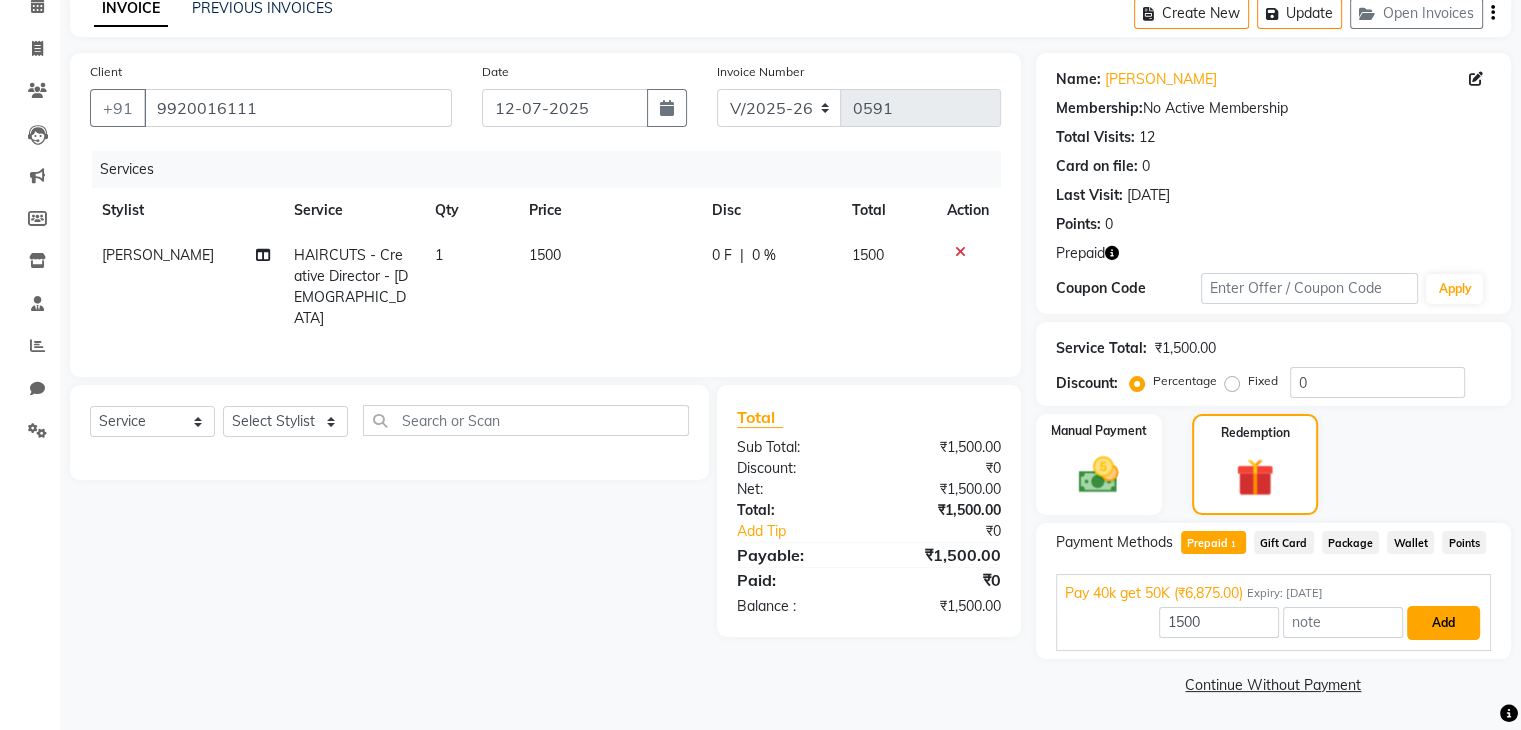 click on "Add" at bounding box center [1443, 623] 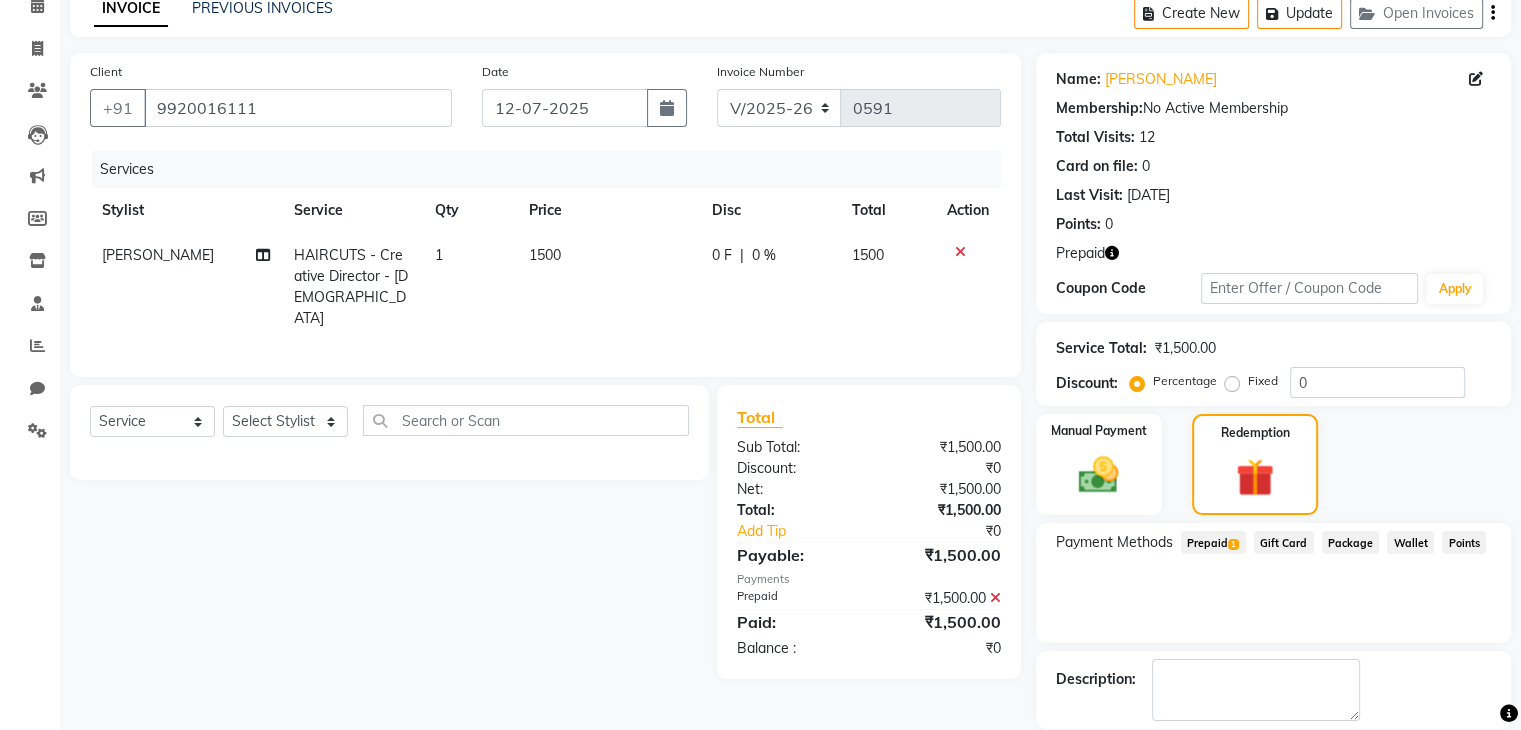 scroll, scrollTop: 193, scrollLeft: 0, axis: vertical 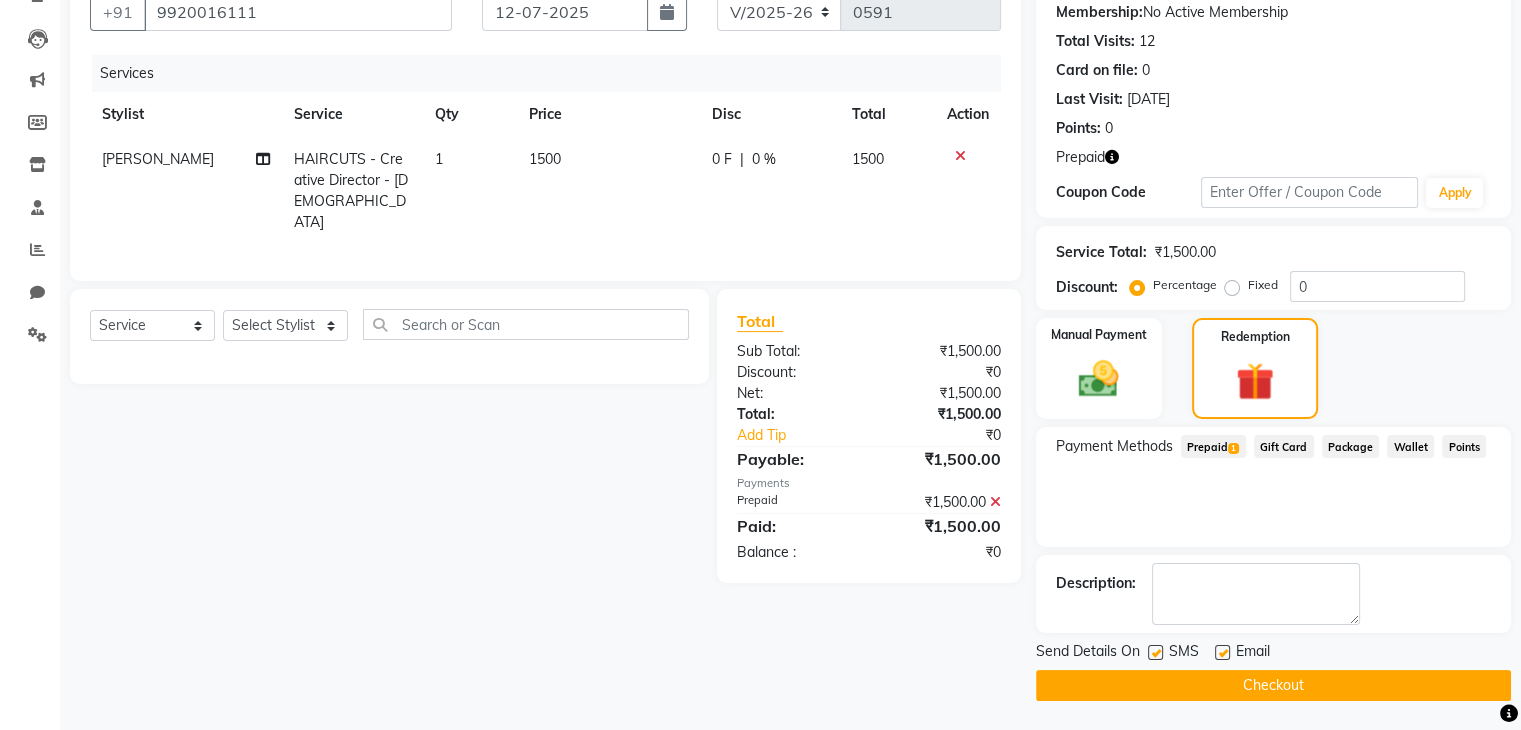 click on "Checkout" 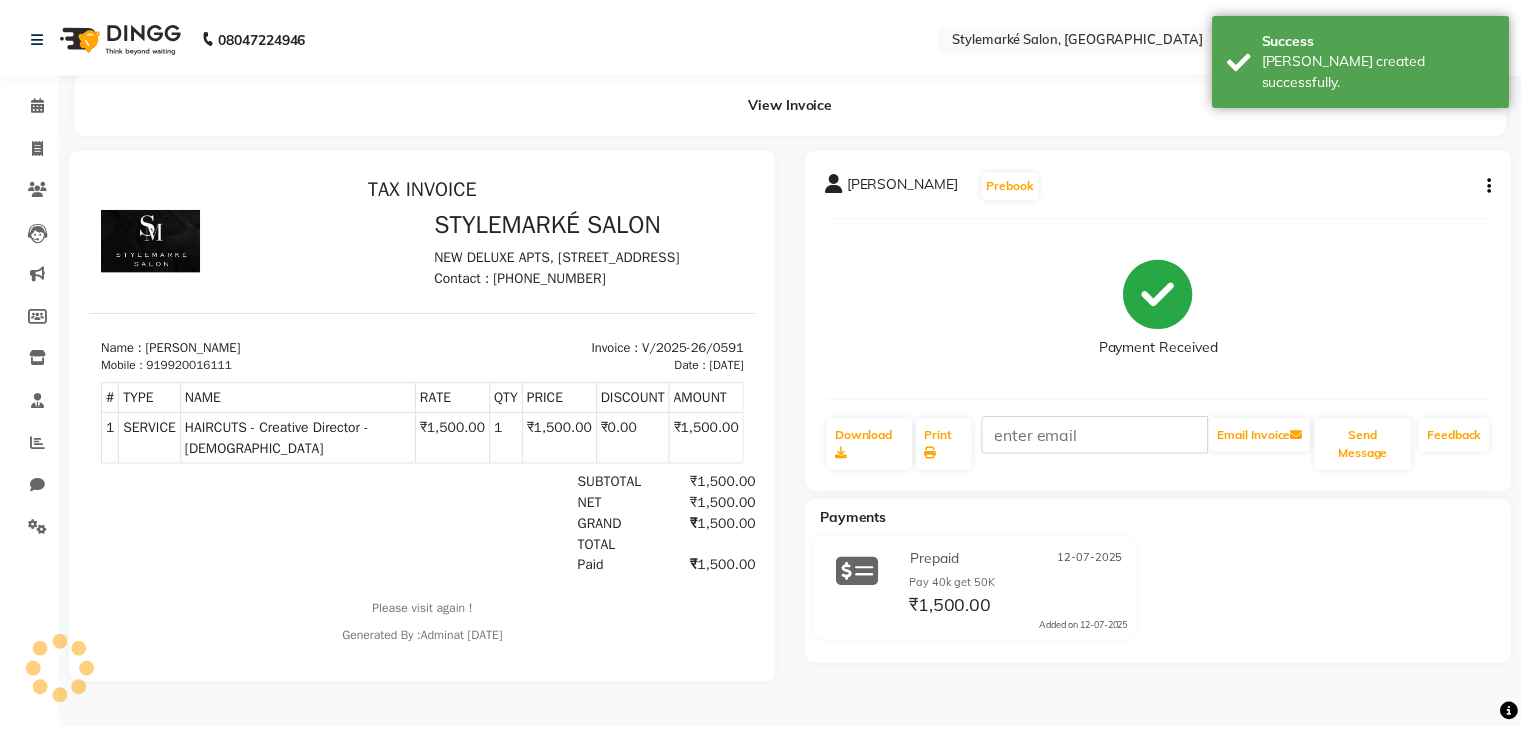 scroll, scrollTop: 0, scrollLeft: 0, axis: both 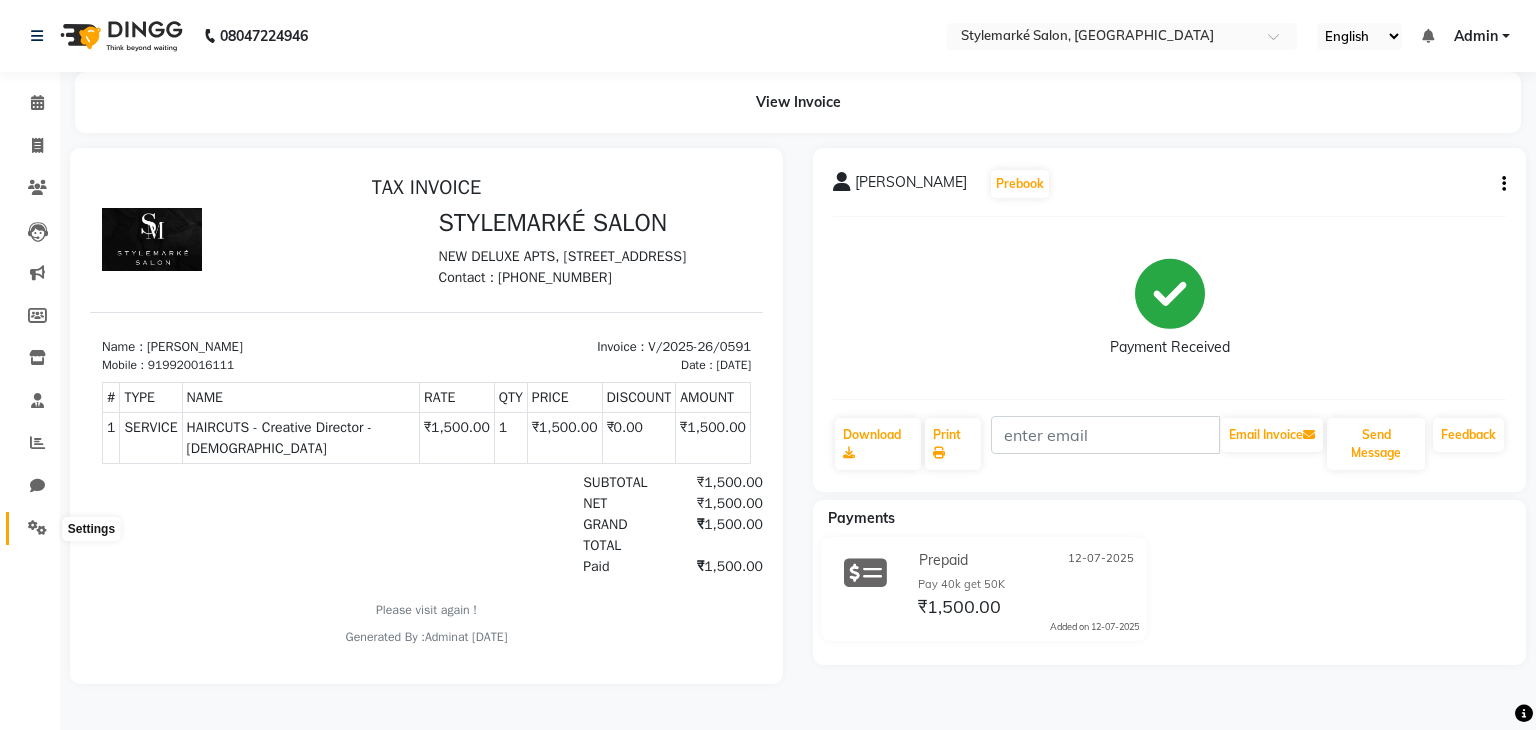 click 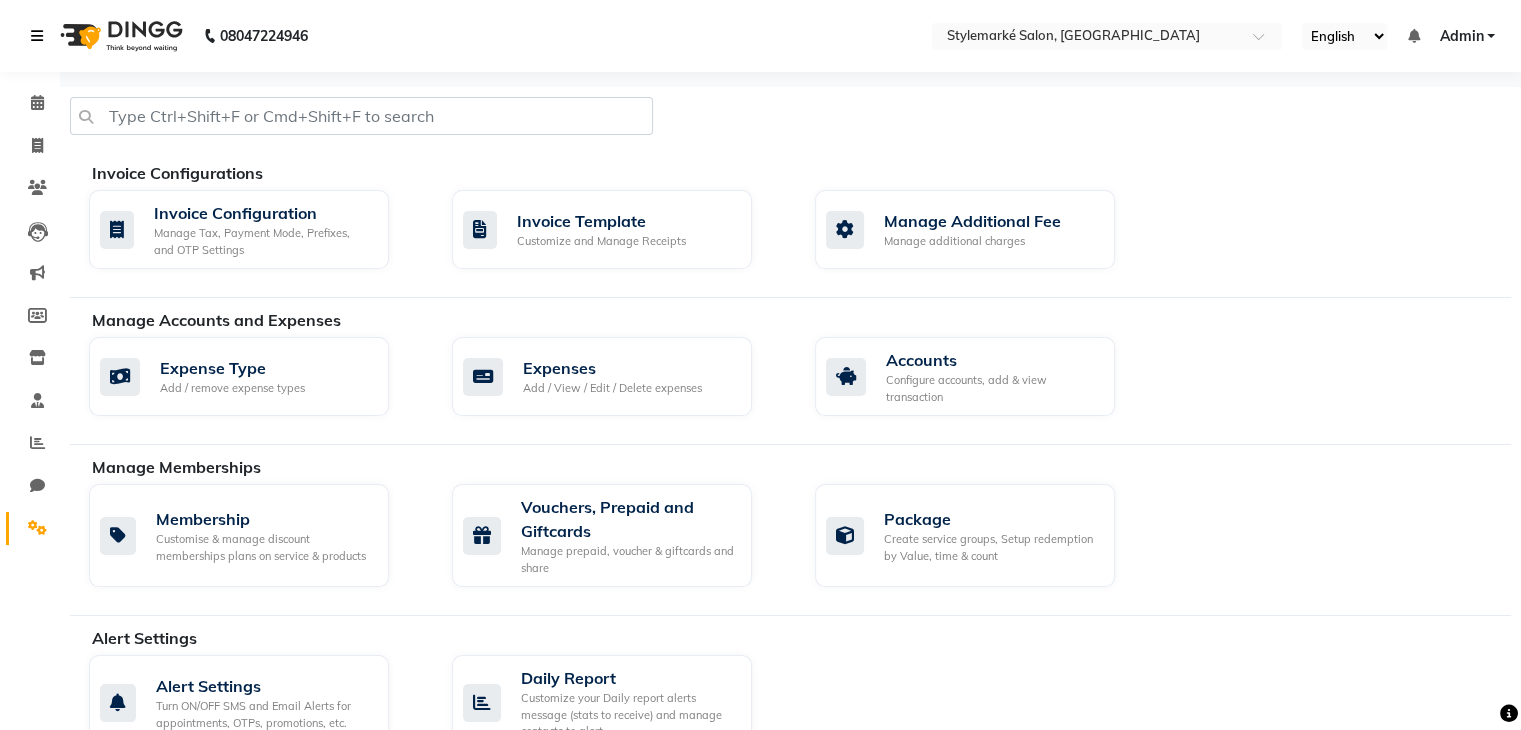 click at bounding box center [37, 36] 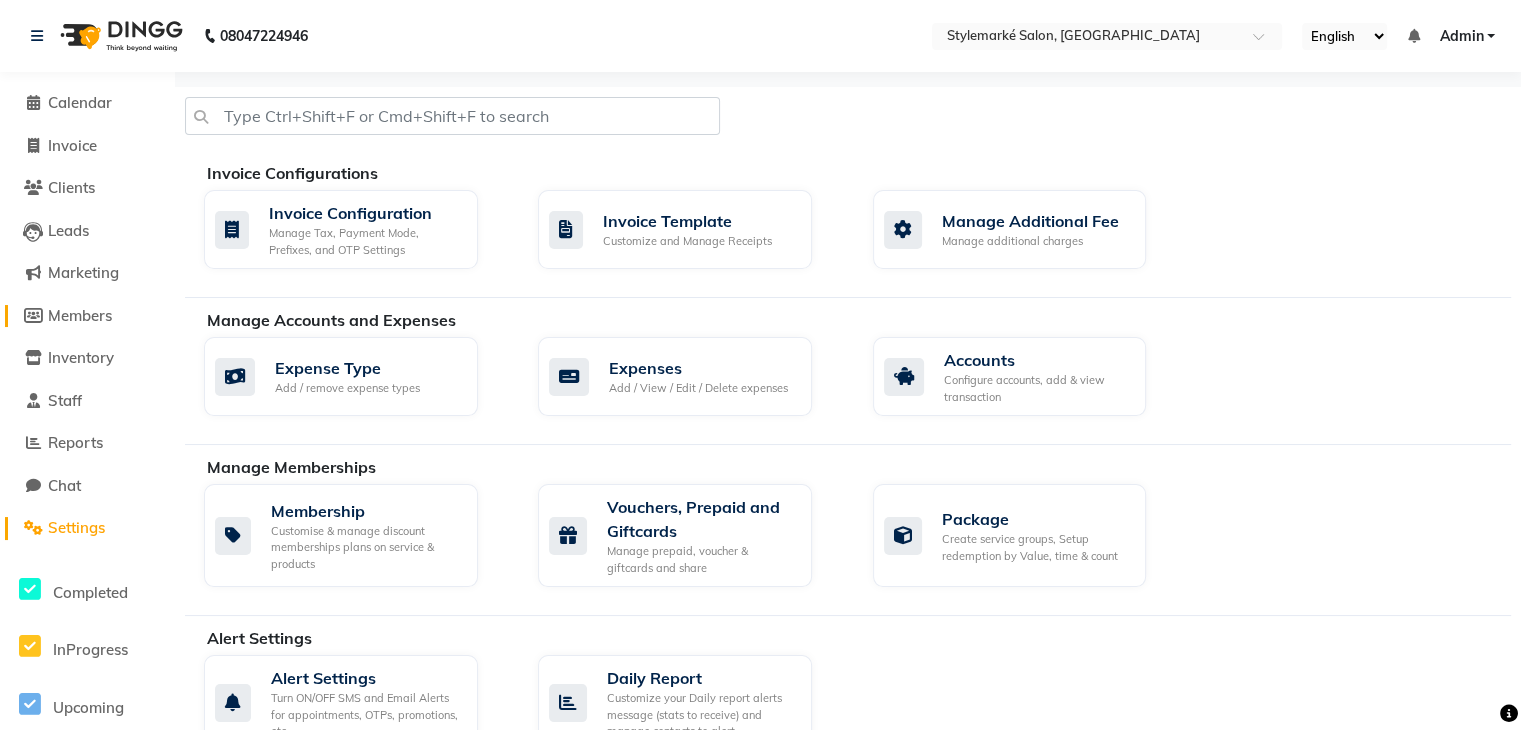 click on "Members" 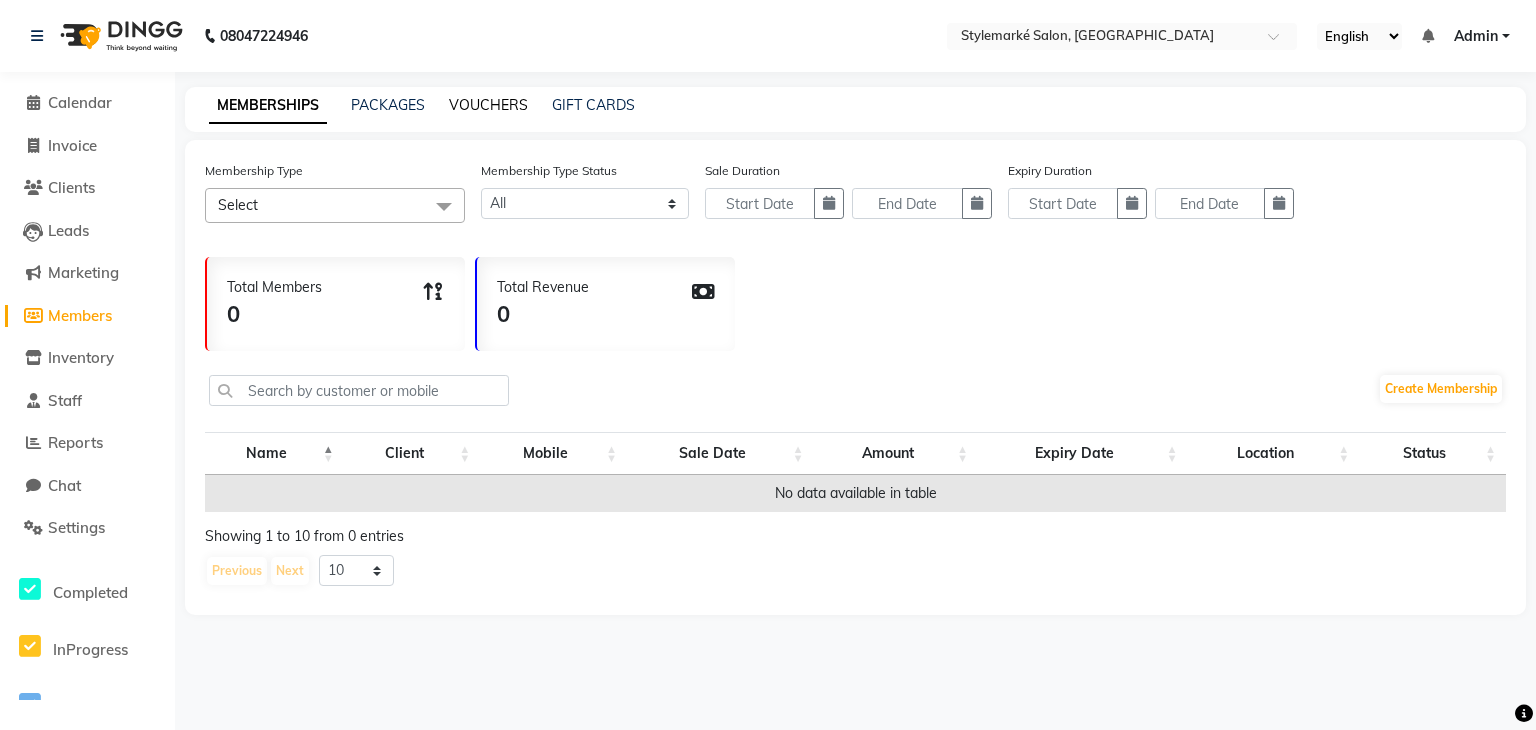 click on "VOUCHERS" 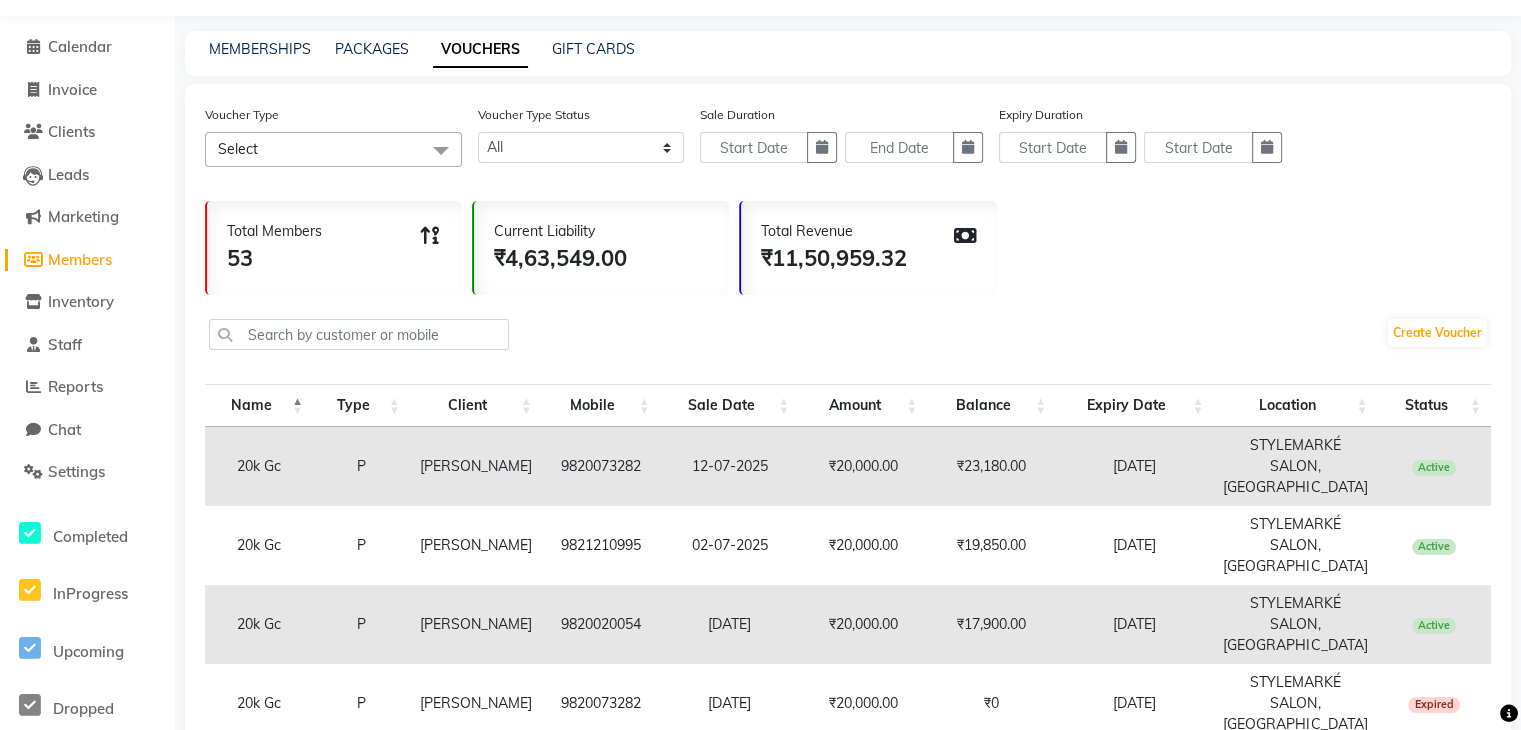 scroll, scrollTop: 54, scrollLeft: 0, axis: vertical 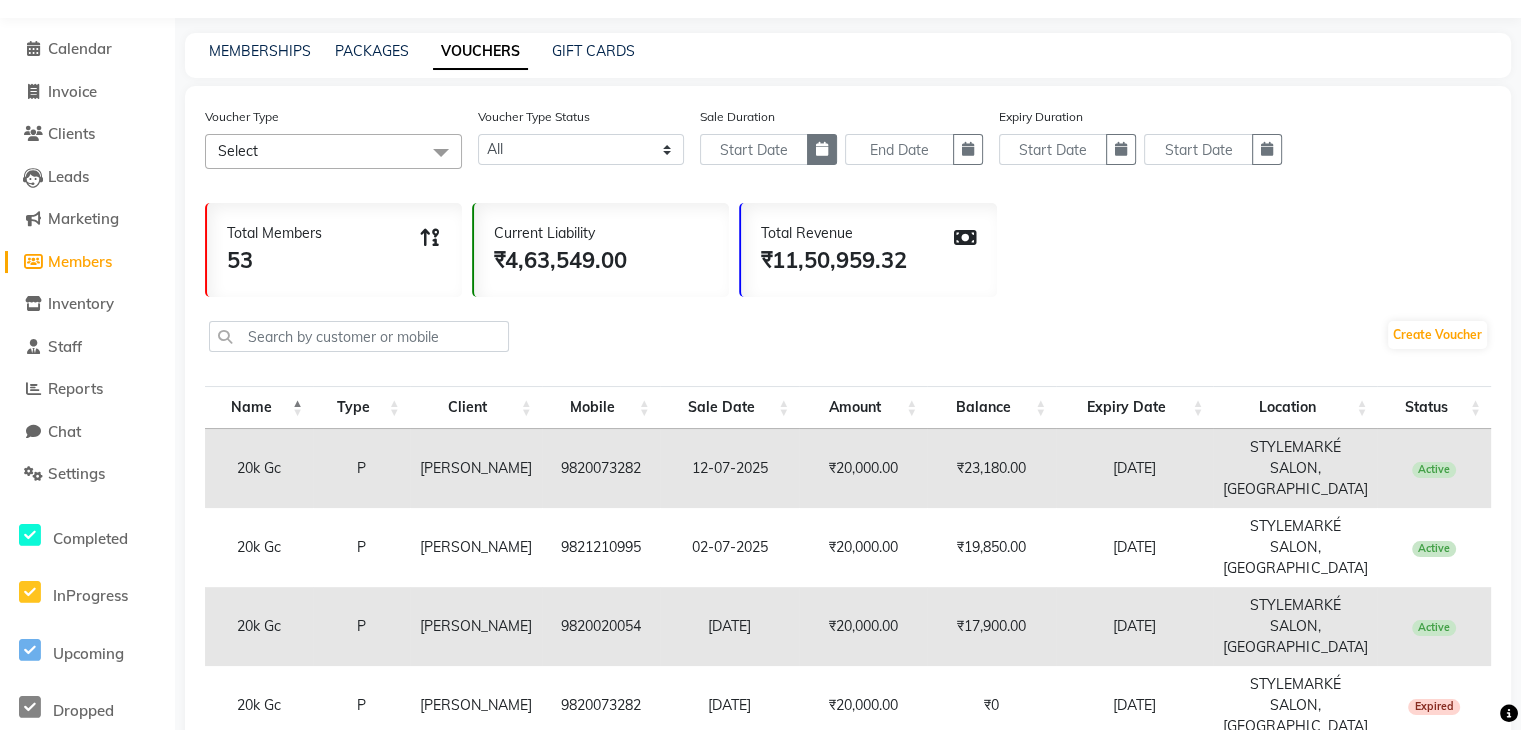 click 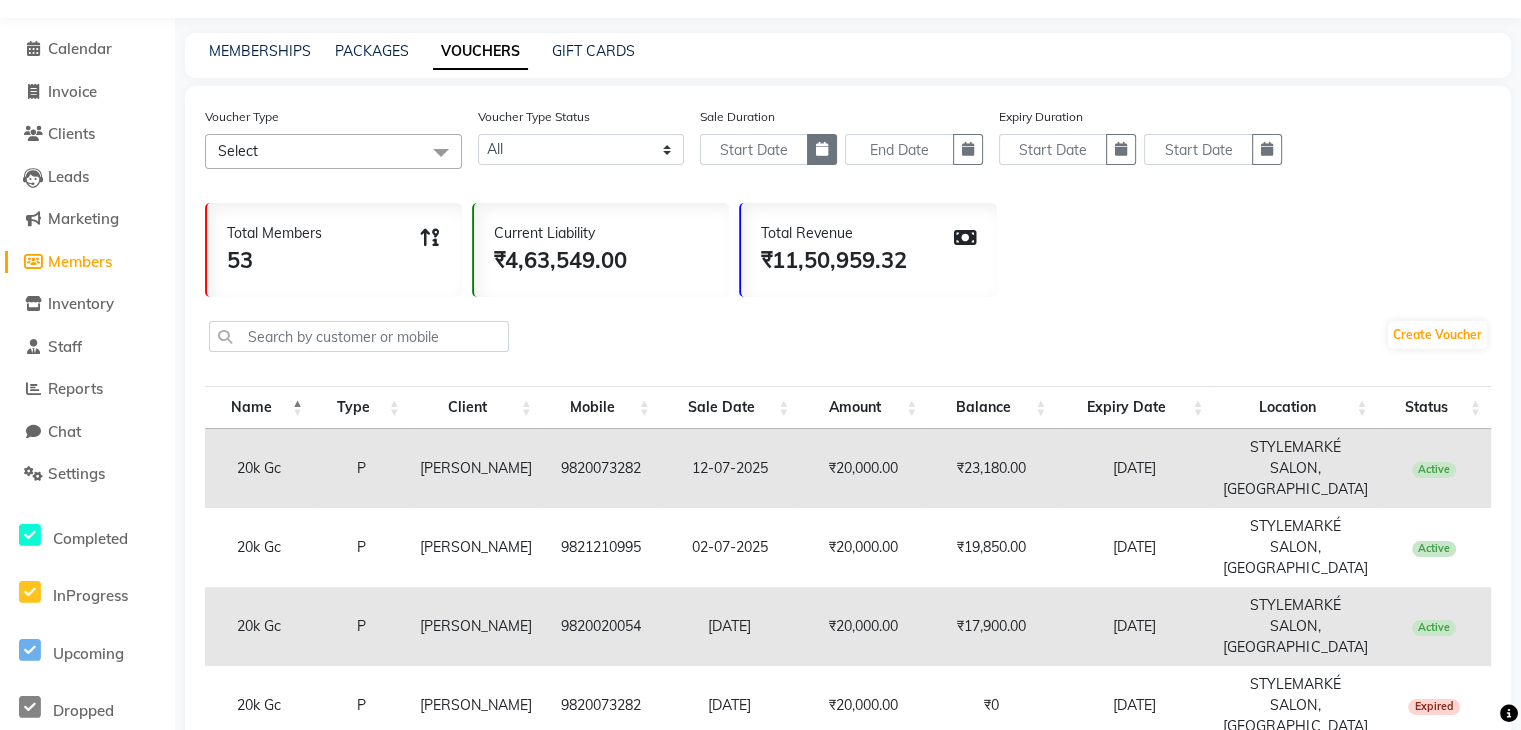 select on "7" 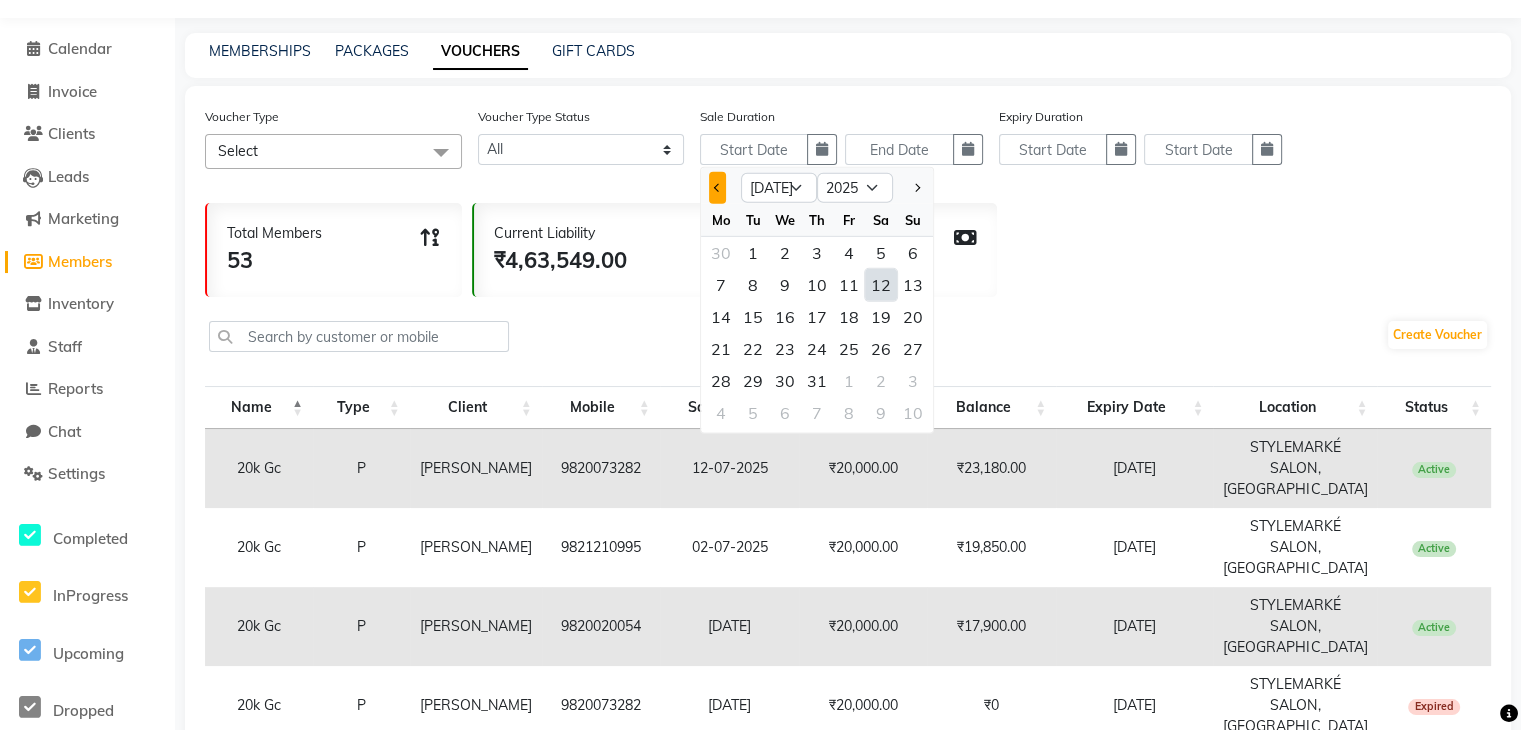 click 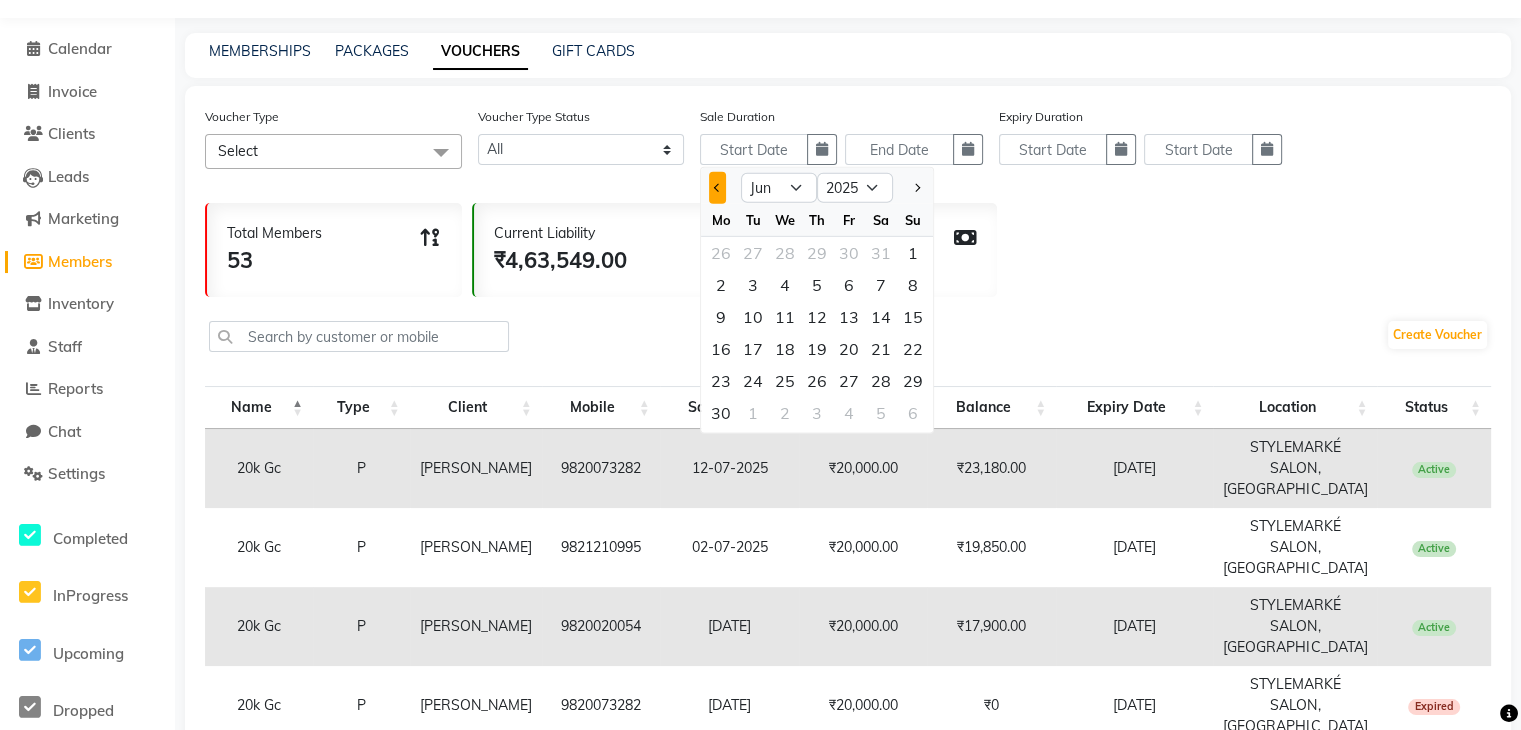 click 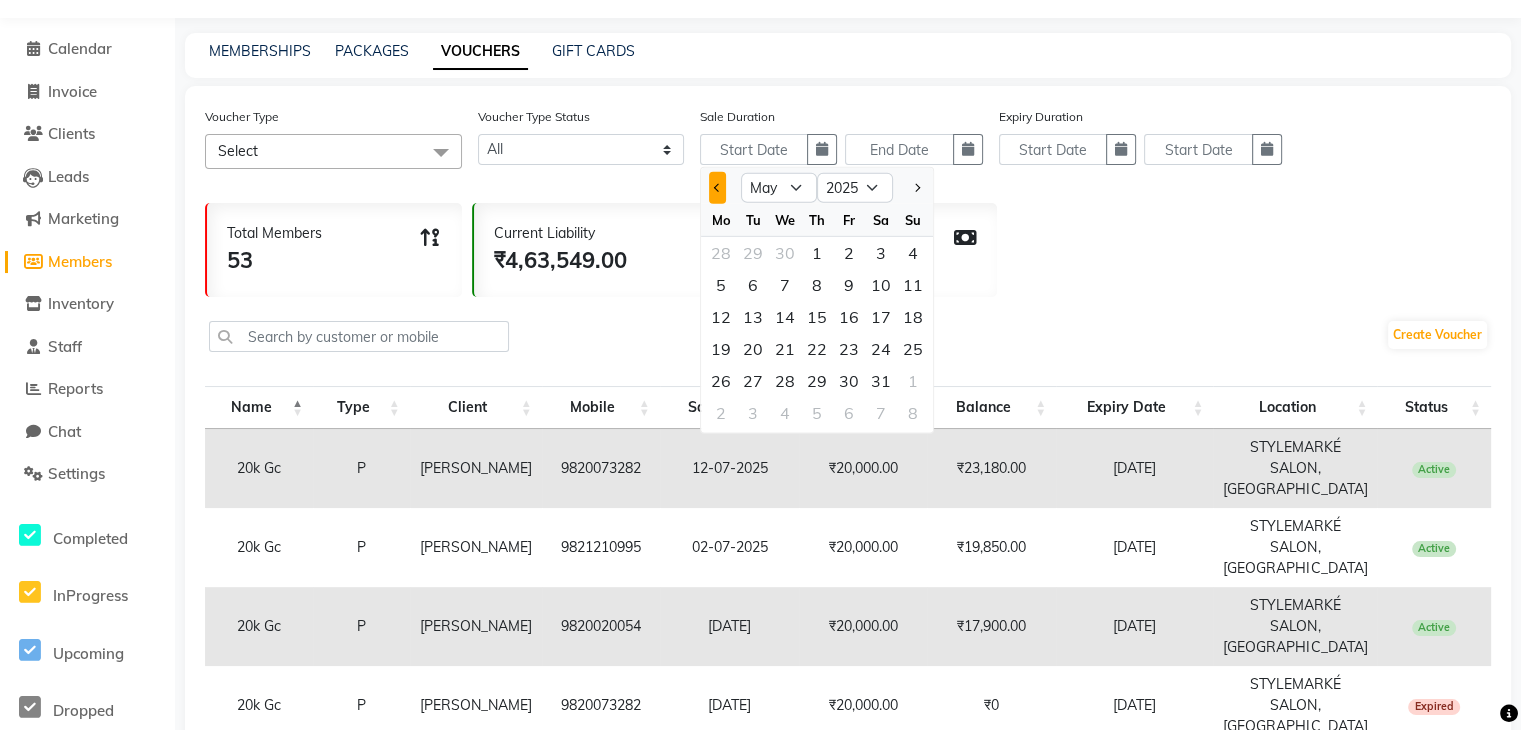 click 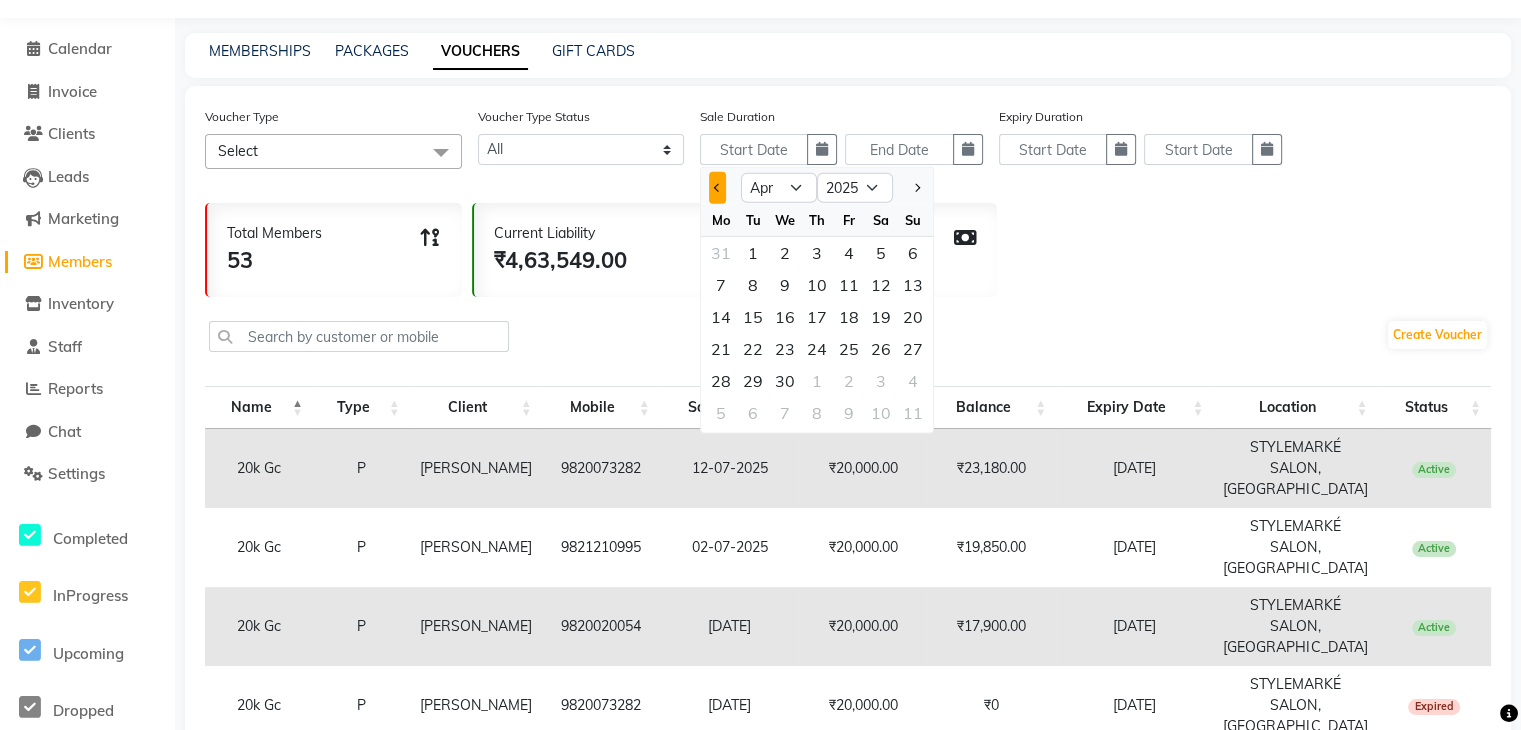 click 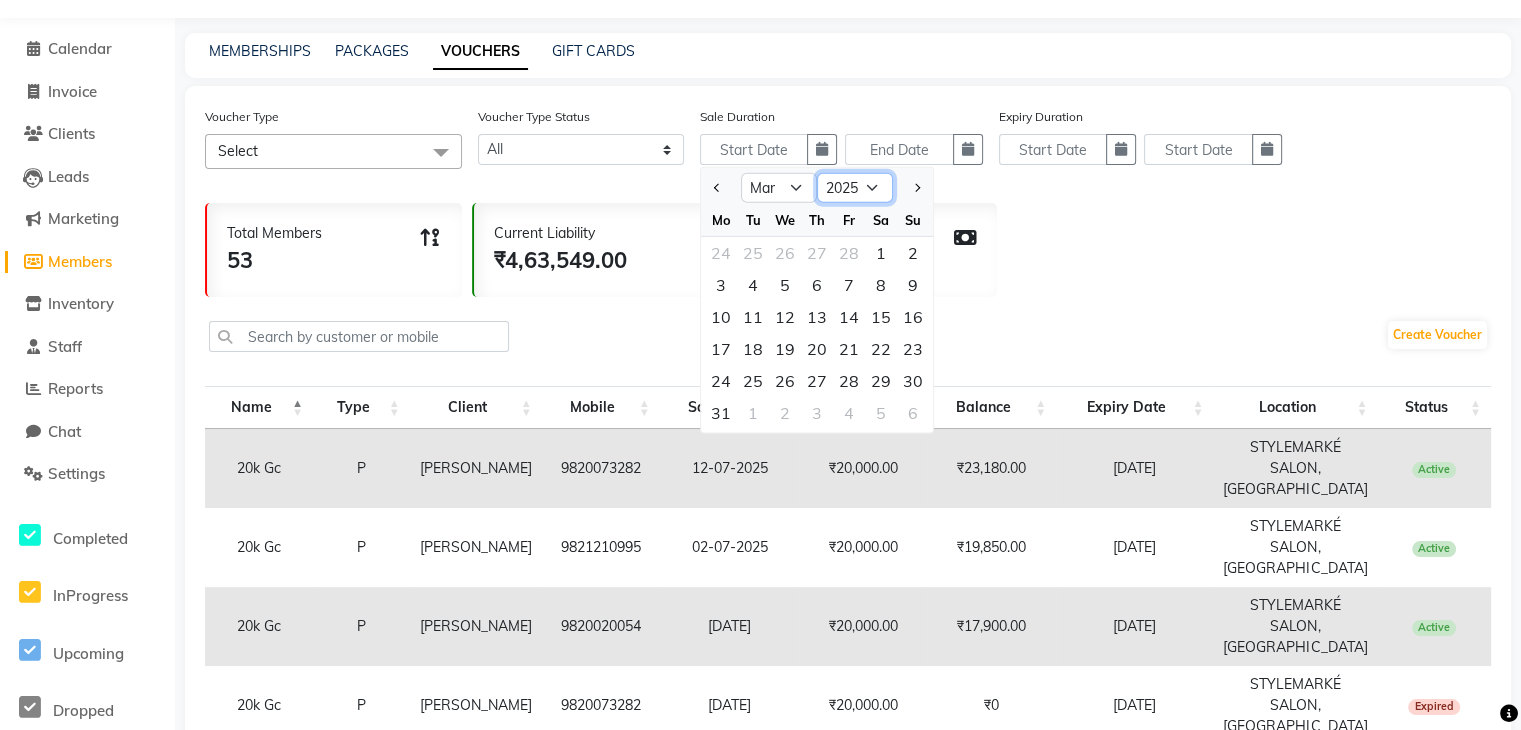 click on "2015 2016 2017 2018 2019 2020 2021 2022 2023 2024 2025 2026 2027 2028 2029 2030 2031 2032 2033 2034 2035" 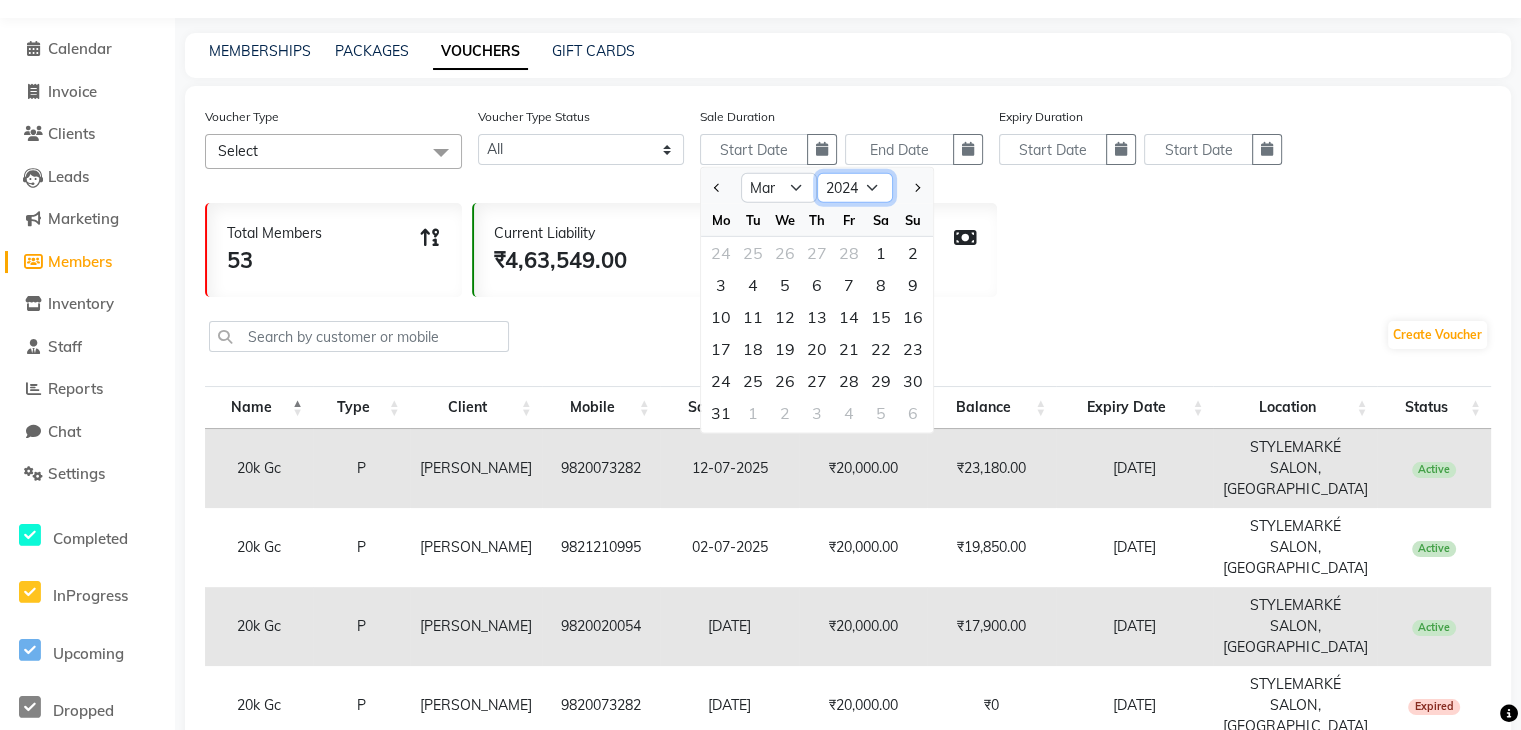 click on "2015 2016 2017 2018 2019 2020 2021 2022 2023 2024 2025 2026 2027 2028 2029 2030 2031 2032 2033 2034 2035" 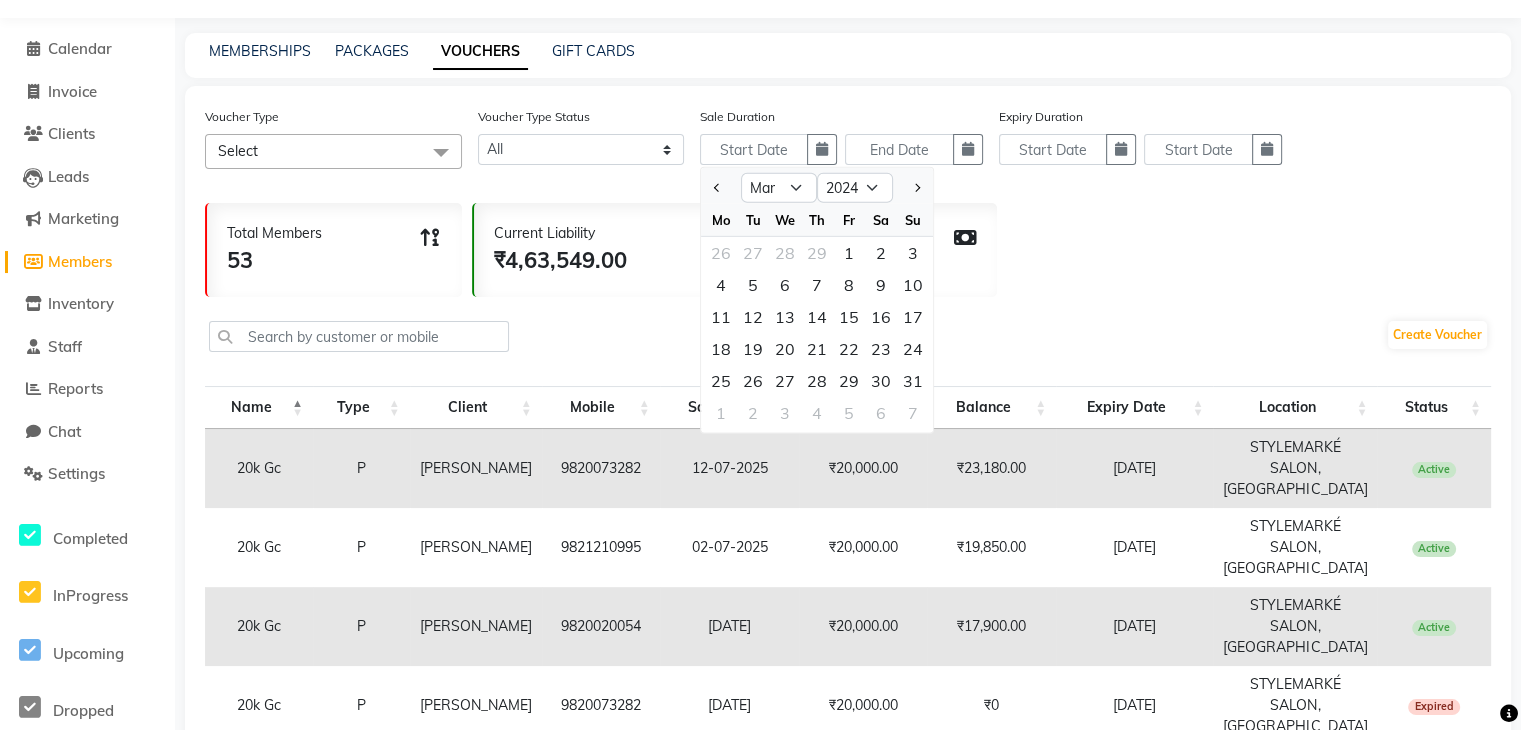 click on "Total Members 53 Current Liability ₹4,63,549.00 Total Revenue ₹11,50,959.32" 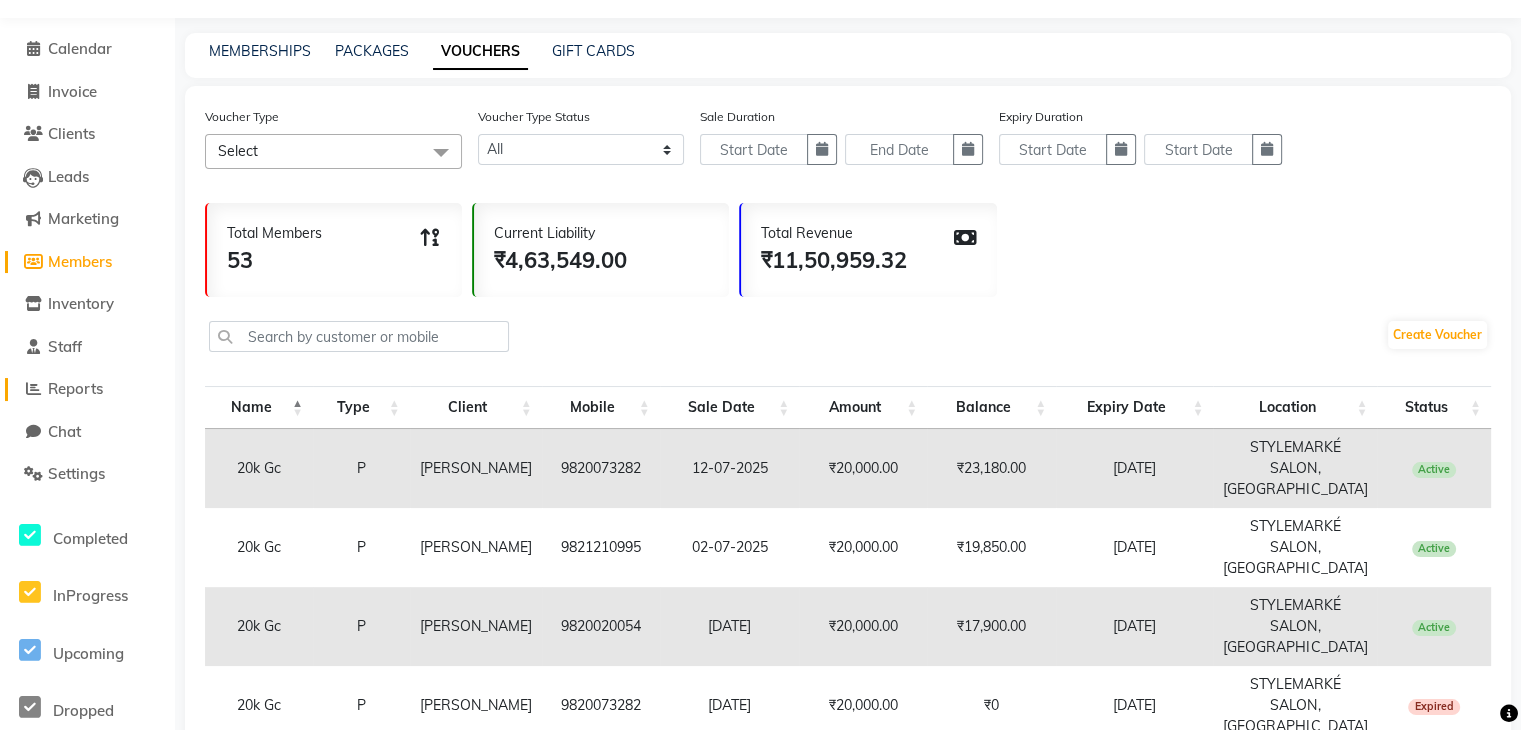 click on "Reports" 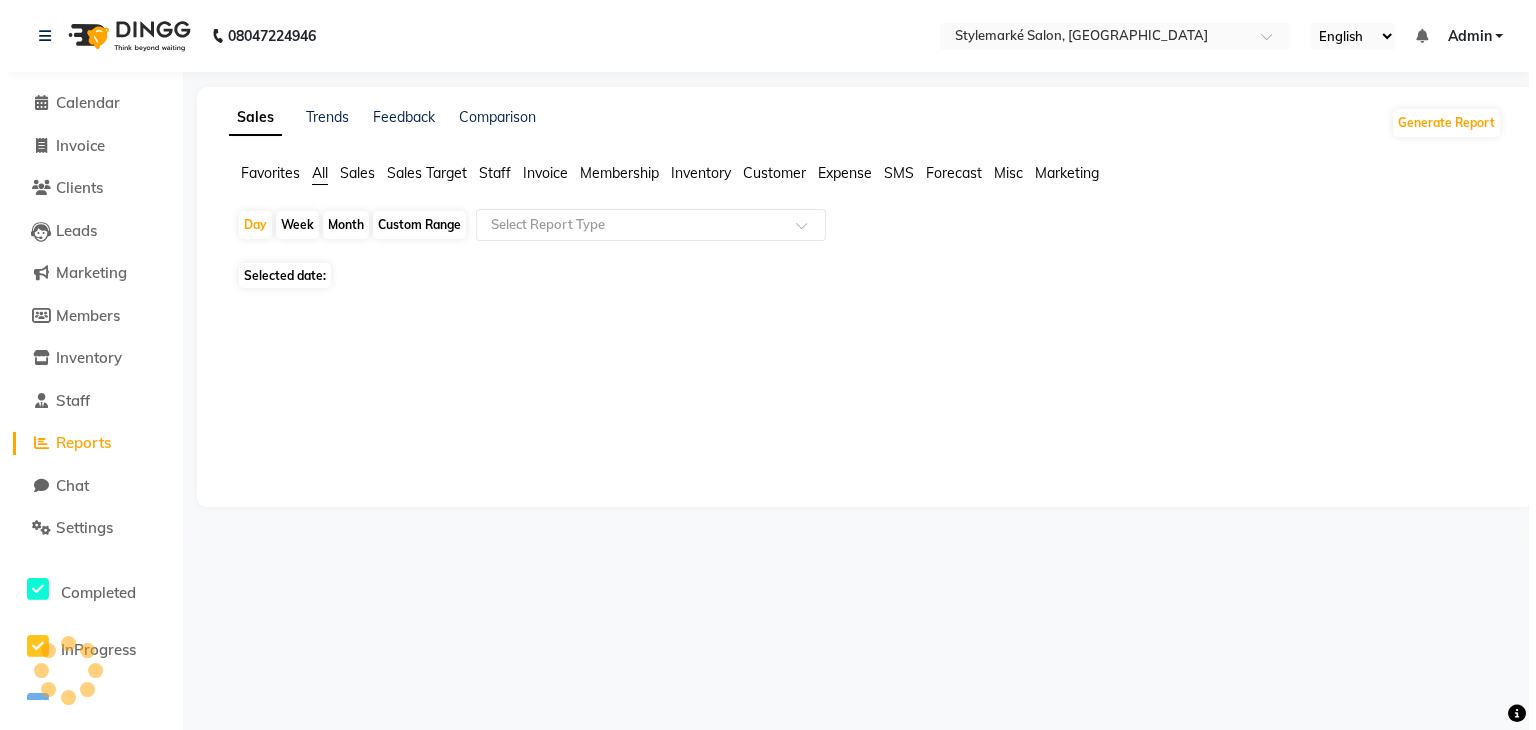 scroll, scrollTop: 0, scrollLeft: 0, axis: both 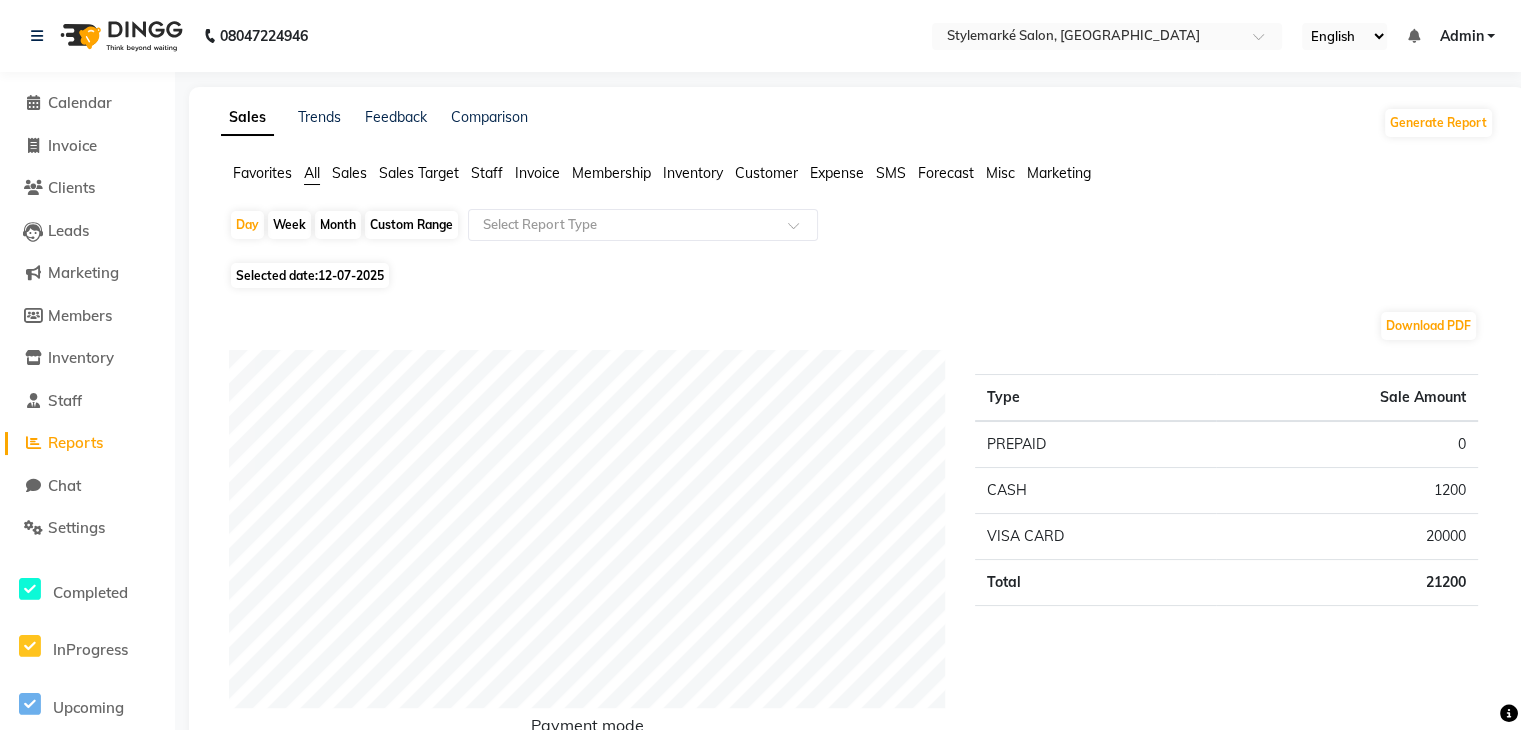 click on "Custom Range" 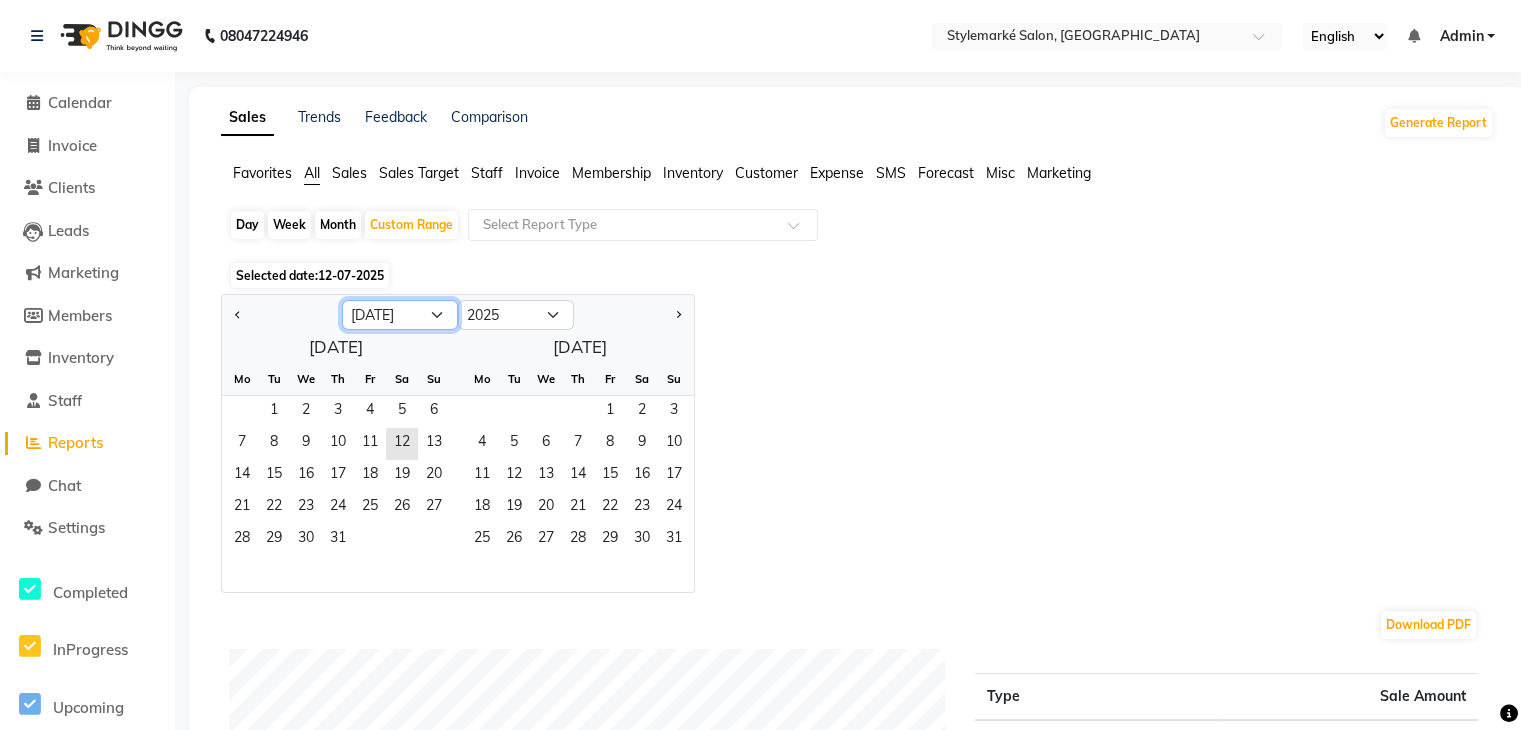 click on "Jan Feb Mar Apr May Jun [DATE] Aug Sep Oct Nov Dec" 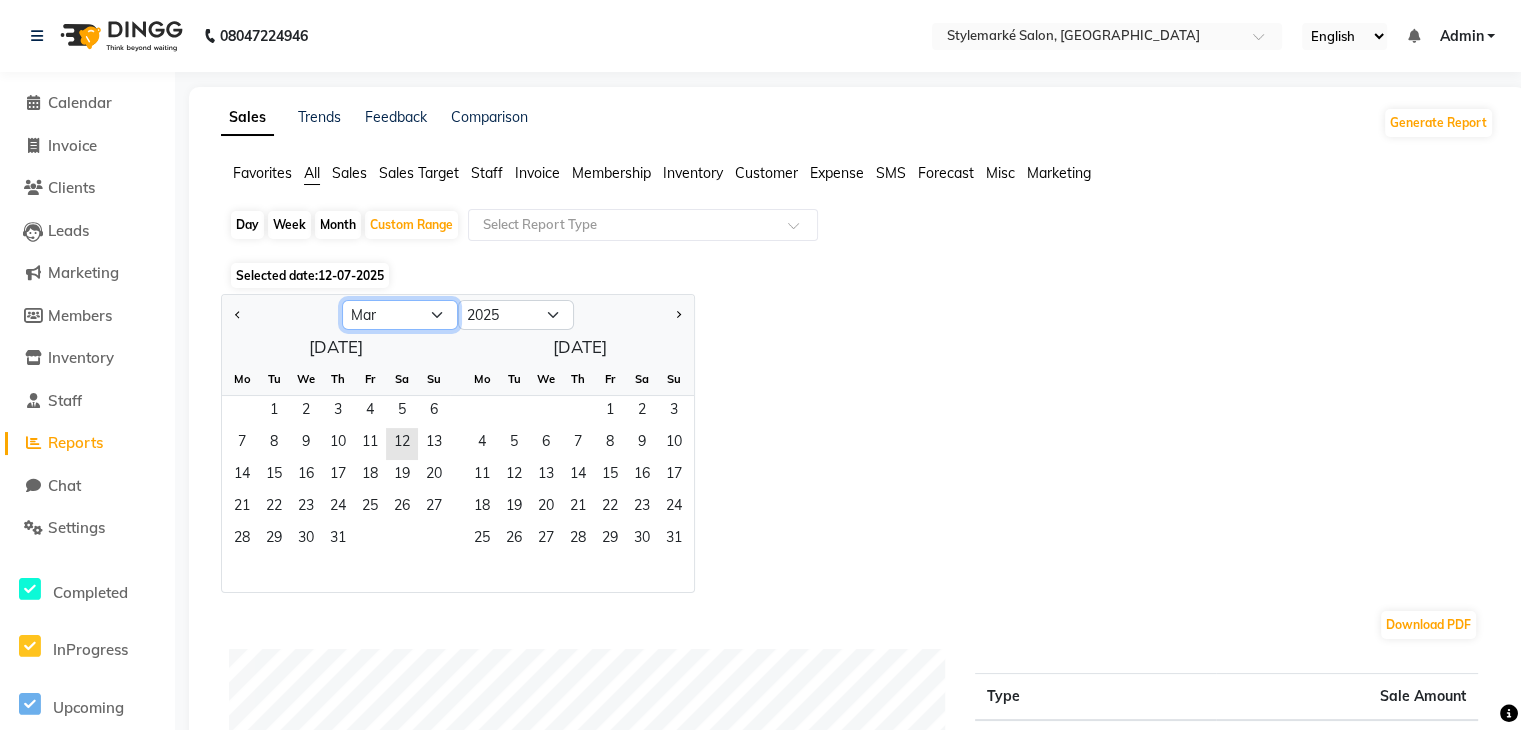 click on "Jan Feb Mar Apr May Jun [DATE] Aug Sep Oct Nov Dec" 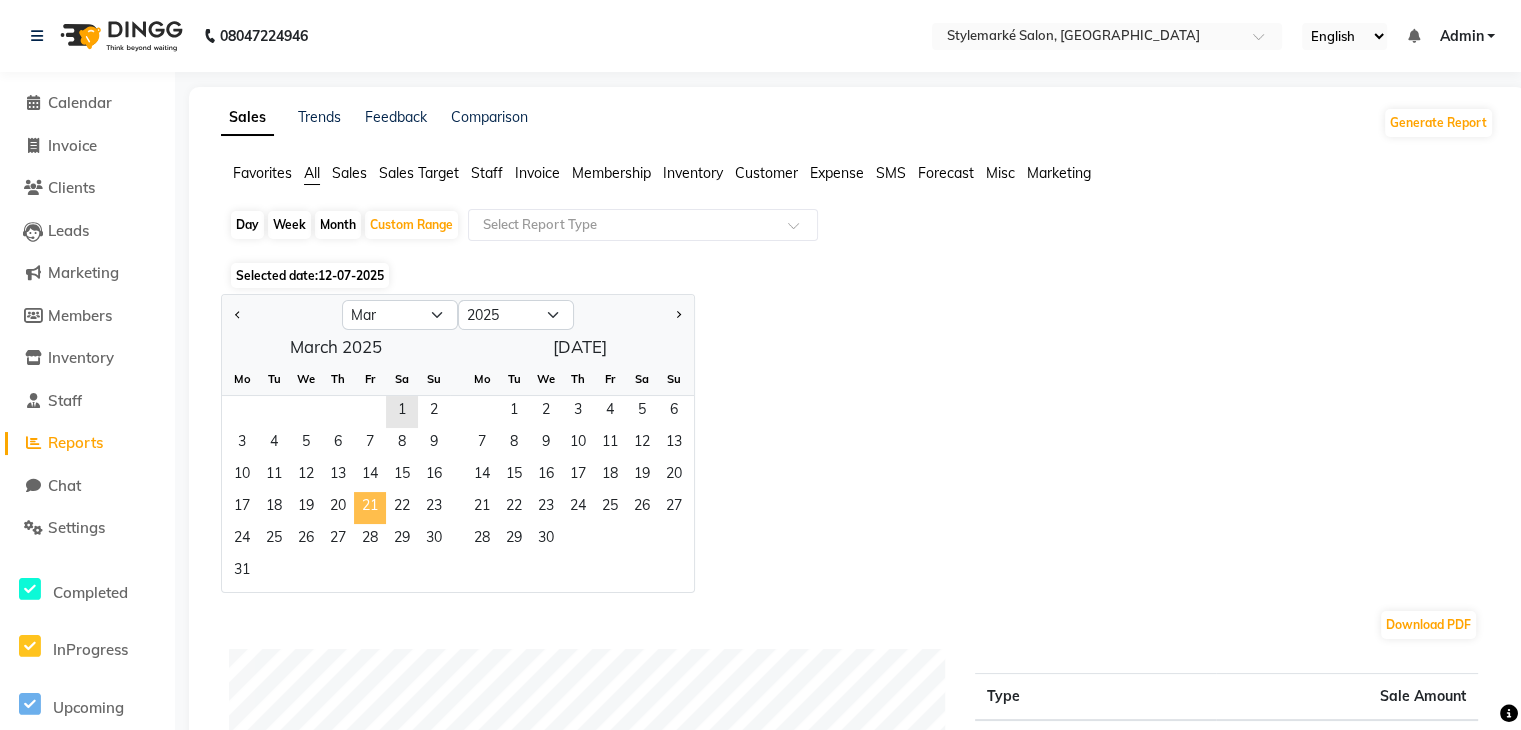 click on "21" 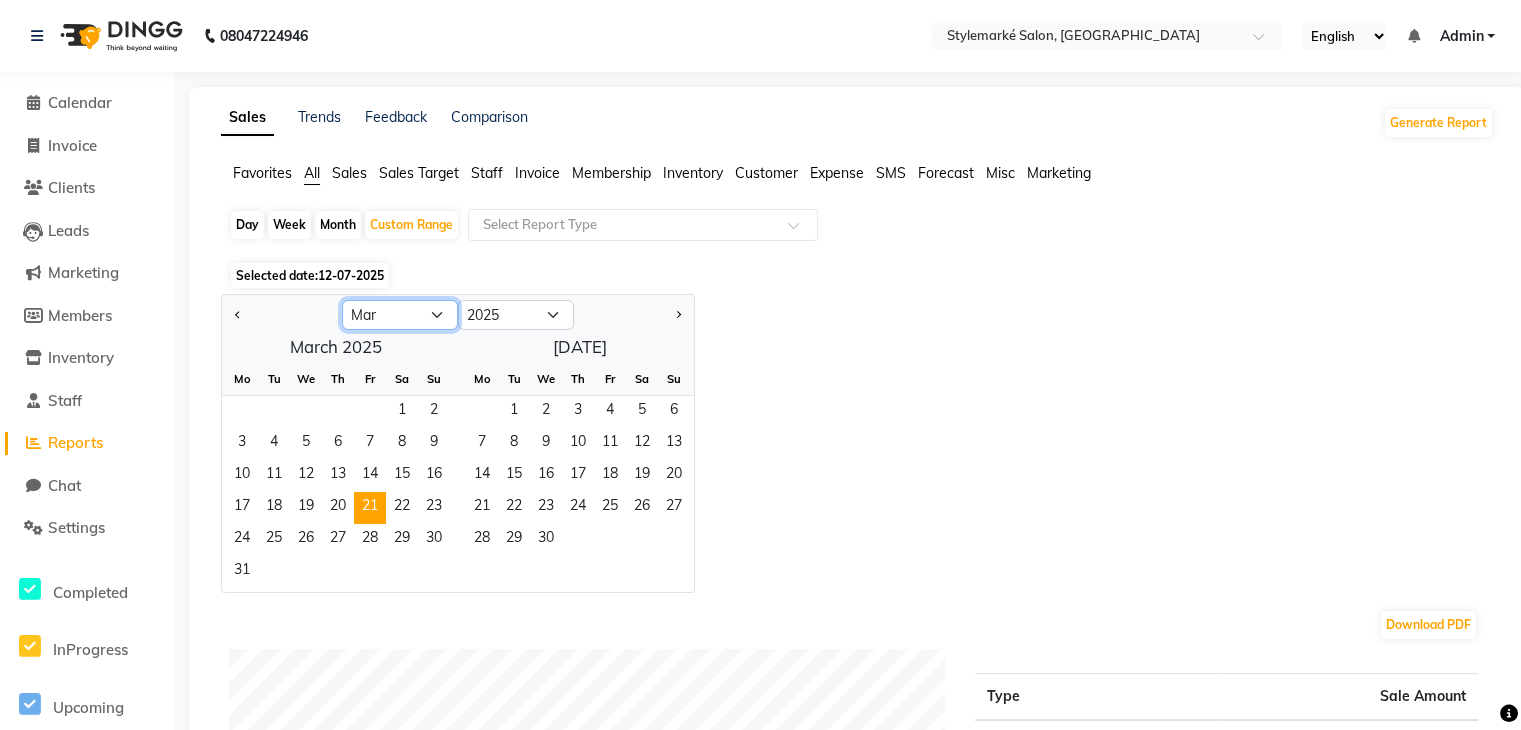click on "Jan Feb Mar Apr May Jun [DATE] Aug Sep Oct Nov Dec" 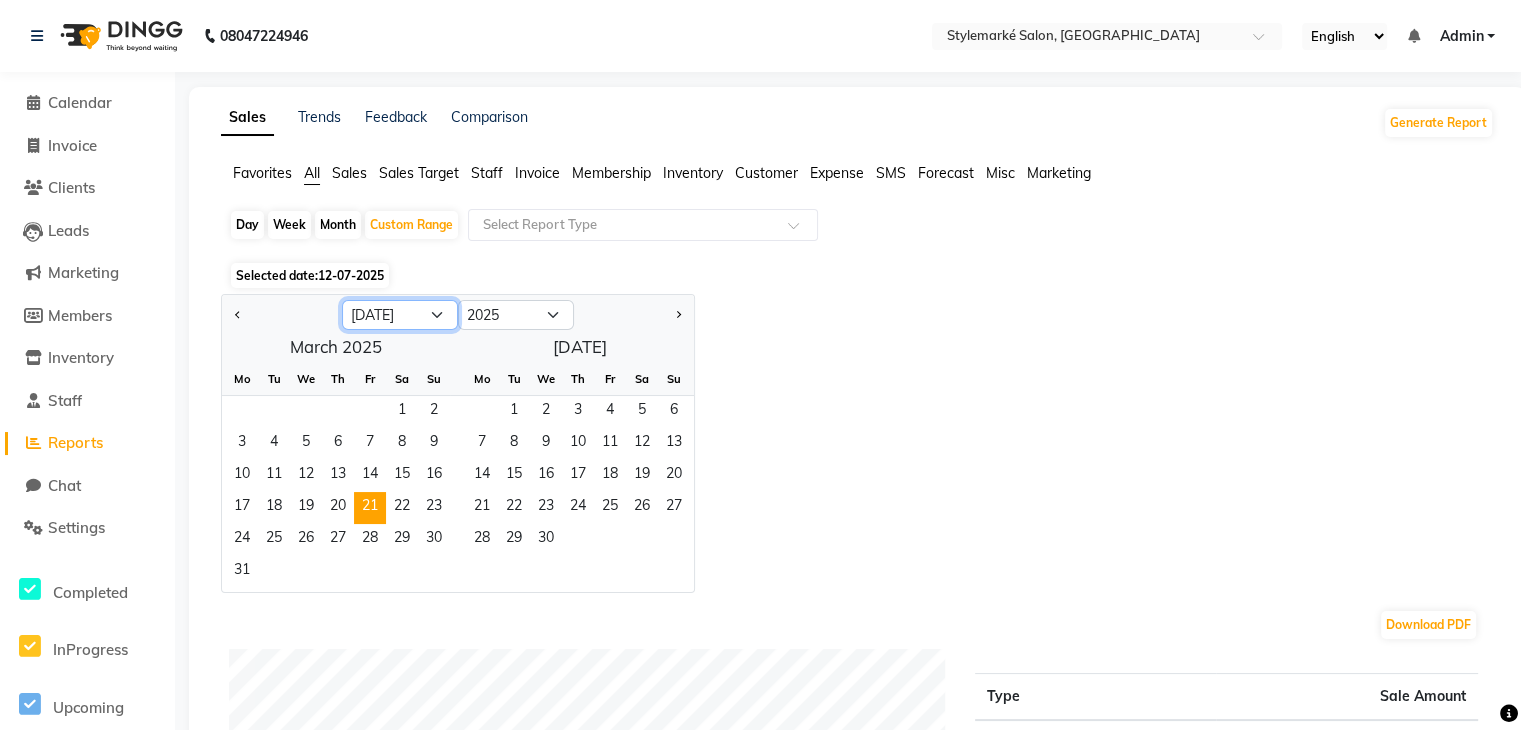 click on "Jan Feb Mar Apr May Jun [DATE] Aug Sep Oct Nov Dec" 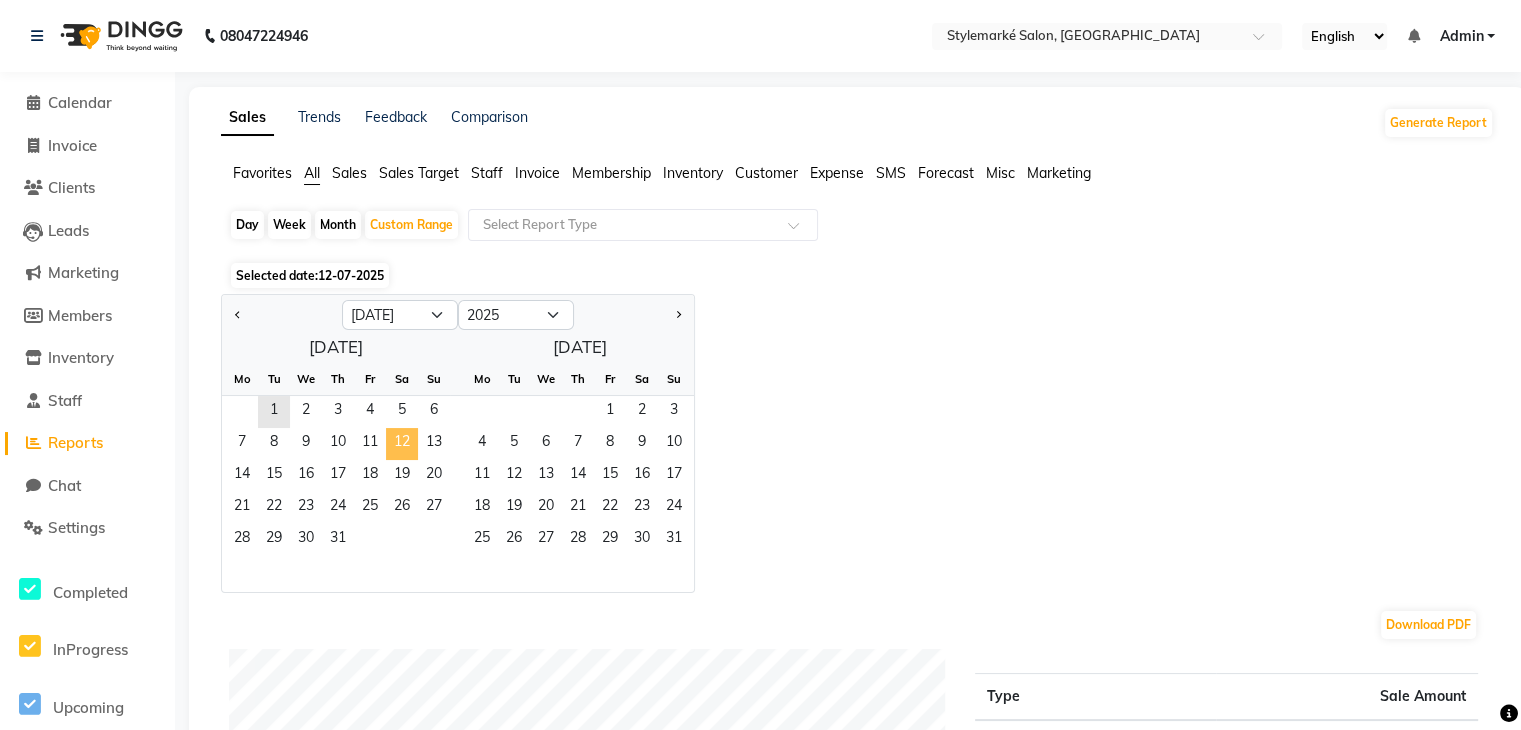 click on "12" 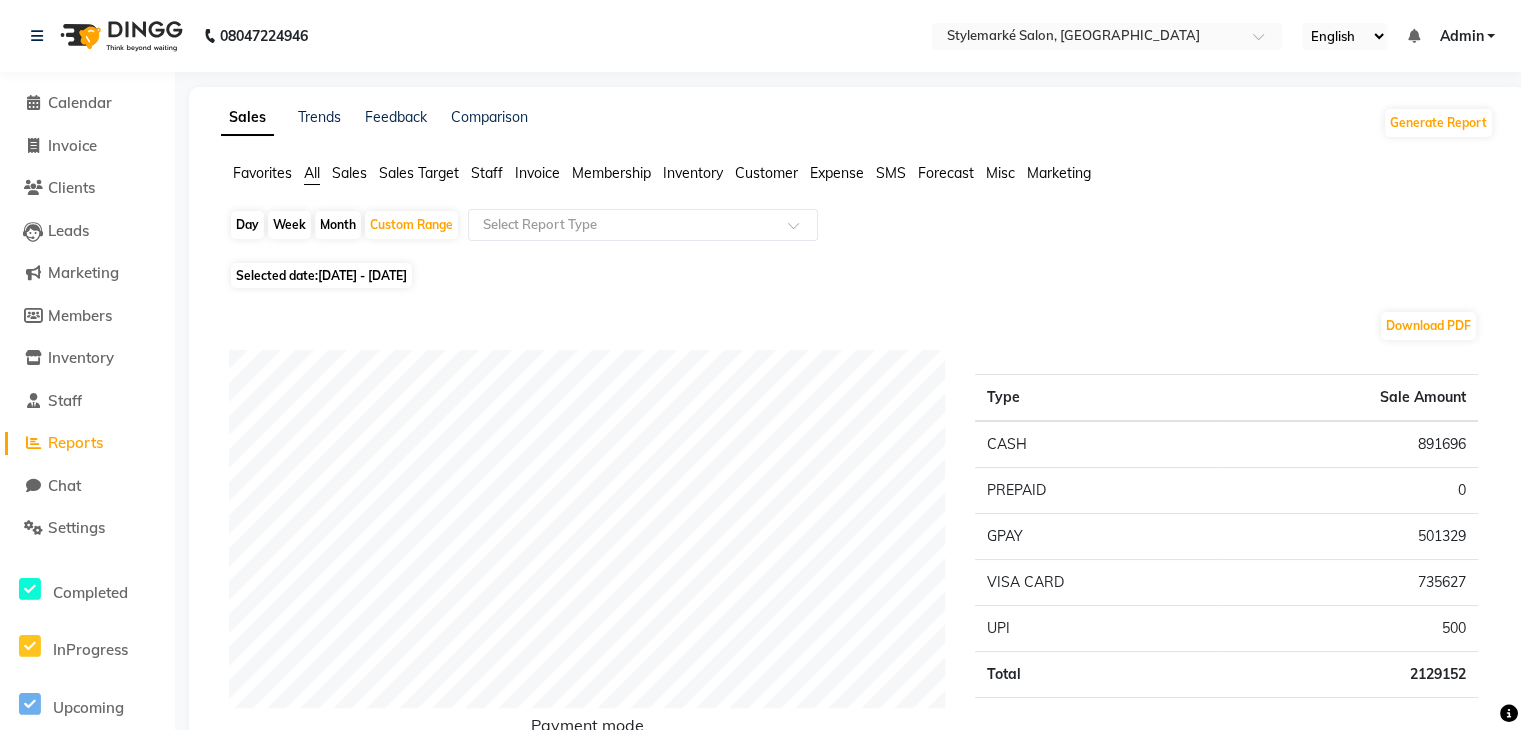 click on "Membership" 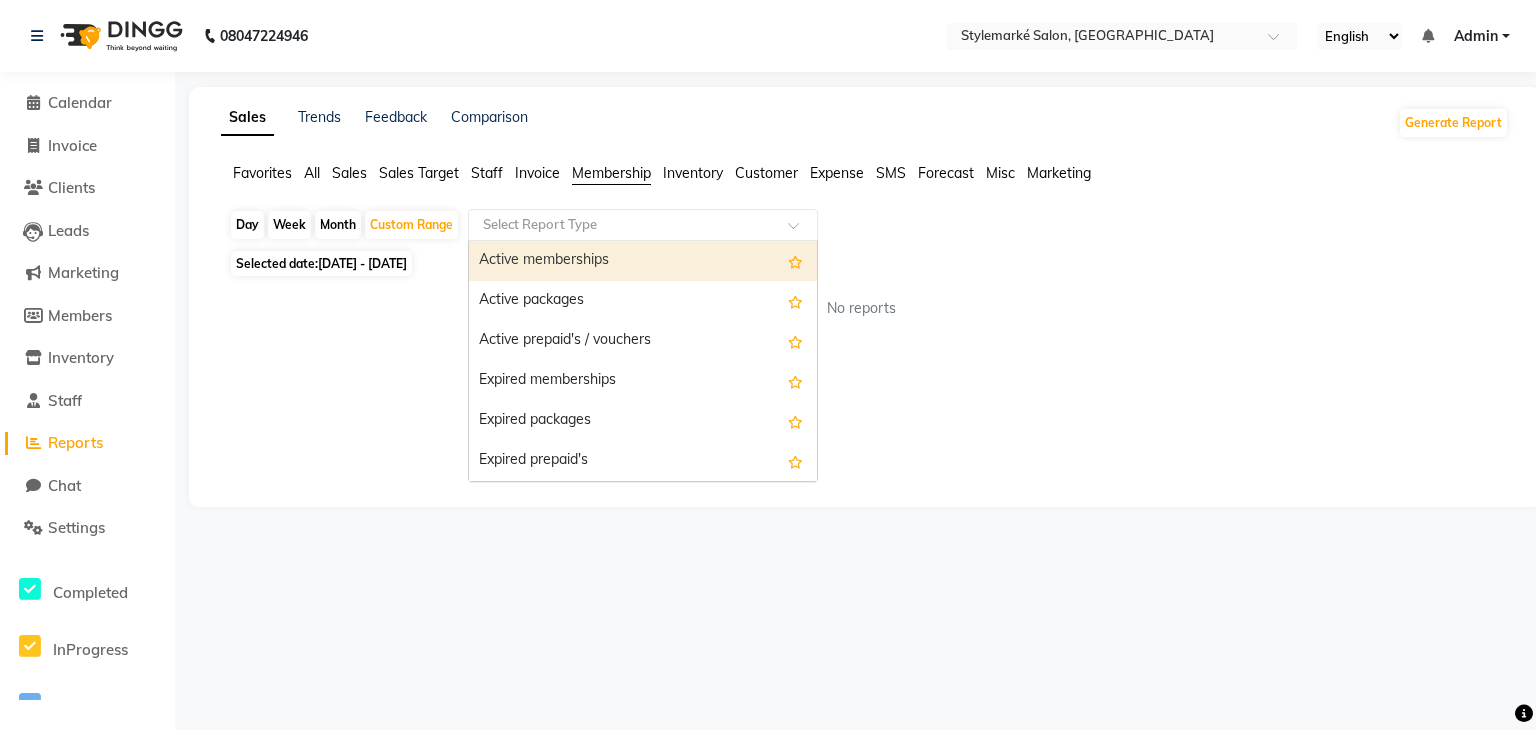 click 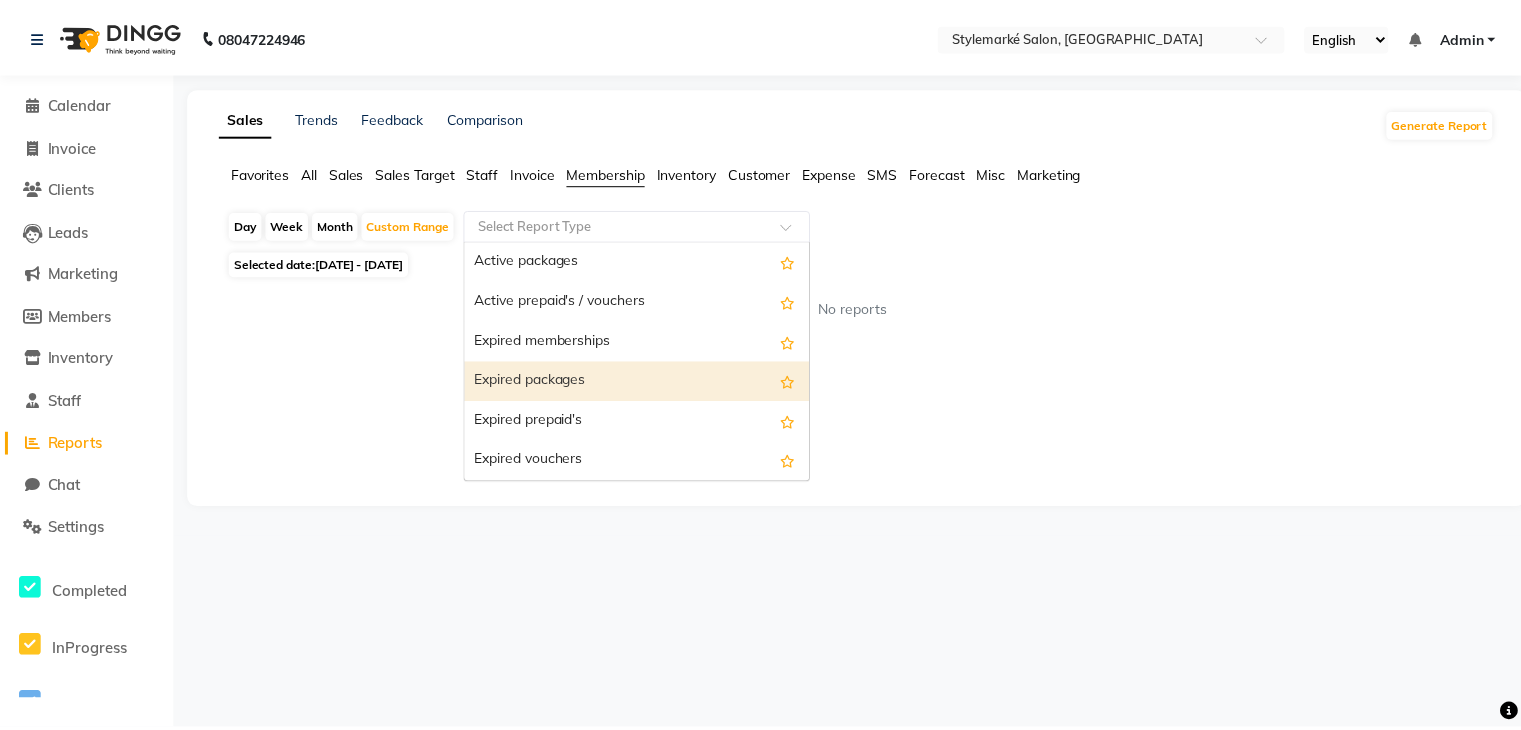 scroll, scrollTop: 0, scrollLeft: 0, axis: both 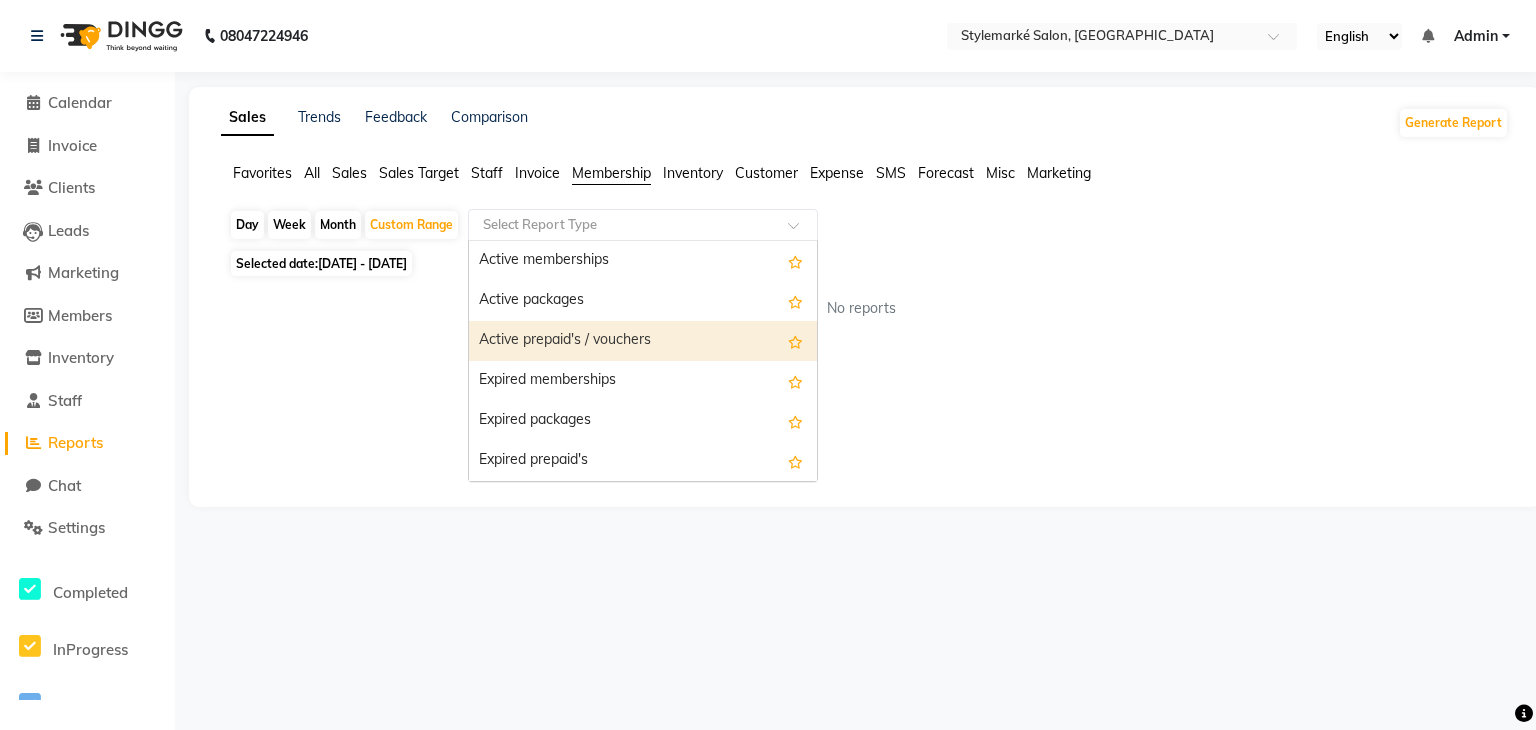 click on "Active prepaid's / vouchers" at bounding box center [643, 341] 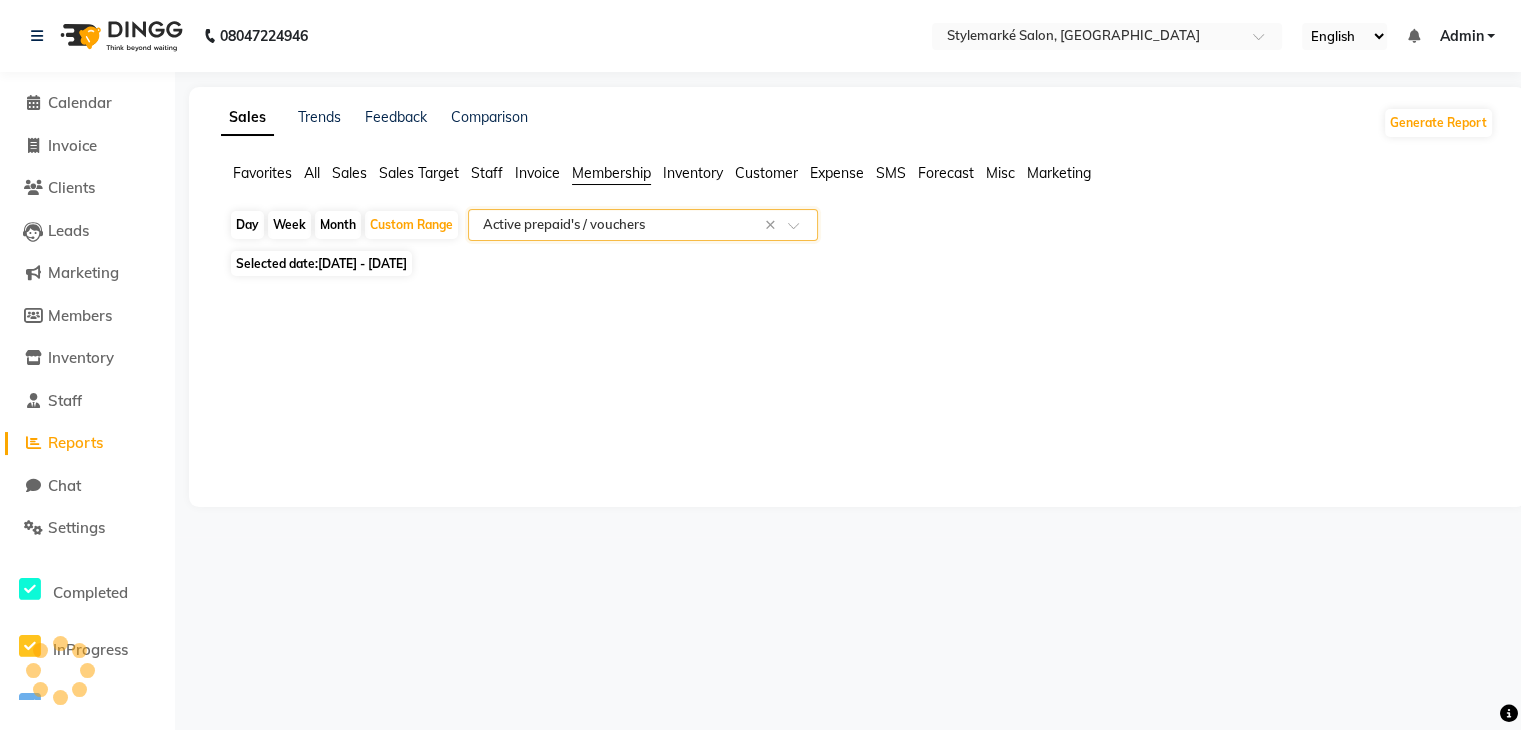 select on "full_report" 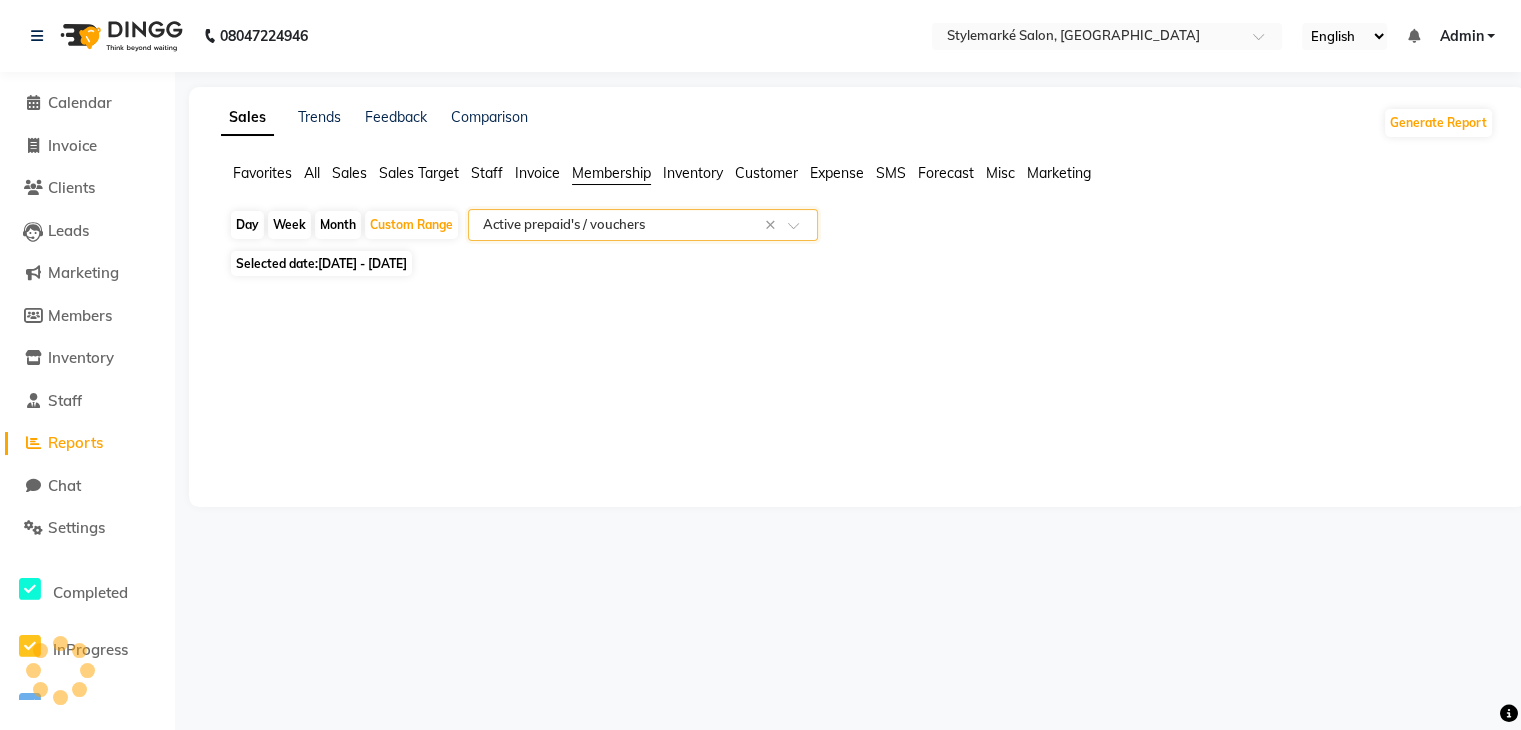select on "csv" 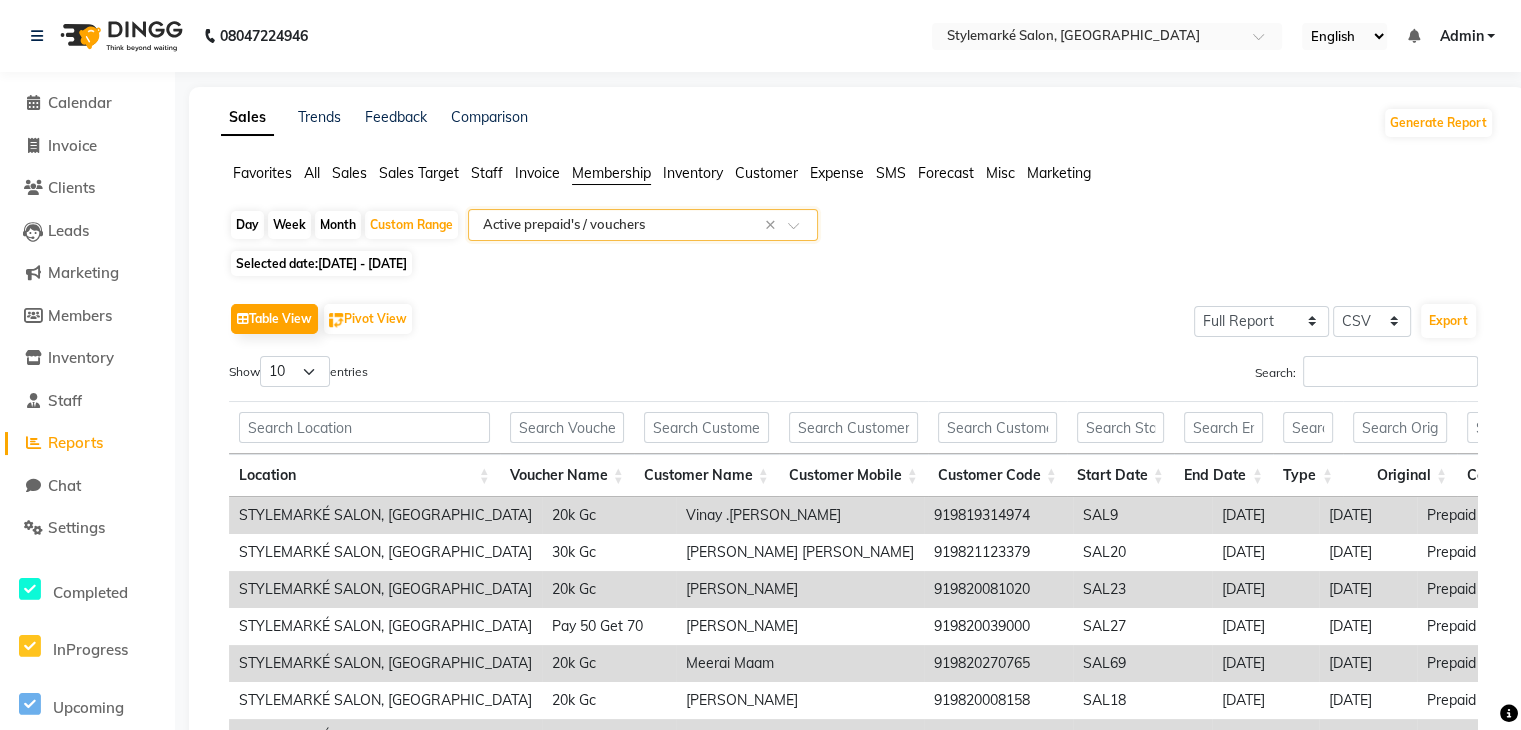 scroll, scrollTop: 0, scrollLeft: 84, axis: horizontal 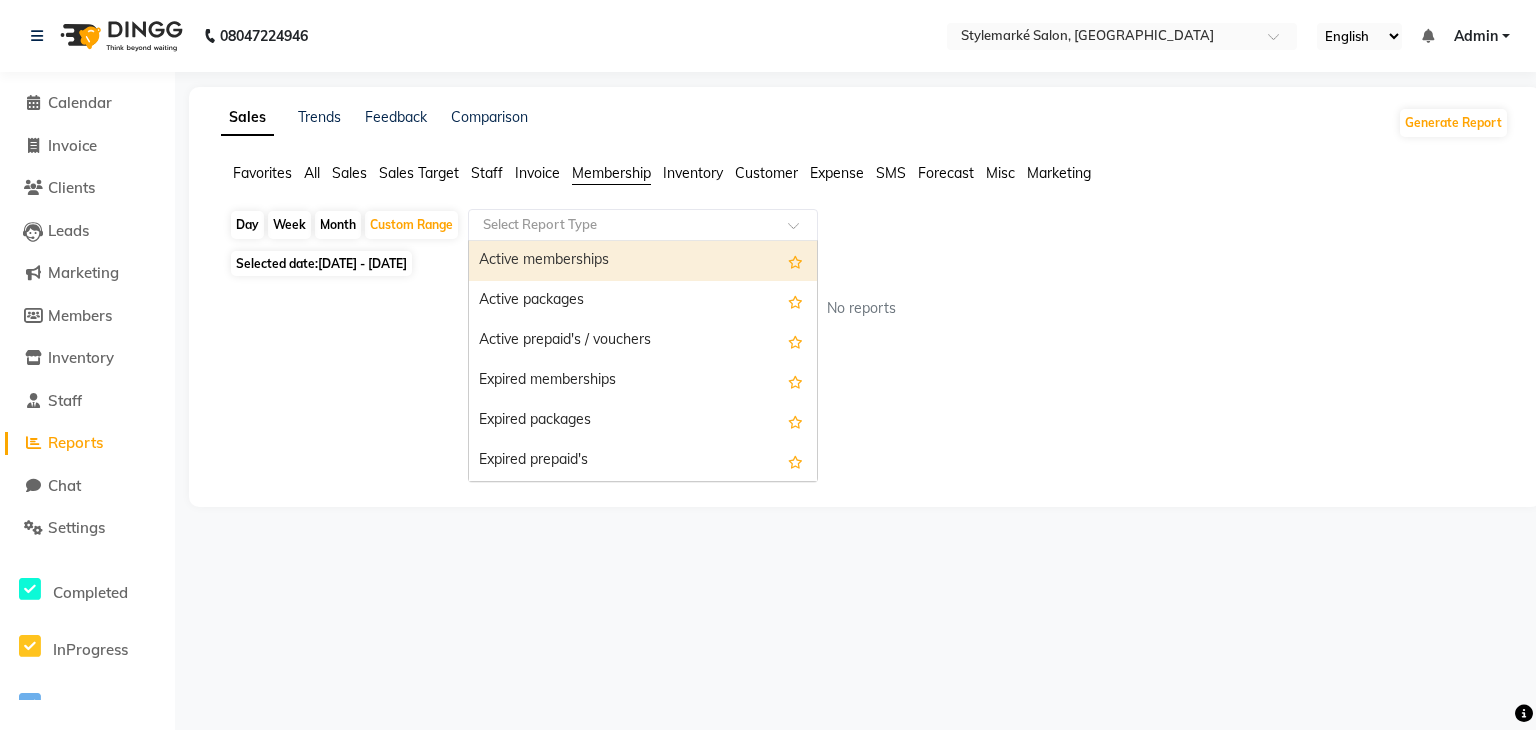 click 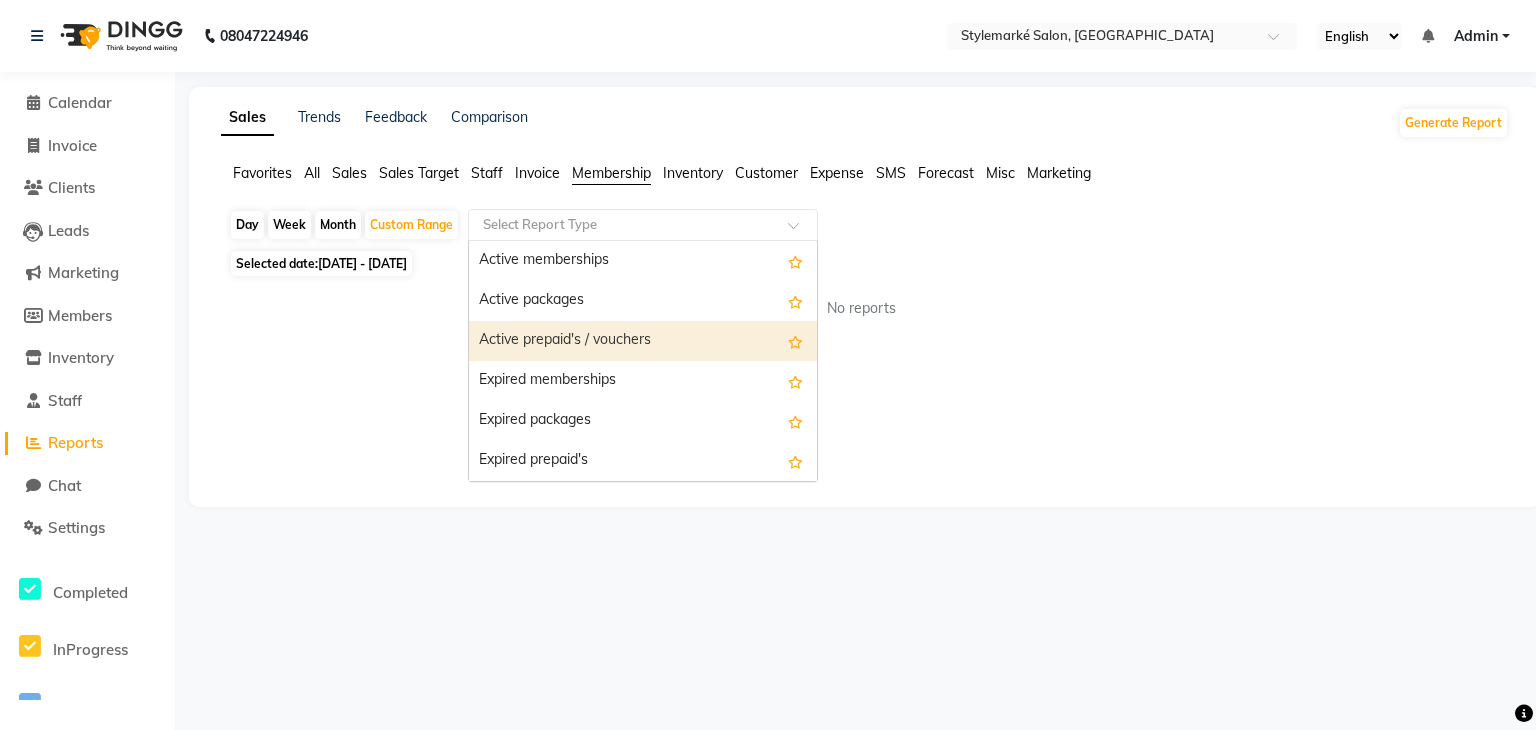click on "Active prepaid's / vouchers" at bounding box center (643, 341) 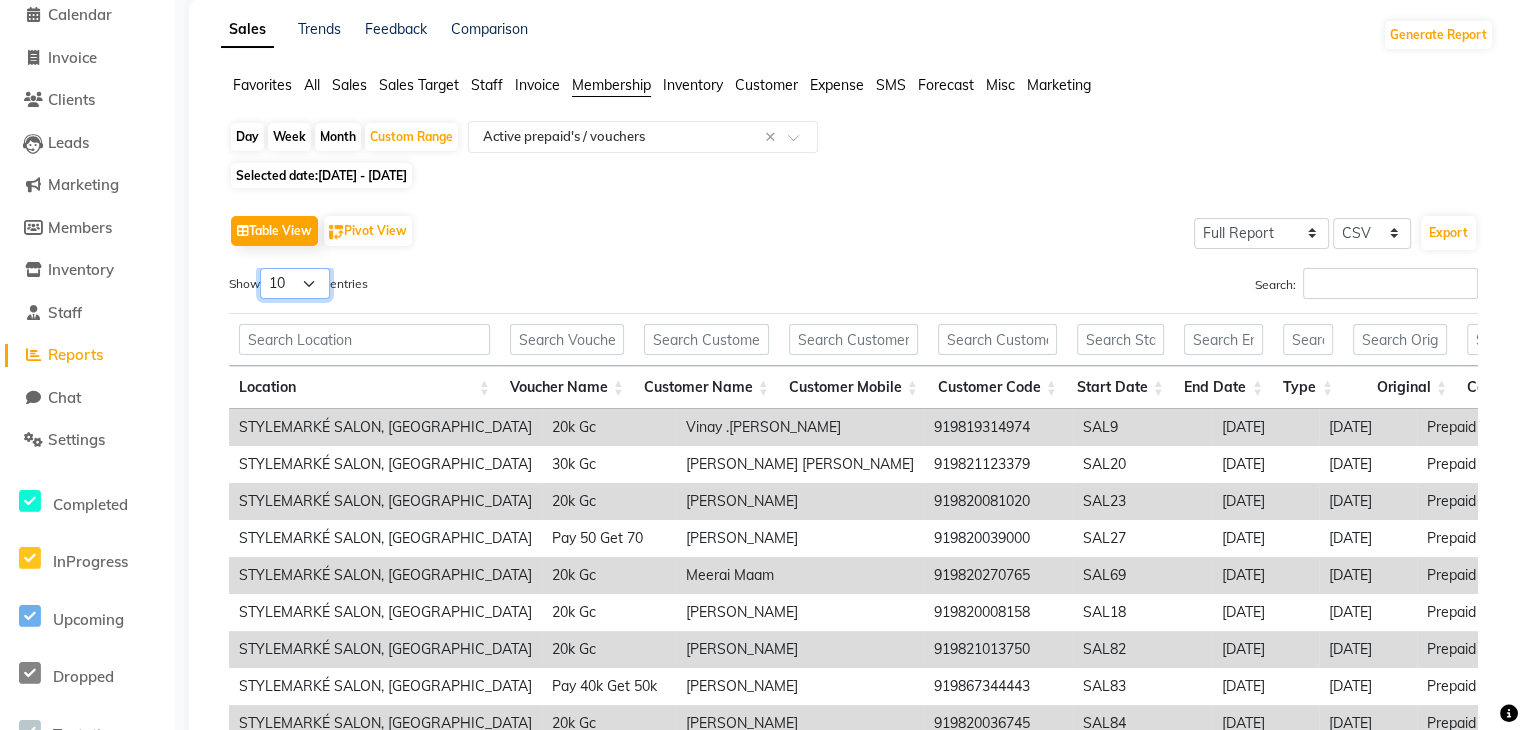 click on "10 25 50 100" at bounding box center (295, 283) 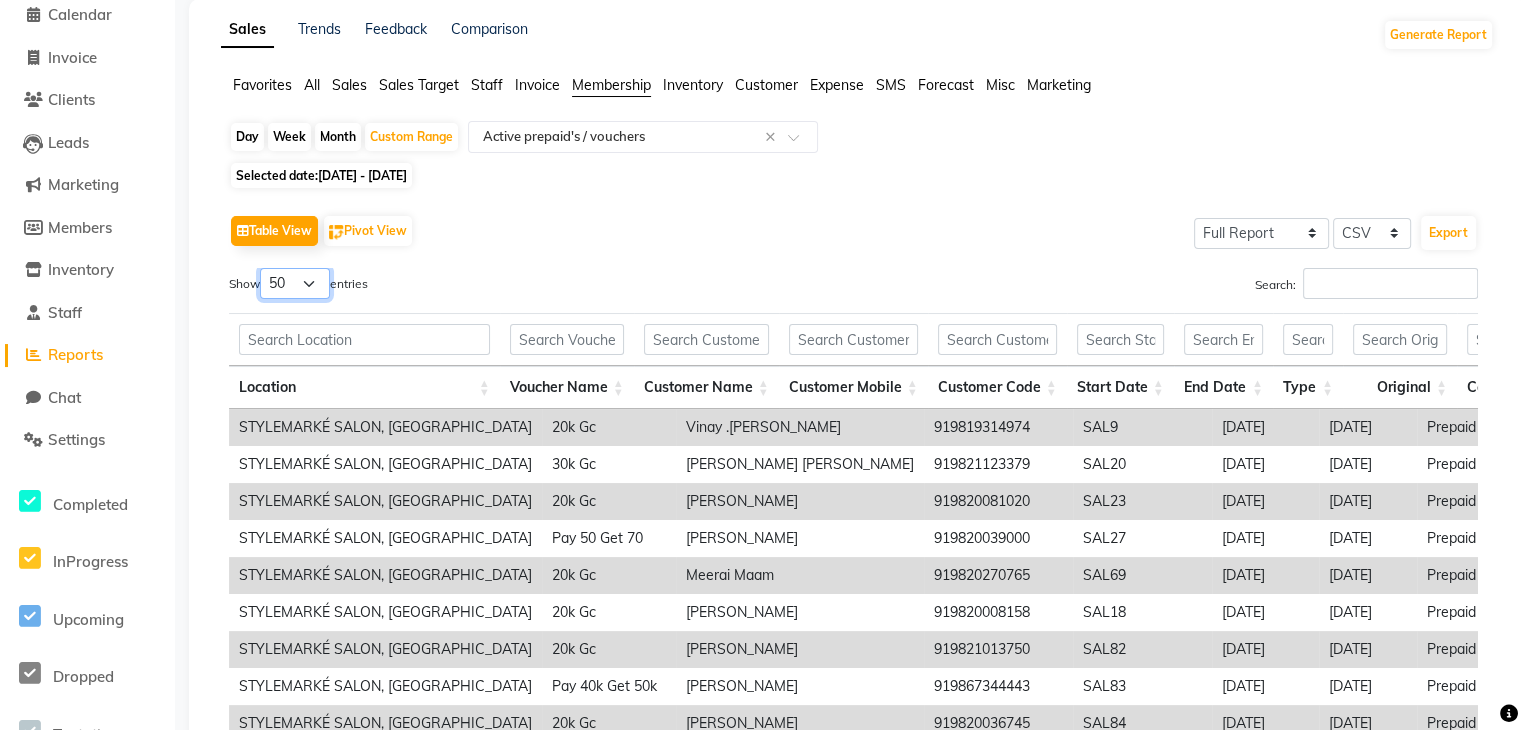 click on "10 25 50 100" at bounding box center (295, 283) 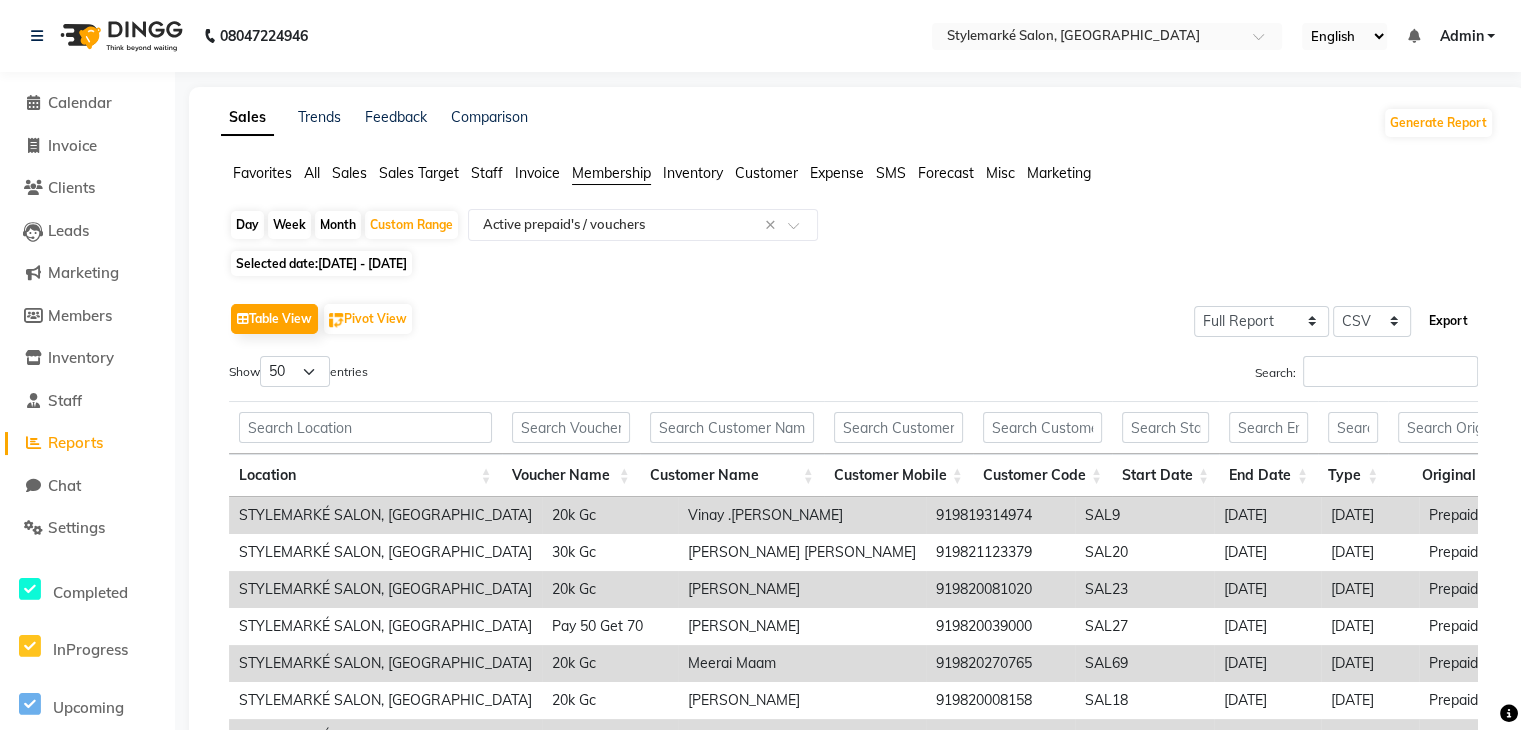 click on "Export" 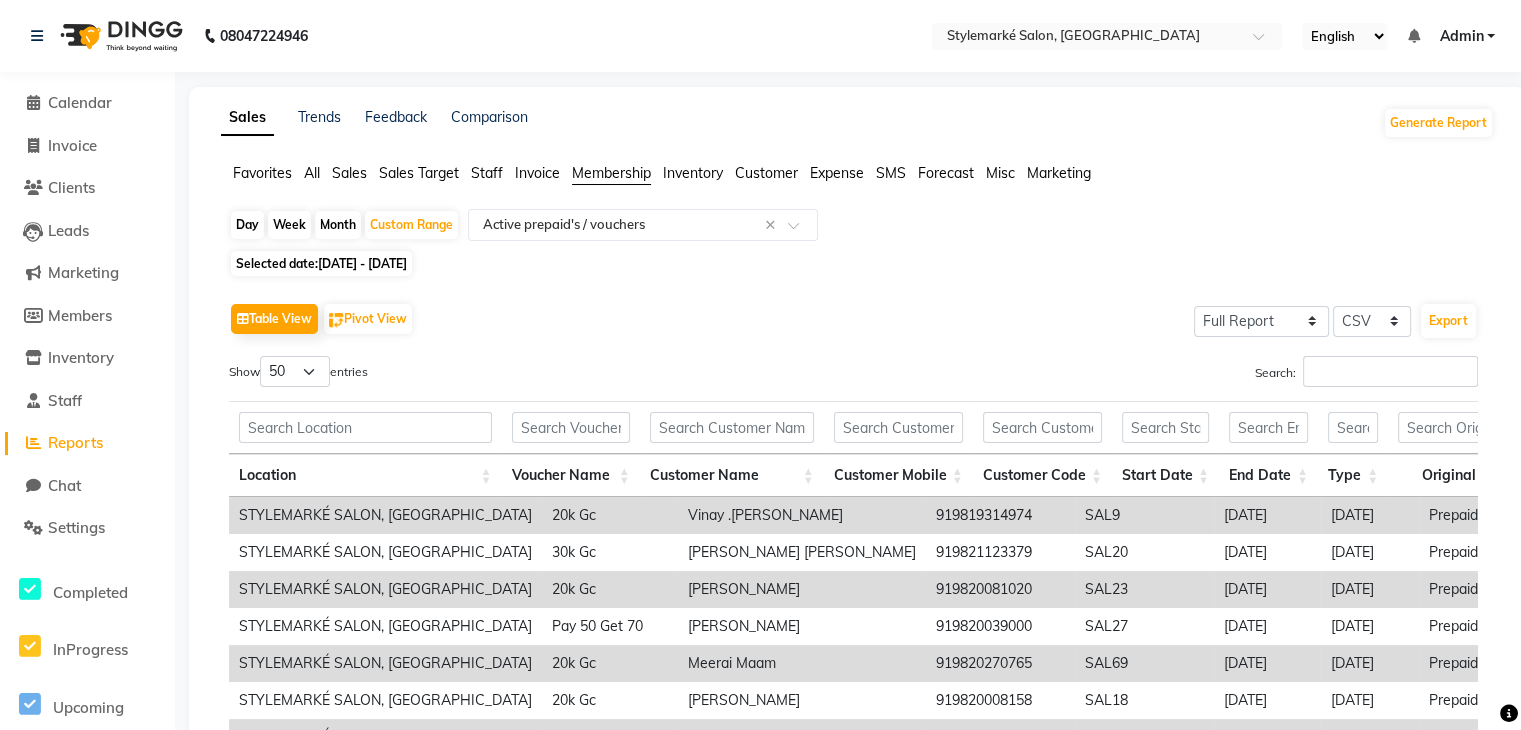 click on "Month" 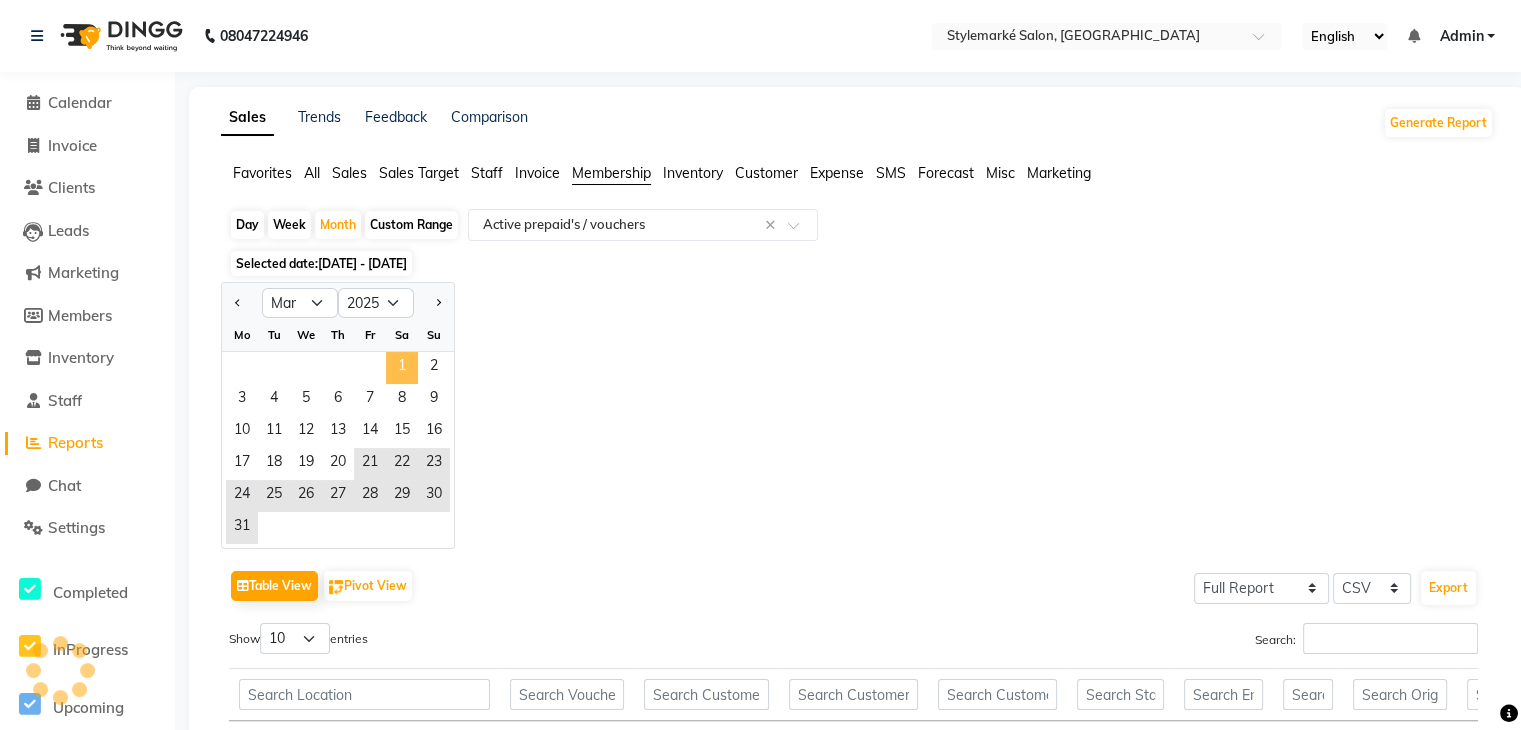click on "1" 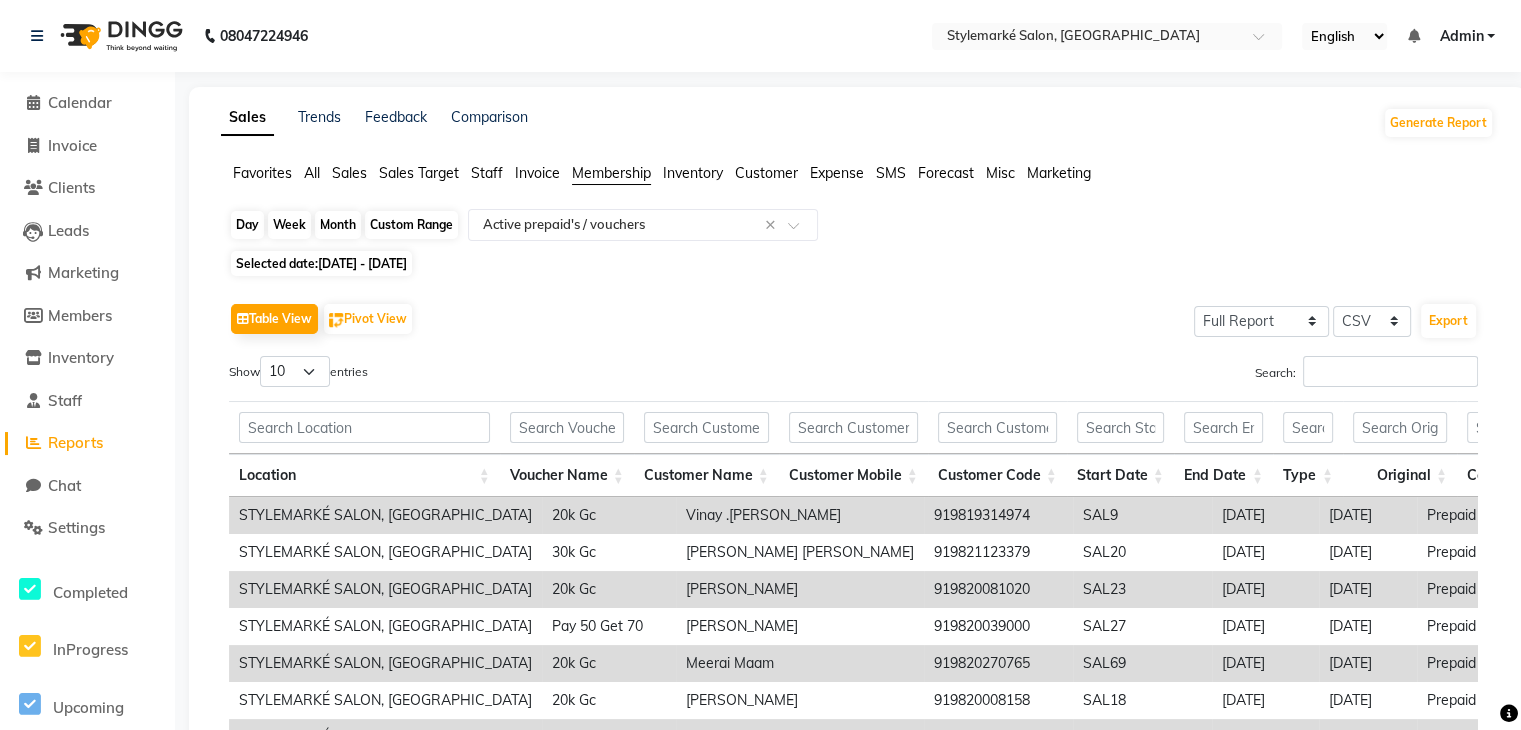 click on "Month" 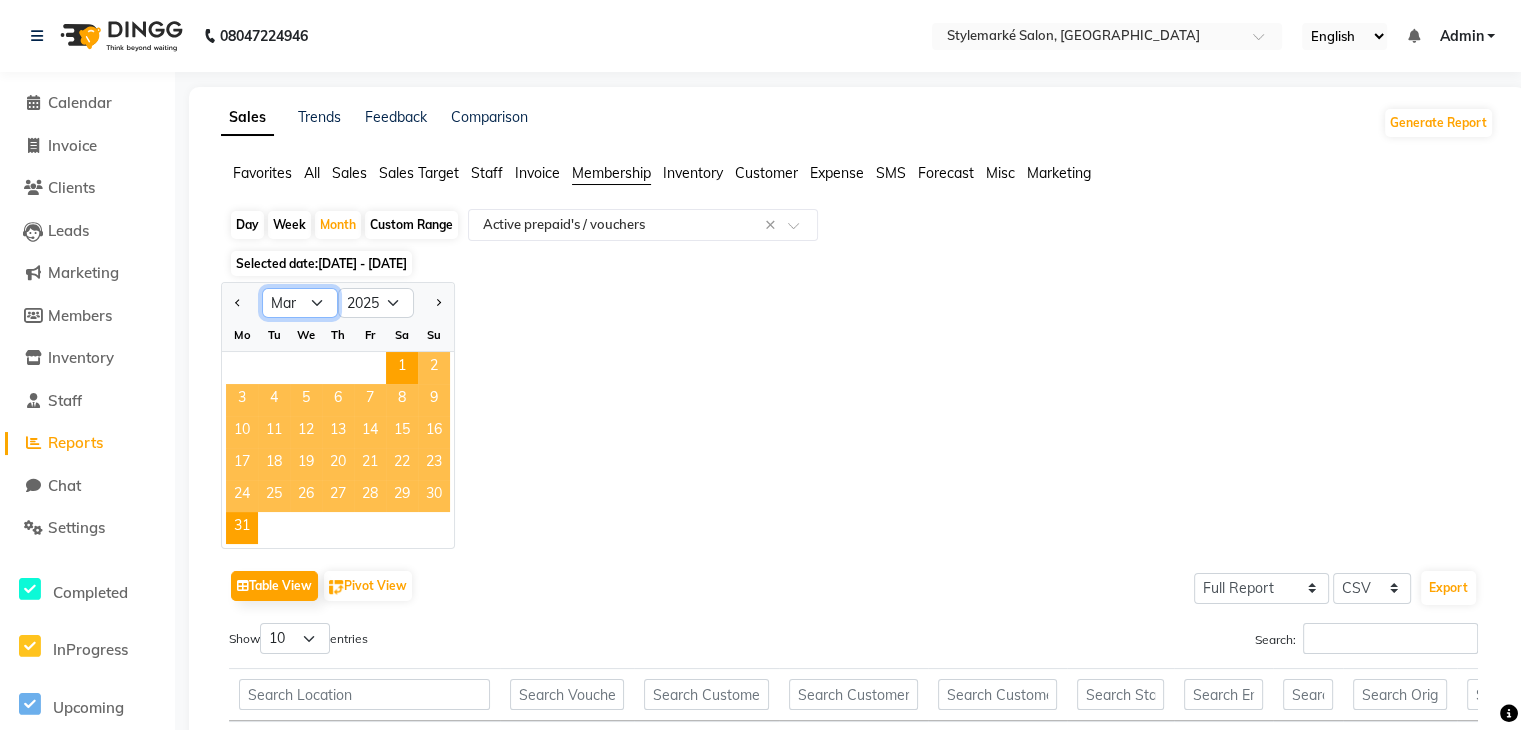 click on "Jan Feb Mar Apr May Jun [DATE] Aug Sep Oct Nov Dec" 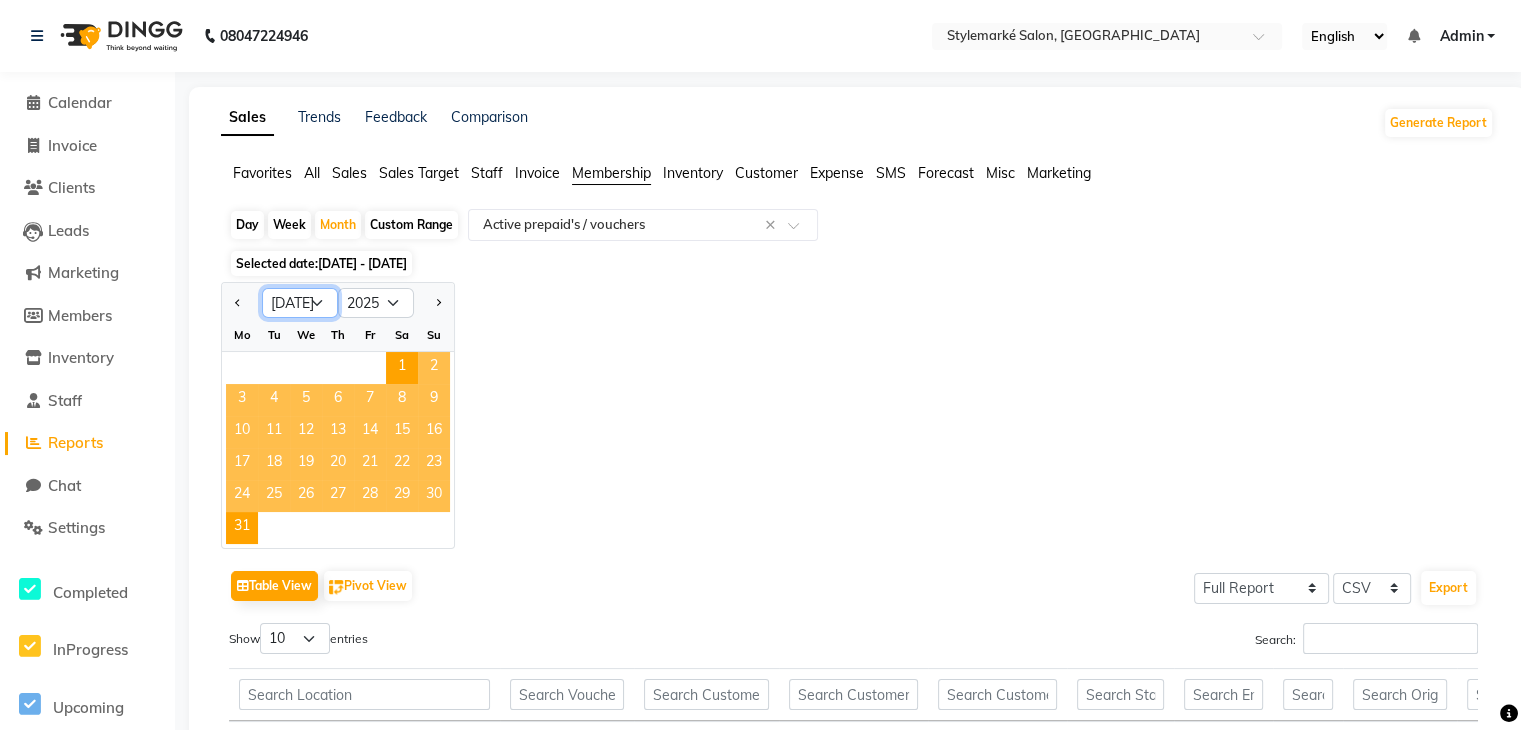 click on "Jan Feb Mar Apr May Jun [DATE] Aug Sep Oct Nov Dec" 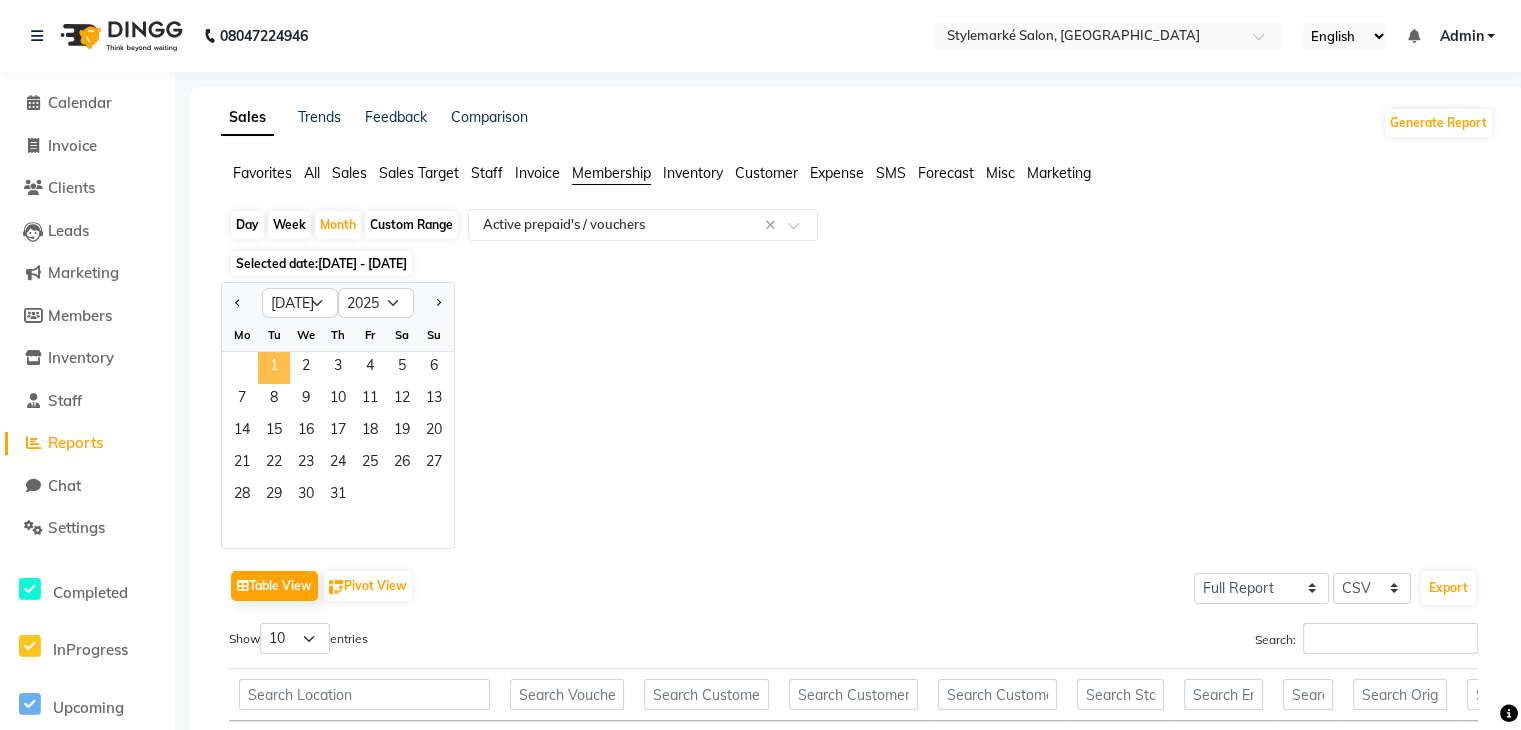 click on "1" 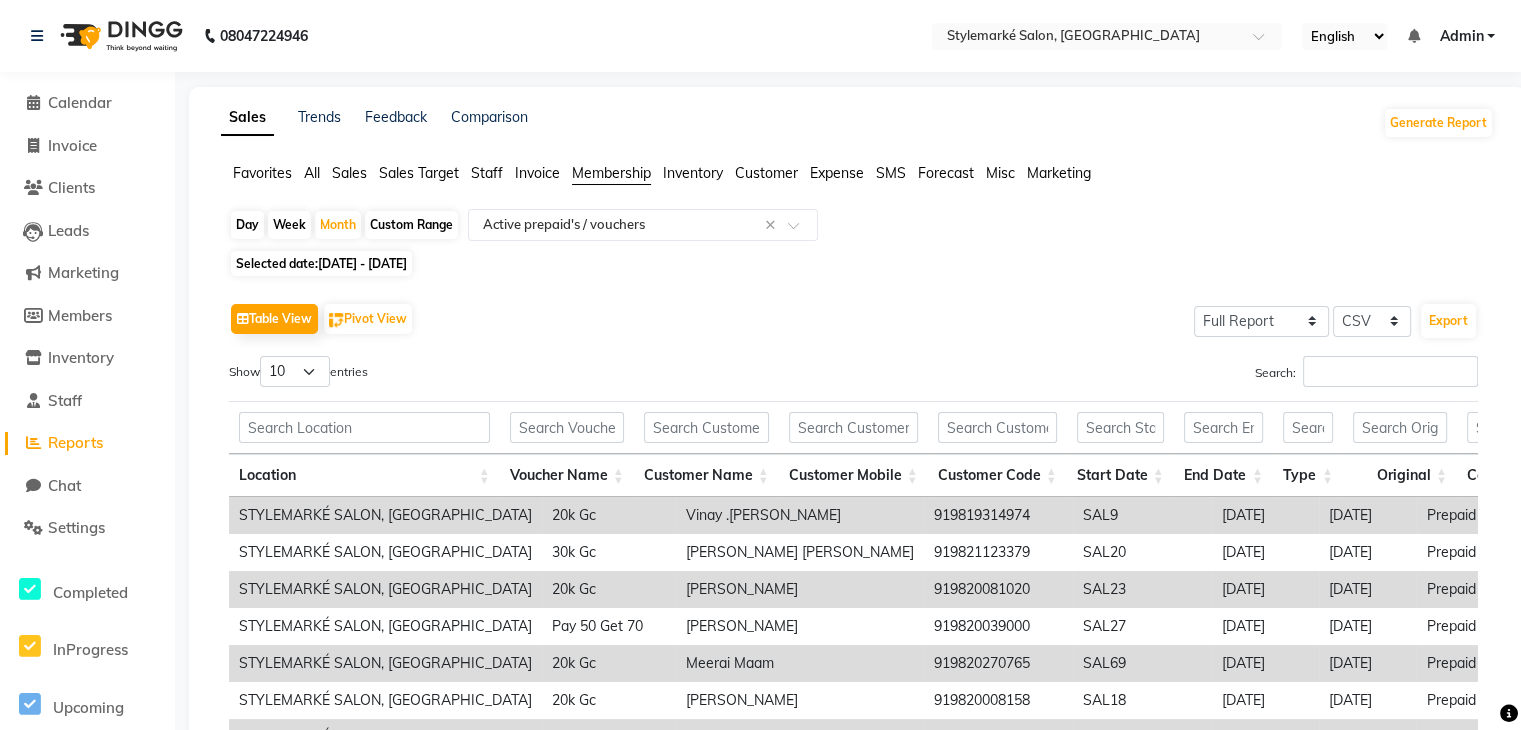 click on "Customer" 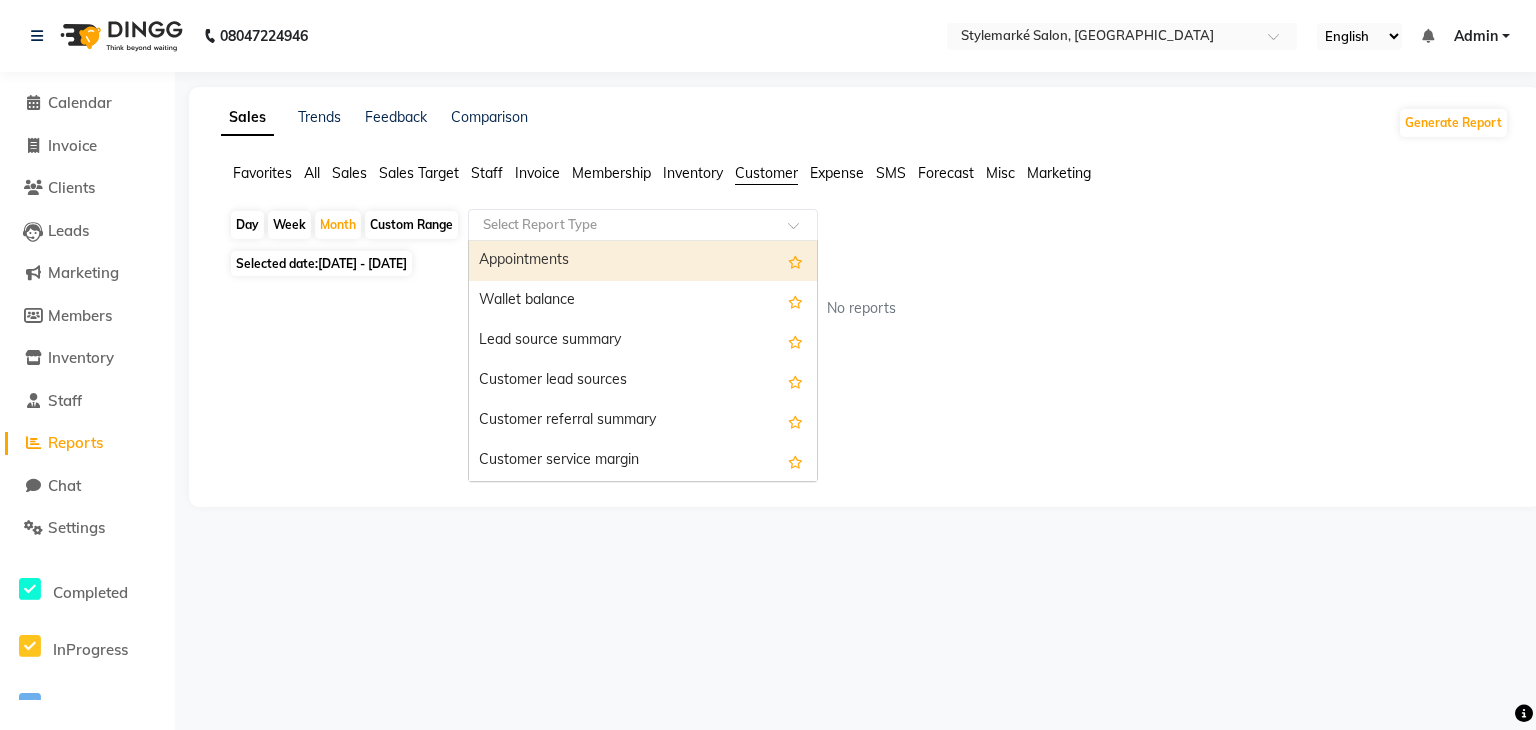 click on "Select Report Type" 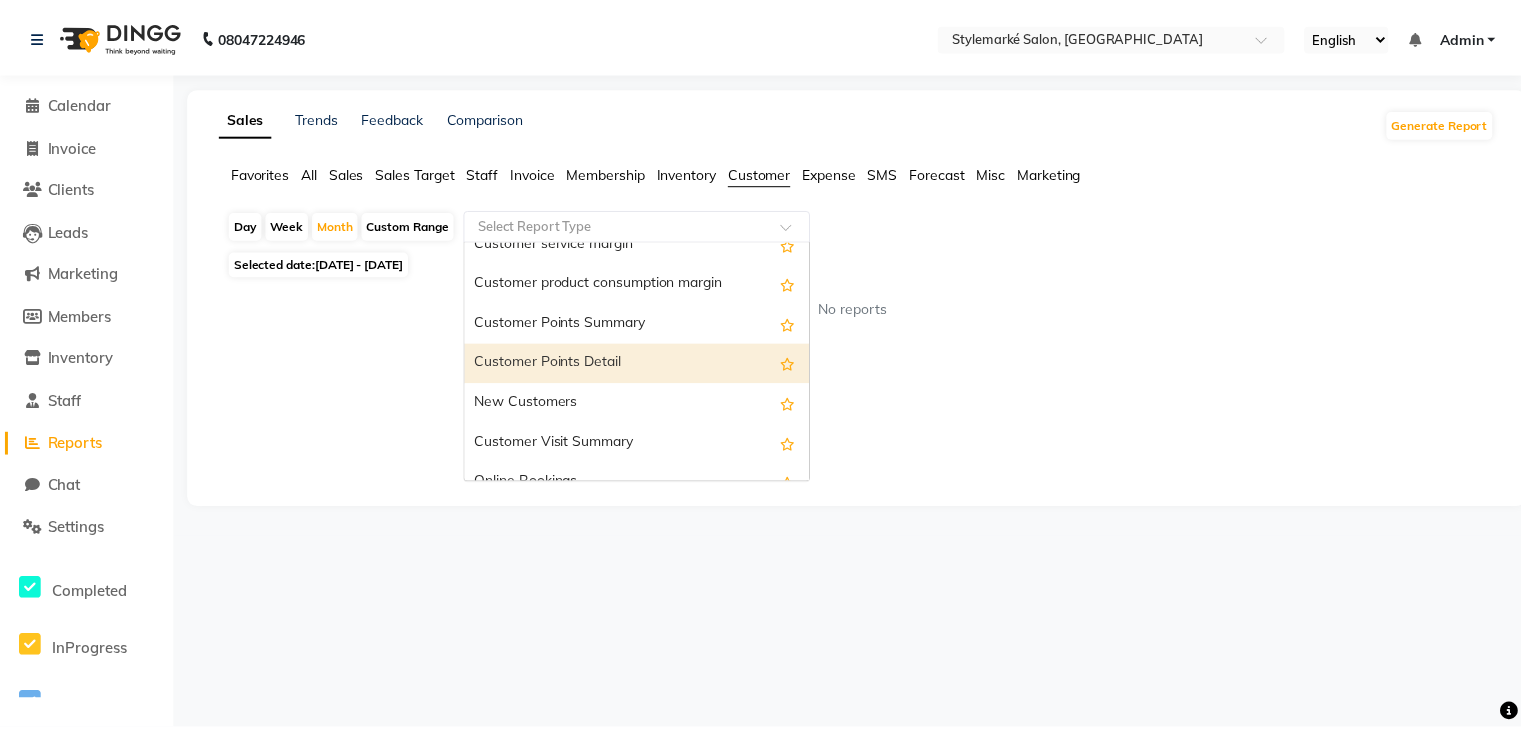 scroll, scrollTop: 220, scrollLeft: 0, axis: vertical 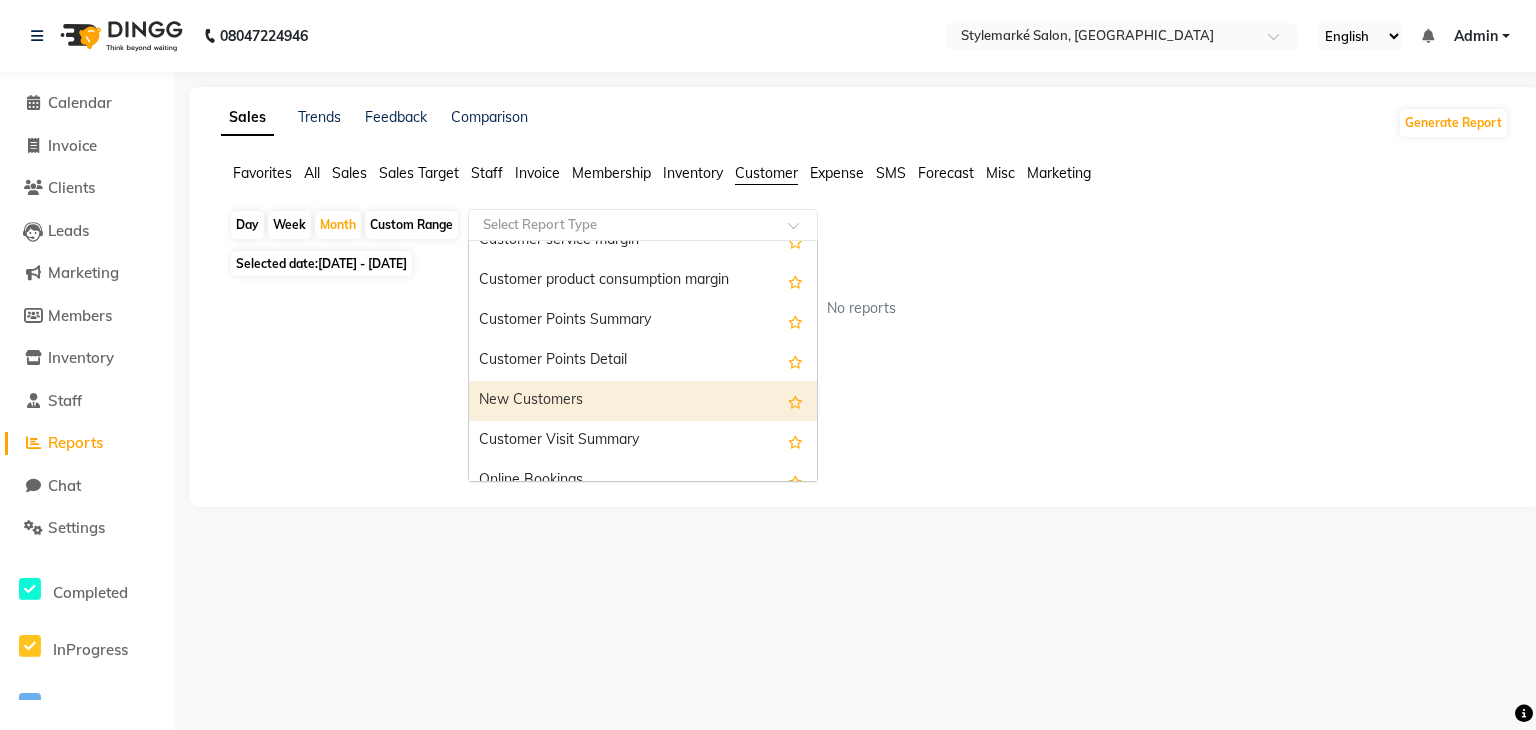 click on "New Customers" at bounding box center [643, 401] 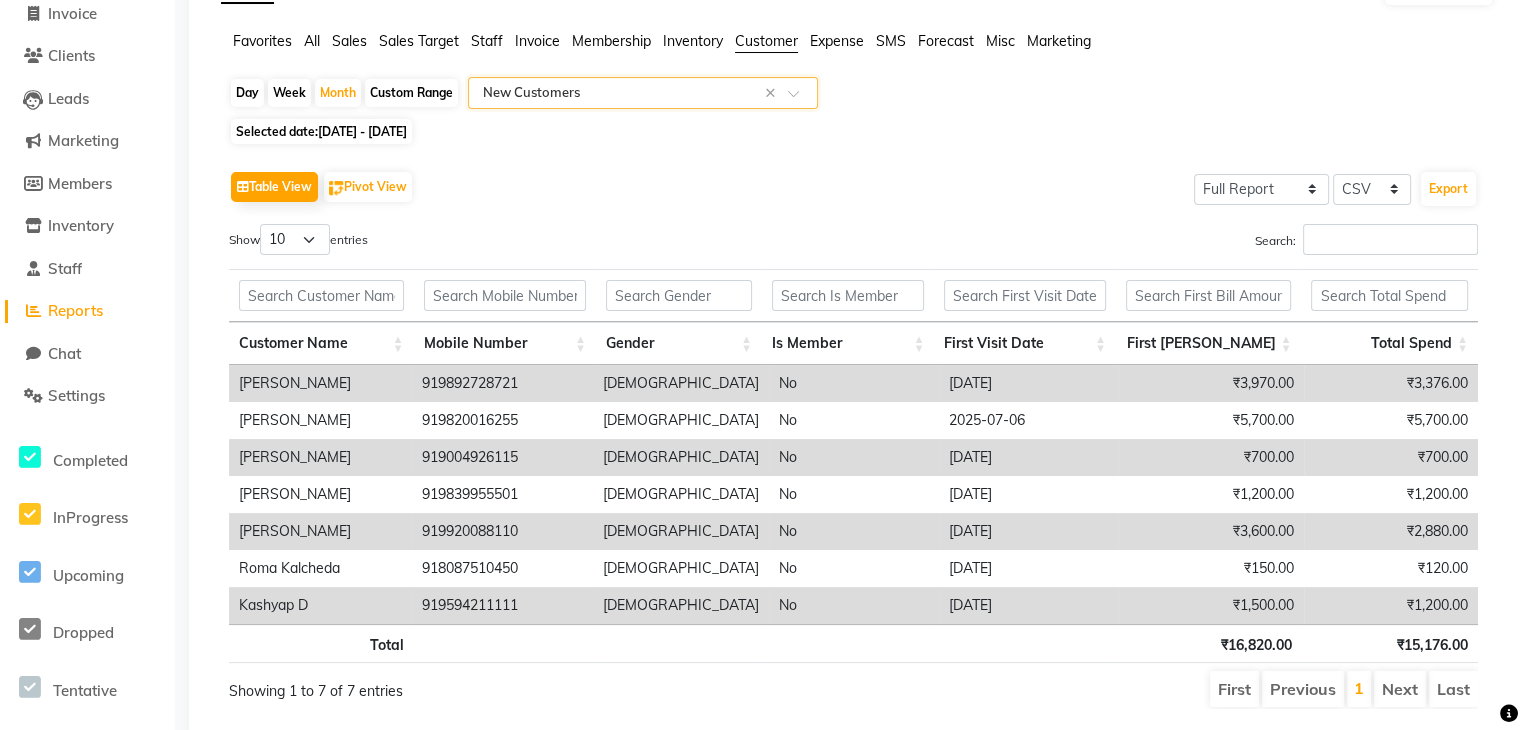 scroll, scrollTop: 191, scrollLeft: 0, axis: vertical 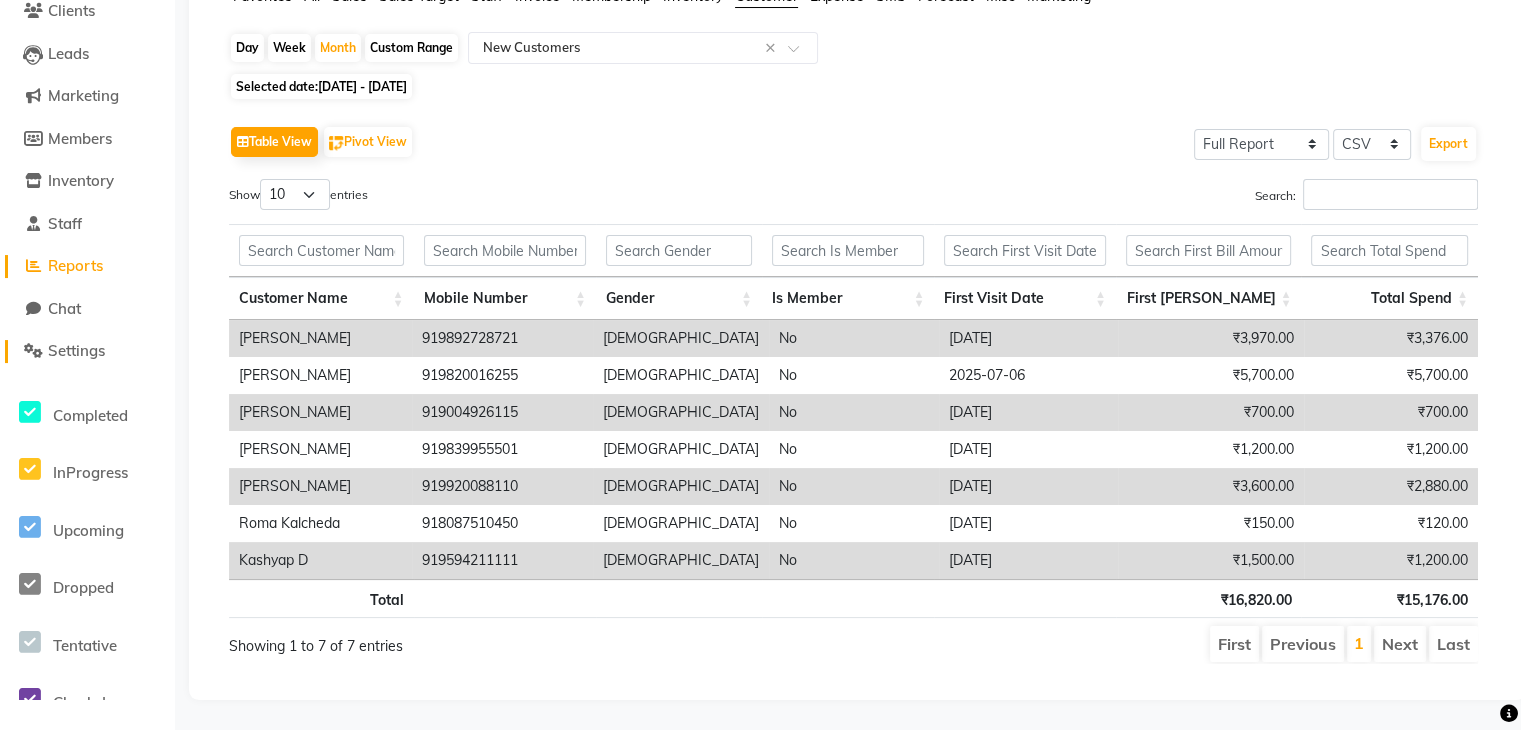 click on "Settings" 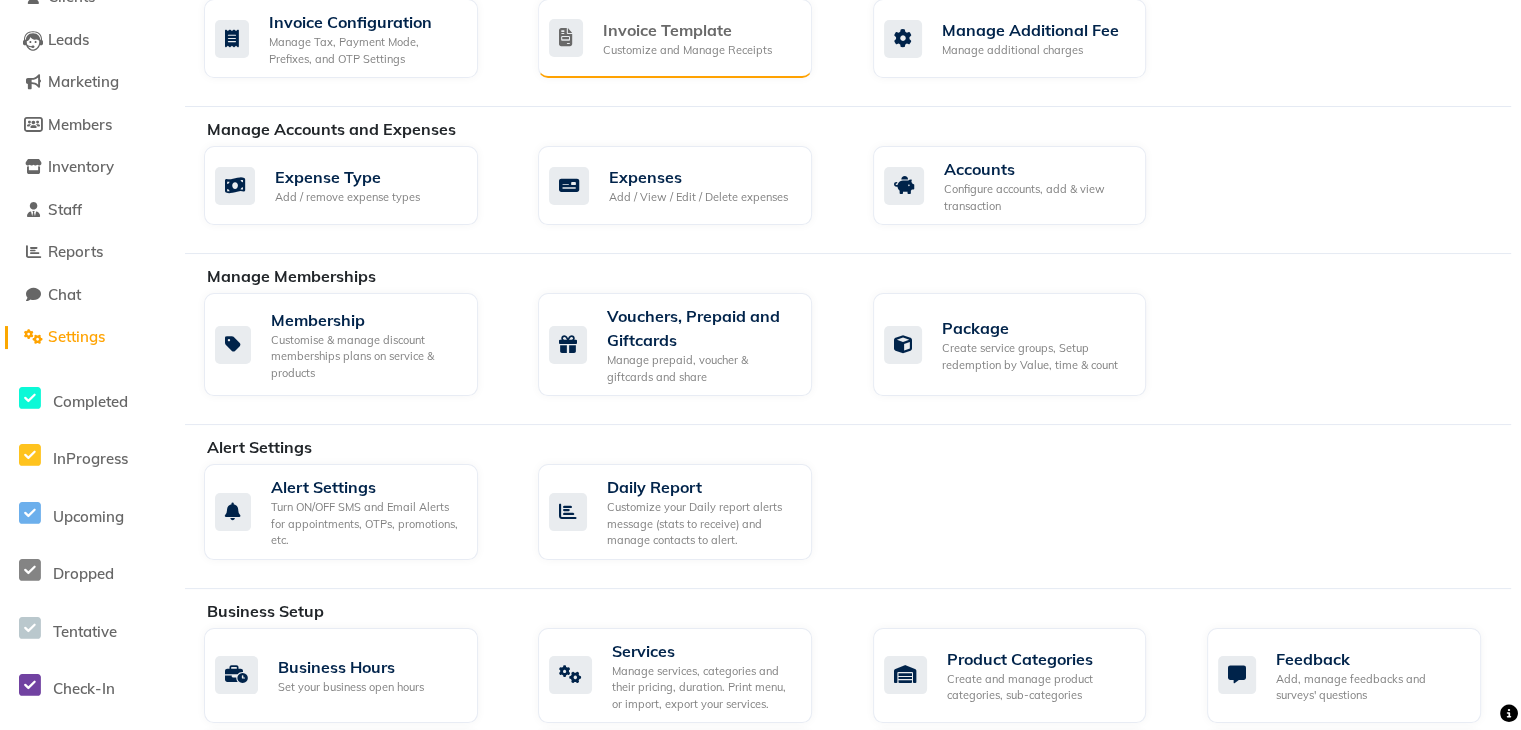 click on "Invoice Template" 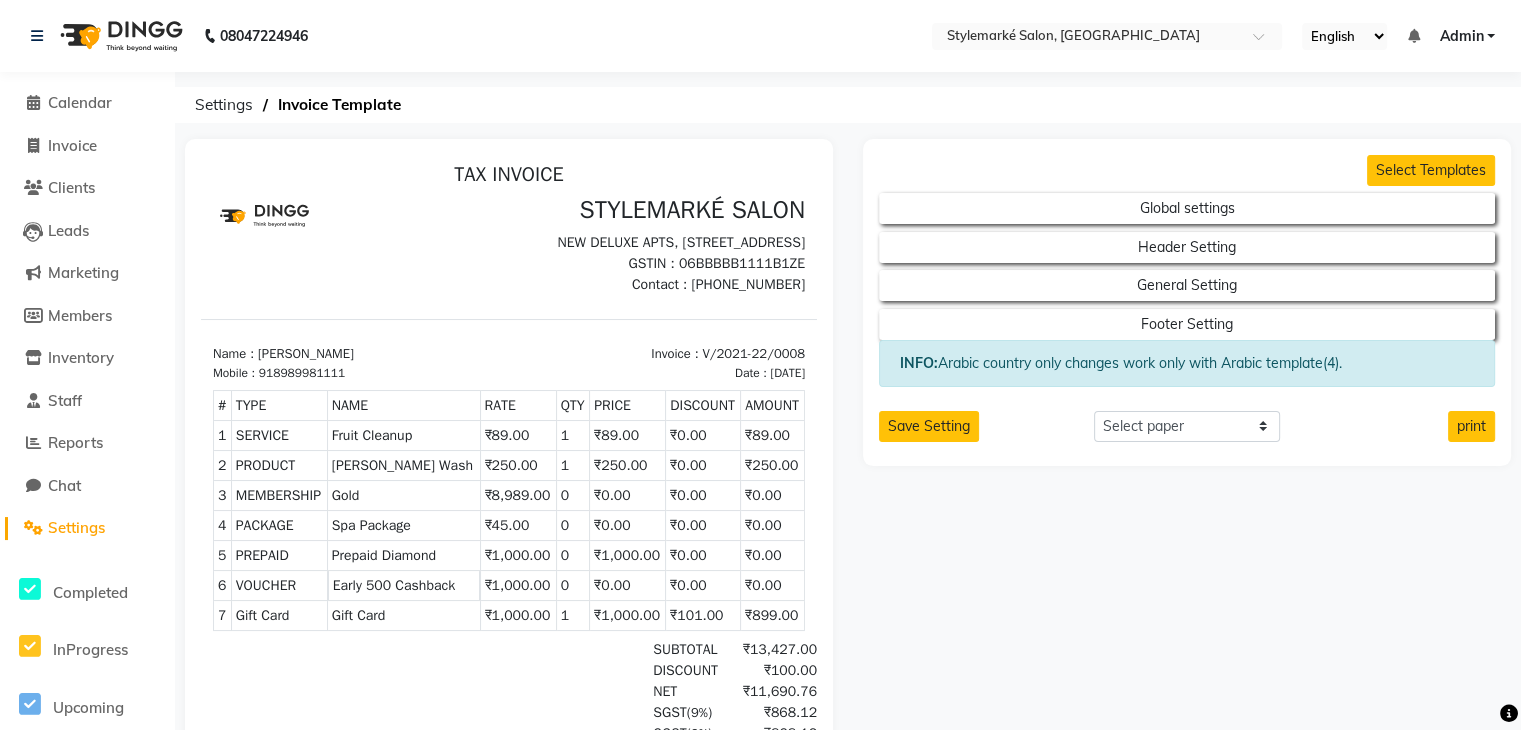 scroll, scrollTop: 0, scrollLeft: 0, axis: both 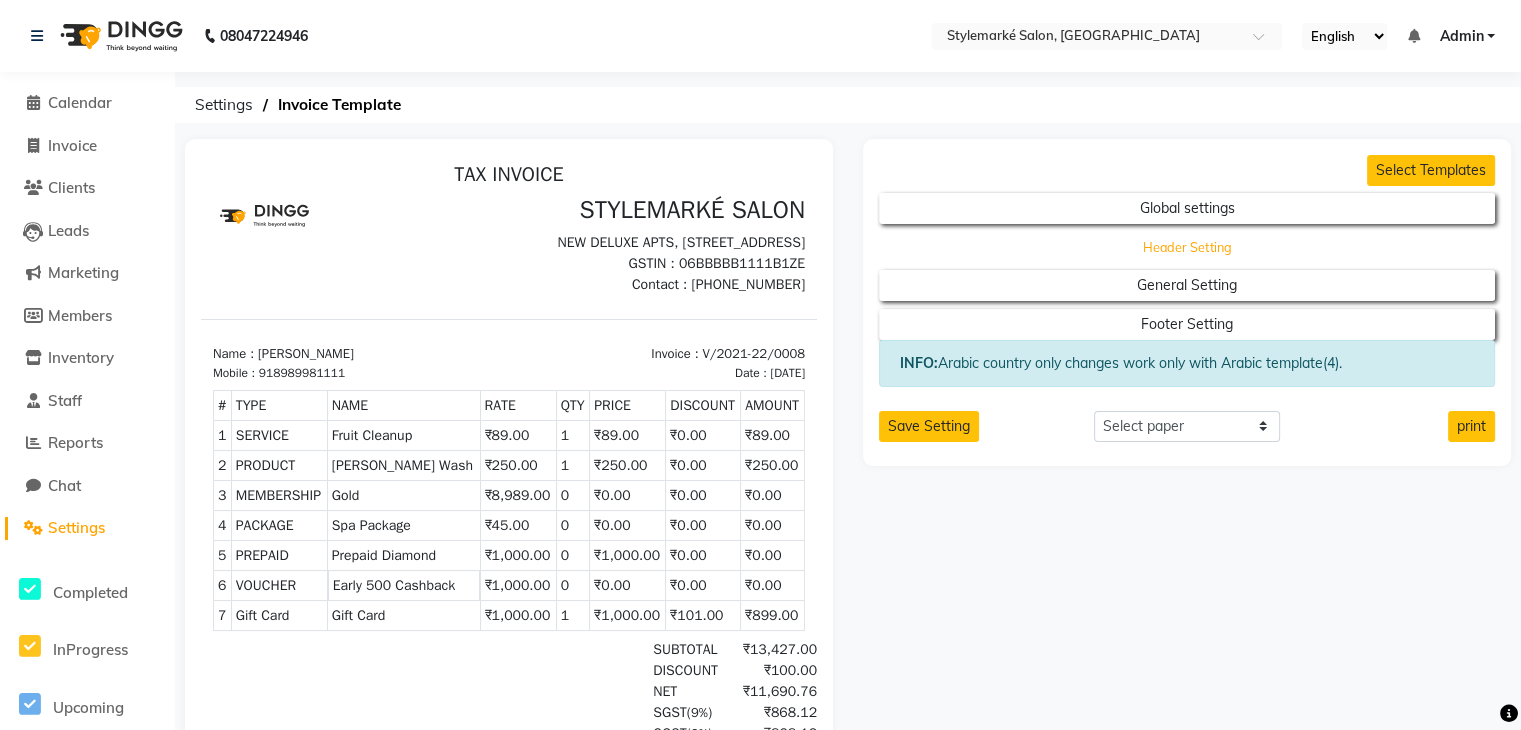 click on "Header Setting" at bounding box center (1187, 208) 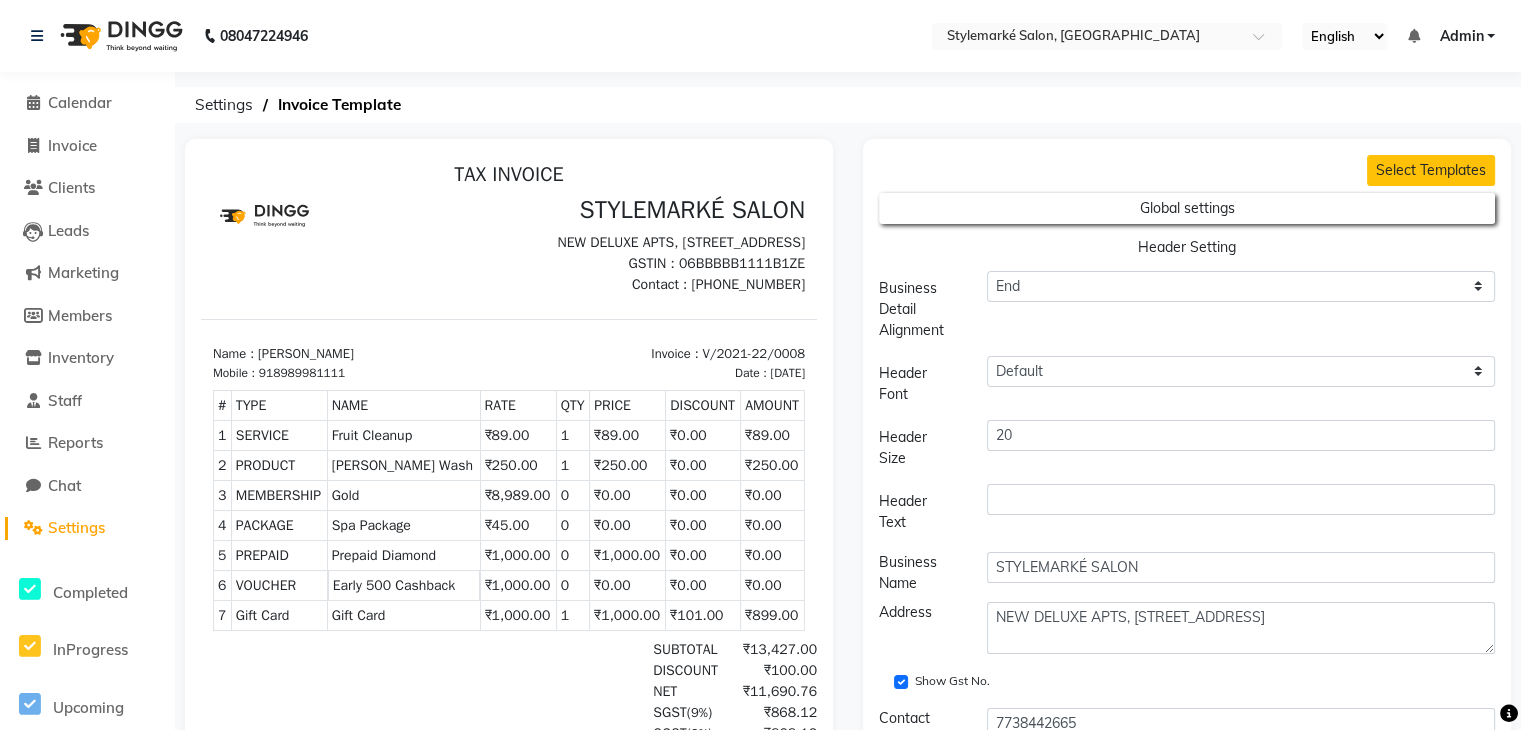 scroll, scrollTop: 192, scrollLeft: 0, axis: vertical 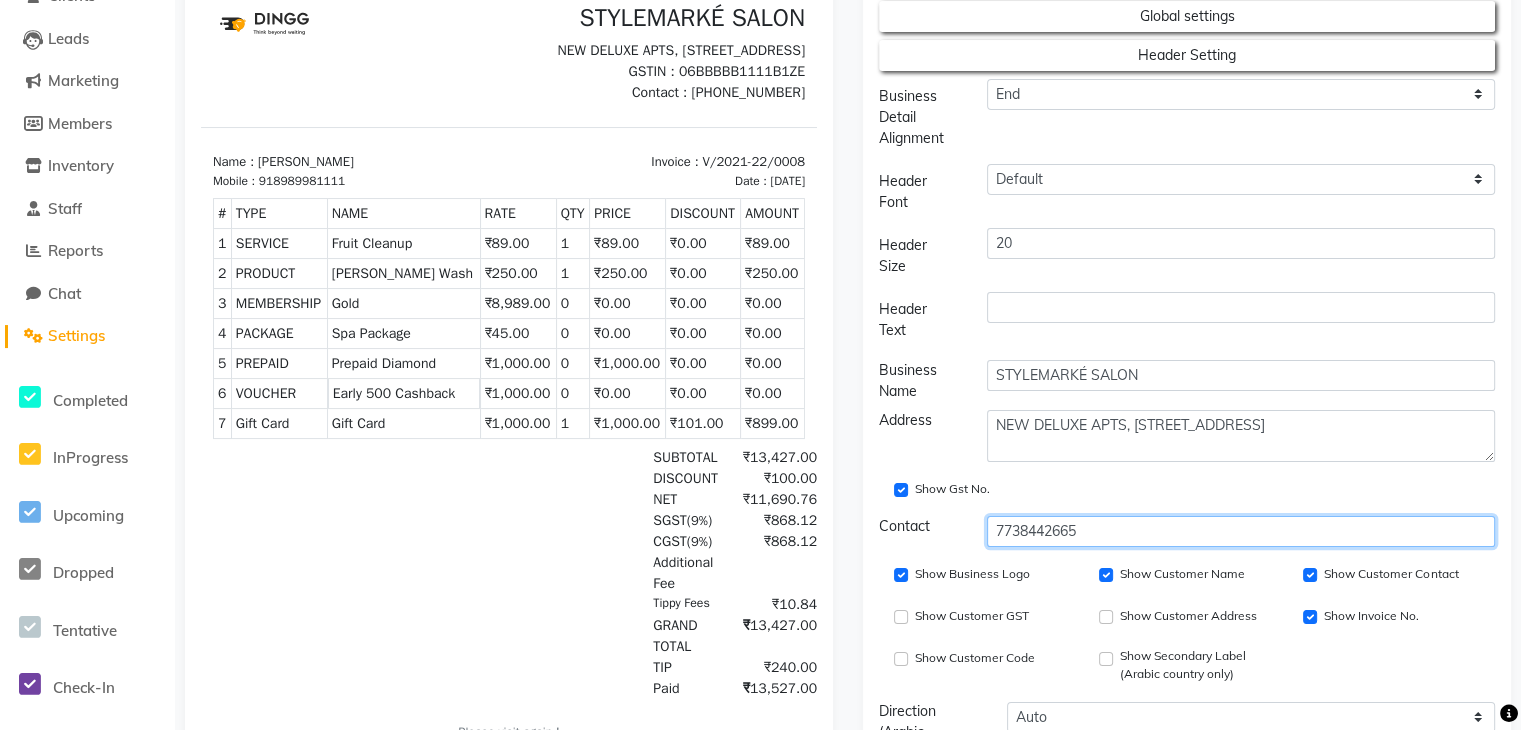 click on "7738442665" 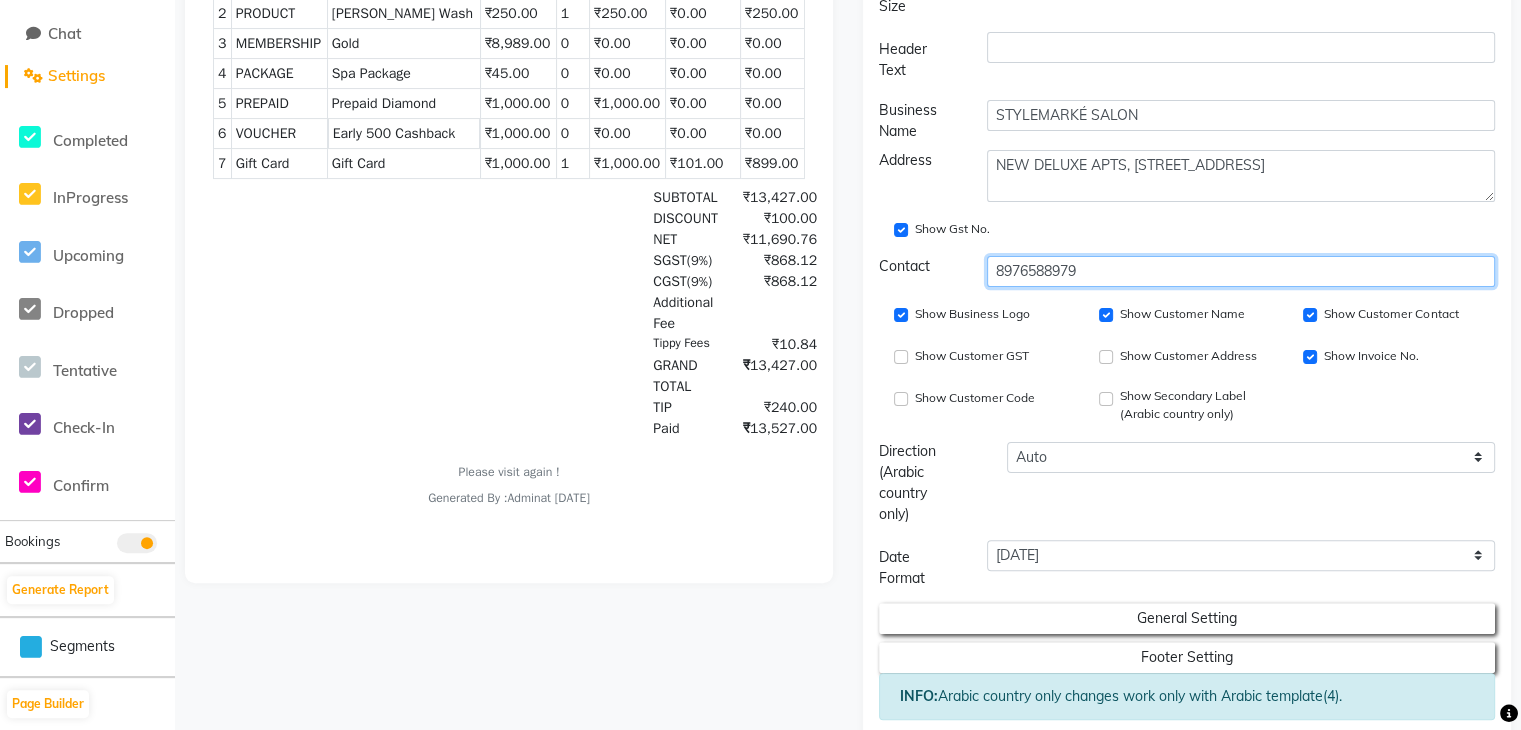 scroll, scrollTop: 548, scrollLeft: 0, axis: vertical 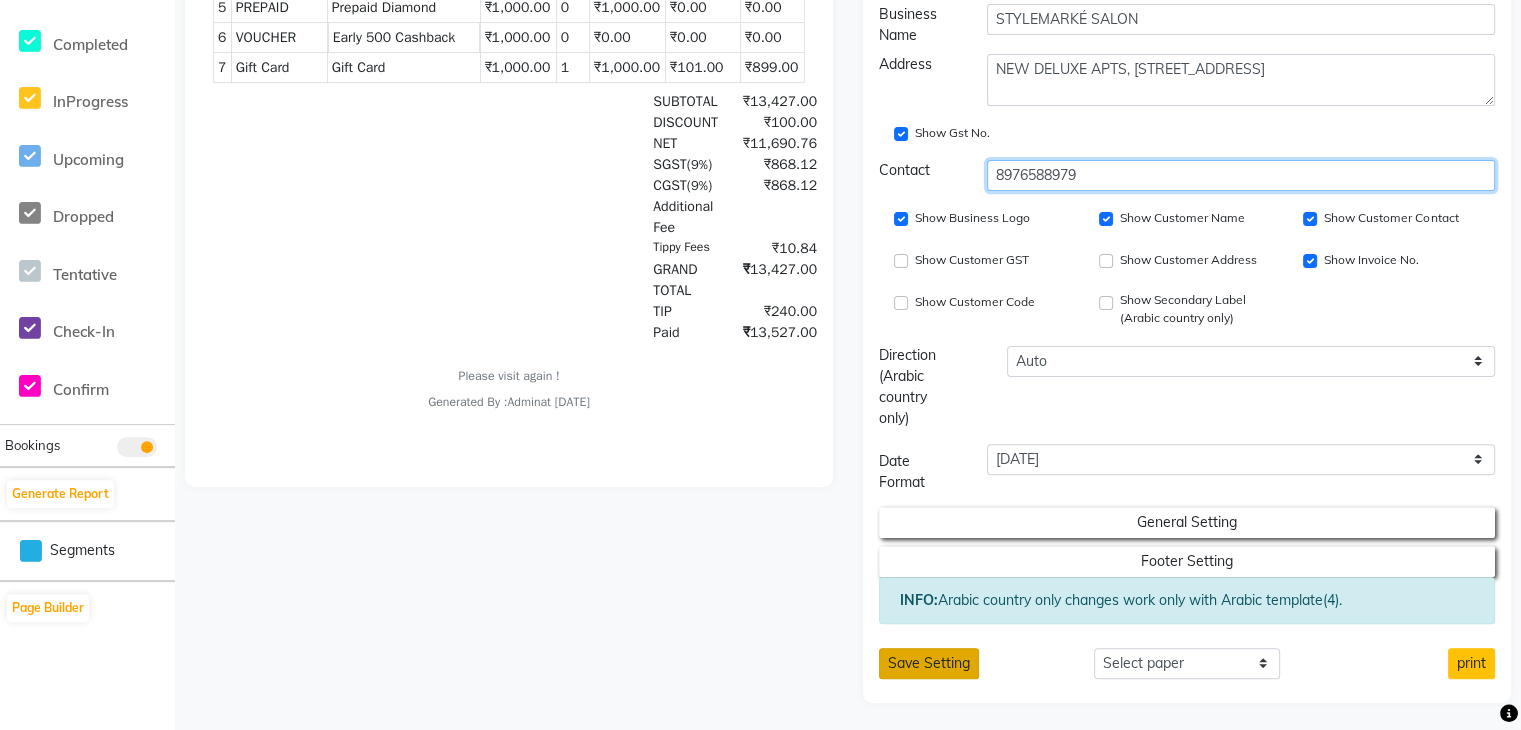 type on "8976588979" 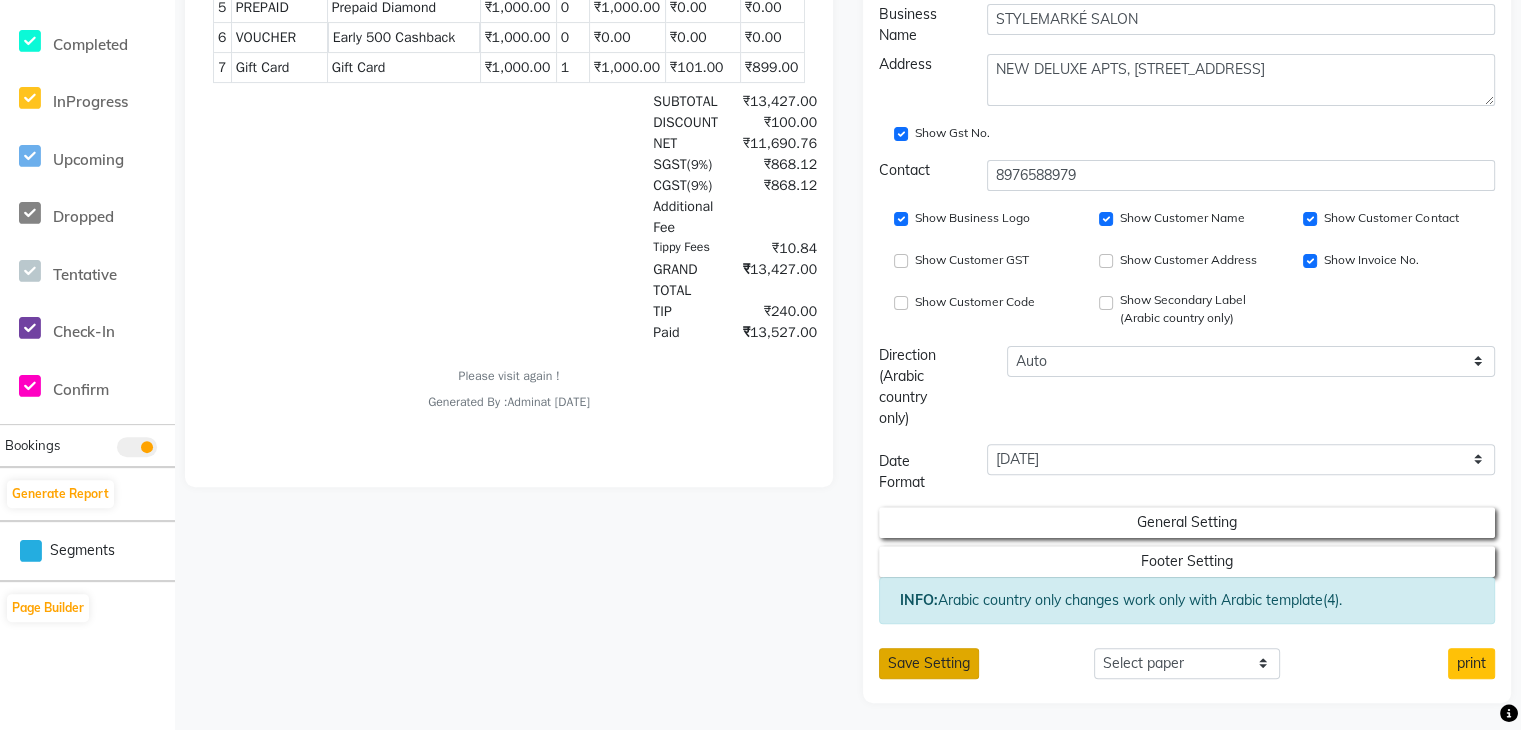 click on "Save Setting" 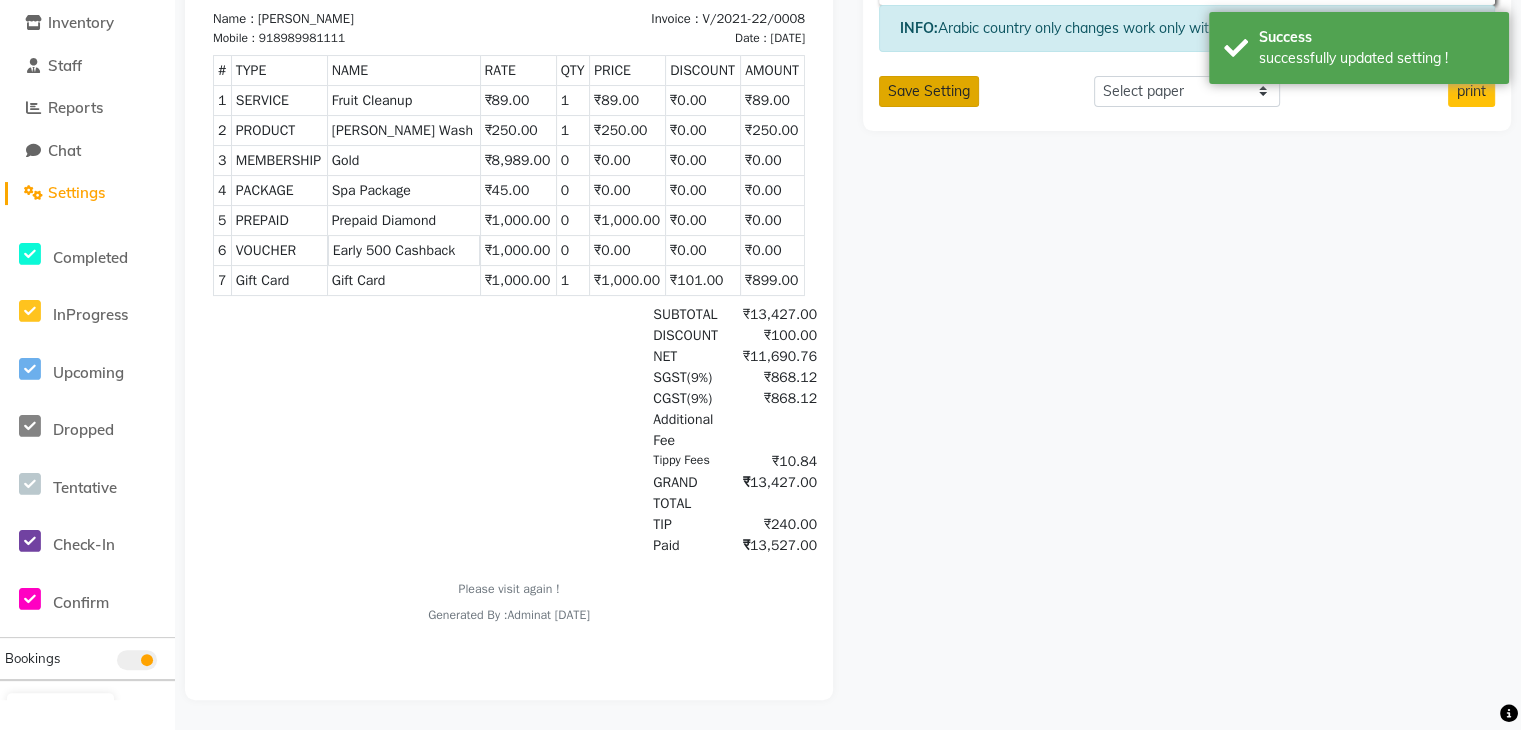 scroll, scrollTop: 0, scrollLeft: 0, axis: both 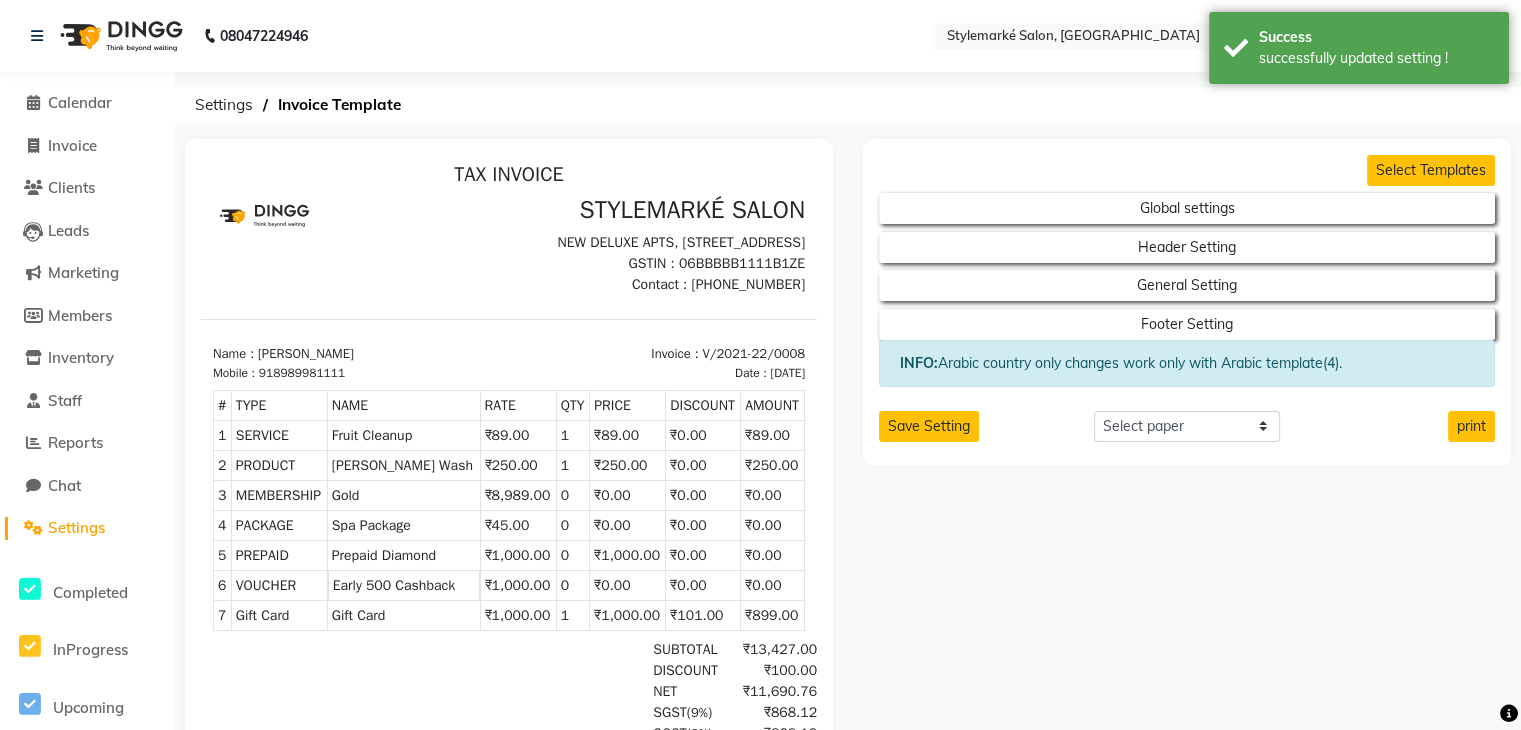 click on "Settings" 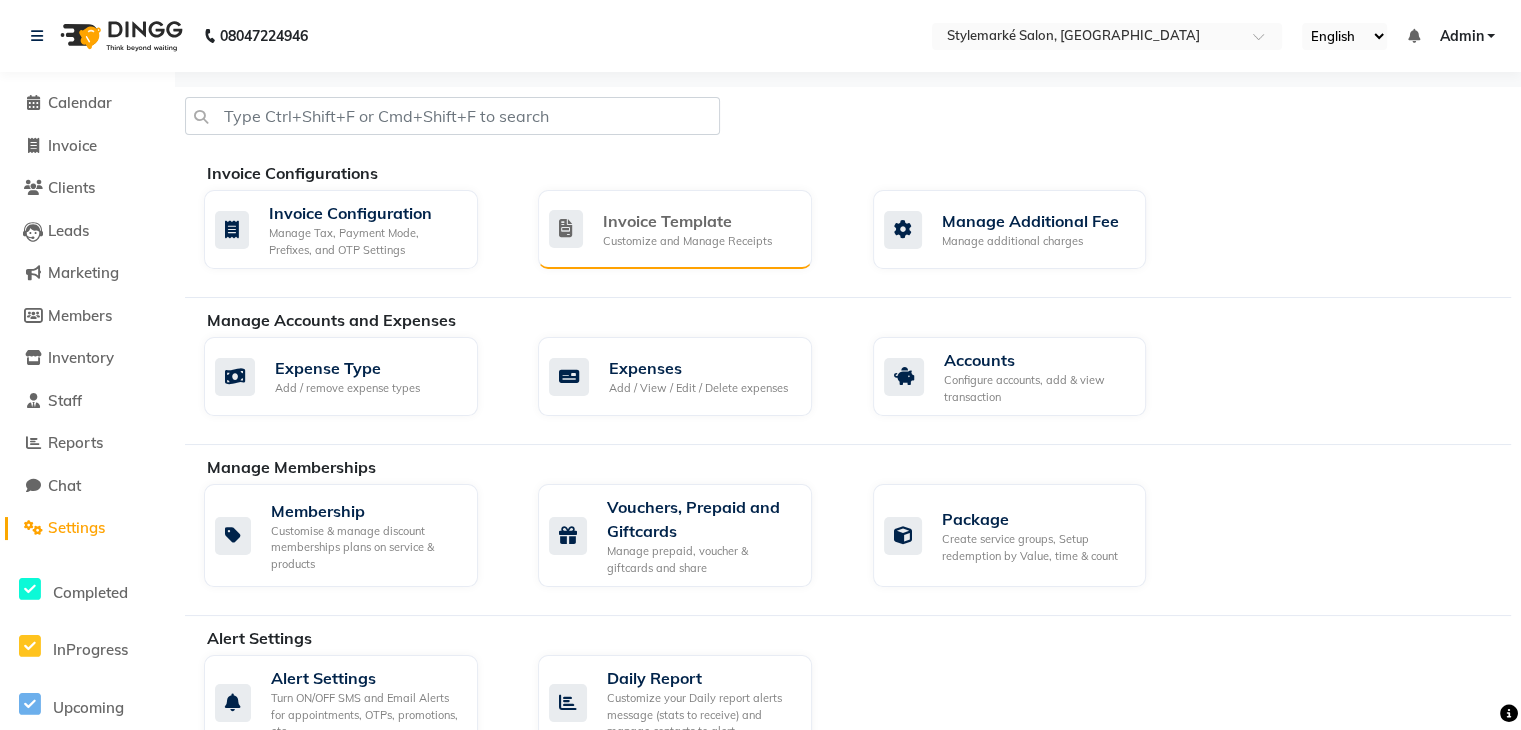 click on "Invoice Template" 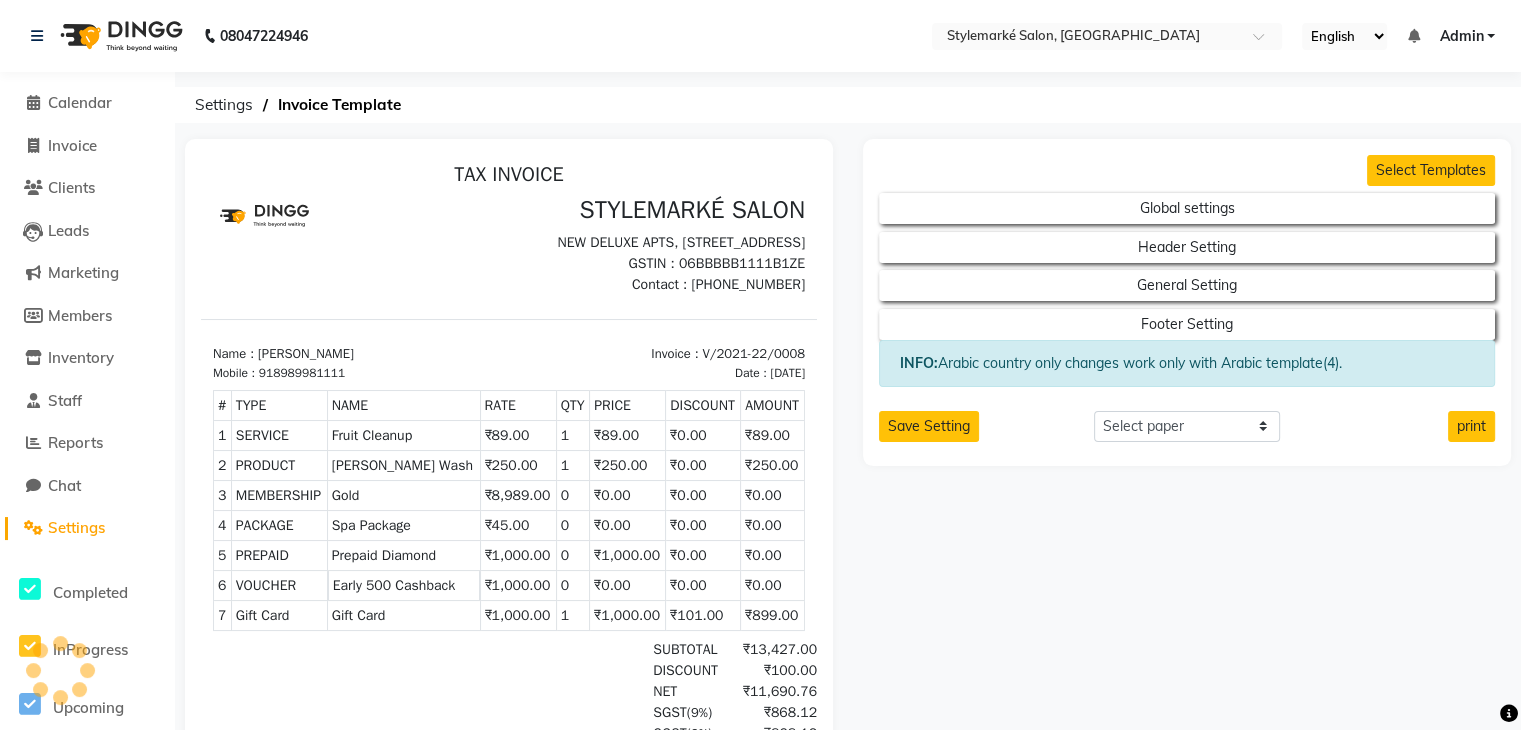 scroll, scrollTop: 0, scrollLeft: 0, axis: both 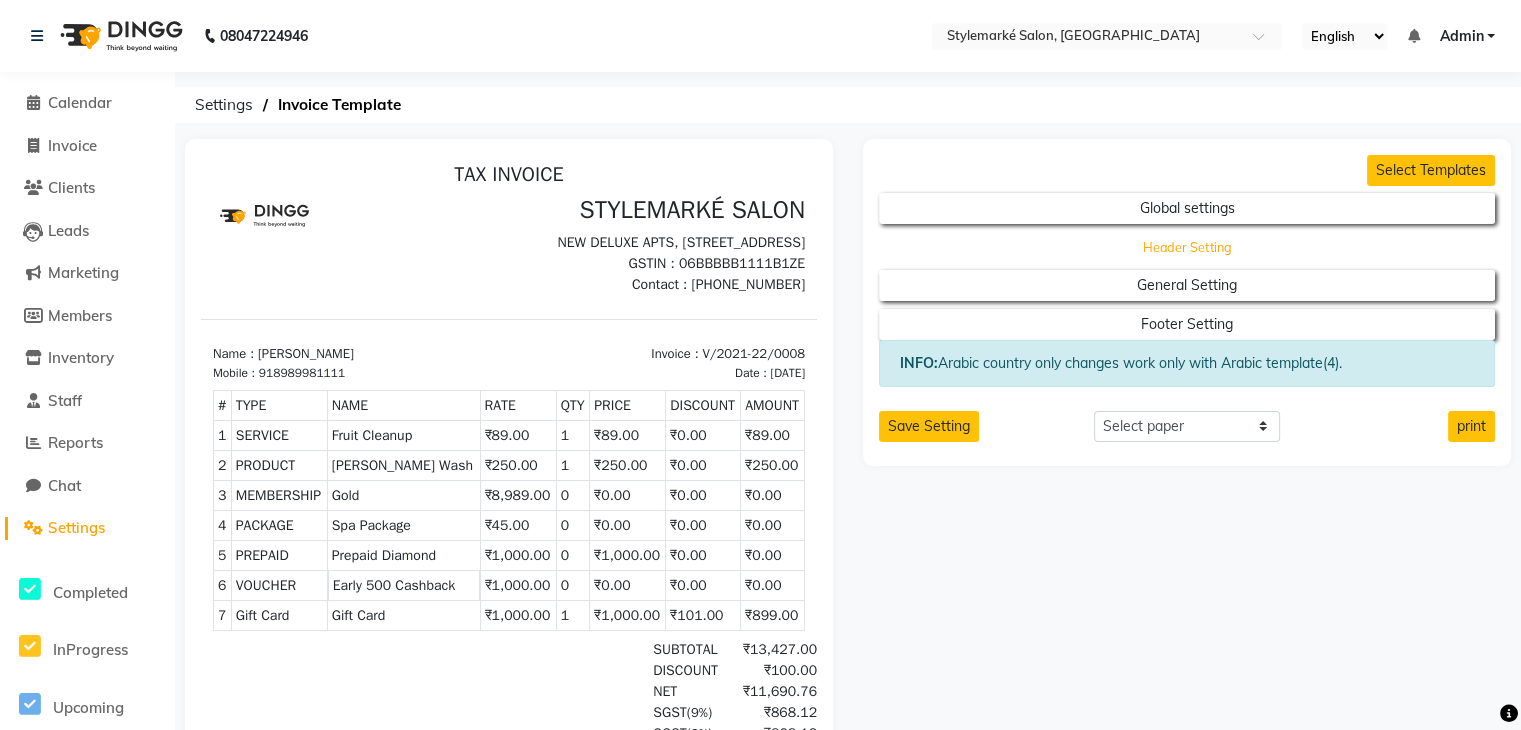 click on "Header Setting" at bounding box center [1187, 208] 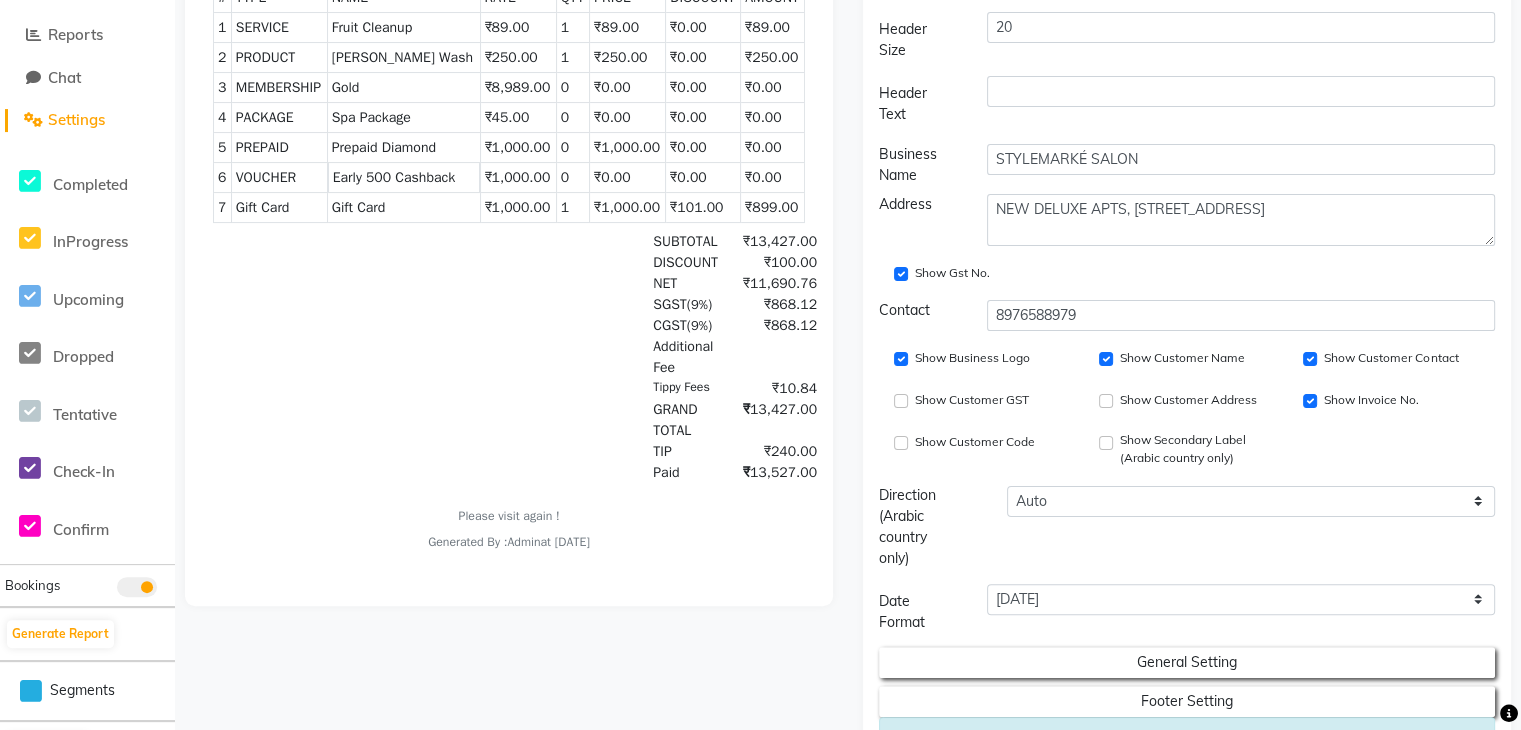 scroll, scrollTop: 412, scrollLeft: 0, axis: vertical 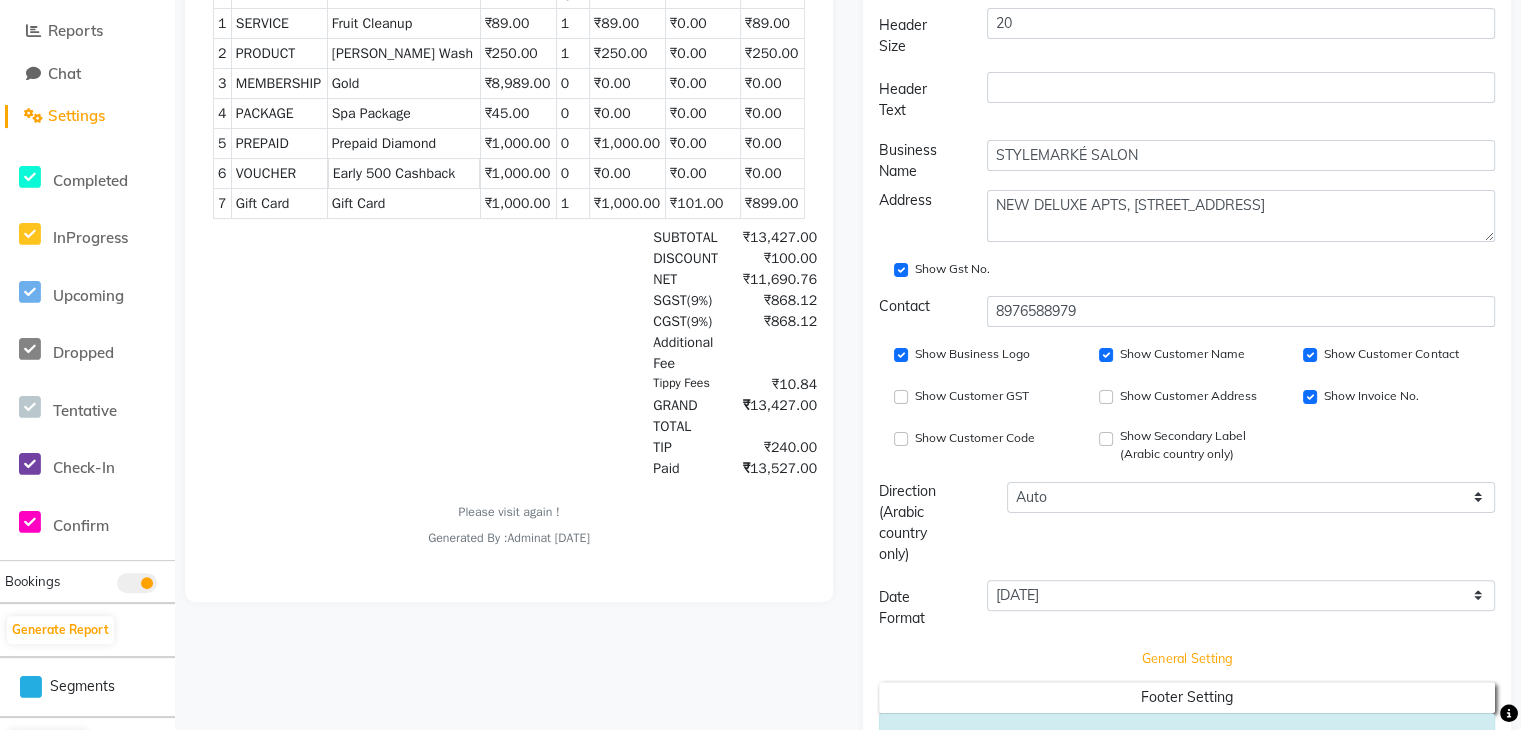 click on "General Setting" at bounding box center [1187, -204] 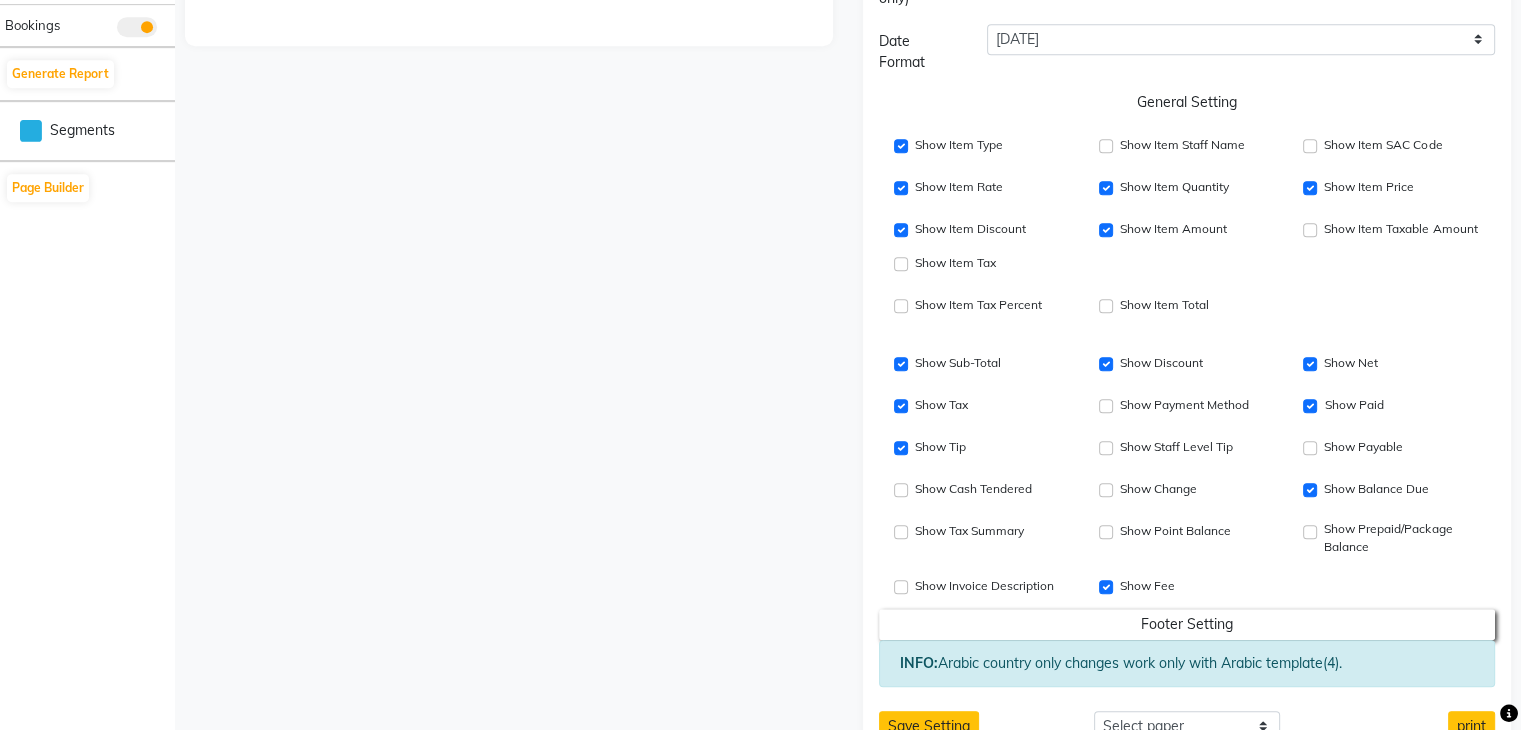 scroll, scrollTop: 992, scrollLeft: 0, axis: vertical 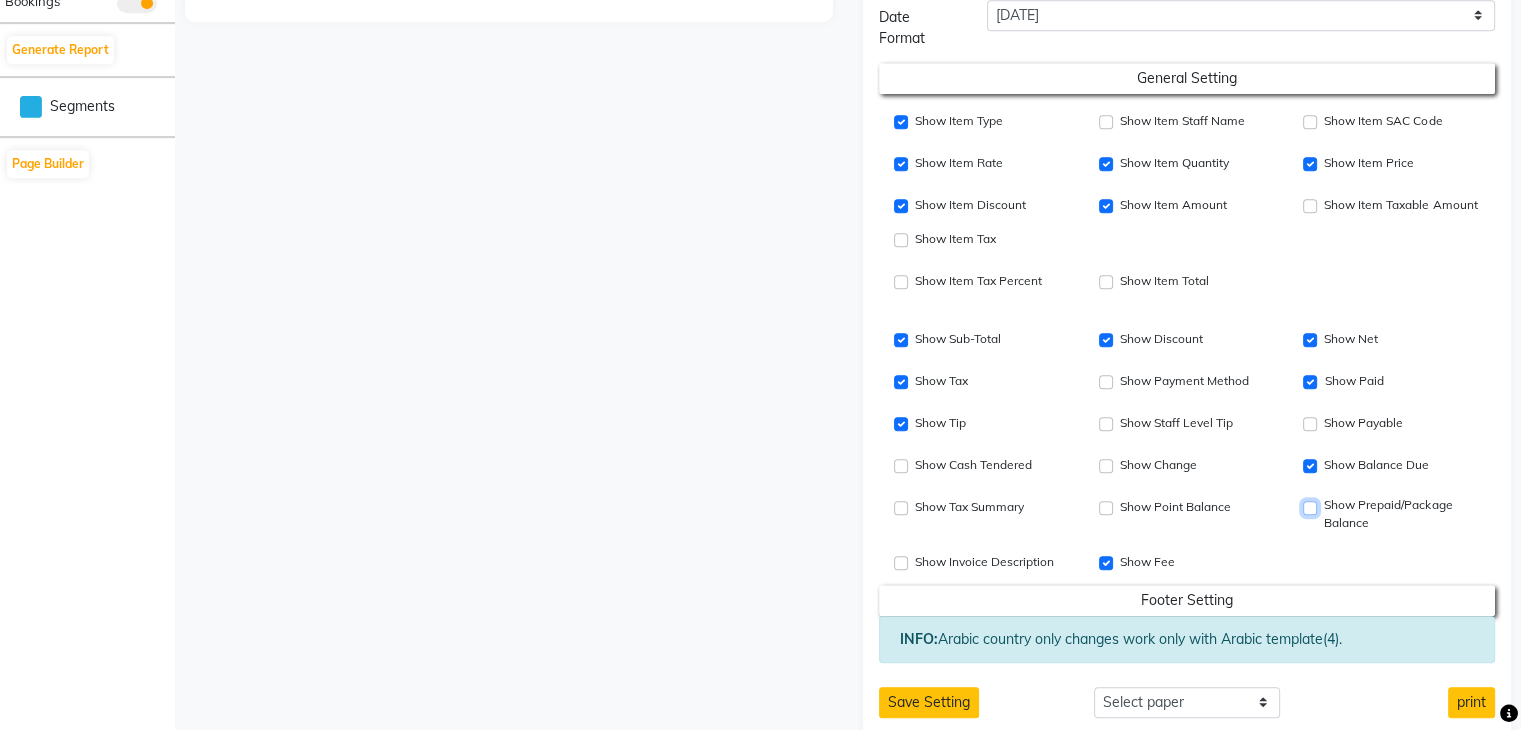 click on "Show Prepaid/Package Balance" at bounding box center (1310, 508) 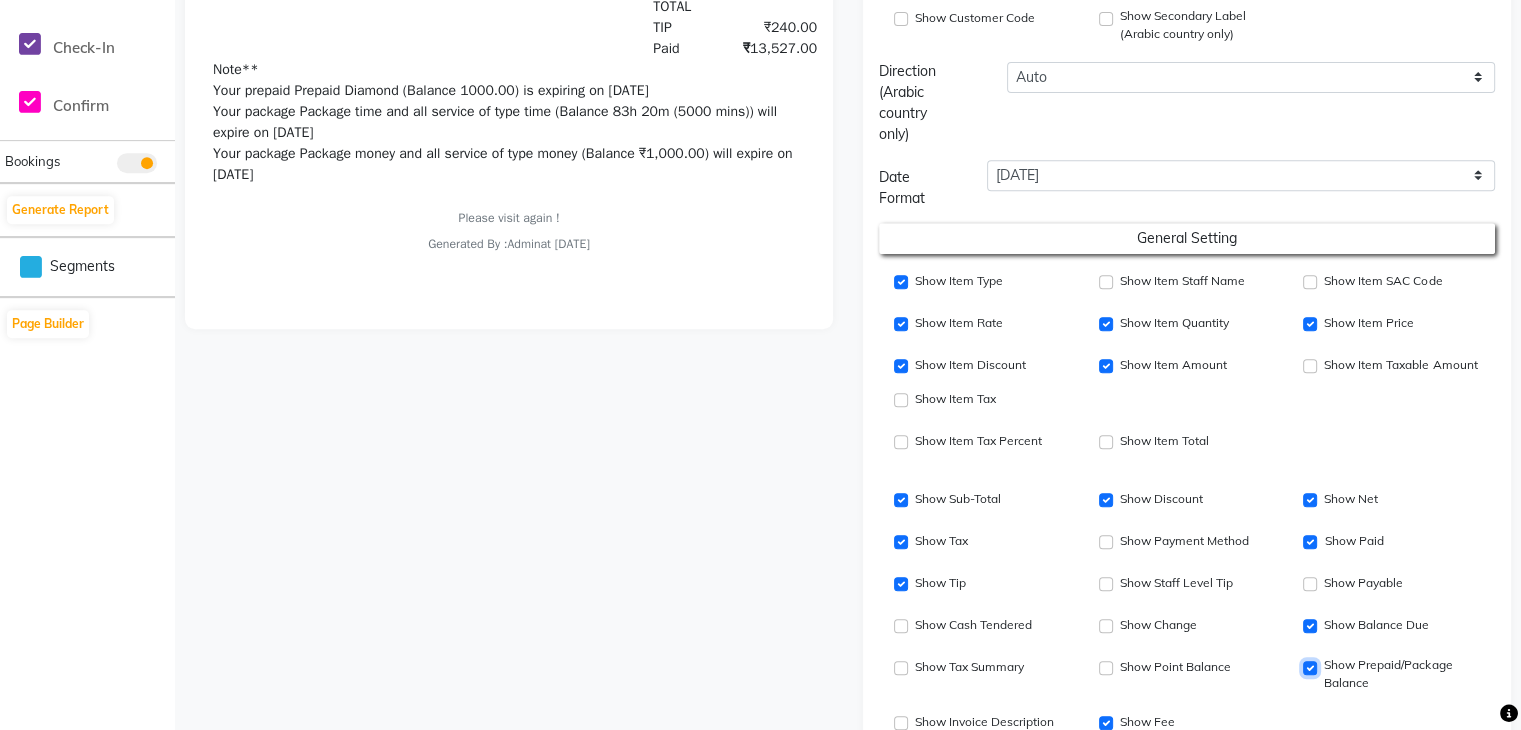 scroll, scrollTop: 829, scrollLeft: 0, axis: vertical 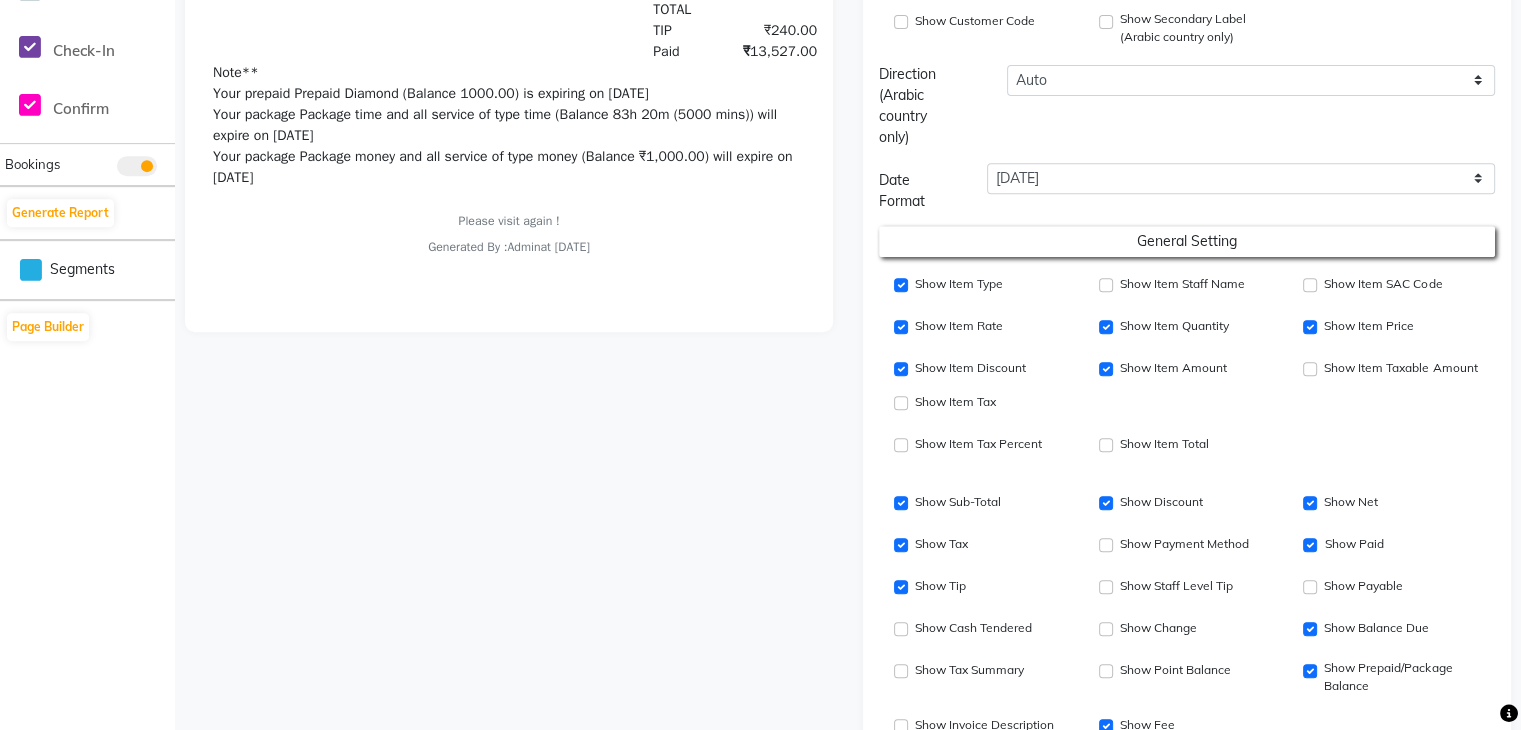 click on "Your prepaid Prepaid Diamond (Balance 1000.00) is expiring on [DATE]" at bounding box center [509, 93] 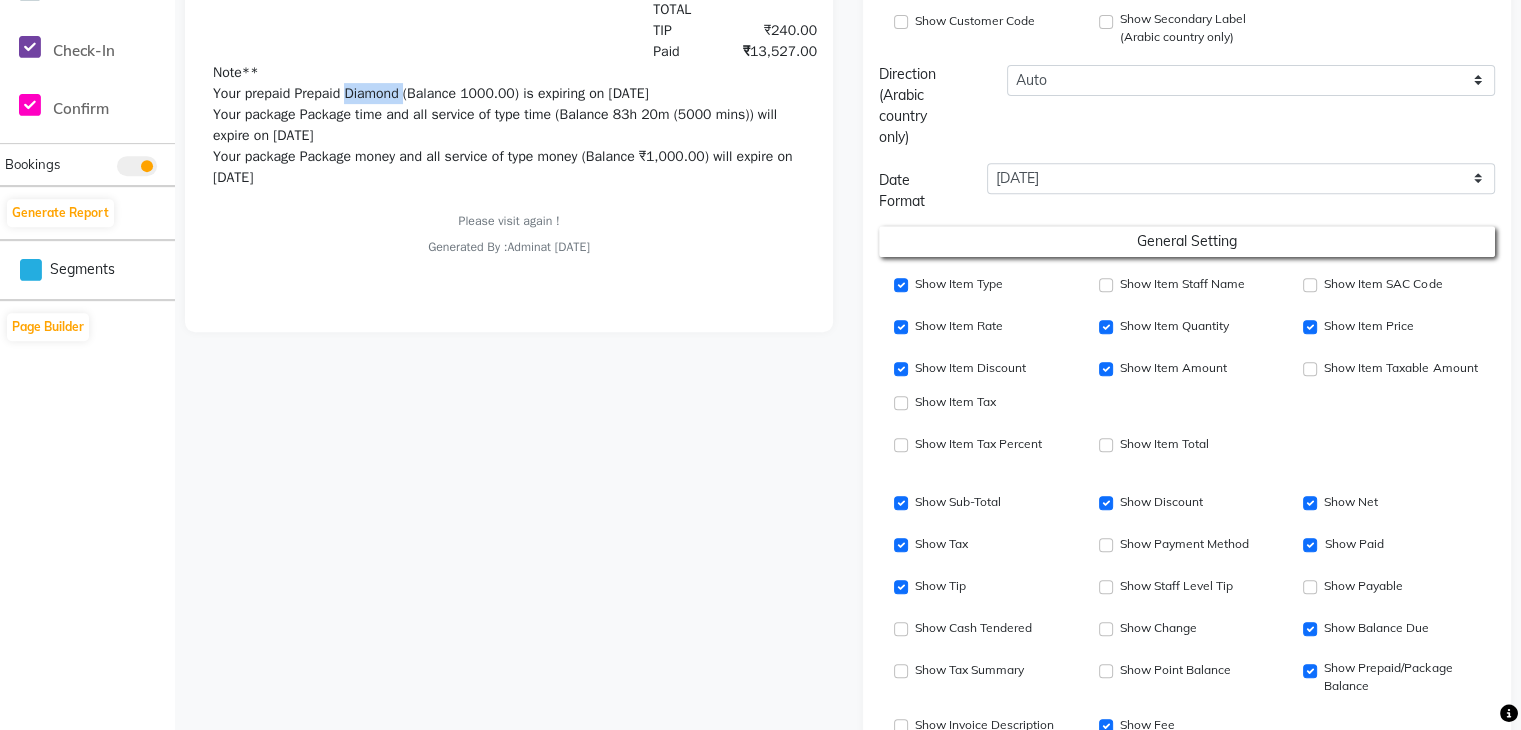 click on "Your prepaid Prepaid Diamond (Balance 1000.00) is expiring on [DATE]" at bounding box center (509, 93) 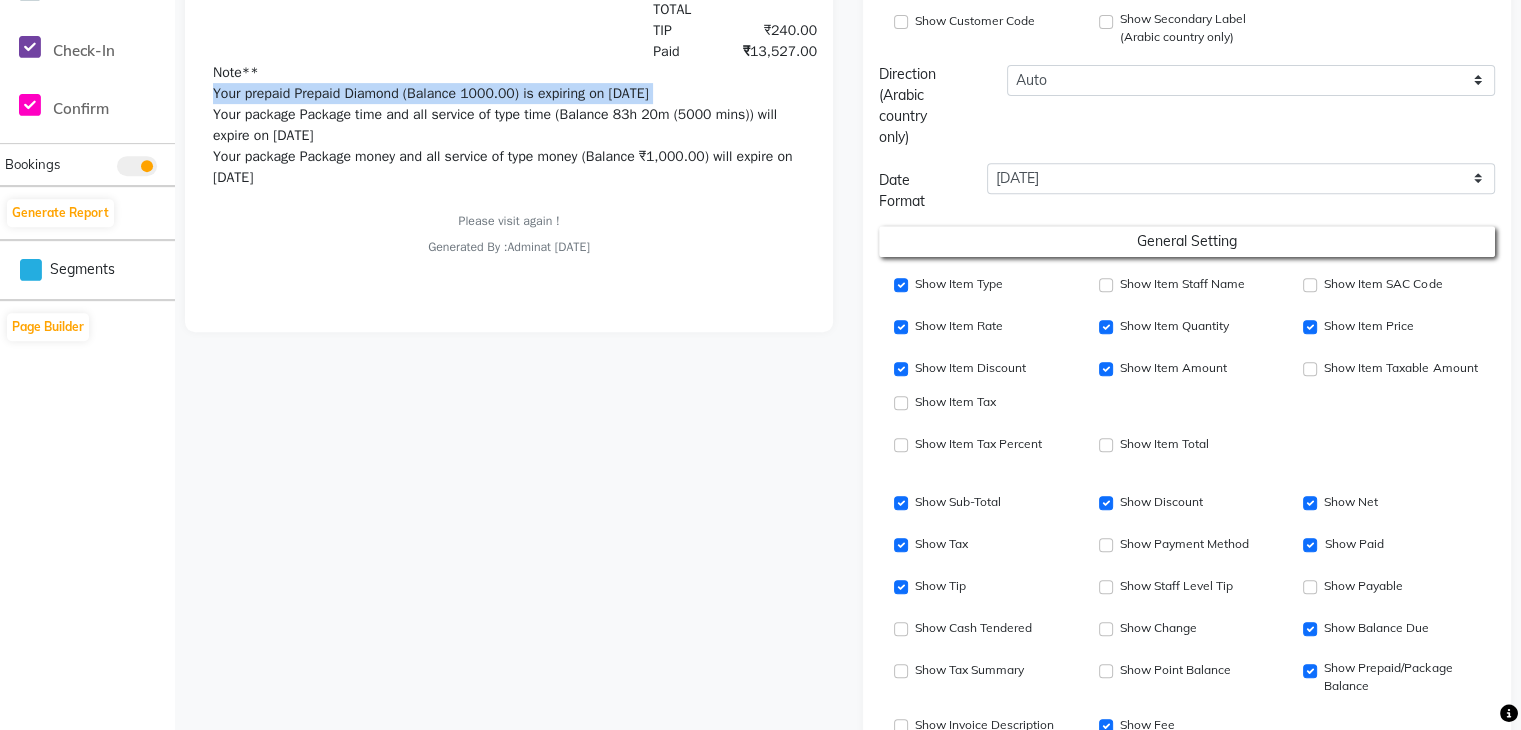 click on "Your prepaid Prepaid Diamond (Balance 1000.00) is expiring on [DATE]" at bounding box center (509, 93) 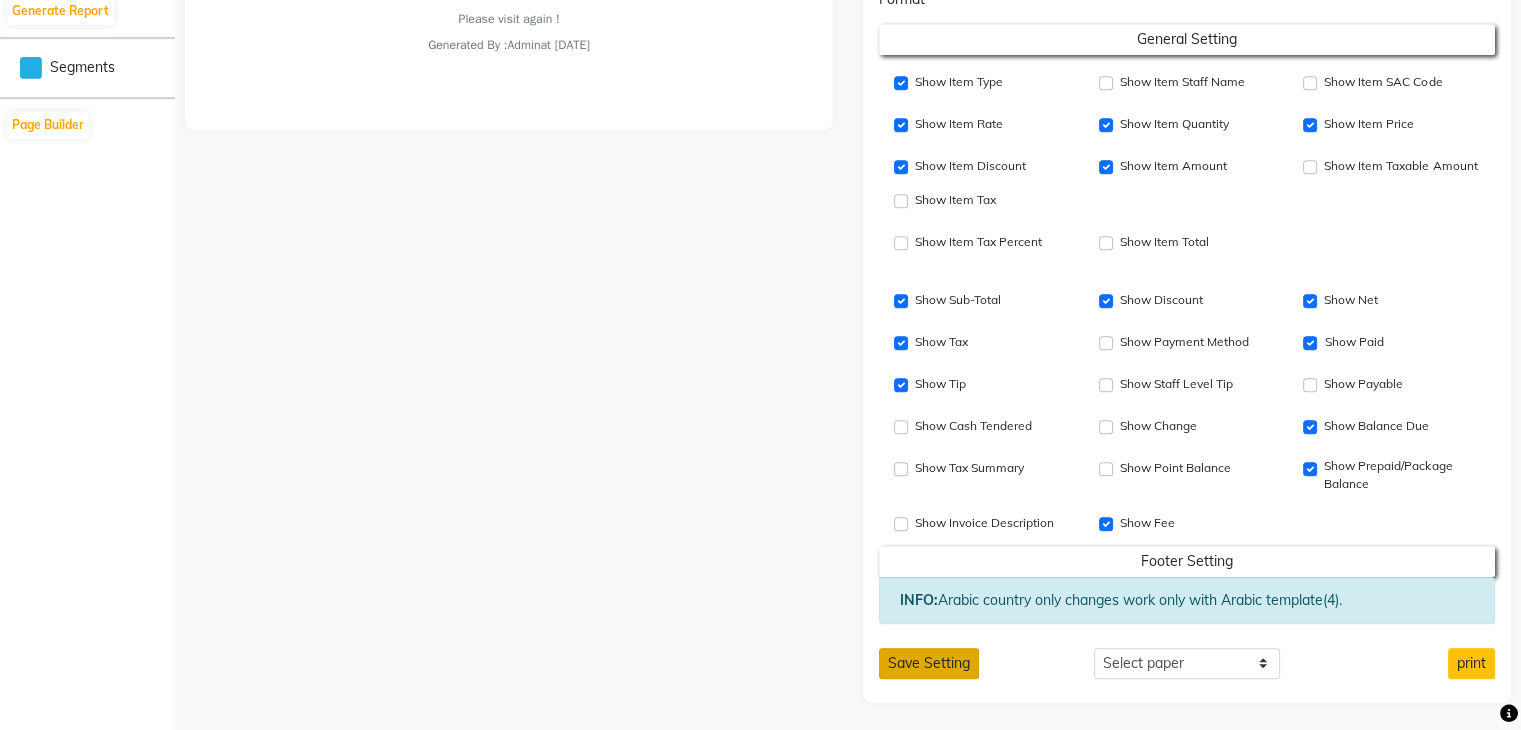 click on "Save Setting" 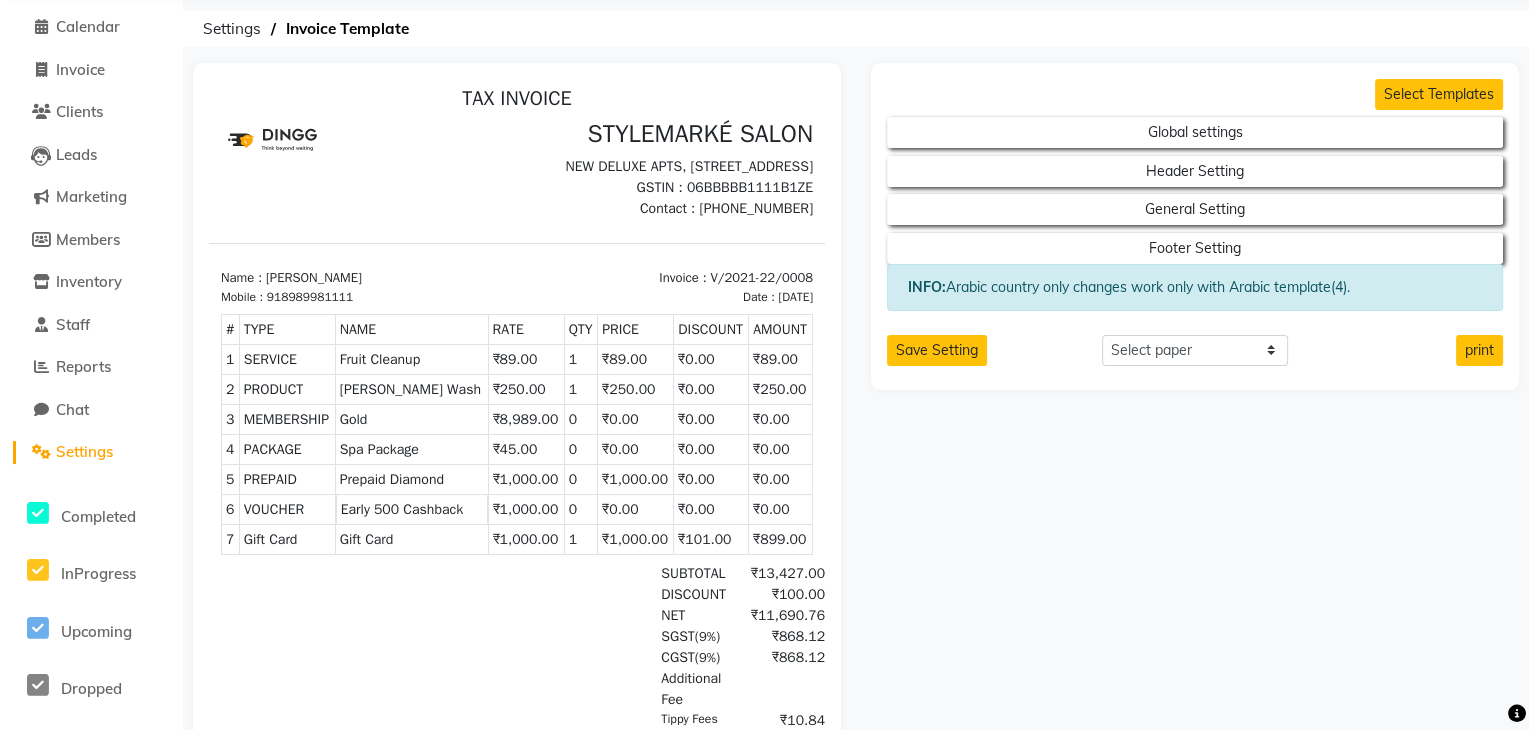 scroll, scrollTop: 0, scrollLeft: 0, axis: both 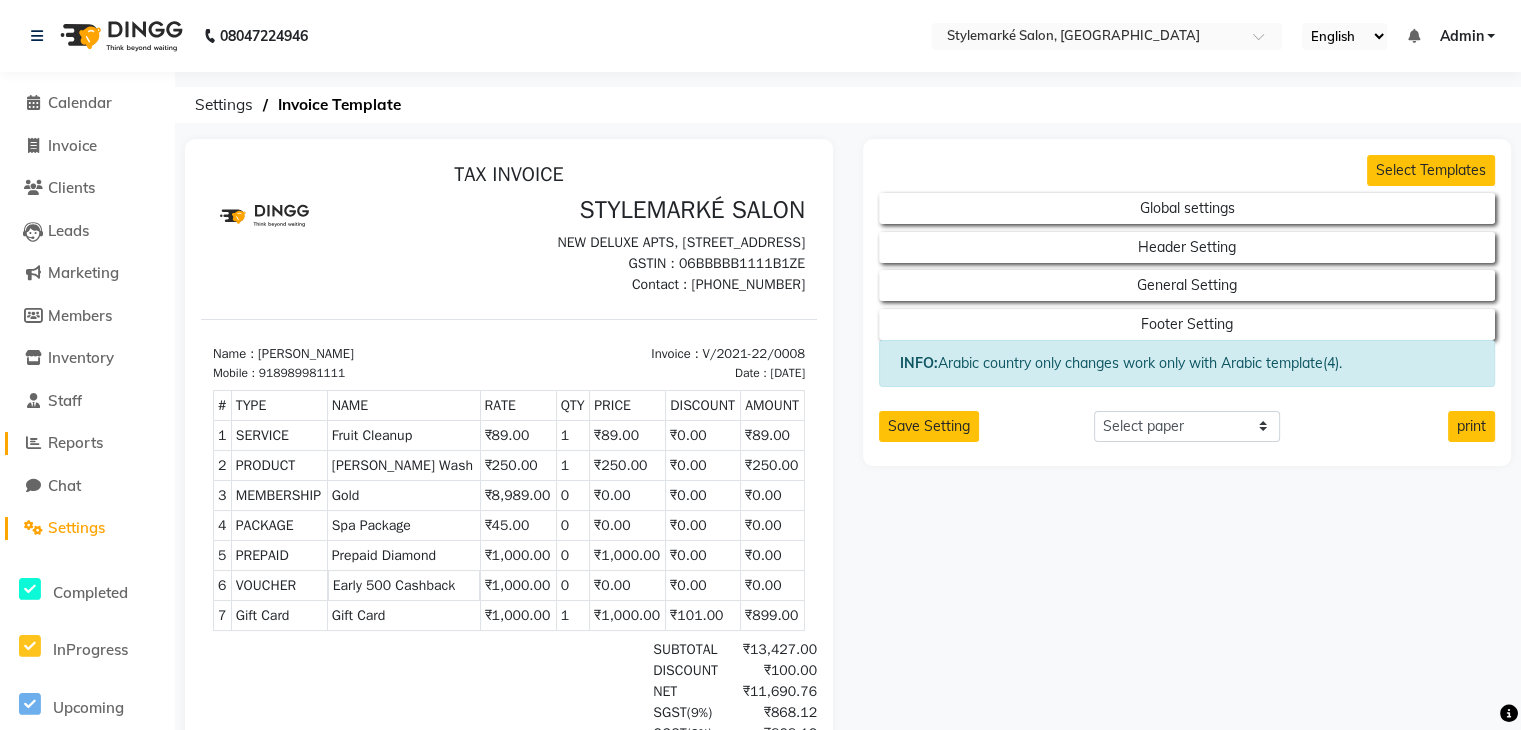 click 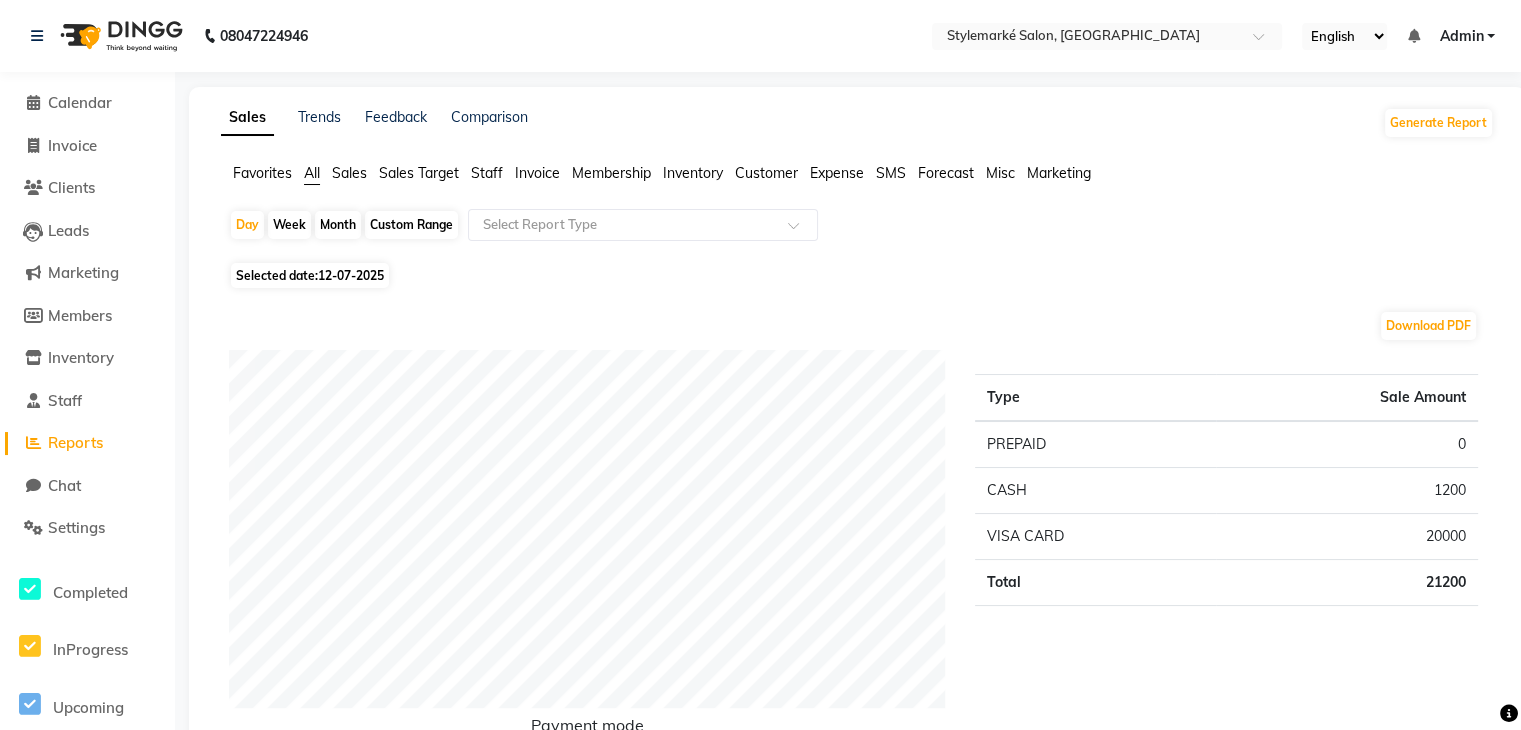 click on "Staff" 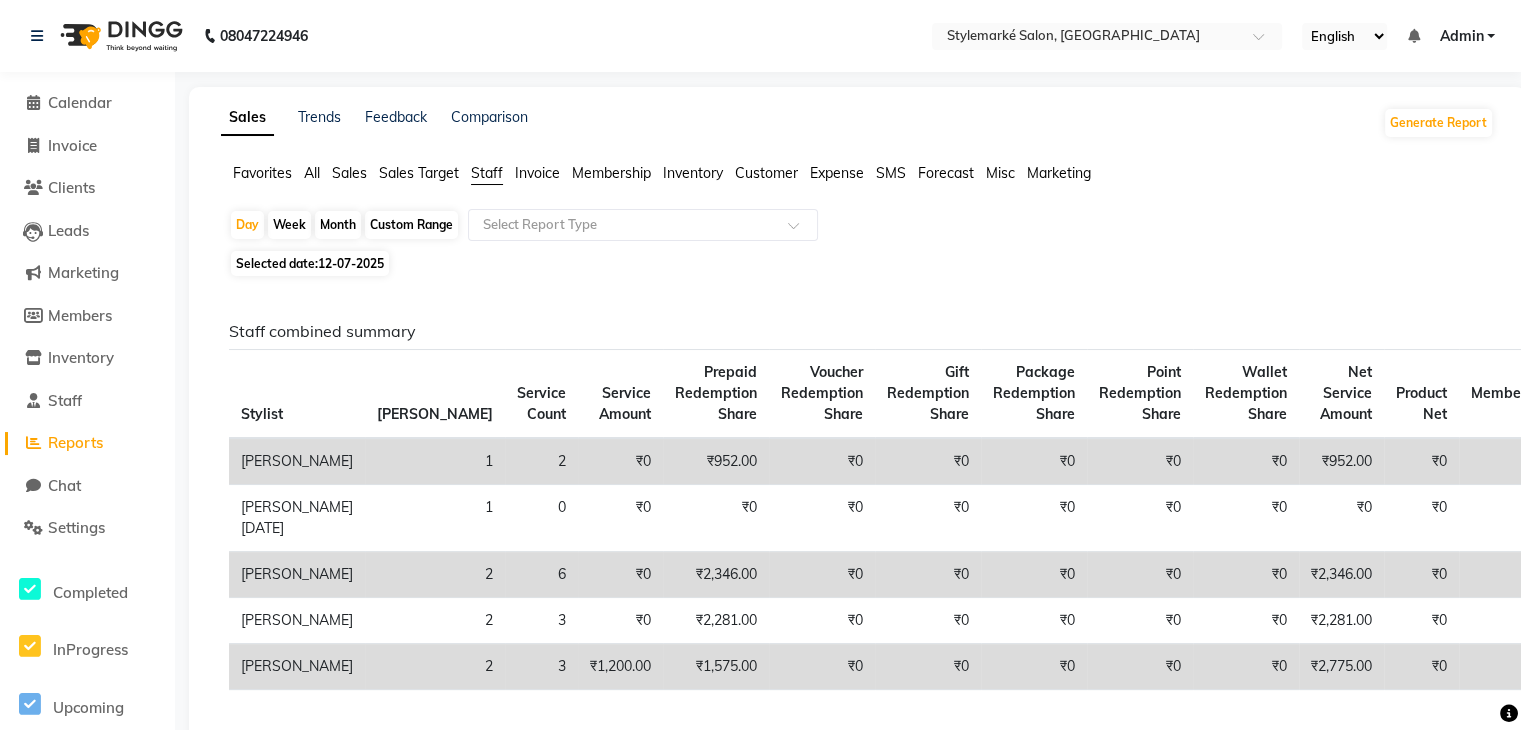 click on "Custom Range" 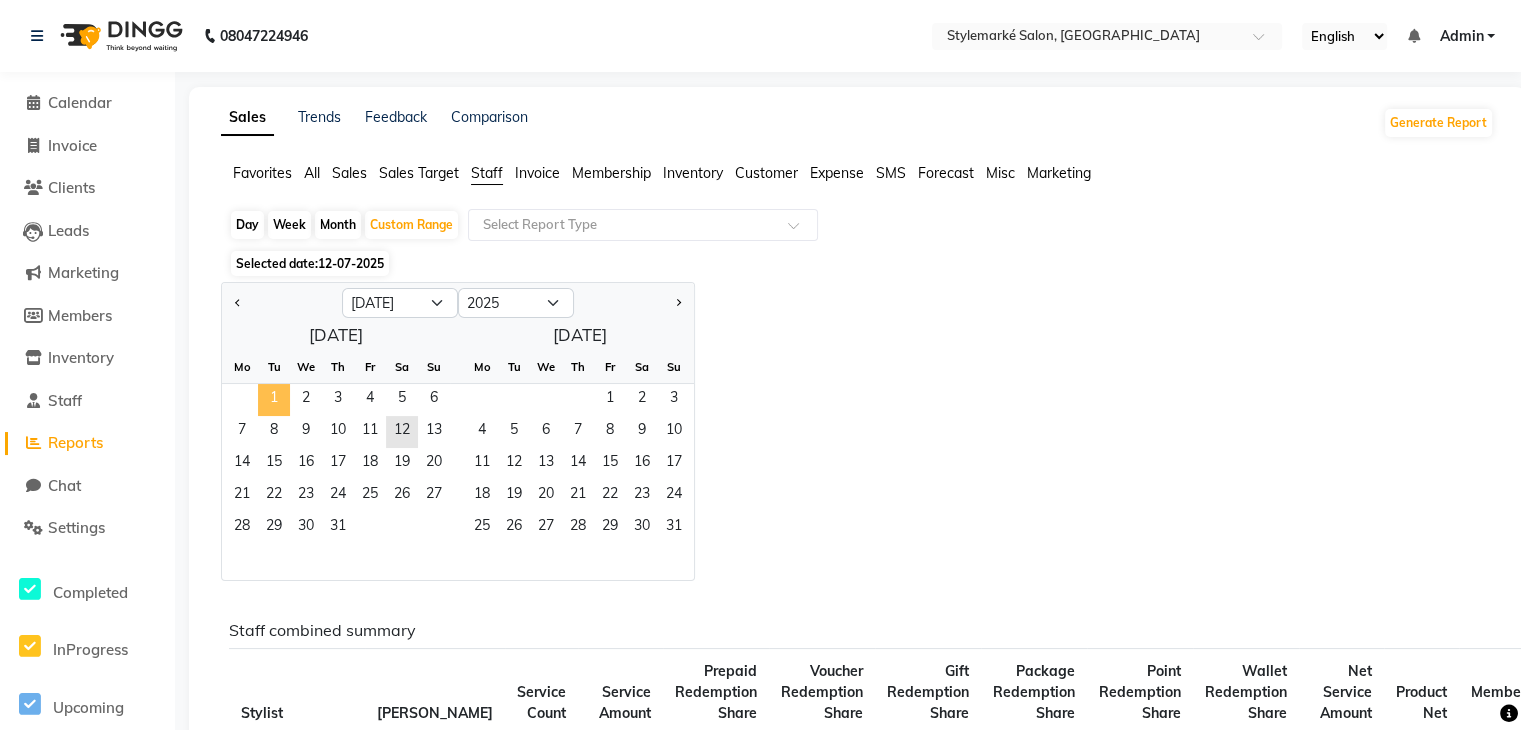 click on "1" 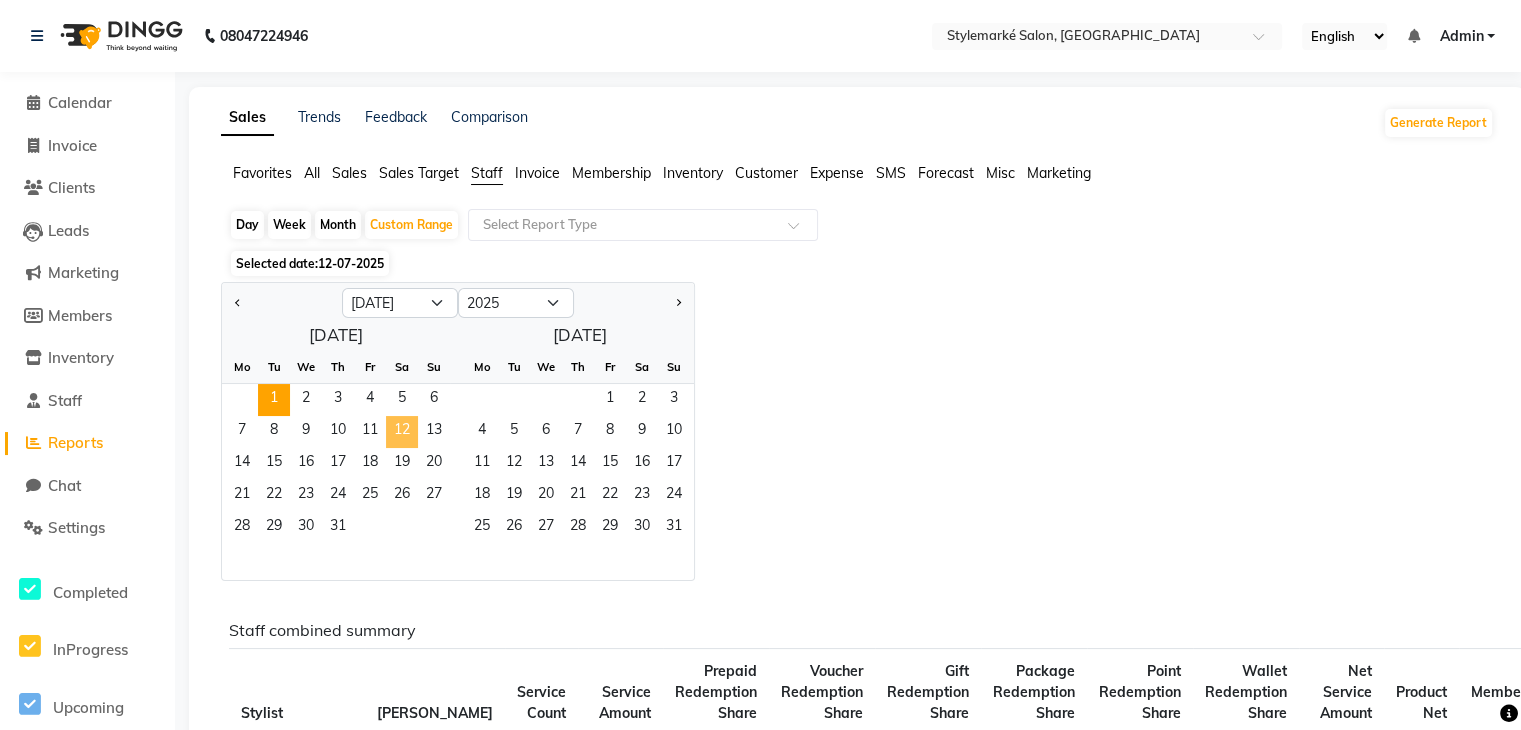 click on "12" 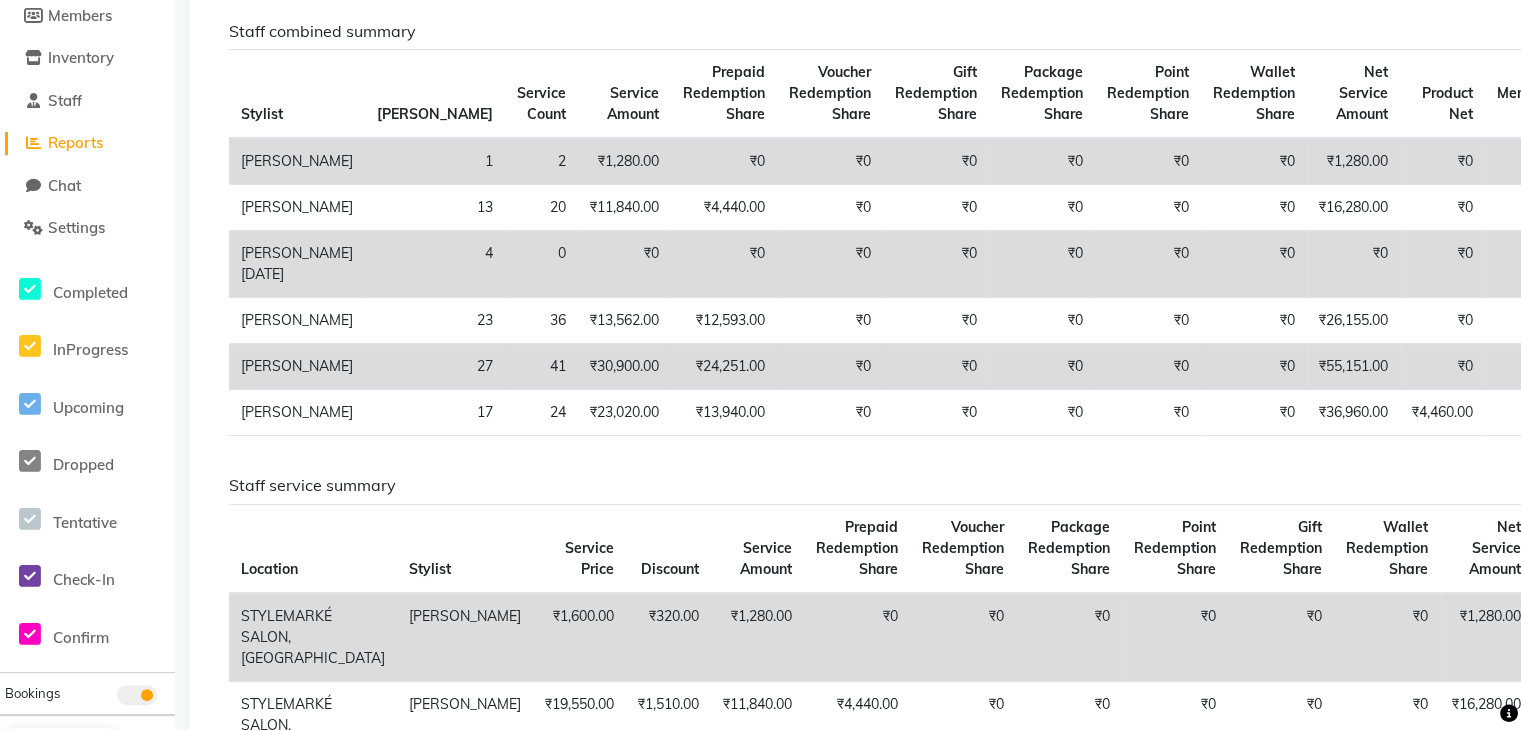 scroll, scrollTop: 0, scrollLeft: 0, axis: both 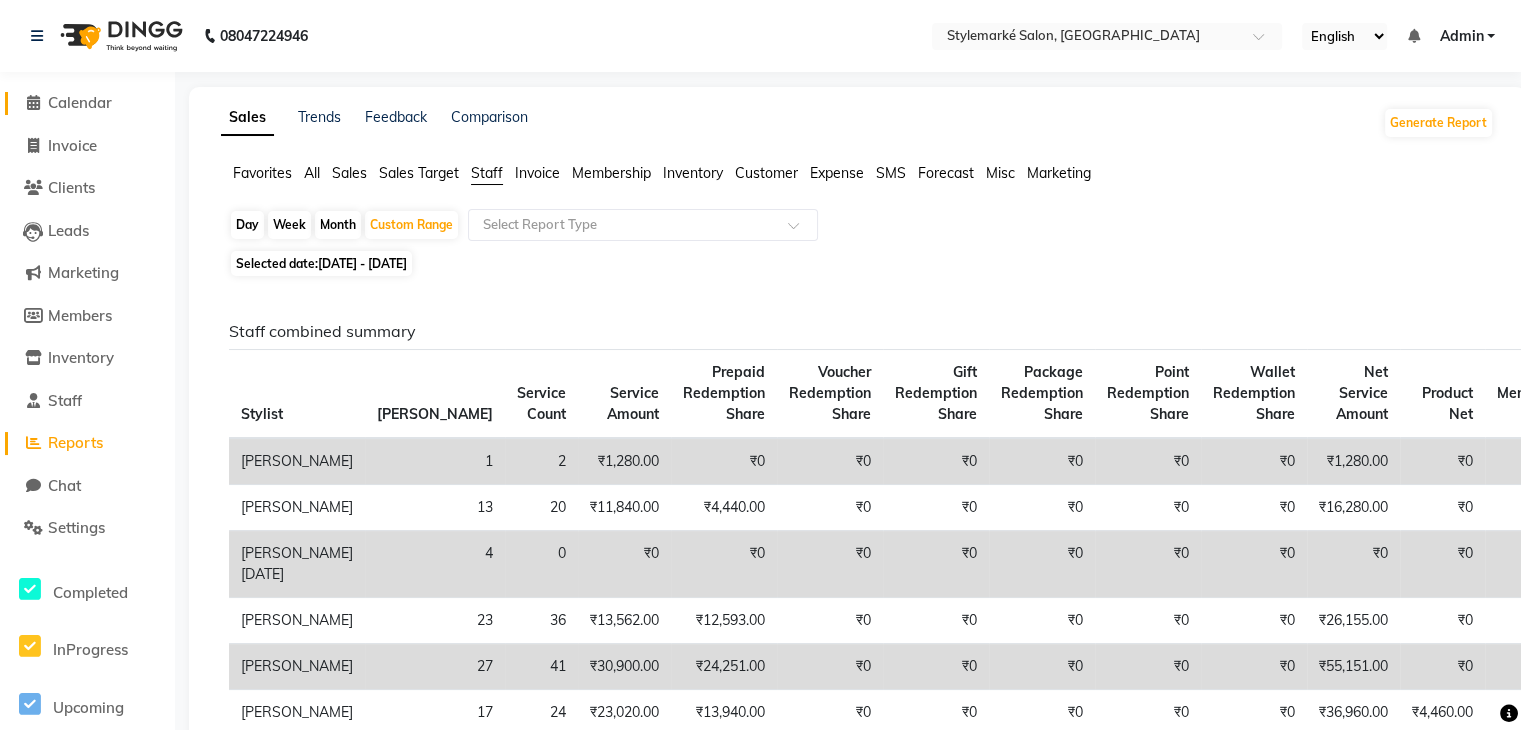 click on "Calendar" 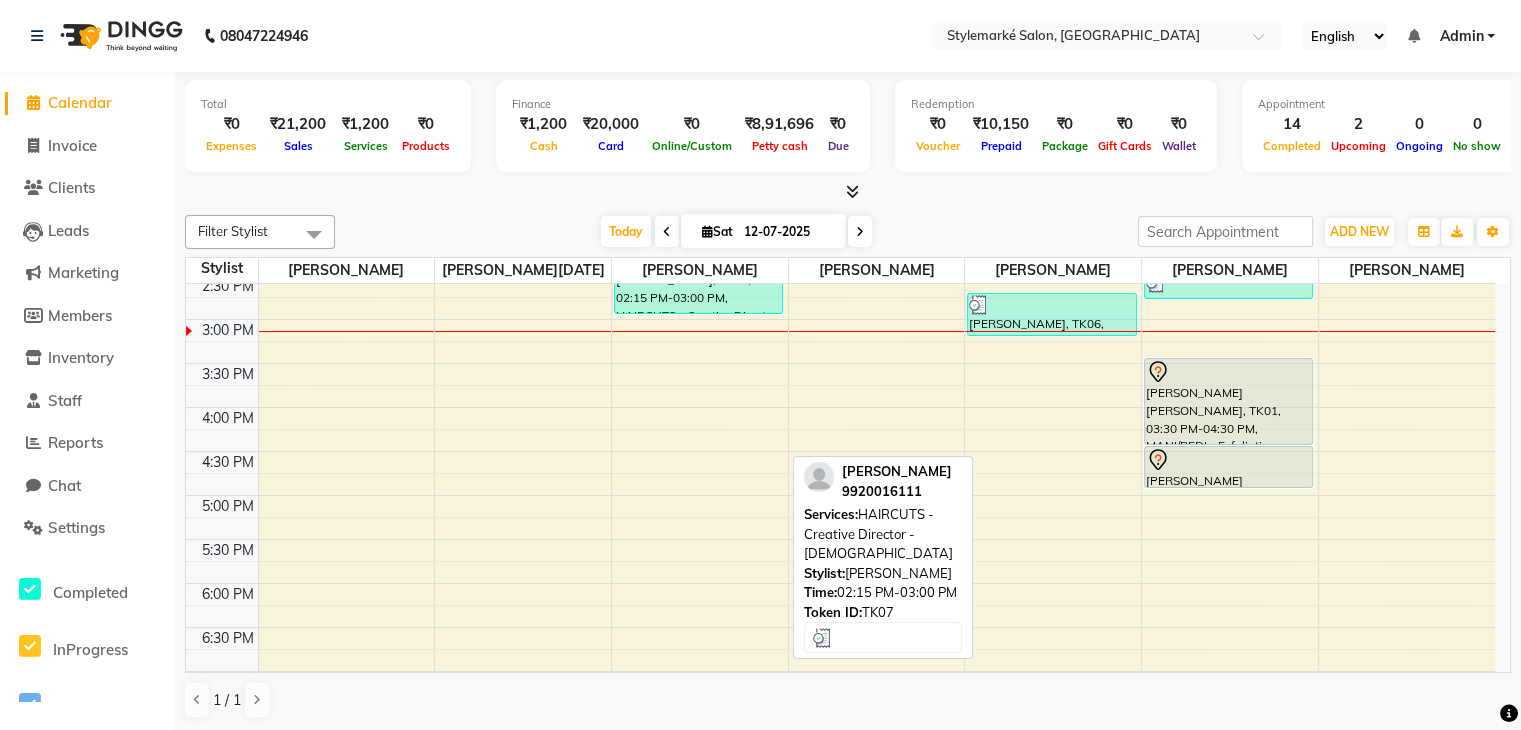 scroll, scrollTop: 500, scrollLeft: 0, axis: vertical 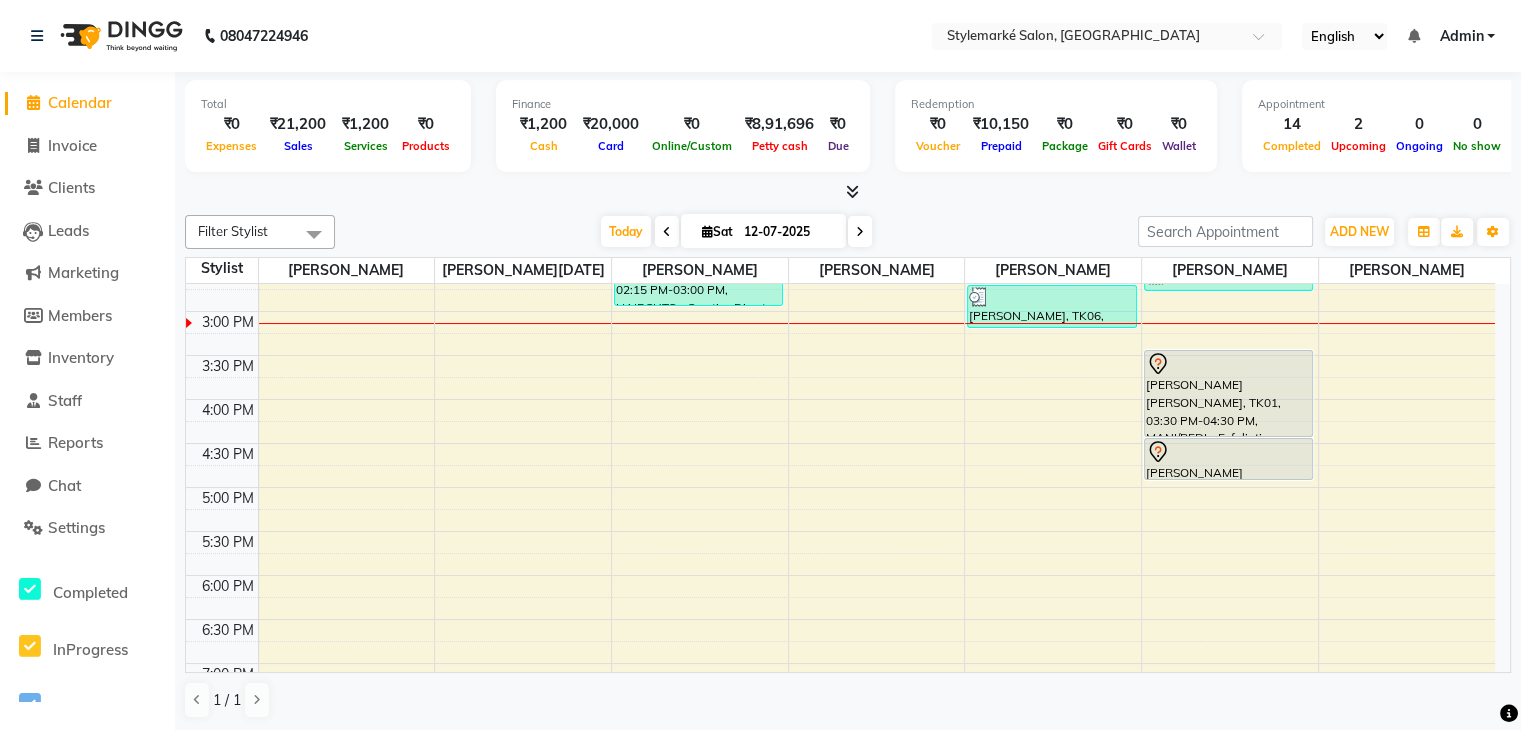 click on "9:00 AM 9:30 AM 10:00 AM 10:30 AM 11:00 AM 11:30 AM 12:00 PM 12:30 PM 1:00 PM 1:30 PM 2:00 PM 2:30 PM 3:00 PM 3:30 PM 4:00 PM 4:30 PM 5:00 PM 5:30 PM 6:00 PM 6:30 PM 7:00 PM 7:30 PM 8:00 PM 8:30 PM     Kashyap D, TK05, 10:45 AM-11:30 AM, HAIRCUTS - Creative Director - [DEMOGRAPHIC_DATA]     [PERSON_NAME], TK04, 12:00 PM-12:45 PM, HAIRCUTS - Creative Director - [DEMOGRAPHIC_DATA]     [PERSON_NAME], TK04, 12:45 PM-01:05 PM, HAIRCUTS - [PERSON_NAME] shaping - [DEMOGRAPHIC_DATA]     [PERSON_NAME], TK03, 10:30 AM-11:10 AM, WASHES & DRYS - Straight Blow Dry,extra thickness/product     [PERSON_NAME], TK02, 12:00 PM-12:45 PM, HAIRCUTS - Creative Director - [DEMOGRAPHIC_DATA]     [PERSON_NAME], TK07, 02:15 PM-03:00 PM, HAIRCUTS - Creative Director - [DEMOGRAPHIC_DATA]     [PERSON_NAME], TK03, 10:00 AM-10:20 AM, eyebrow/forehead/chin/neck reg waxing      [PERSON_NAME], TK03, 10:15 AM-10:30 AM, upperlip reg wax     [PERSON_NAME], TK03, 10:30 AM-10:45 AM, WAX - Sidelock Peel Off - Peel Off     [PERSON_NAME], TK03, 10:45 AM-11:00 AM, WAX - Eyebrow/Forehead Peel Off - Peel Off" at bounding box center [840, 311] 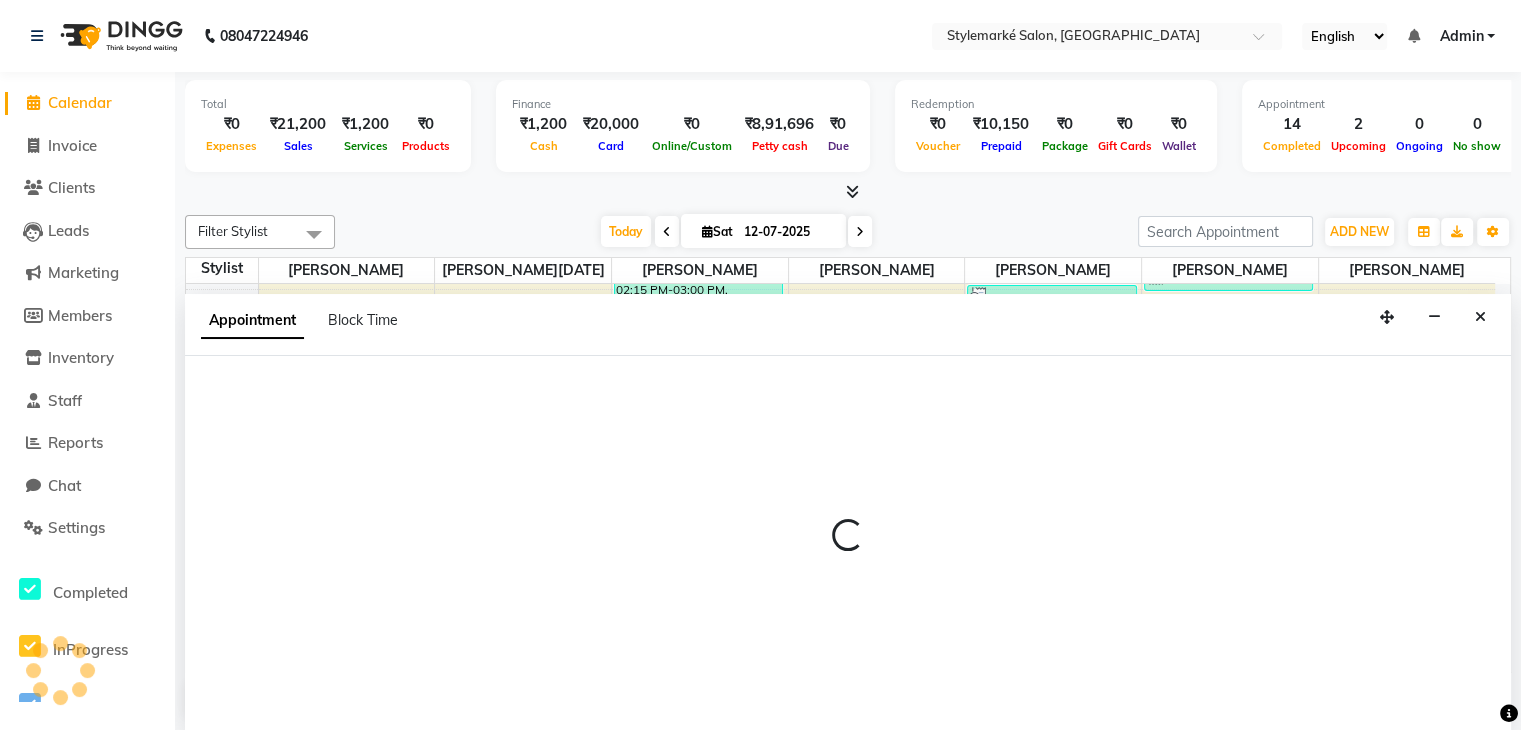 scroll, scrollTop: 1, scrollLeft: 0, axis: vertical 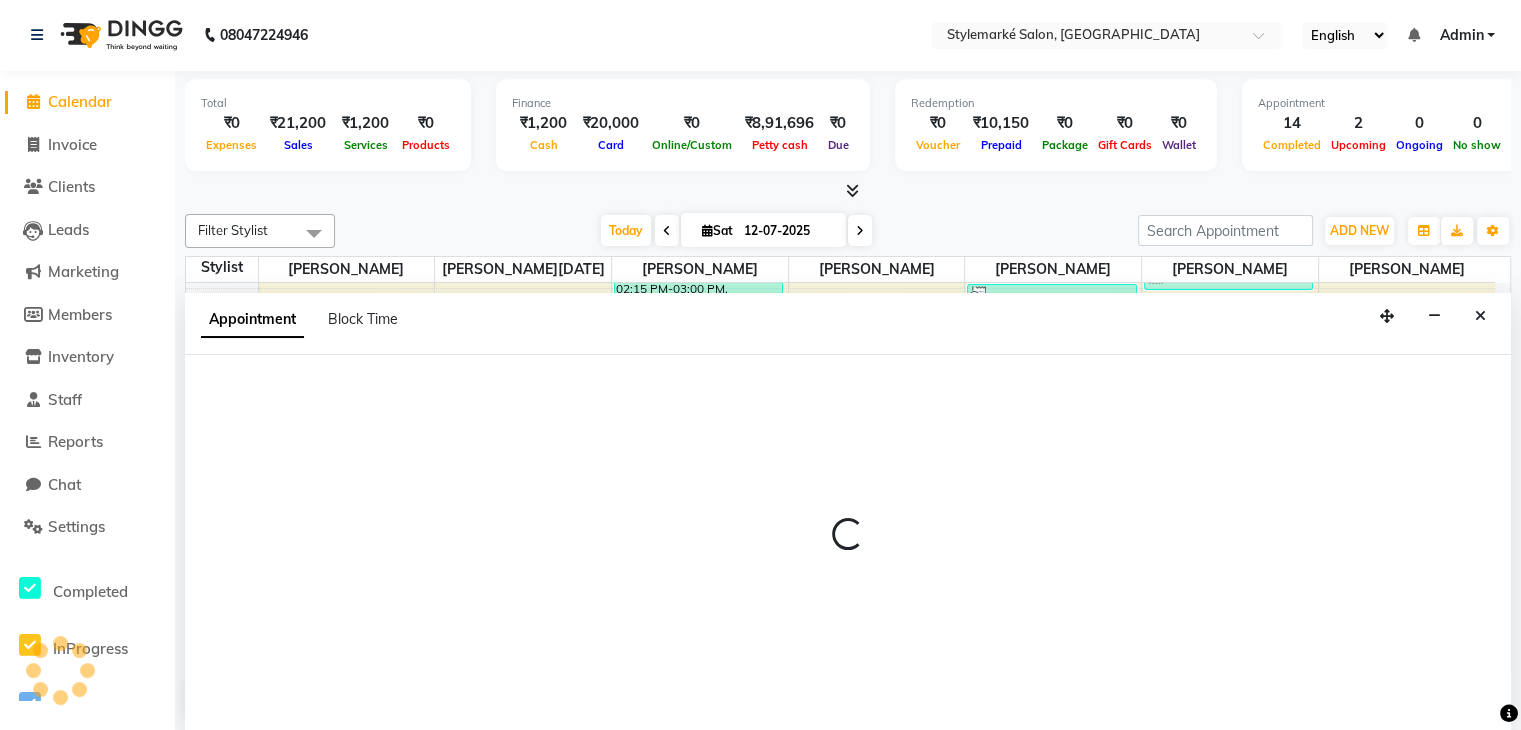 select on "71241" 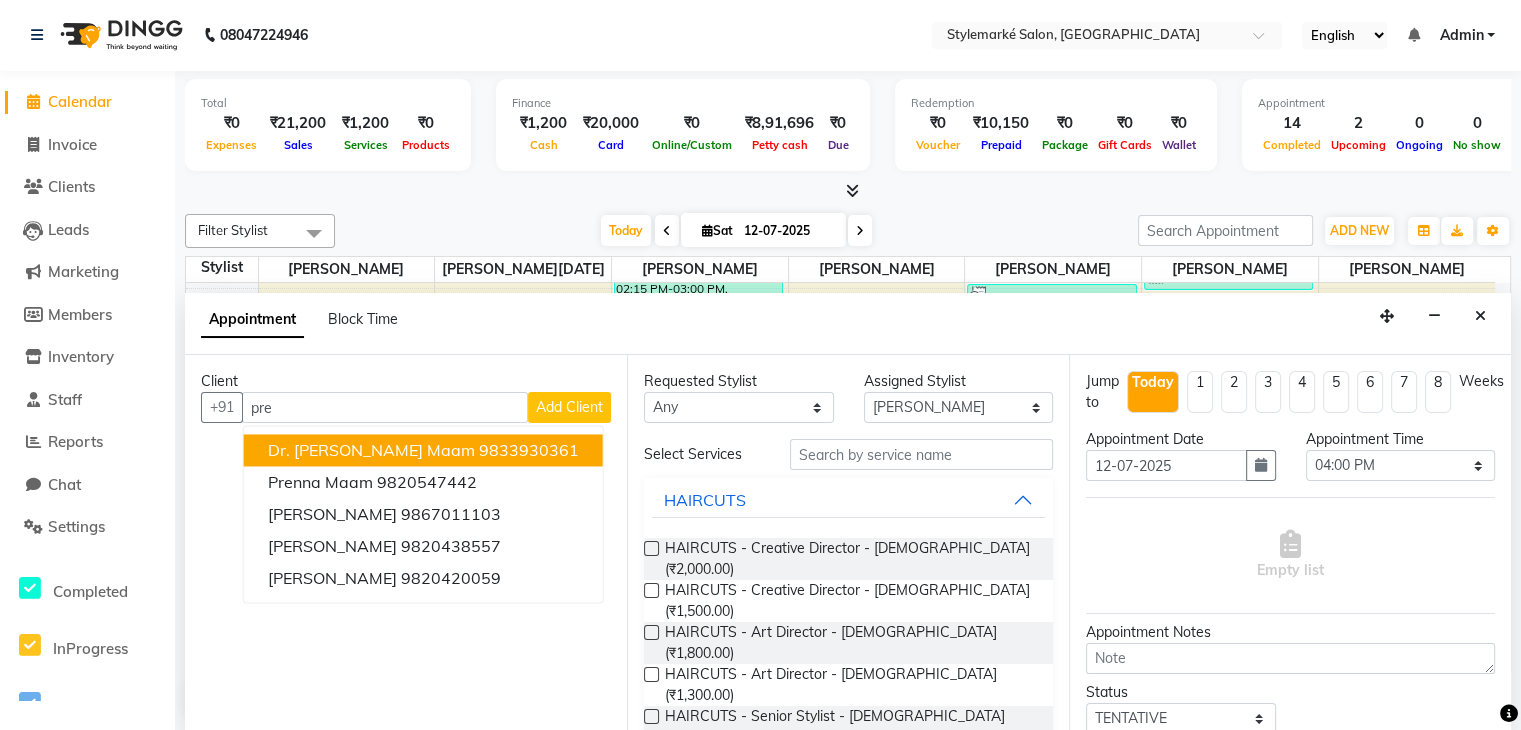click on "Dr. [PERSON_NAME] maam  9833930361" at bounding box center (423, 451) 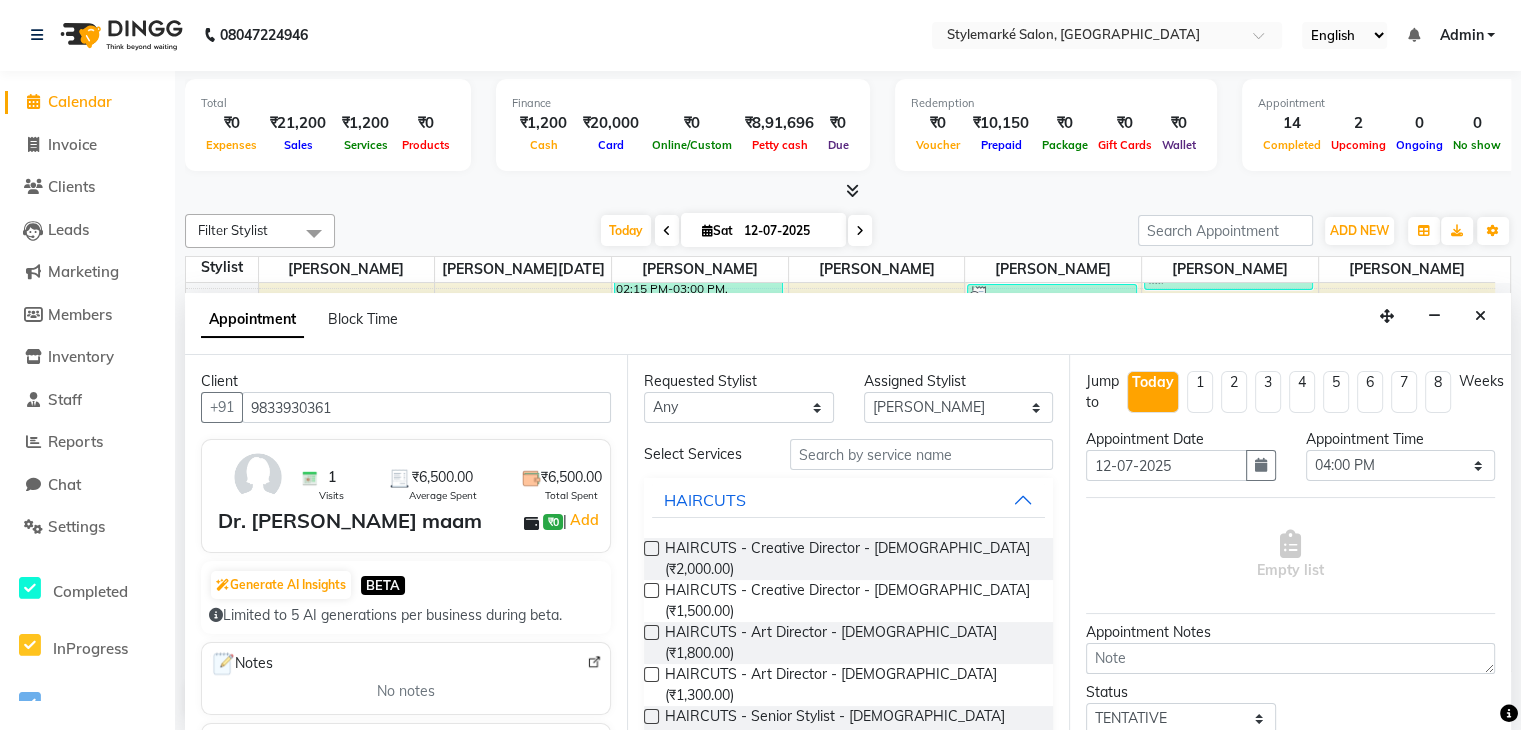 type on "9833930361" 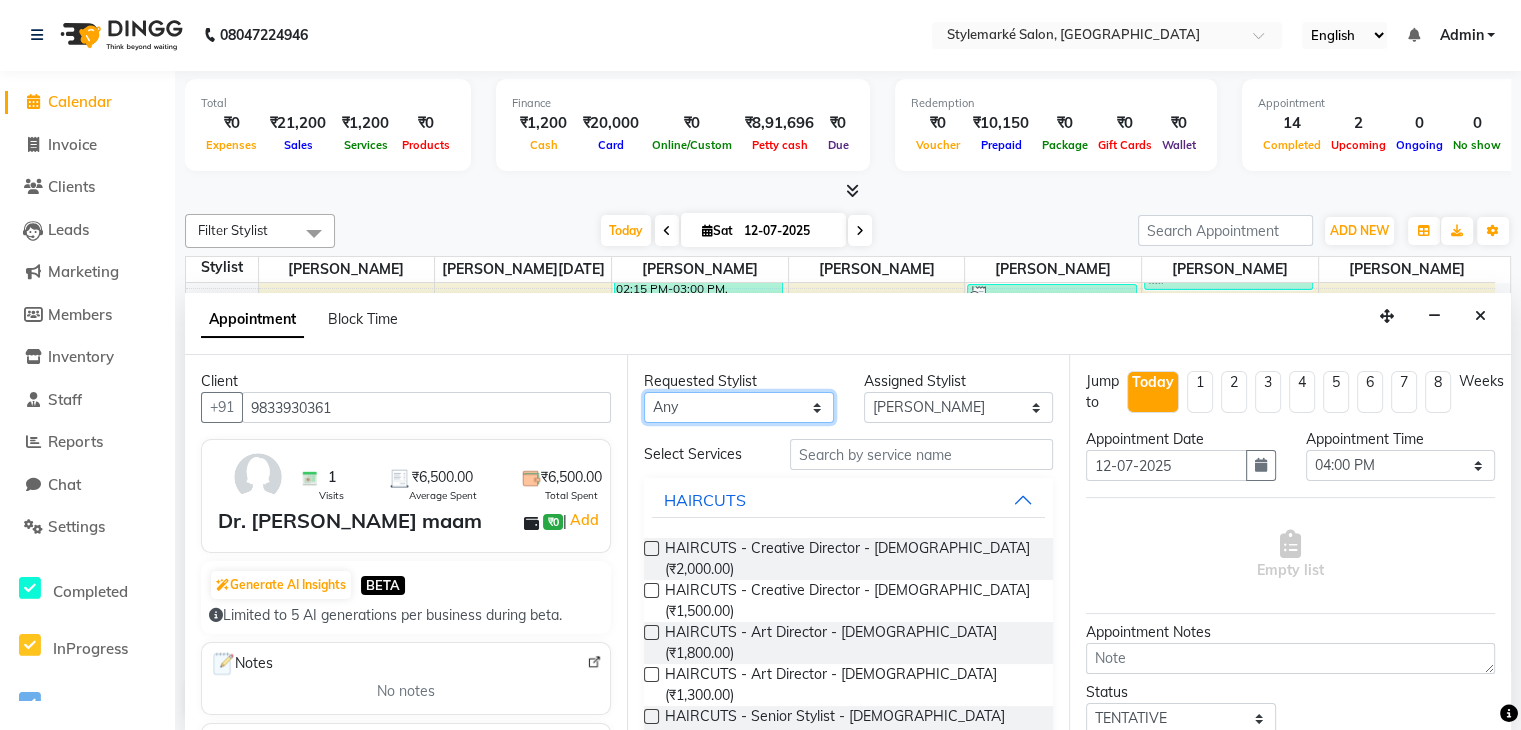 click on "Any [PERSON_NAME]  [PERSON_NAME] ⁠[PERSON_NAME][DATE] ⁠[PERSON_NAME] ⁠[PERSON_NAME] [PERSON_NAME] [PERSON_NAME]" at bounding box center (739, 407) 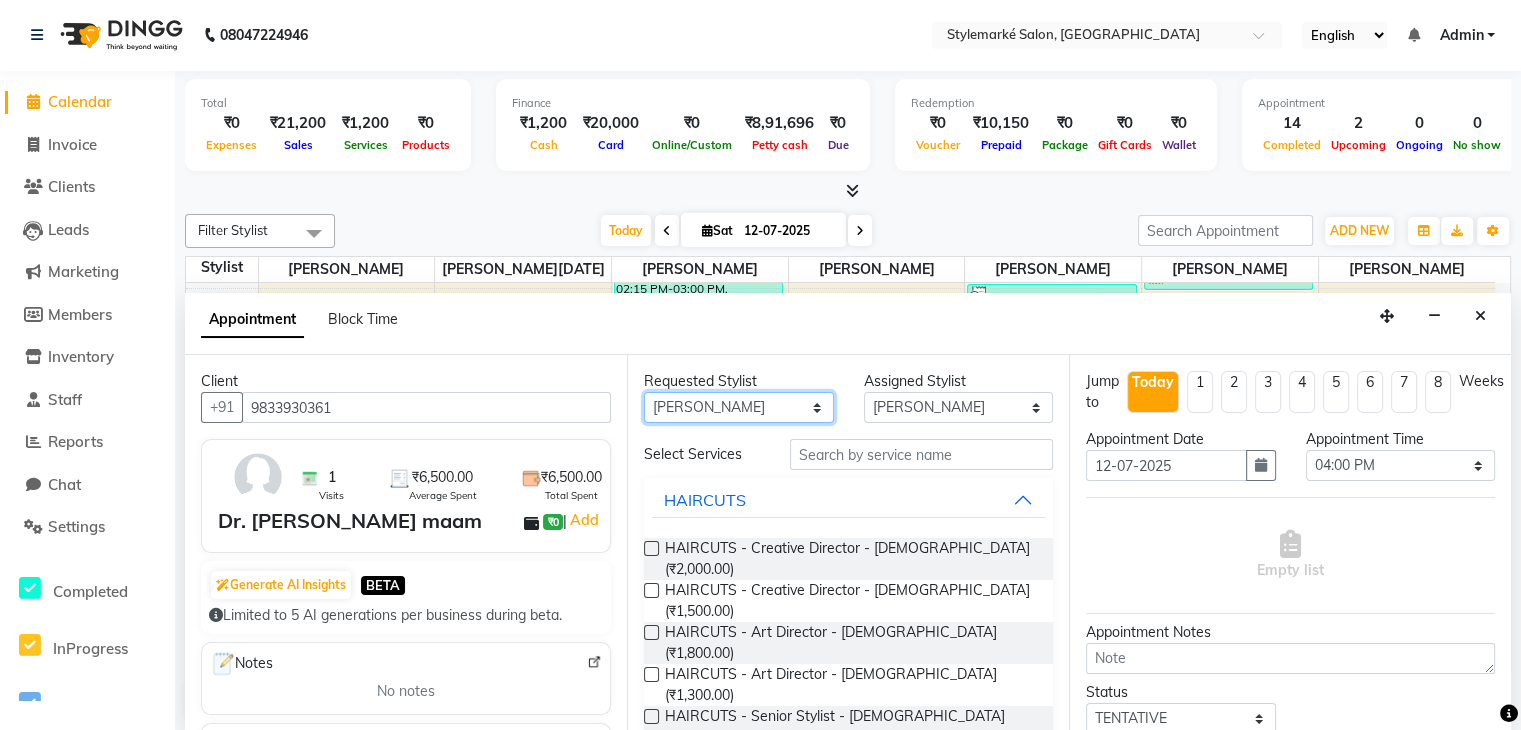 click on "Any [PERSON_NAME]  [PERSON_NAME] ⁠[PERSON_NAME][DATE] ⁠[PERSON_NAME] ⁠[PERSON_NAME] [PERSON_NAME] [PERSON_NAME]" at bounding box center [739, 407] 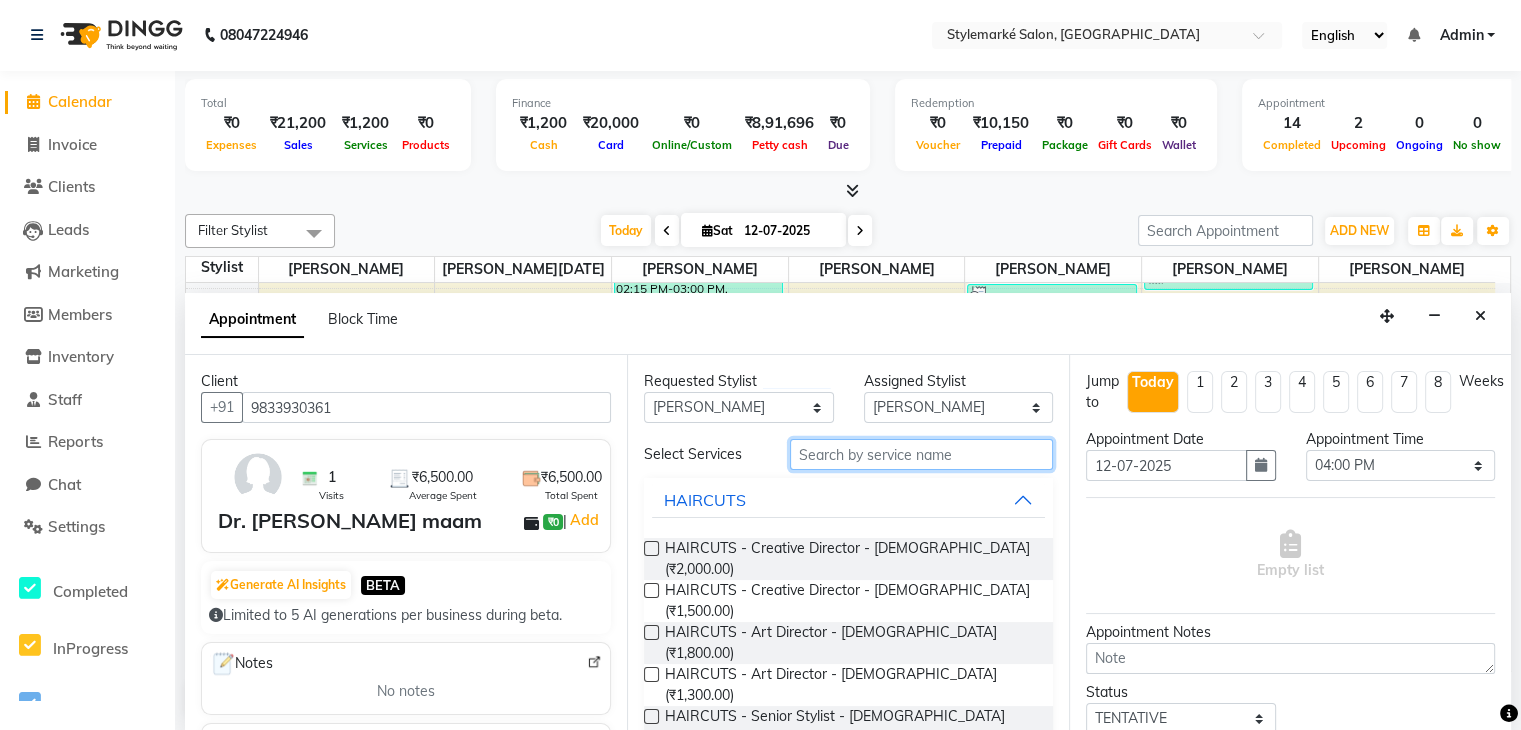 click at bounding box center (921, 454) 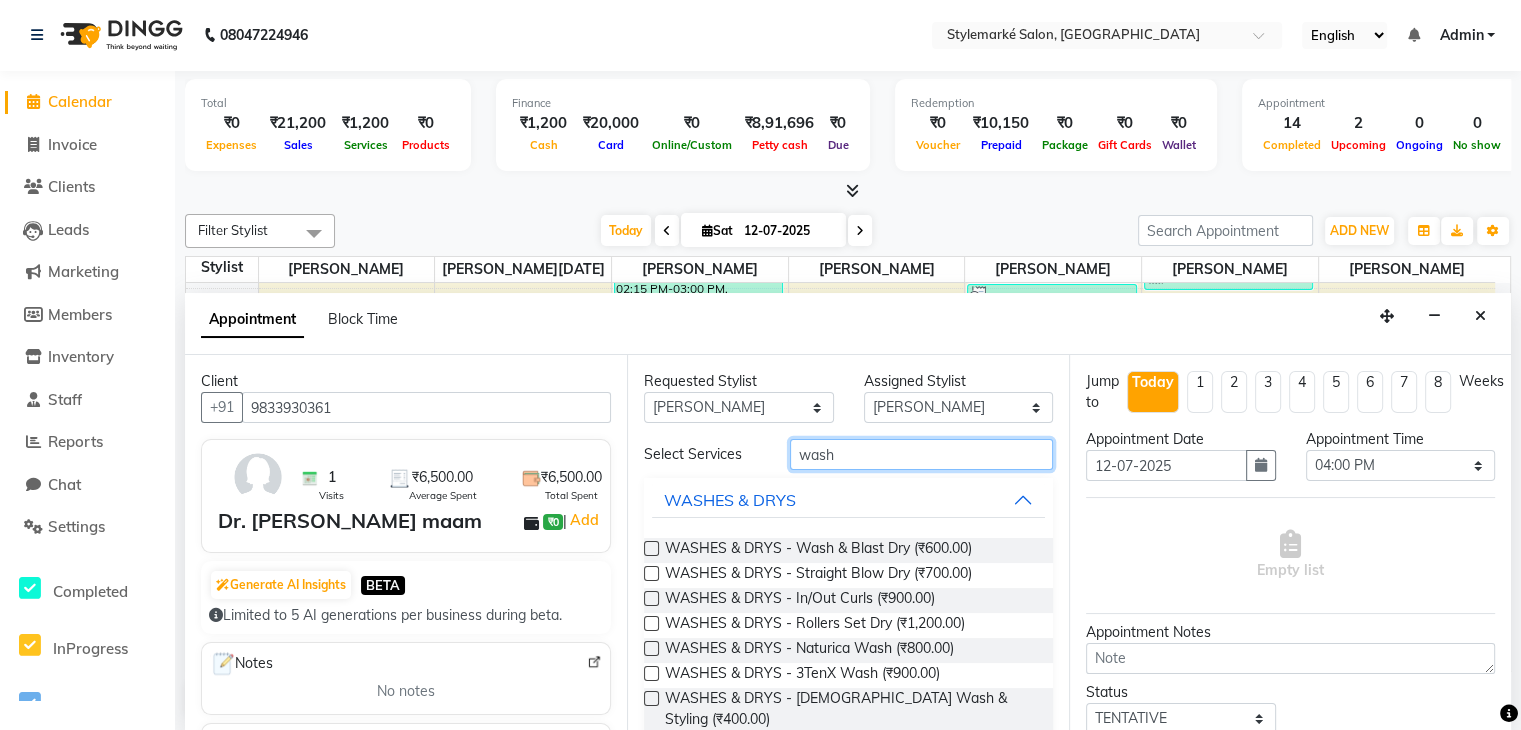 type on "wash" 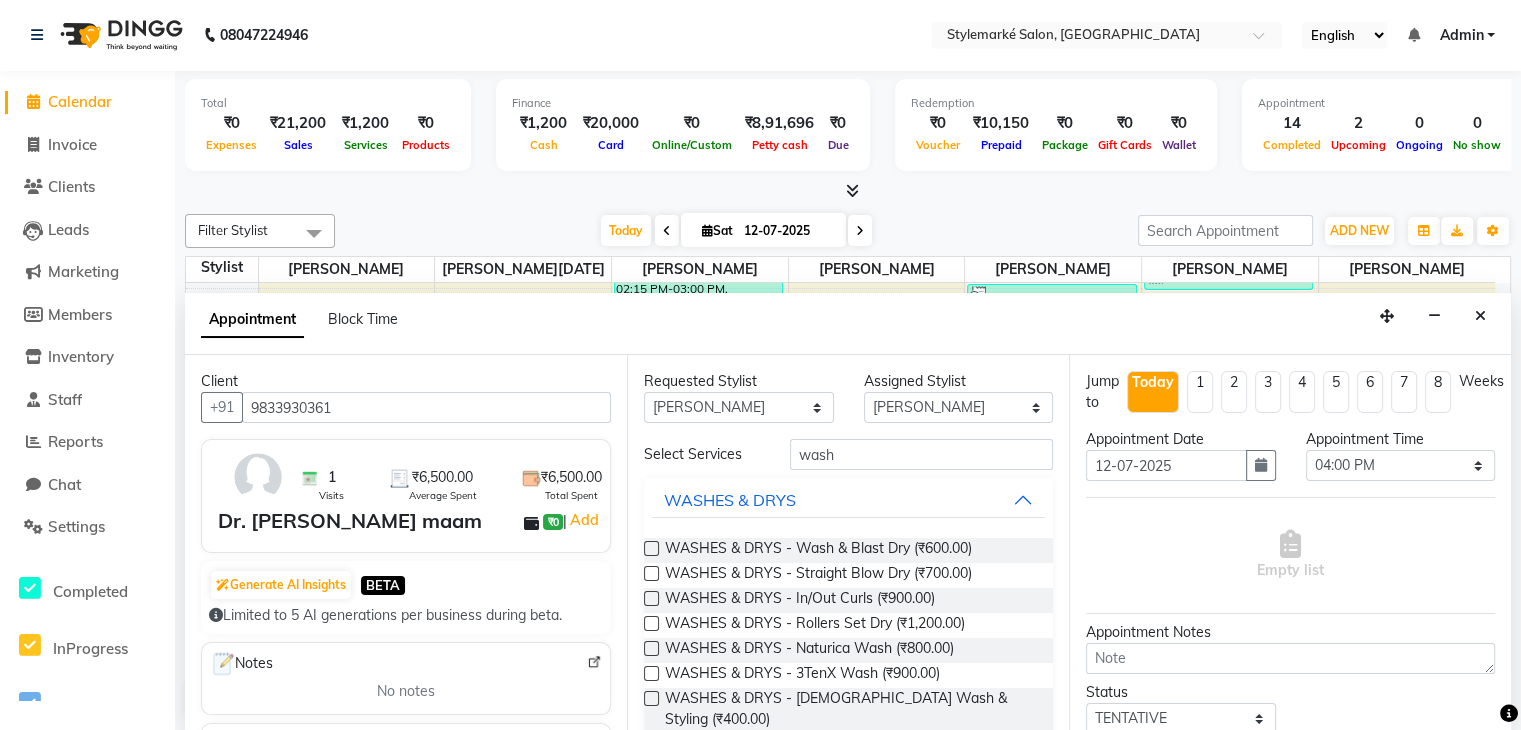 click at bounding box center (651, 623) 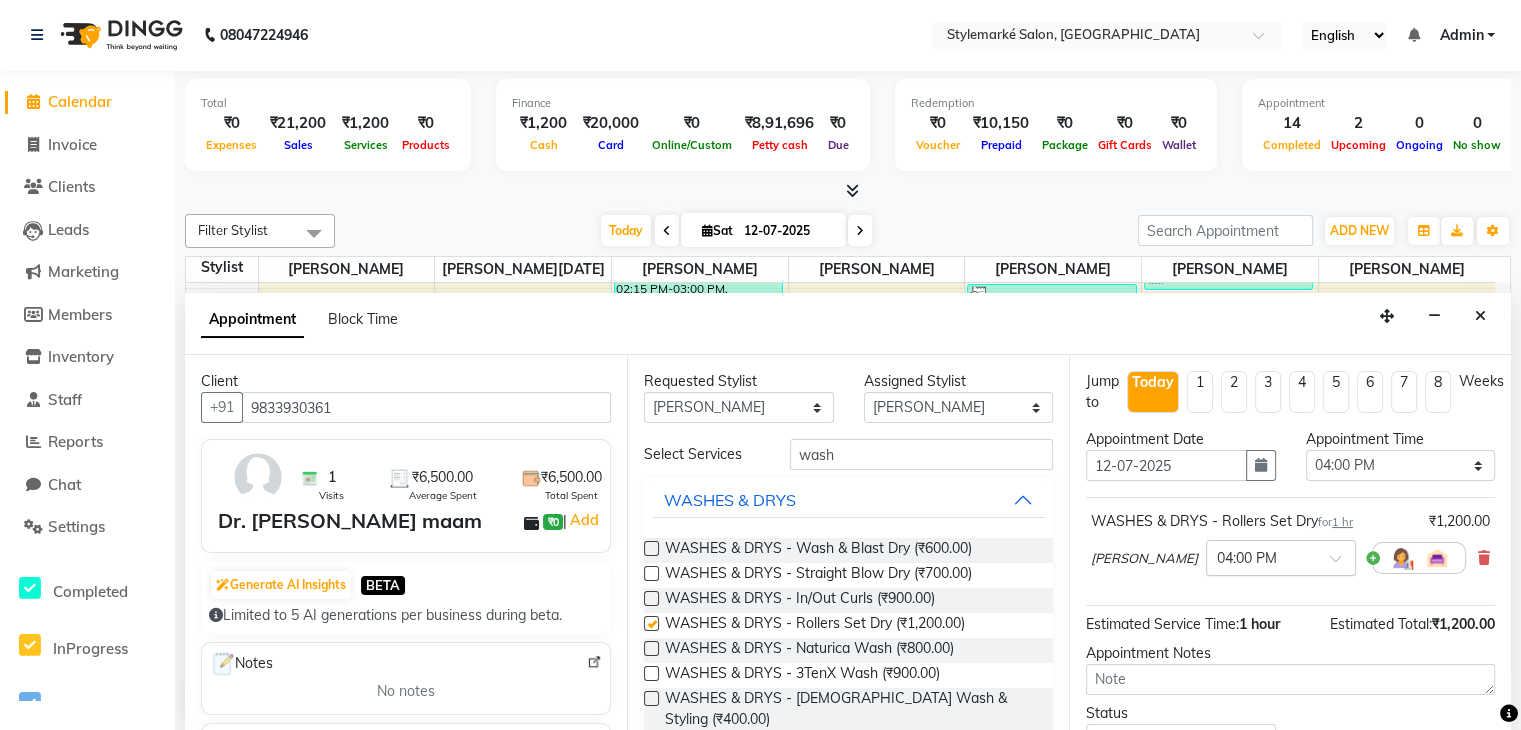 checkbox on "false" 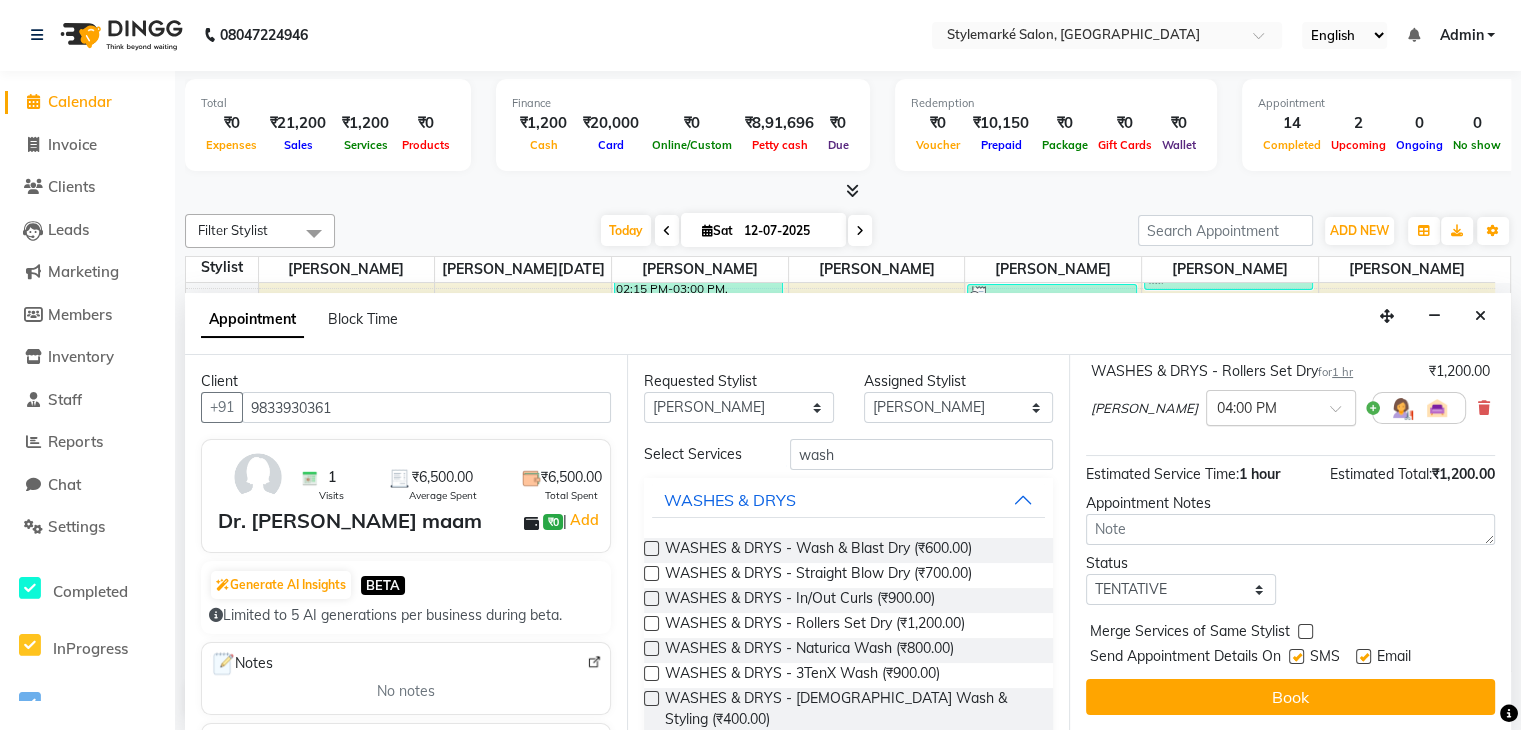 scroll, scrollTop: 152, scrollLeft: 0, axis: vertical 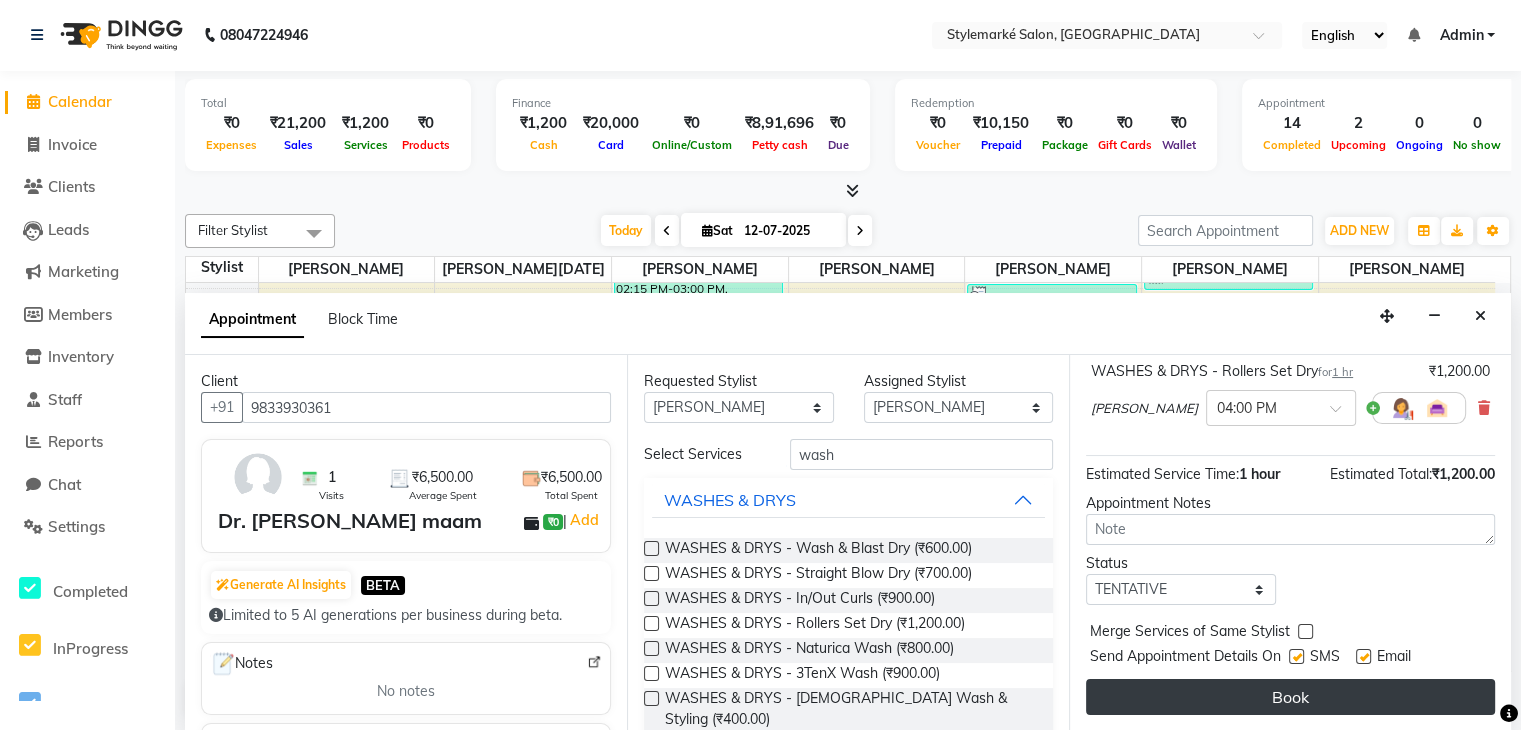 click on "Book" at bounding box center (1290, 697) 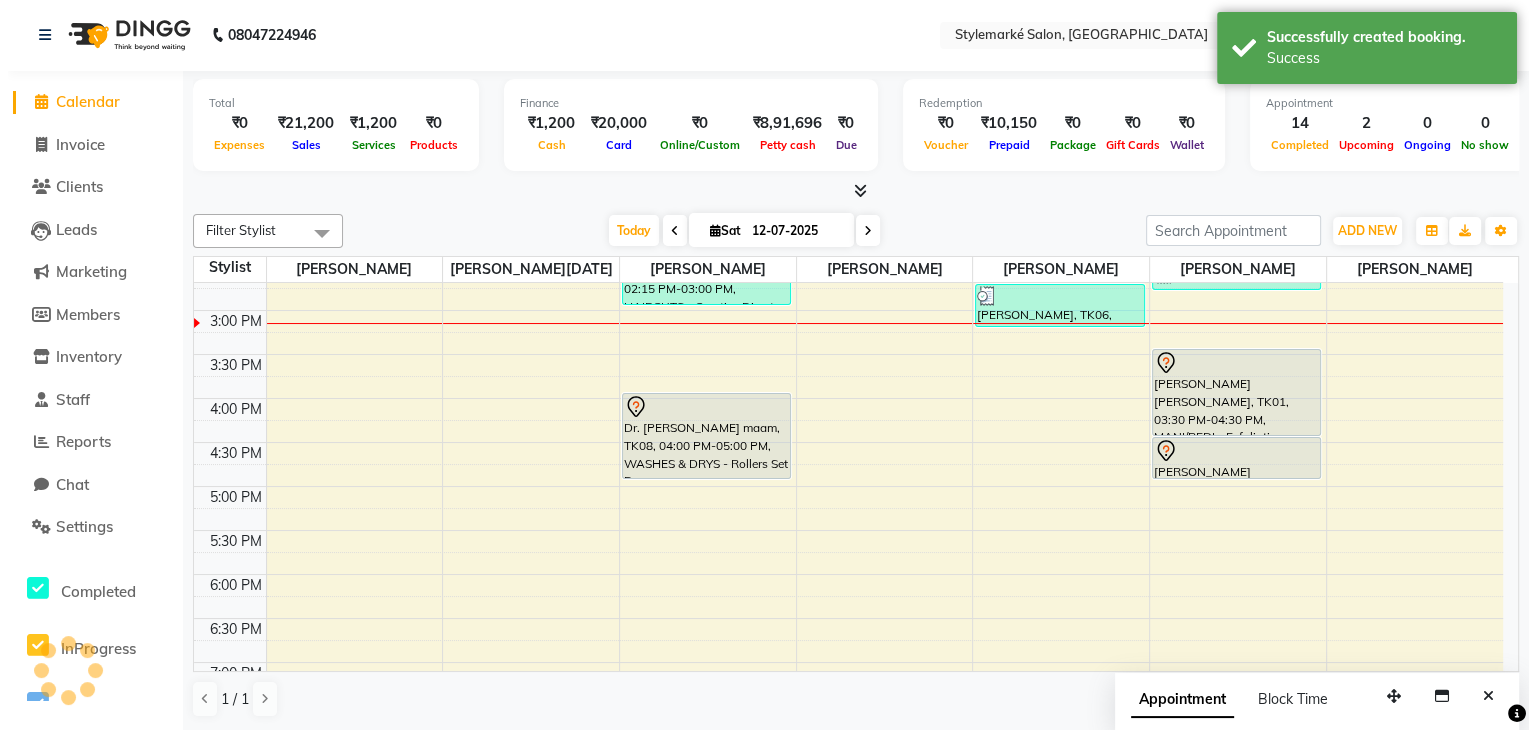 scroll, scrollTop: 0, scrollLeft: 0, axis: both 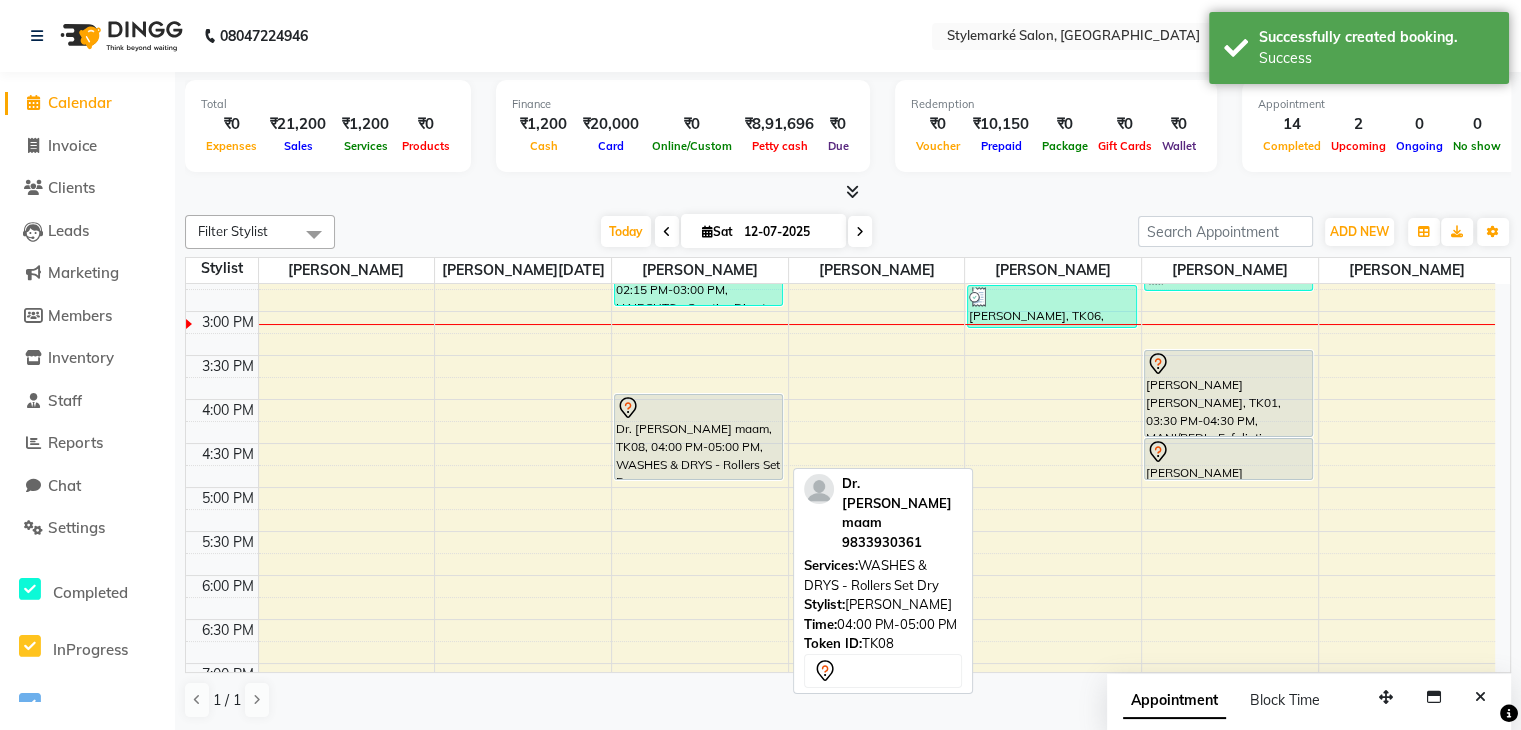 click on "Dr. [PERSON_NAME] maam, TK08, 04:00 PM-05:00 PM, WASHES & DRYS - Rollers Set Dry" at bounding box center [698, 437] 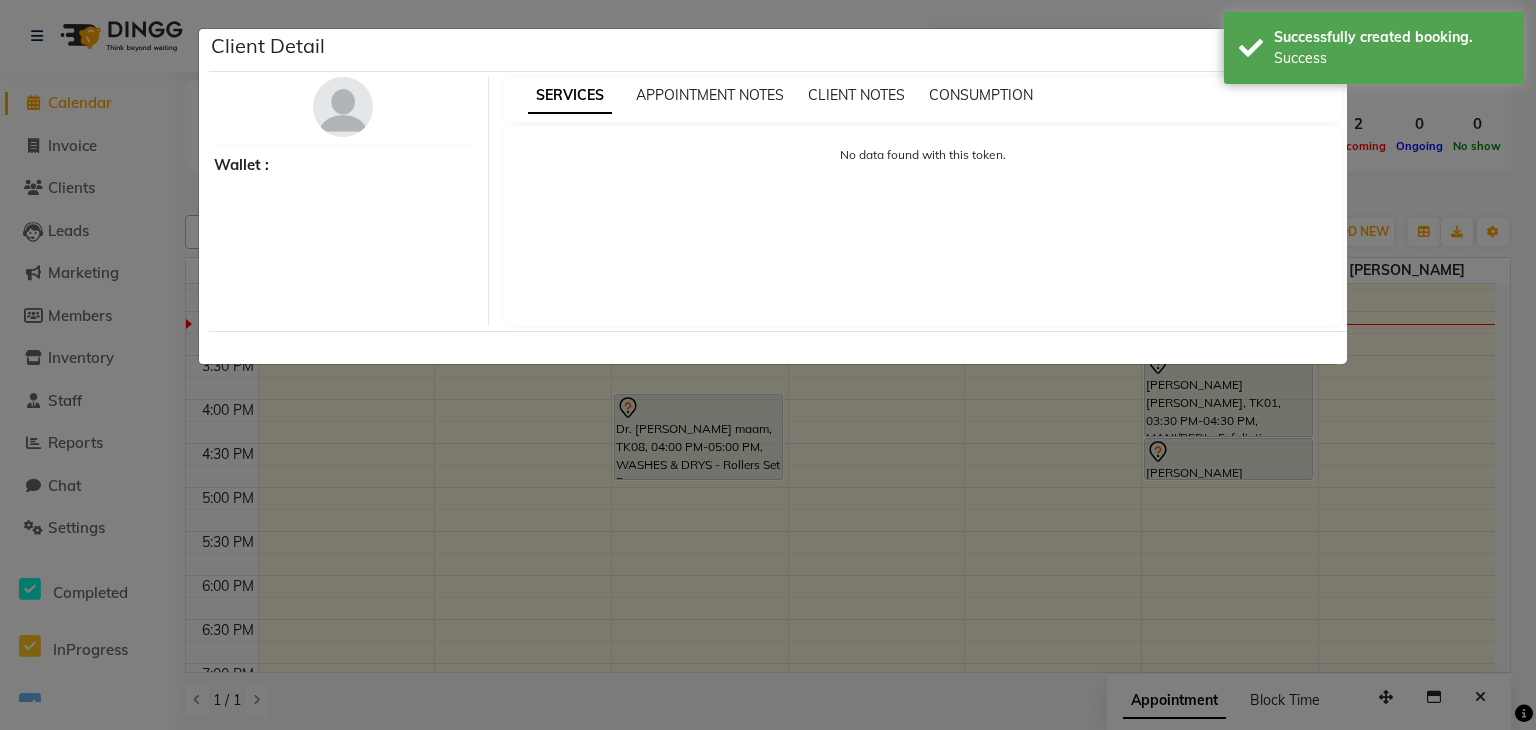 select on "7" 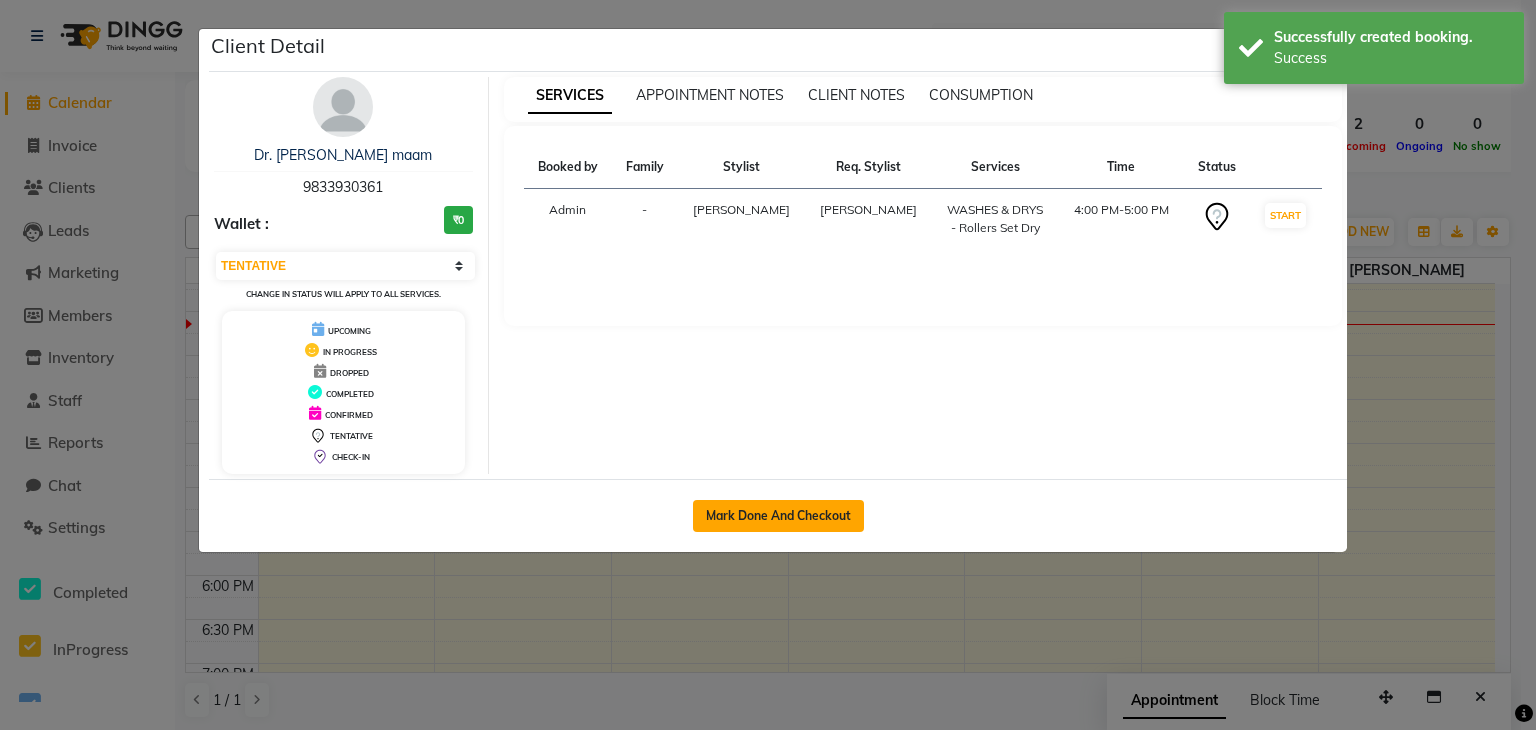 click on "Mark Done And Checkout" 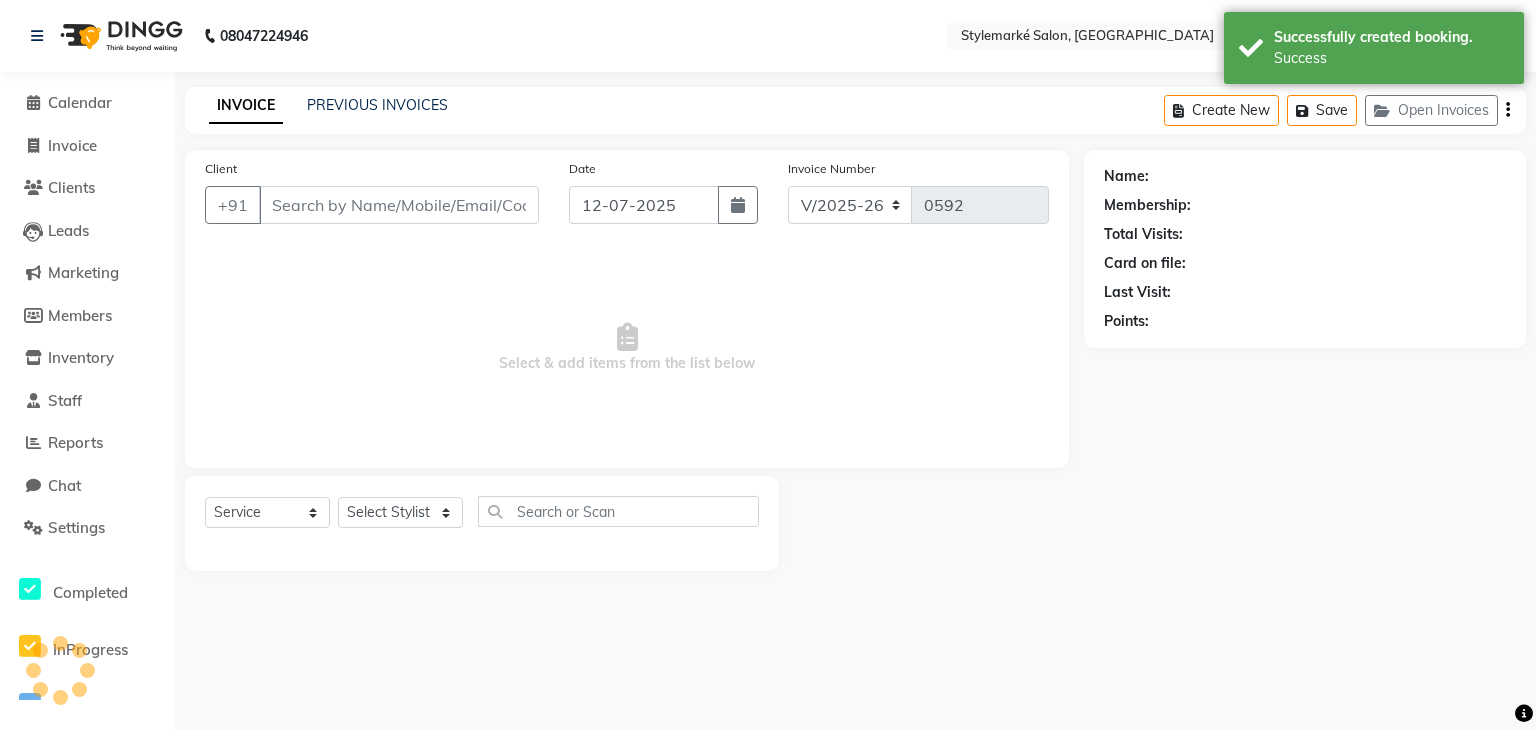 type on "9833930361" 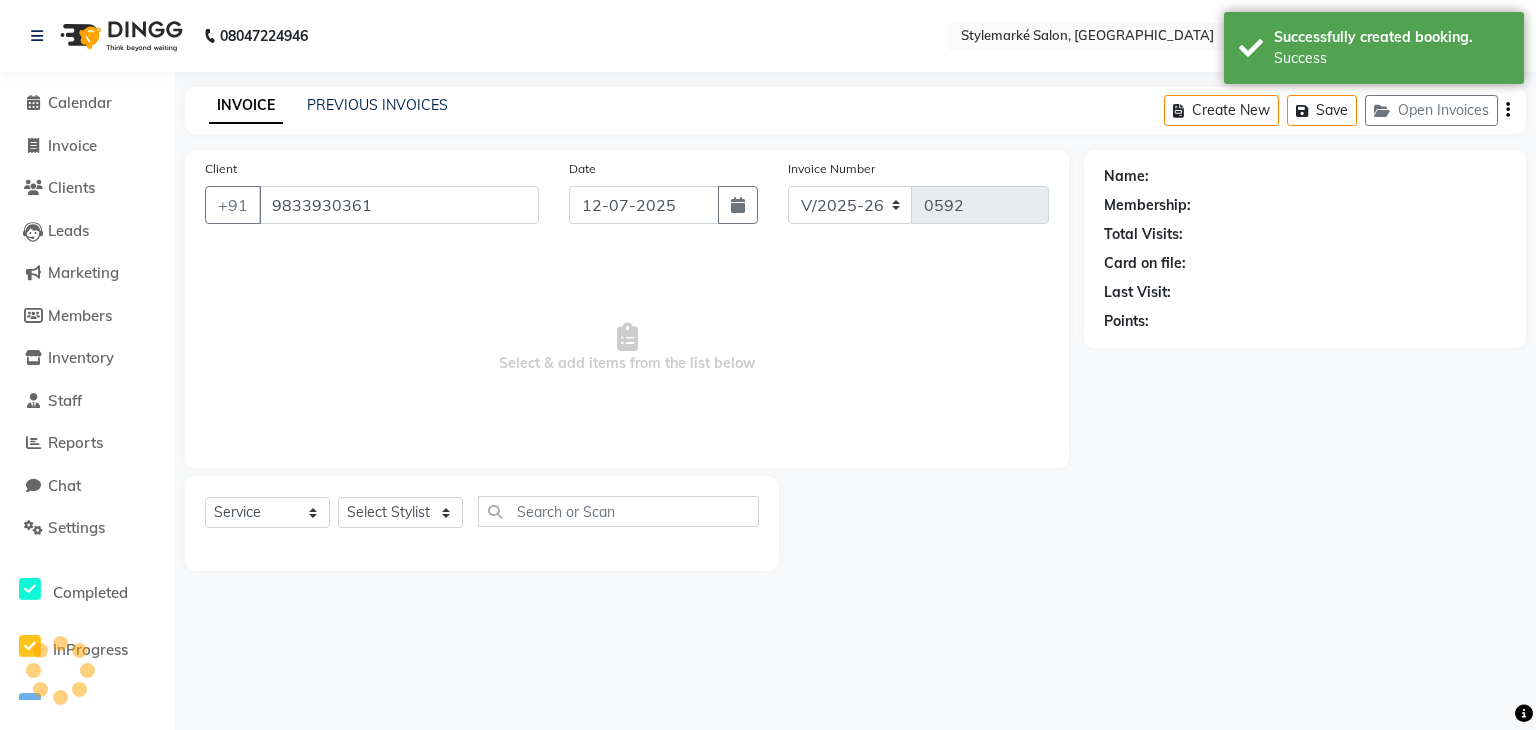 select on "71241" 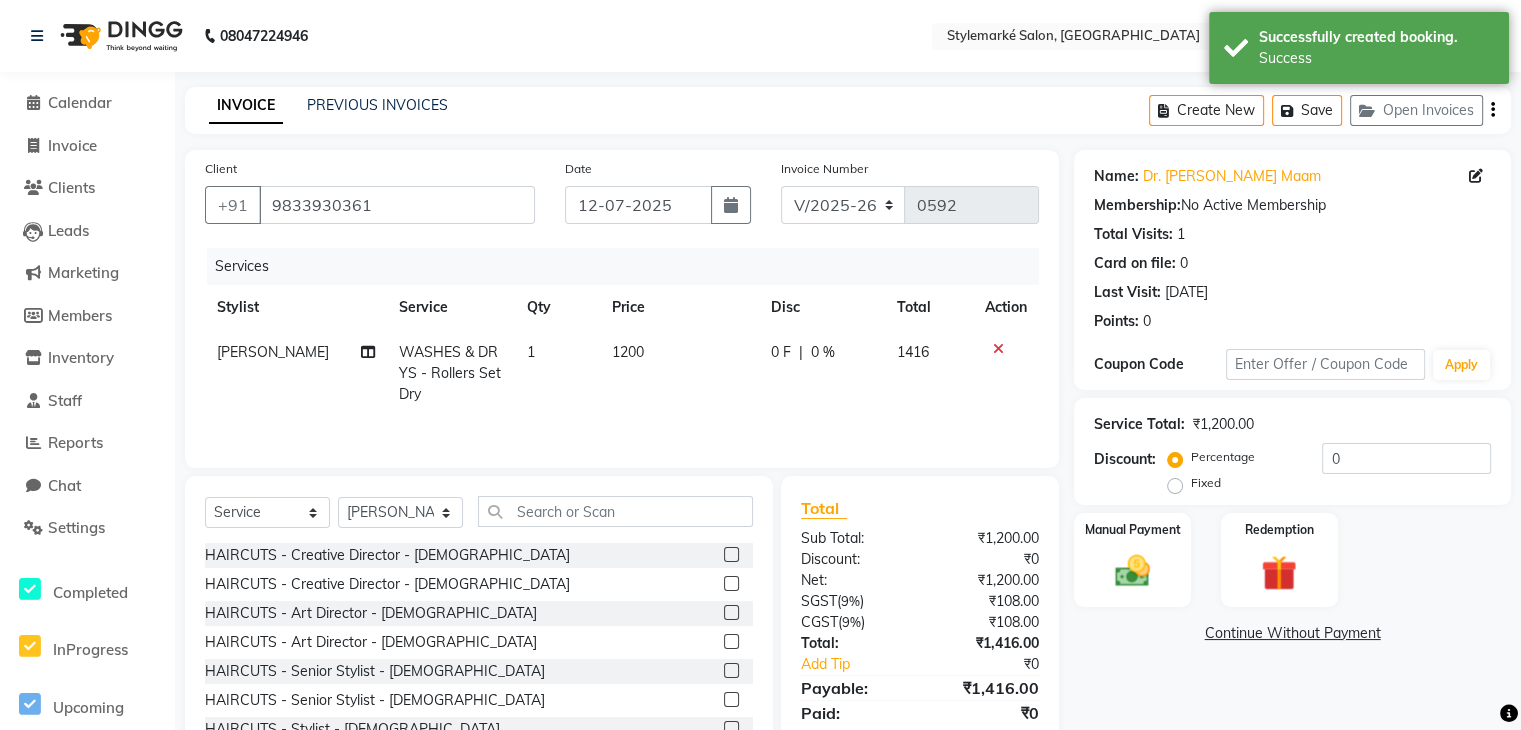 click on "1200" 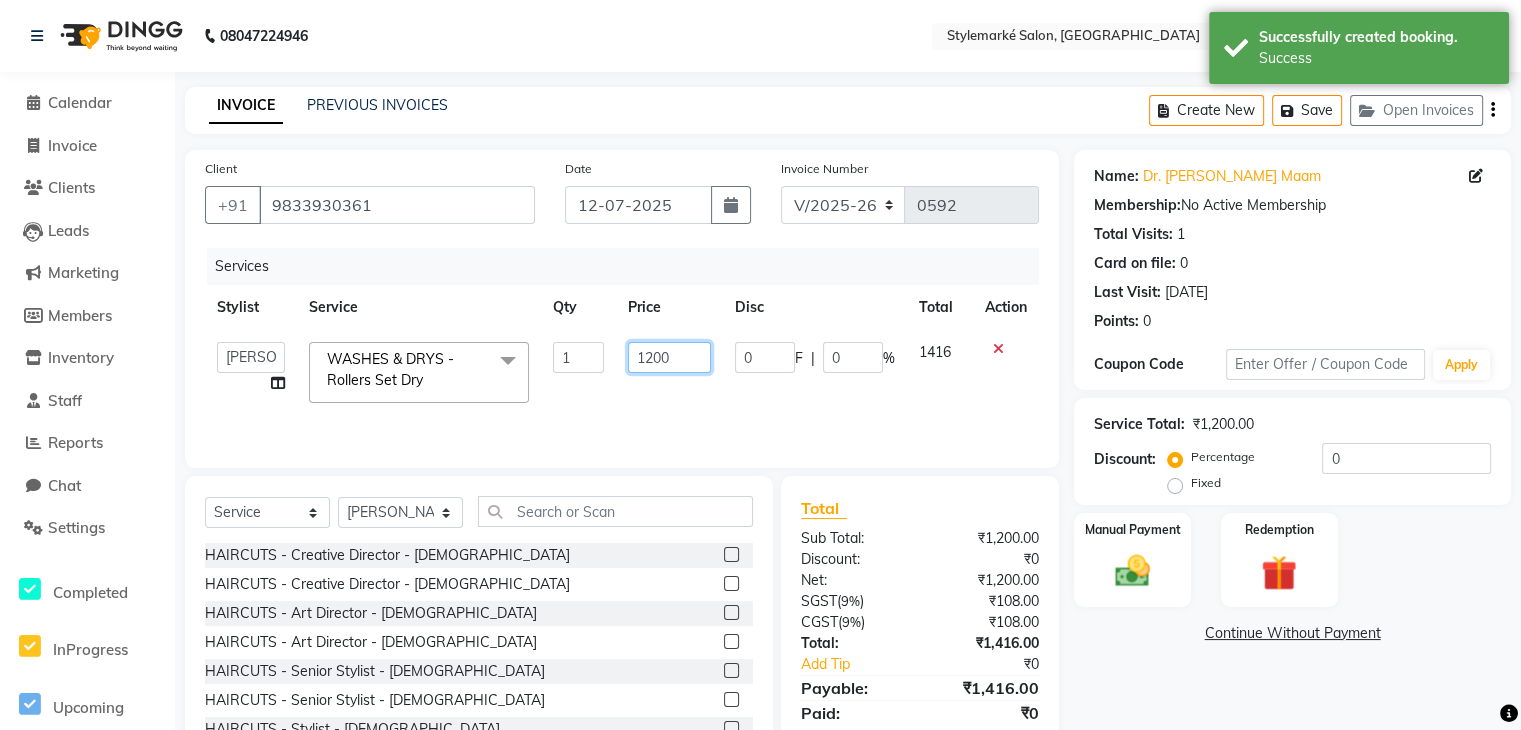 click on "1200" 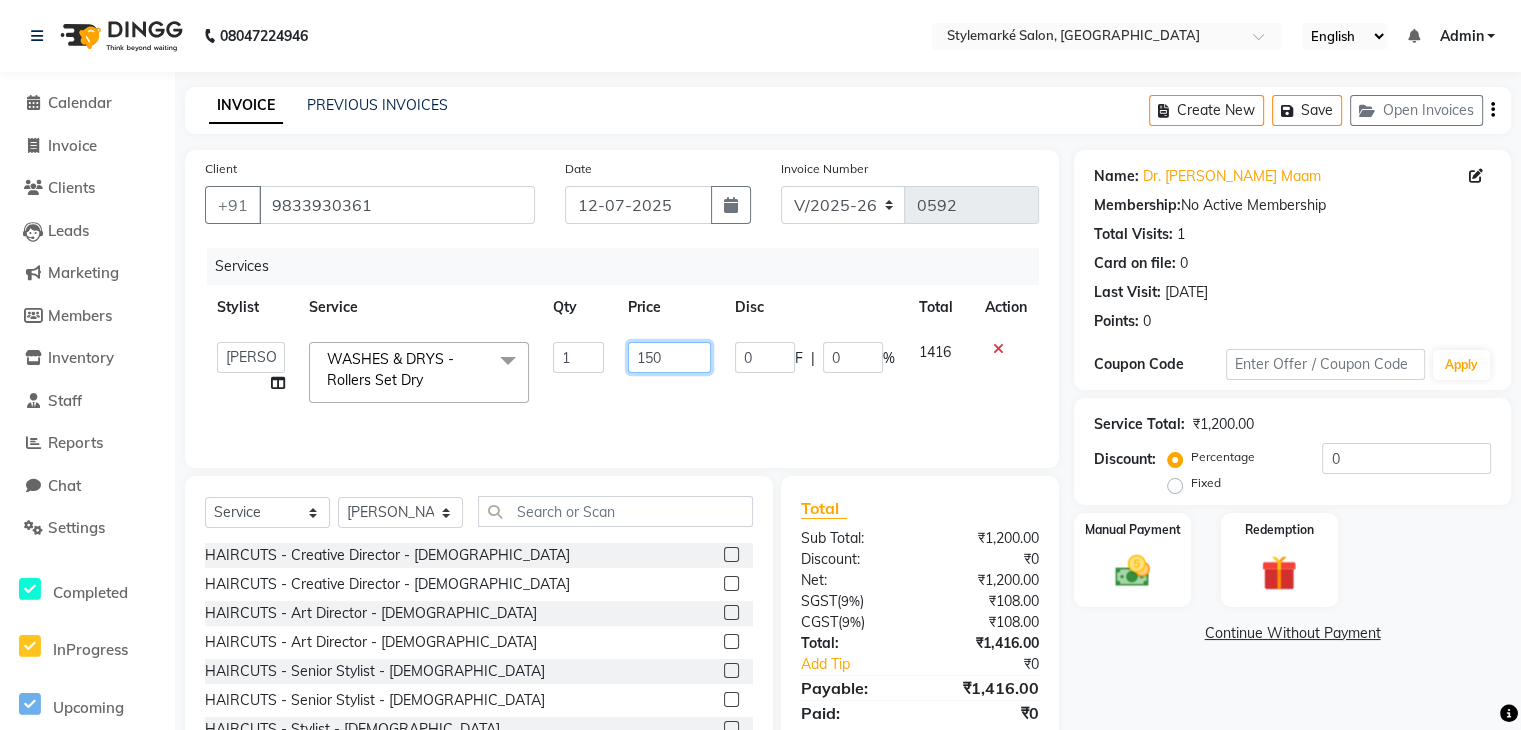 type on "1500" 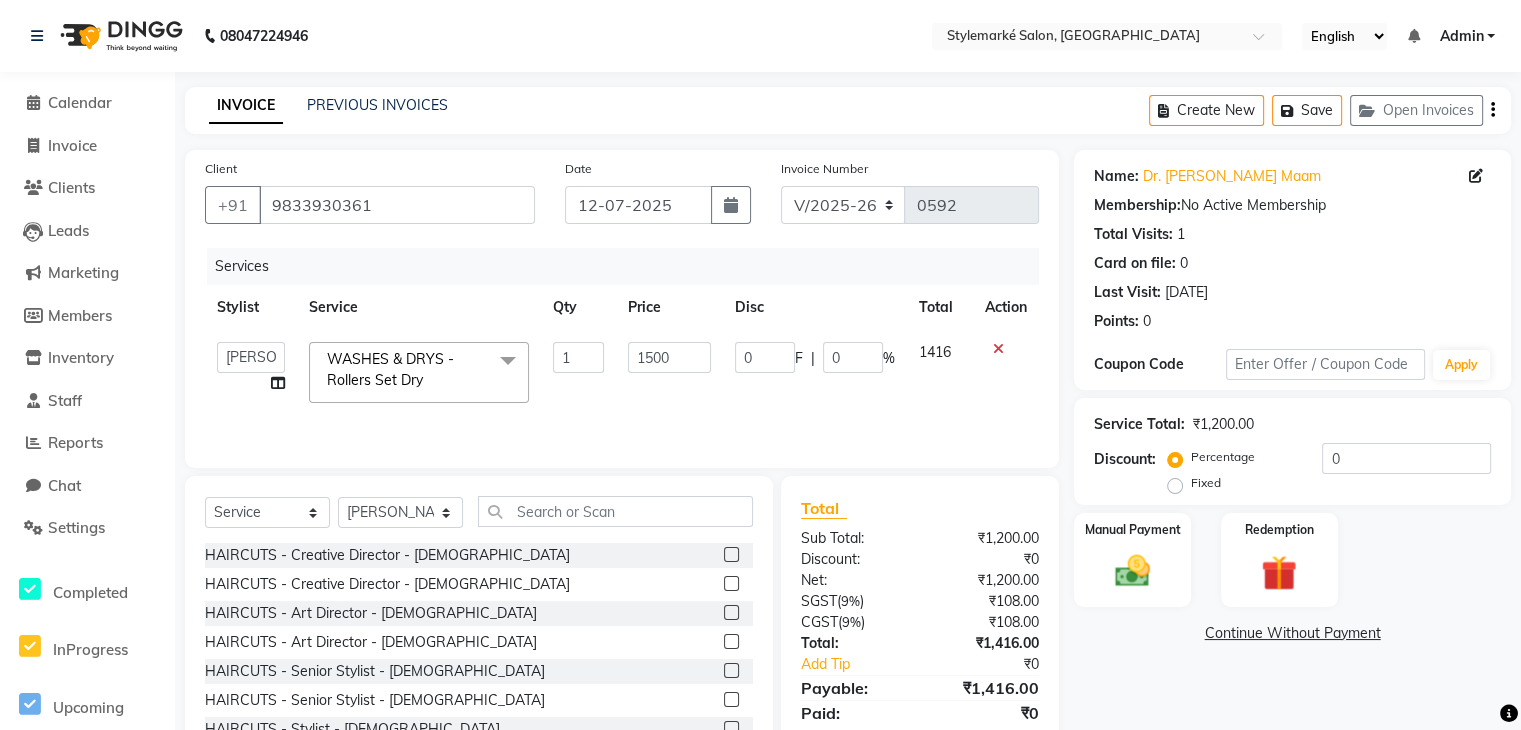 click on "1416" 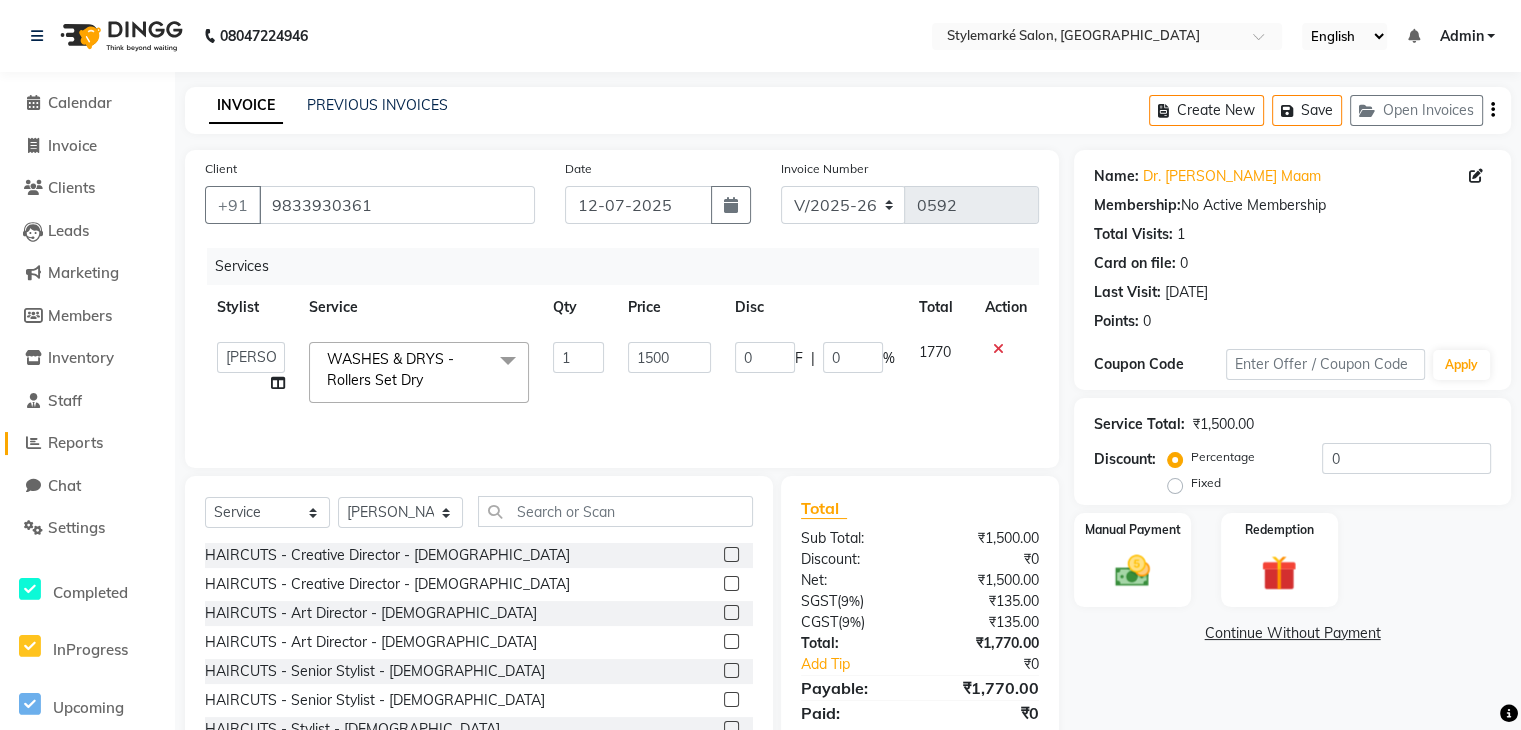 click on "Reports" 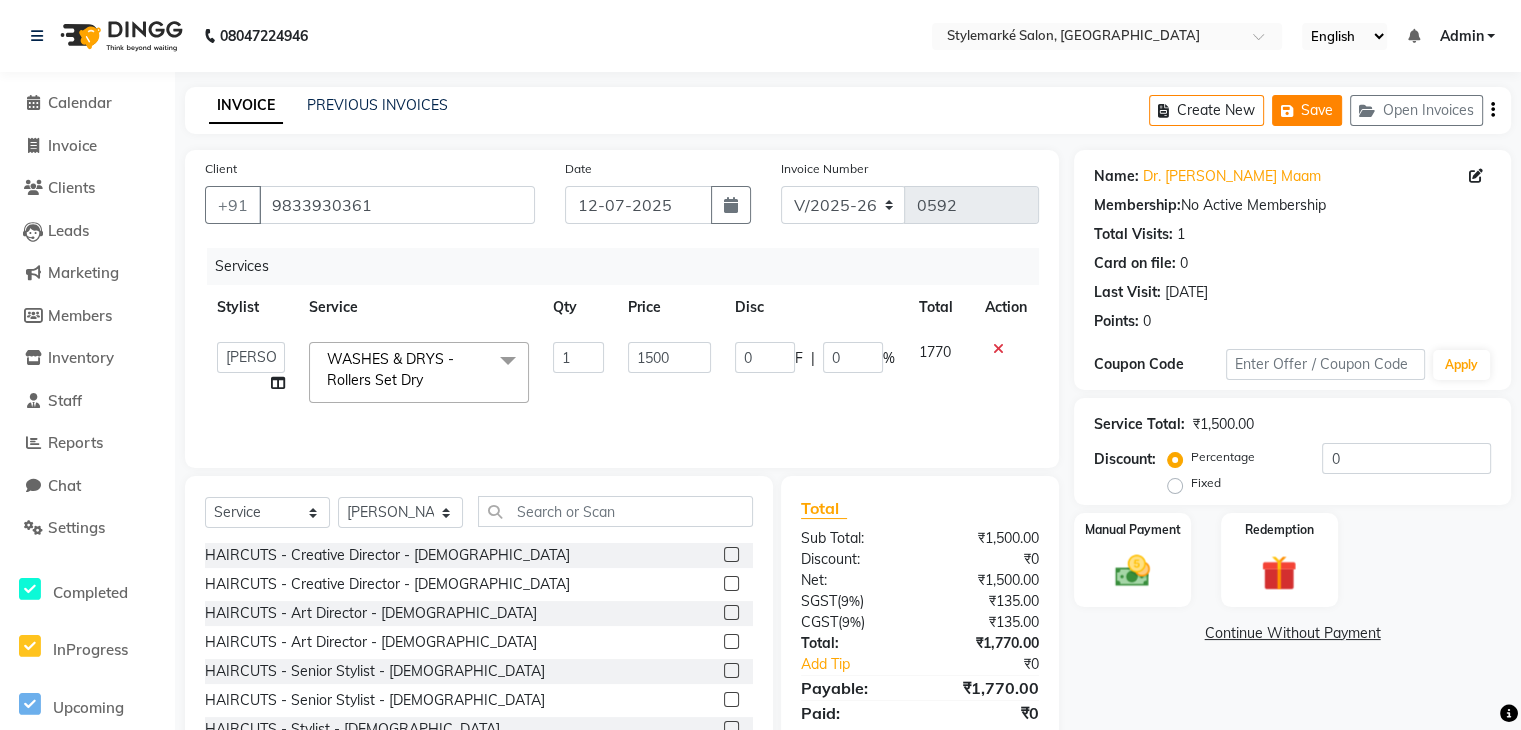click on "Save" 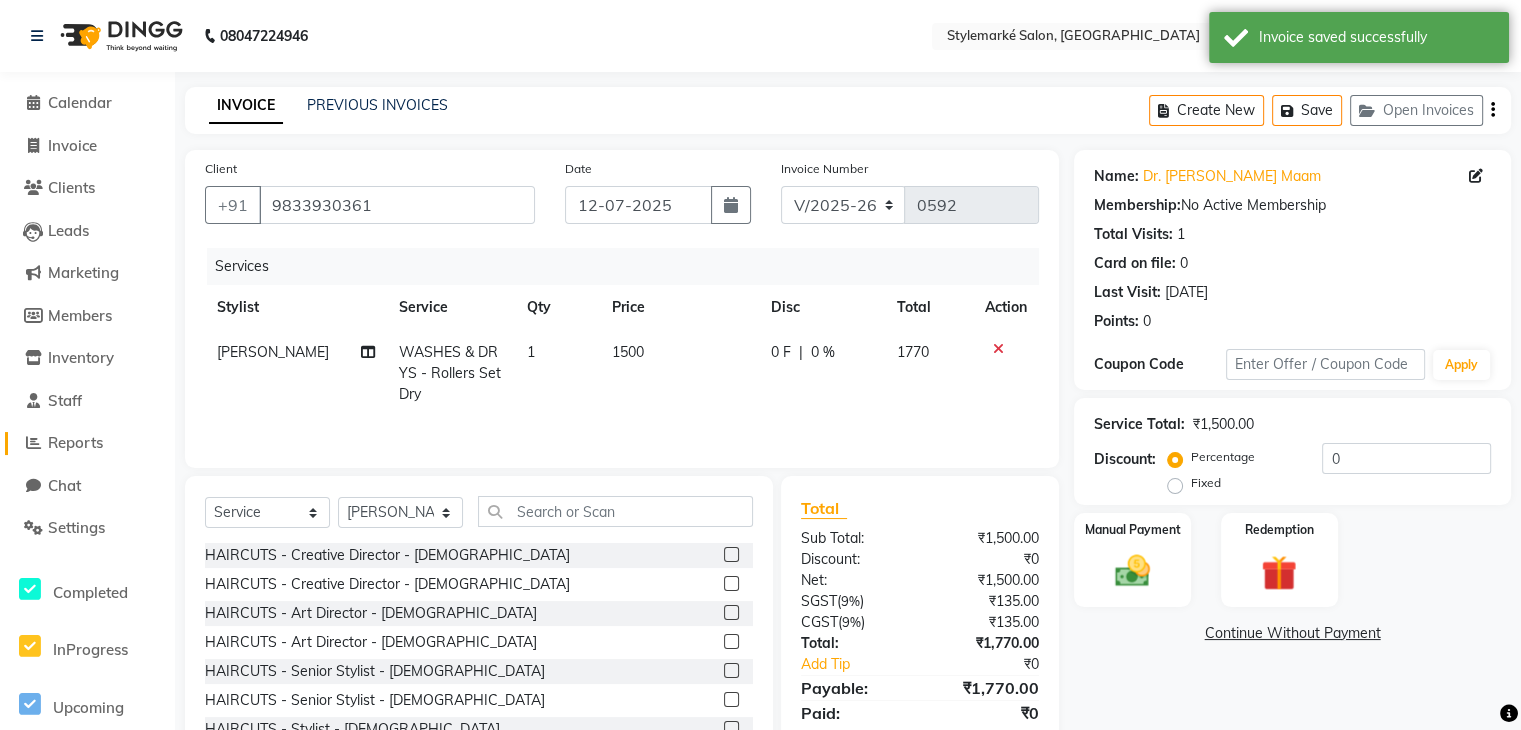 click on "Reports" 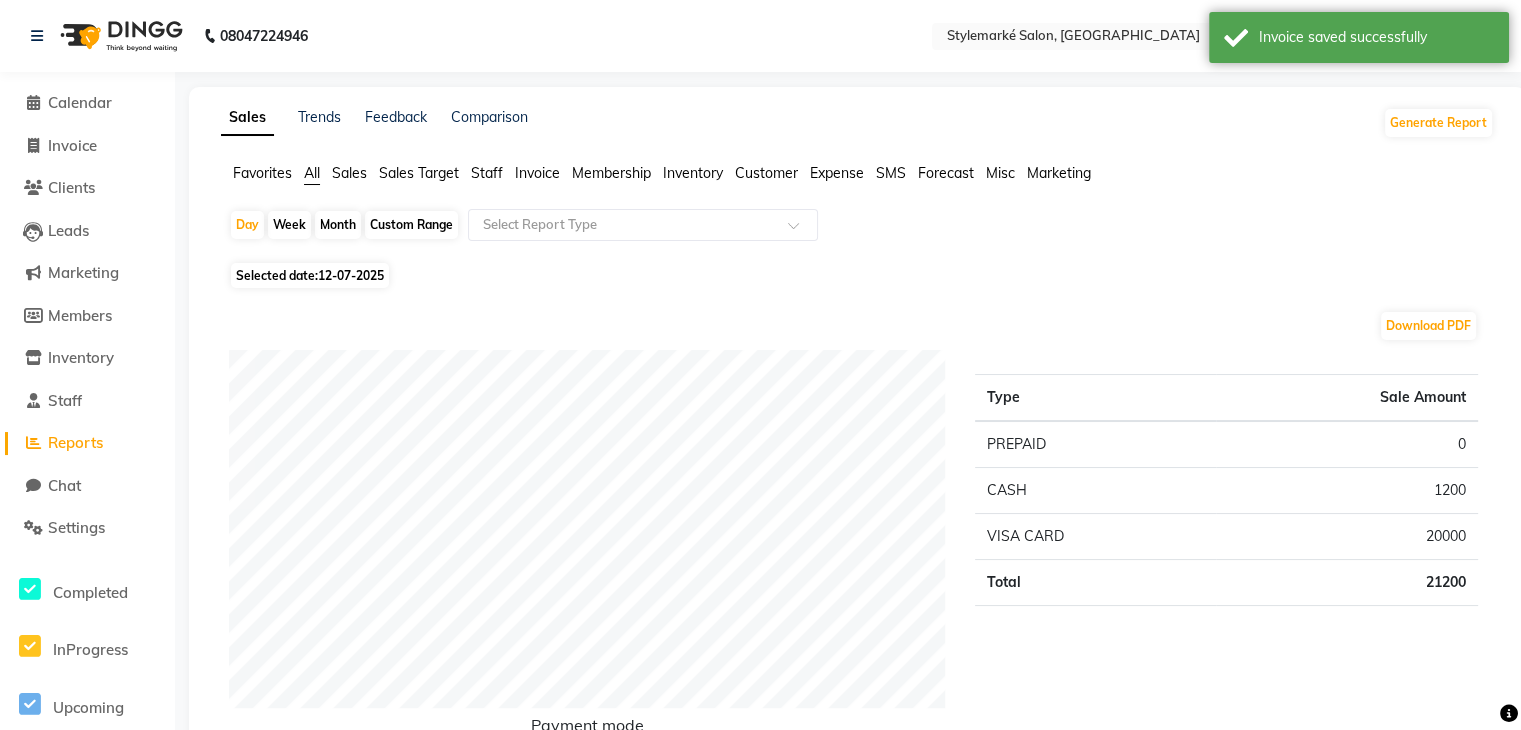 click on "Sales Target" 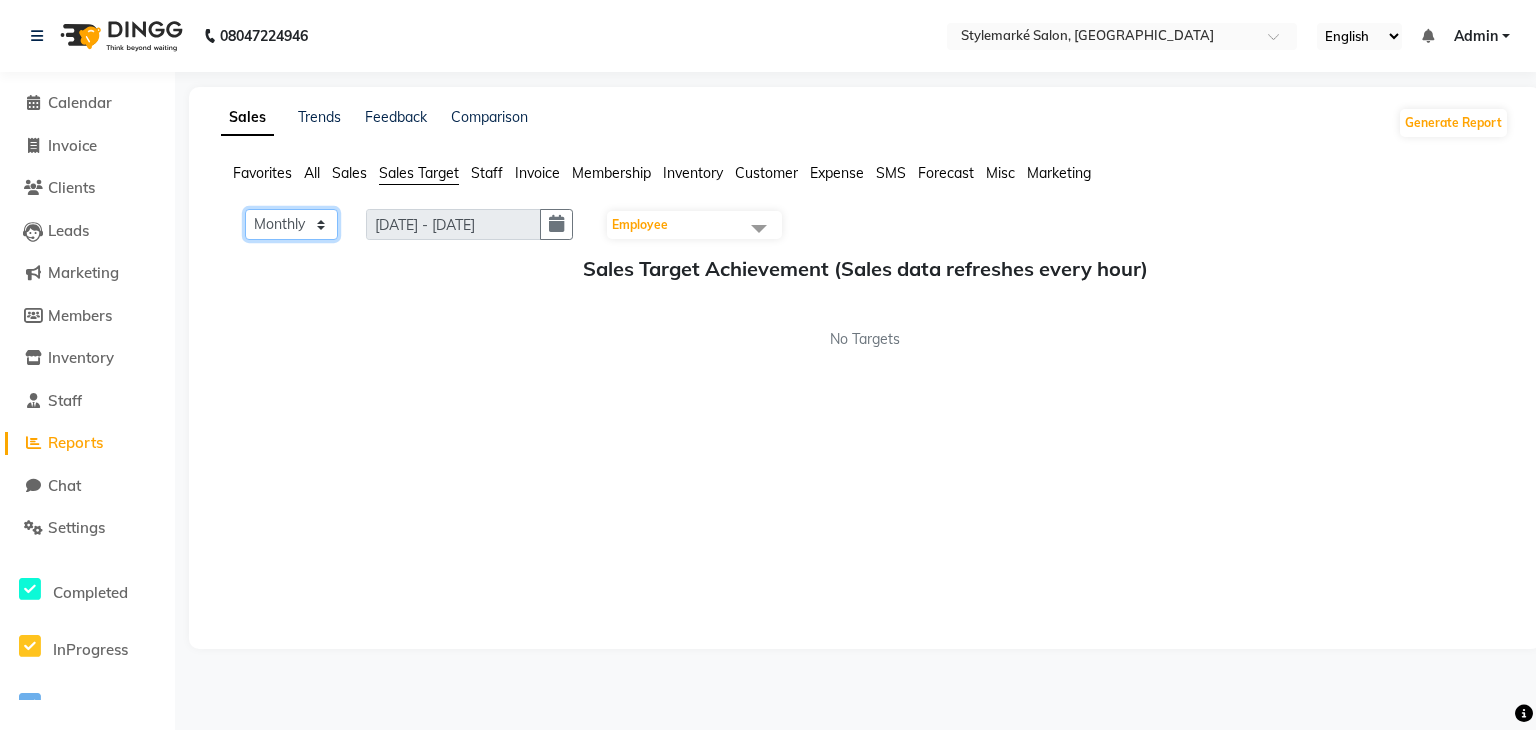 click on "Monthly Weekly" 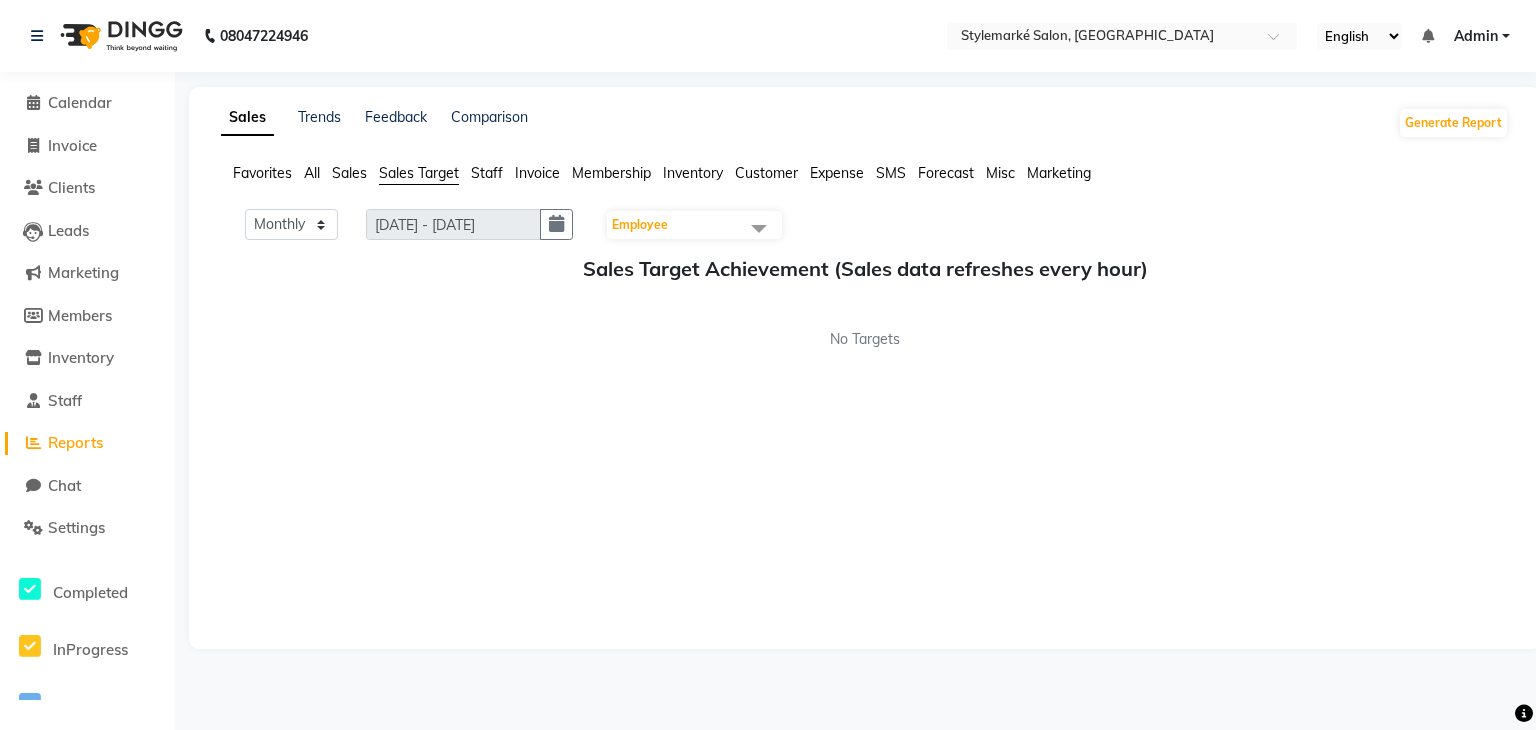 click on "Employee" 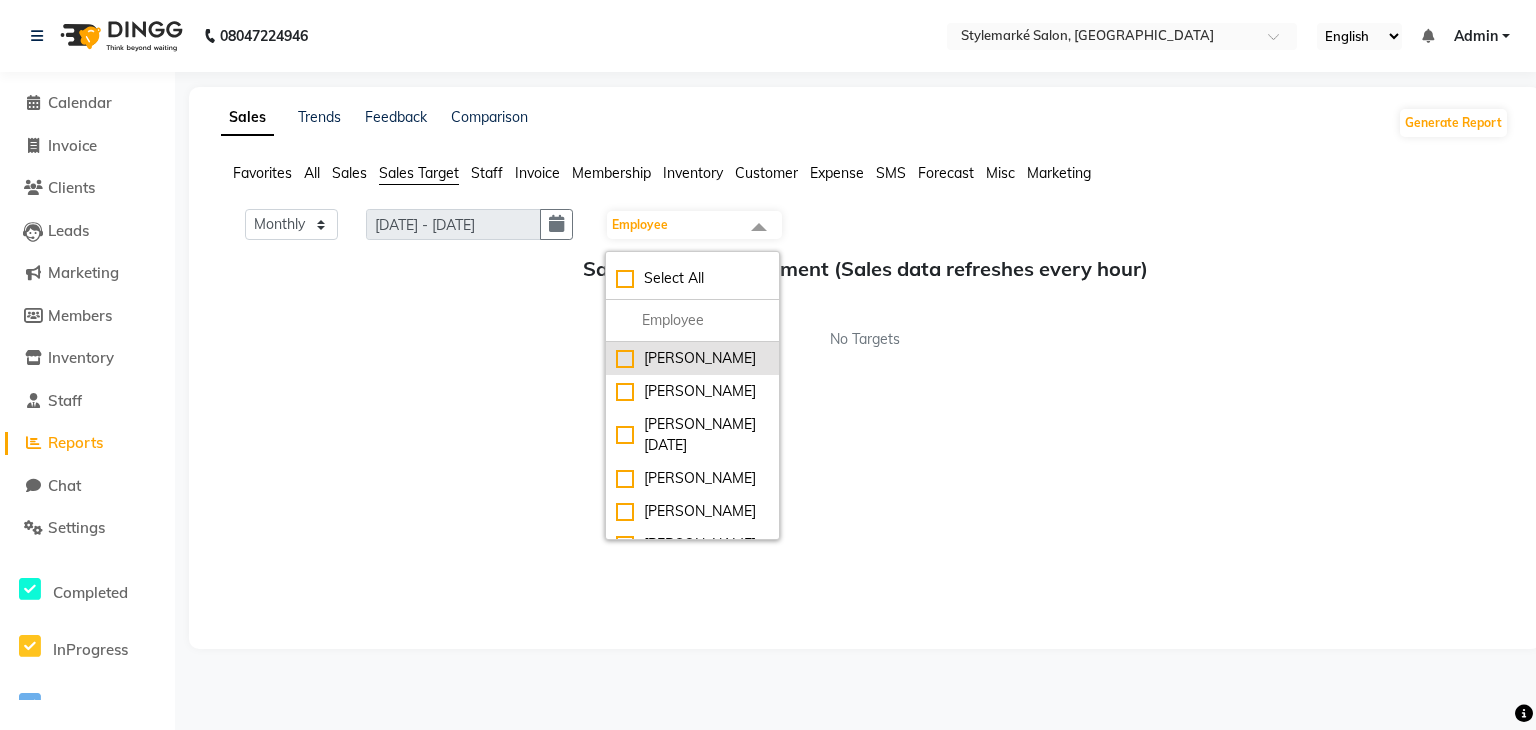click on "[PERSON_NAME]" 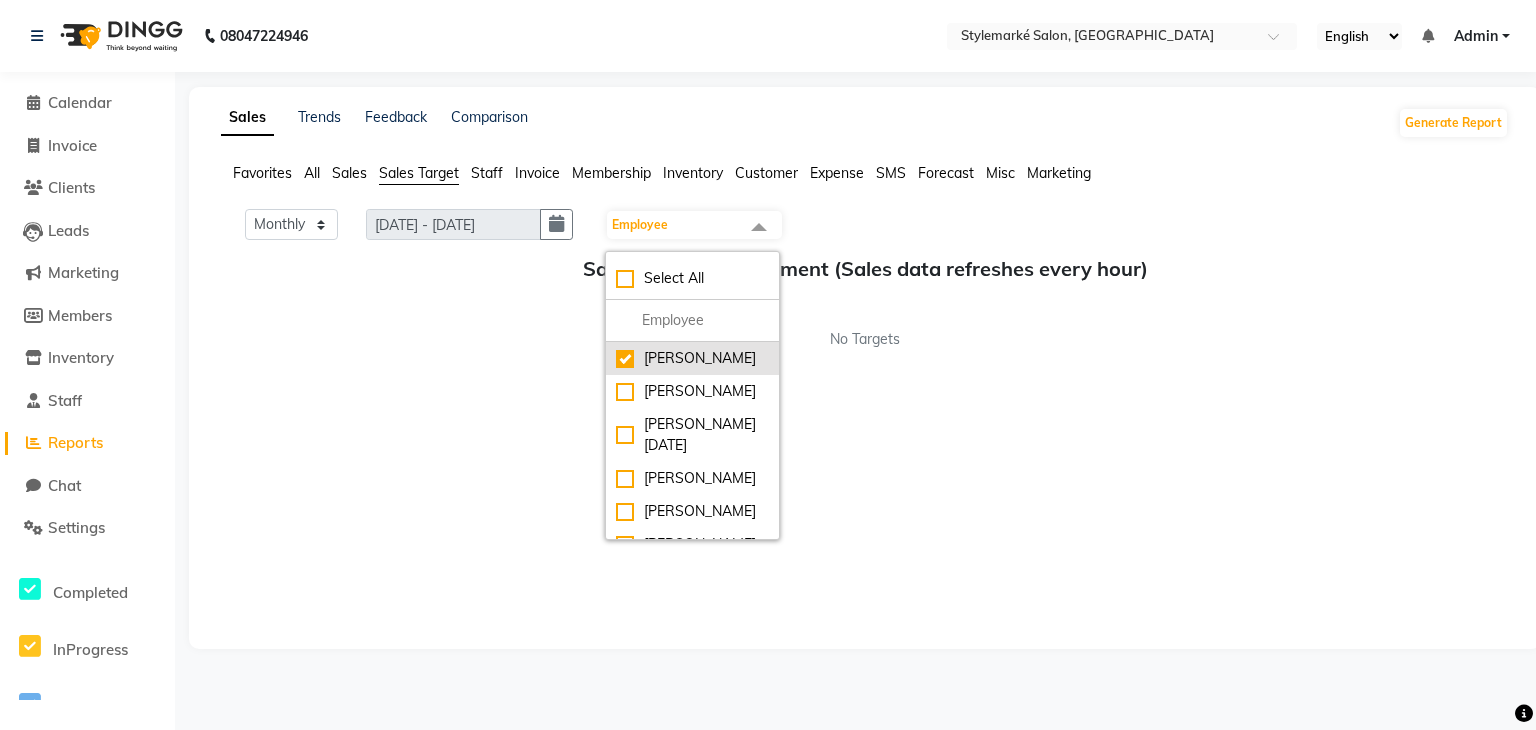 checkbox on "true" 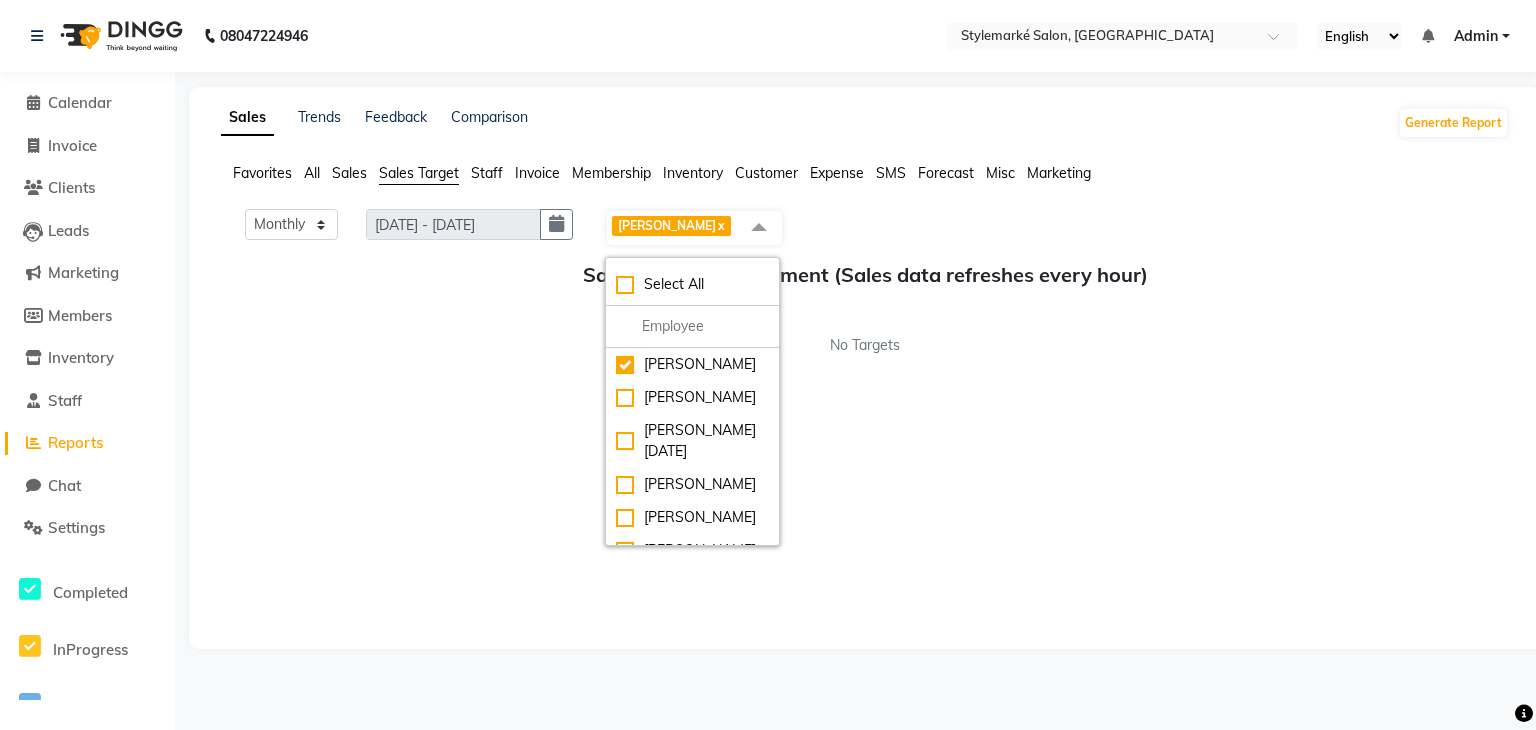 click on "Monthly Weekly [DATE] - [DATE] [PERSON_NAME]   x Select All [PERSON_NAME]  [PERSON_NAME] ⁠[PERSON_NAME][DATE] ⁠[PERSON_NAME] ⁠[PERSON_NAME] [PERSON_NAME] [PERSON_NAME] Sales Target Achievement (Sales data refreshes every hour) No Targets" 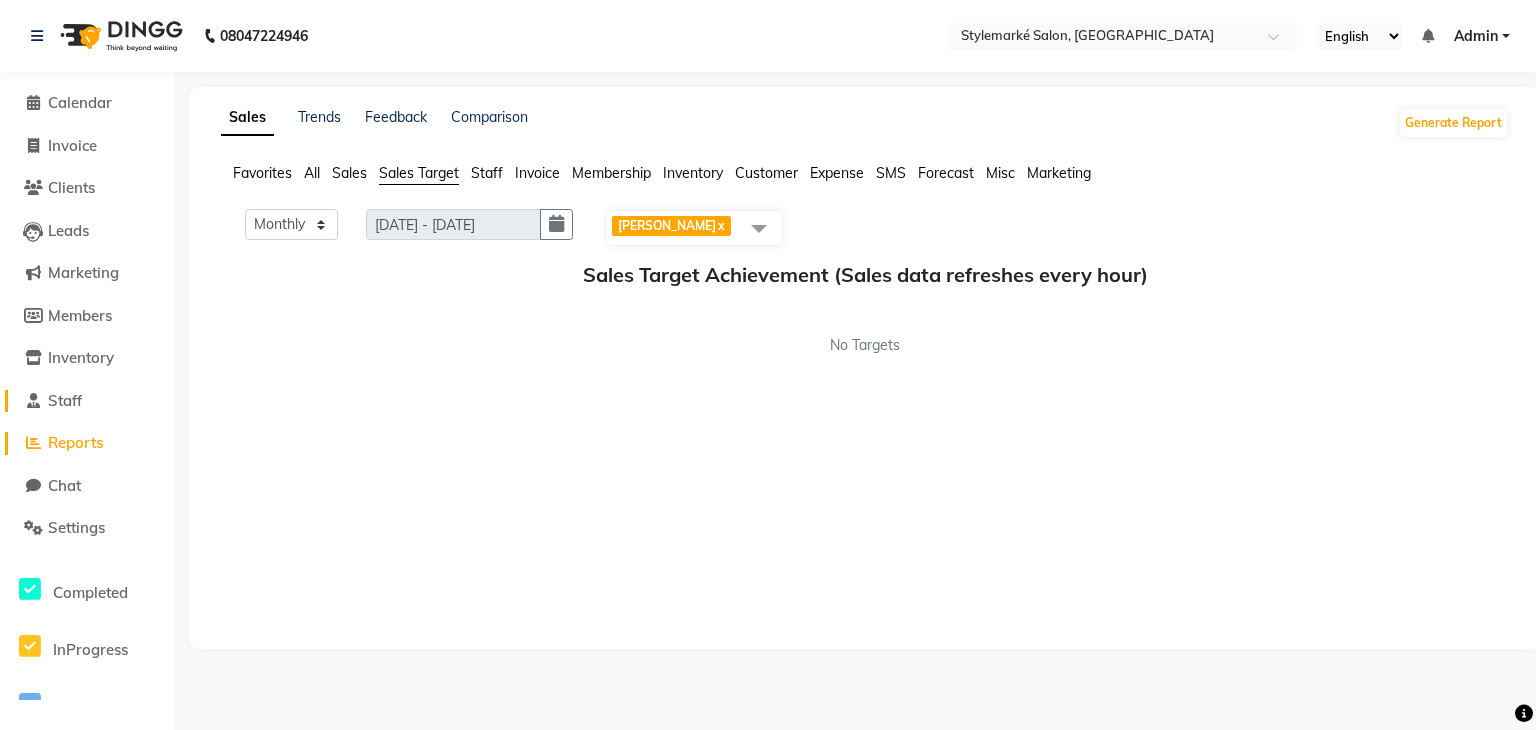 click on "Staff" 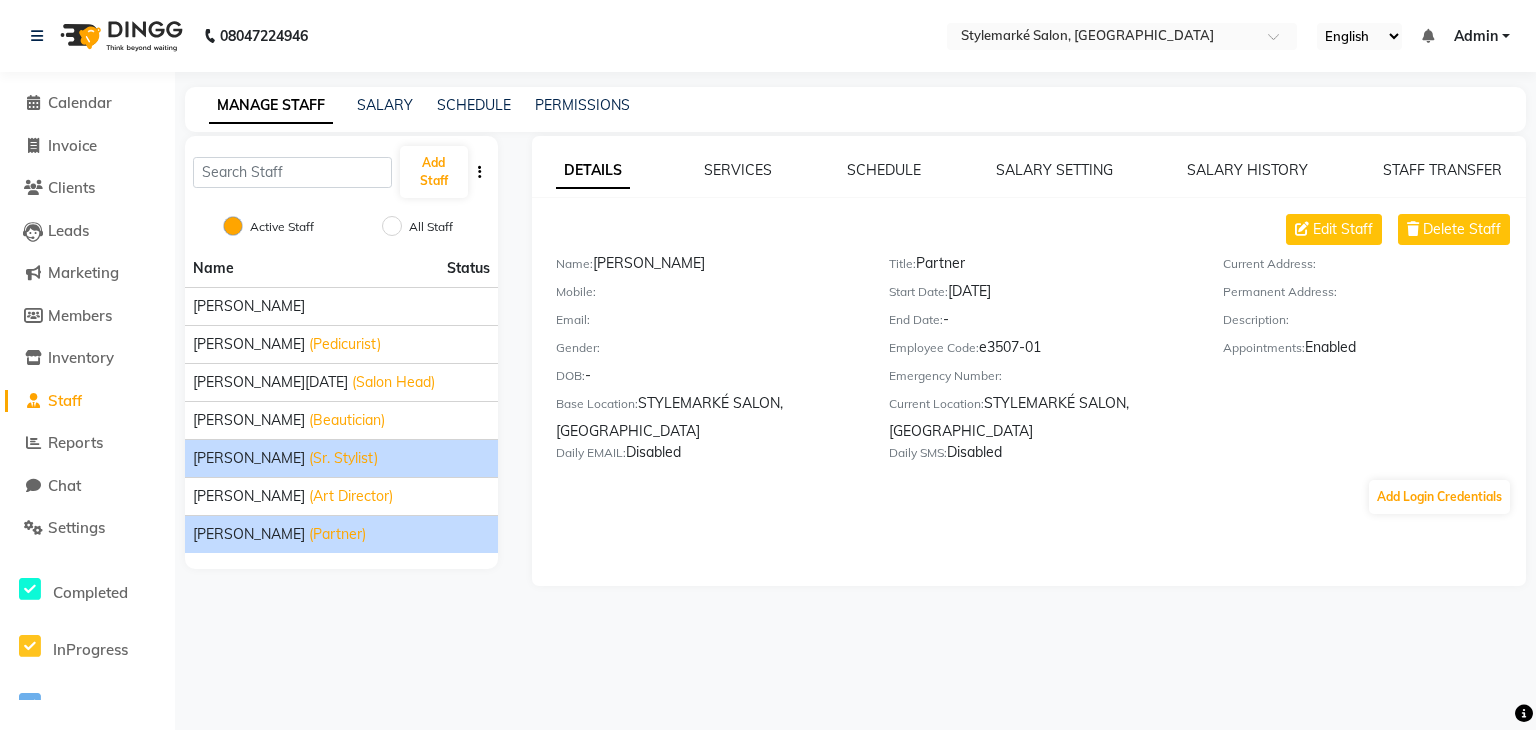 click on "⁠[PERSON_NAME]" 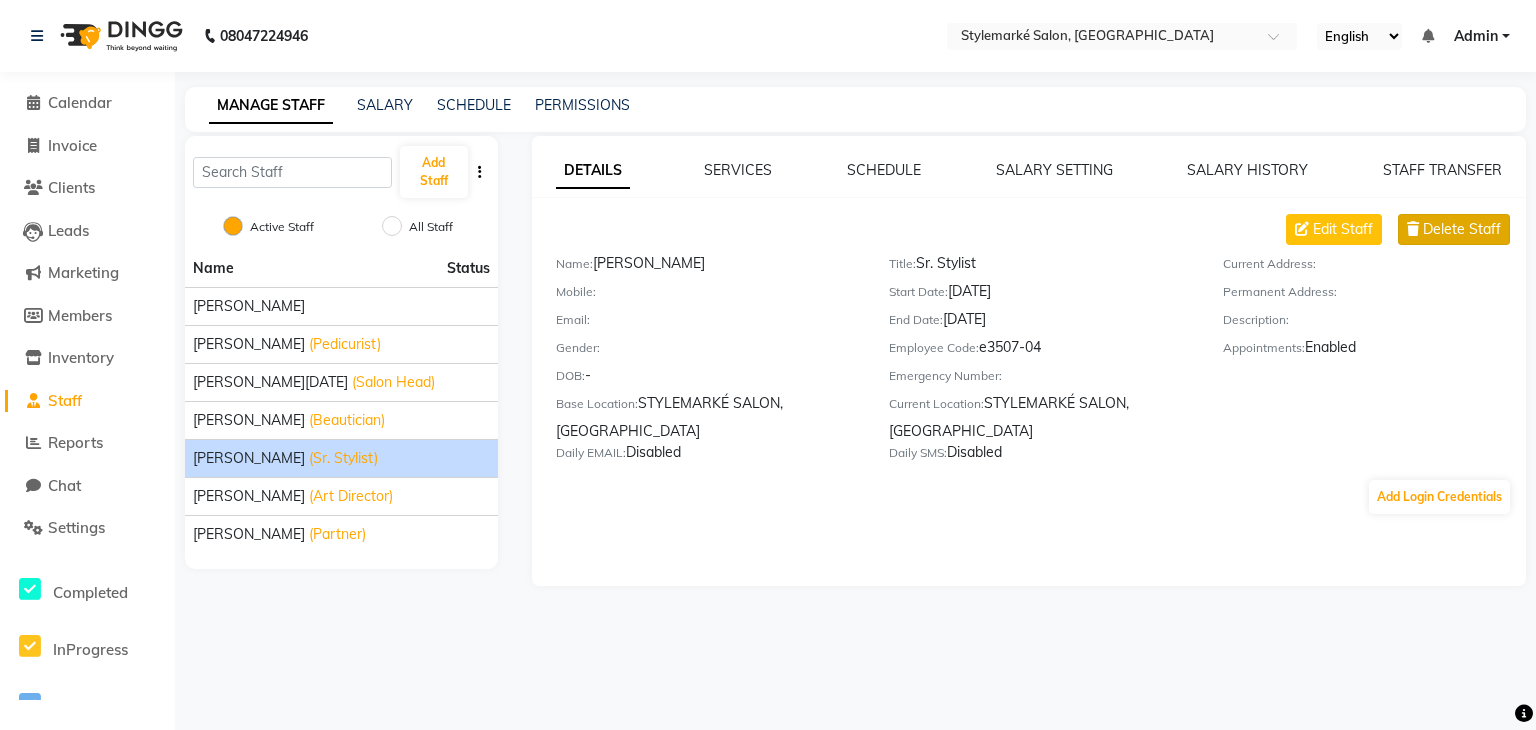 click on "Delete Staff" 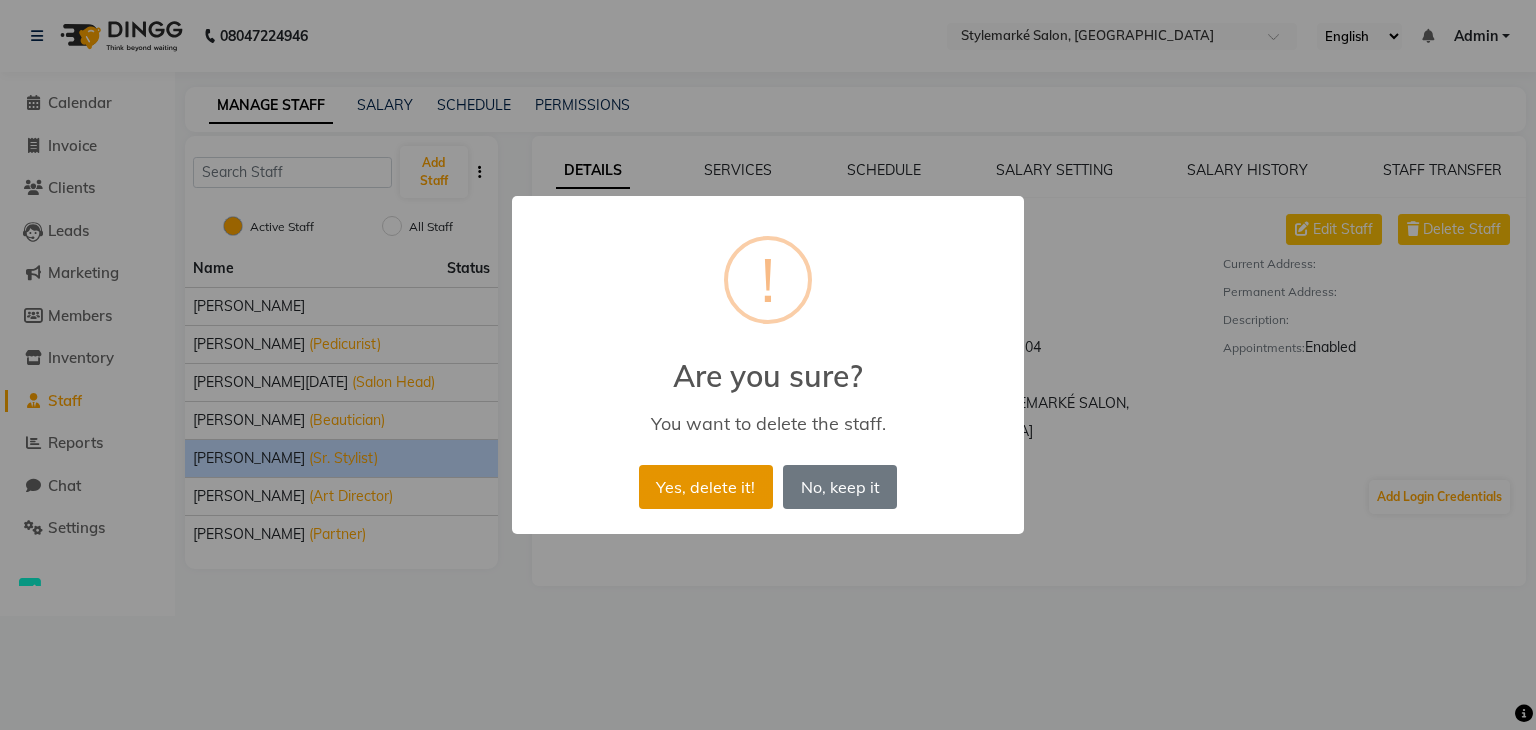 click on "Yes, delete it!" at bounding box center (706, 487) 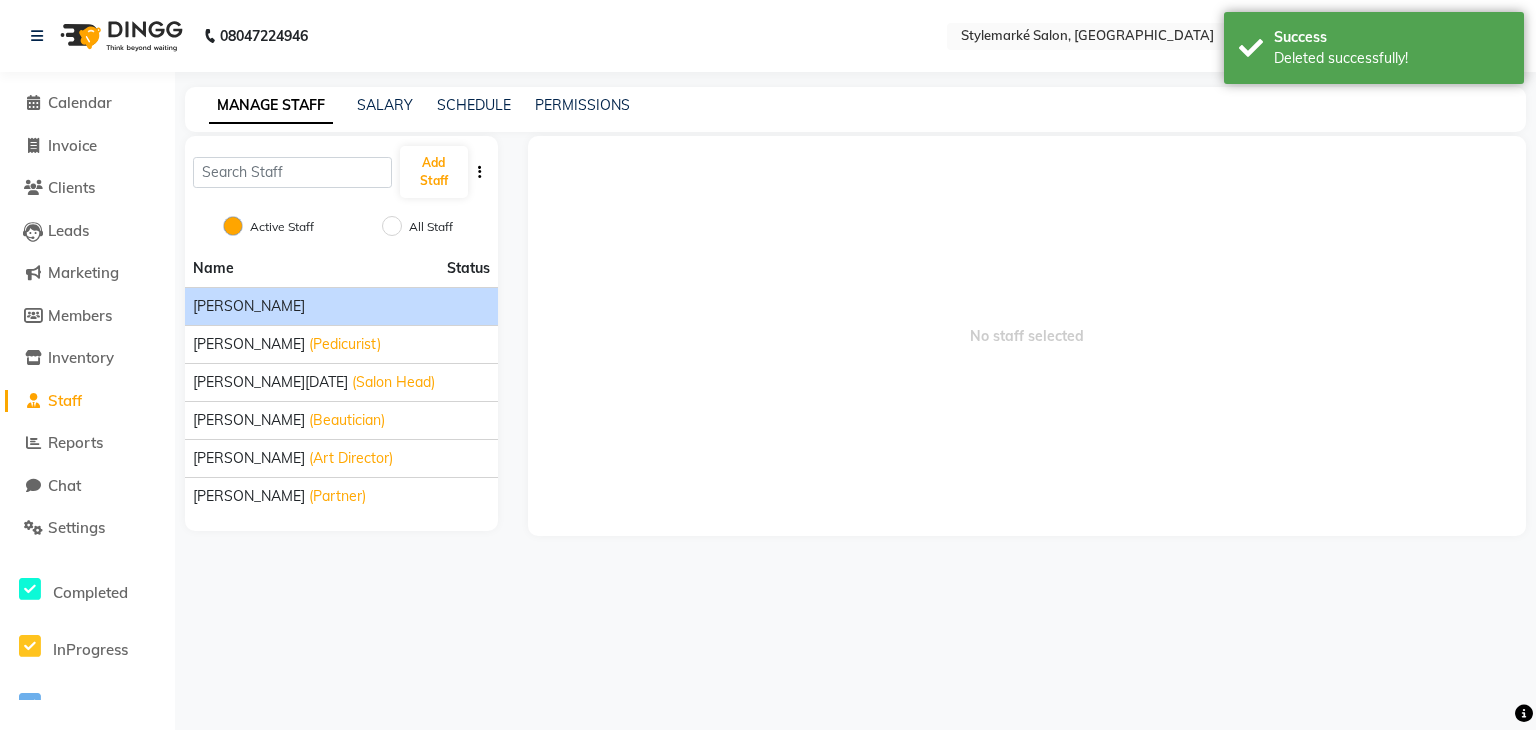 click on "[PERSON_NAME]" 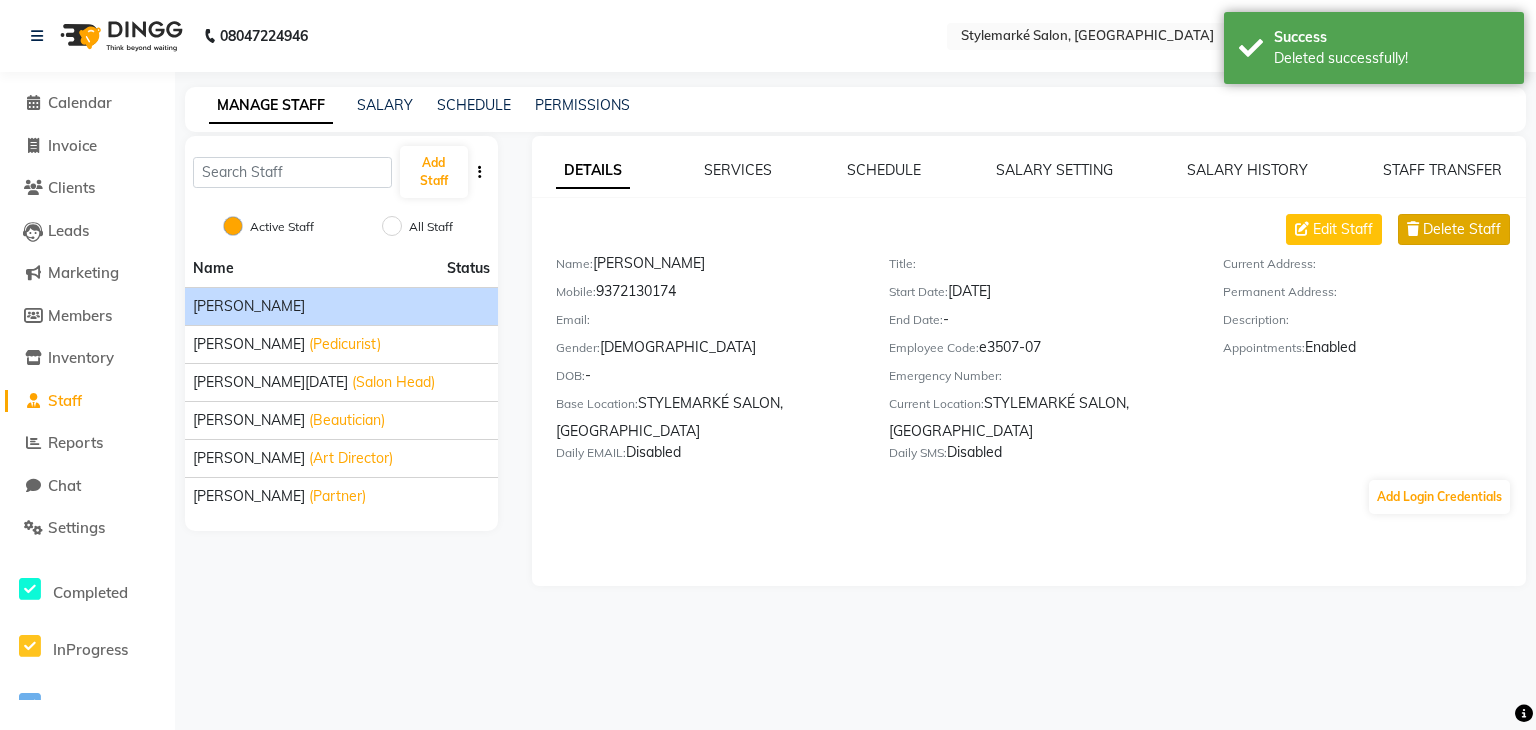 click on "Delete Staff" 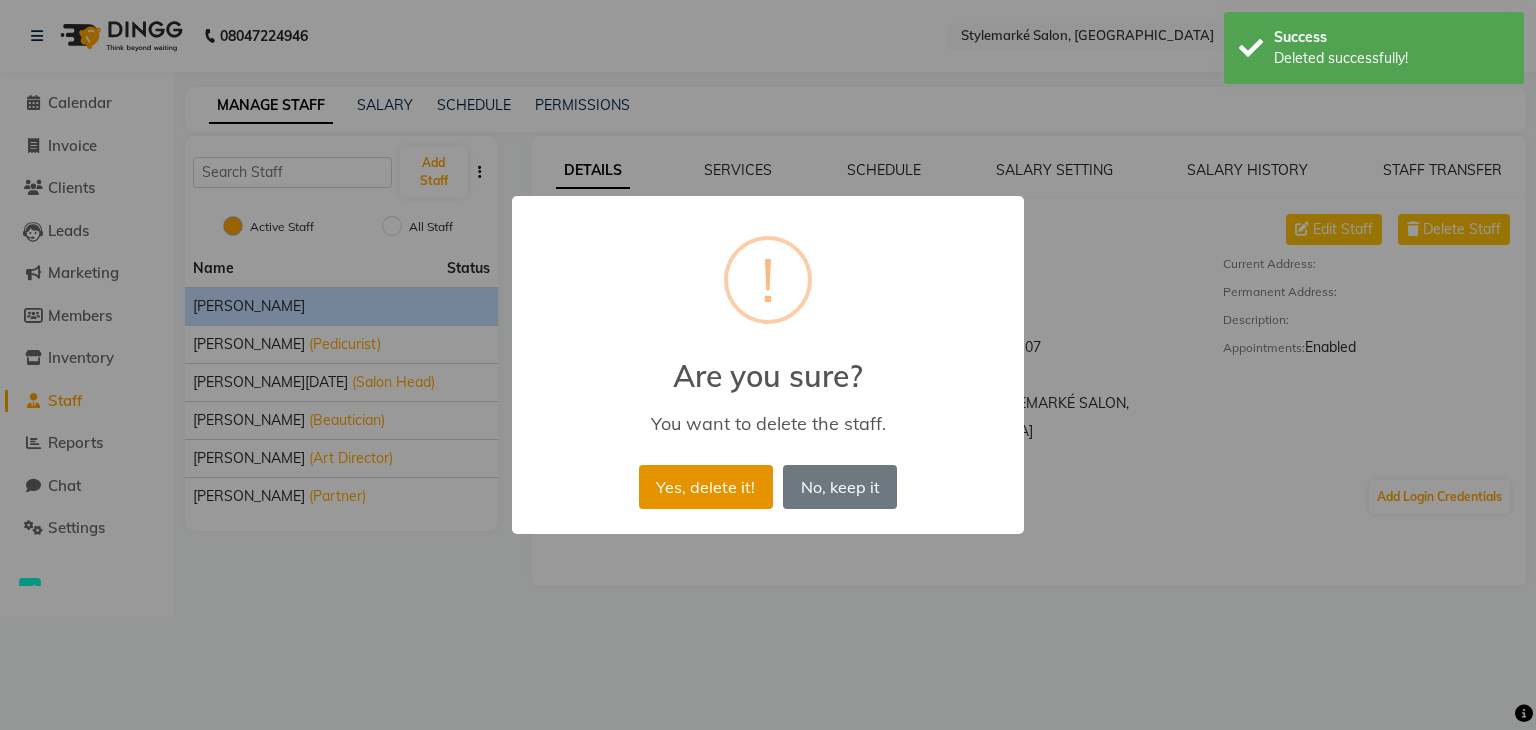 click on "Yes, delete it!" at bounding box center [706, 487] 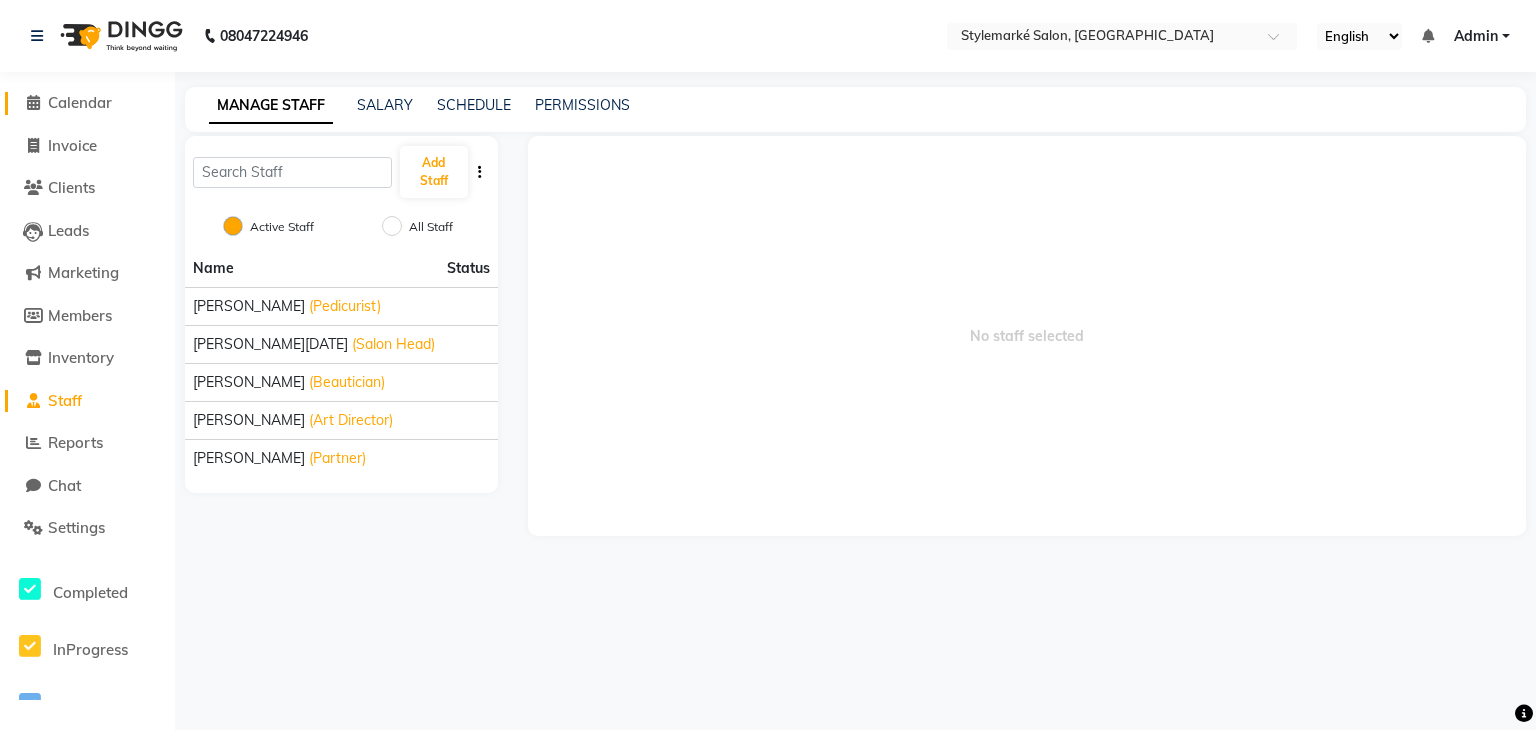 click on "Calendar" 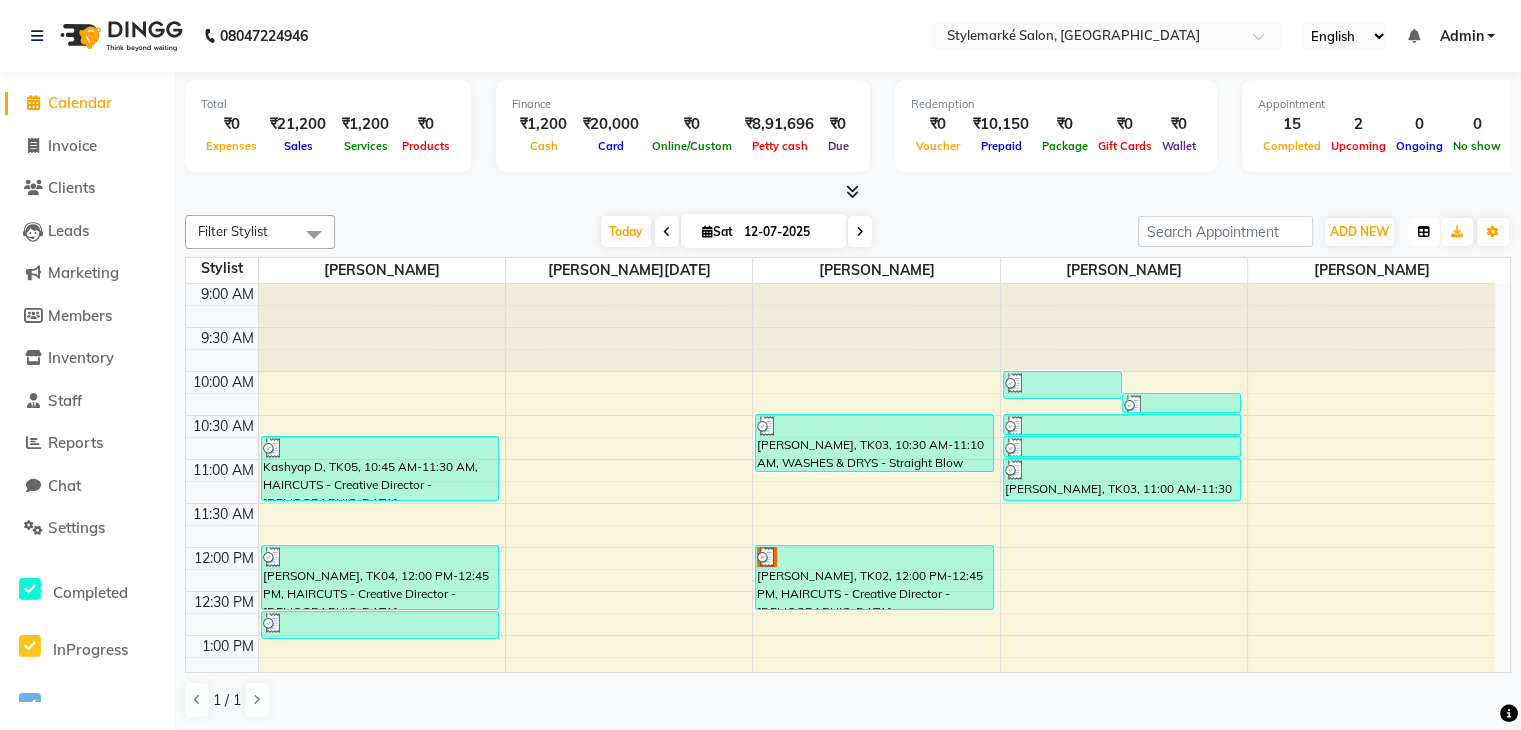 click at bounding box center [1424, 232] 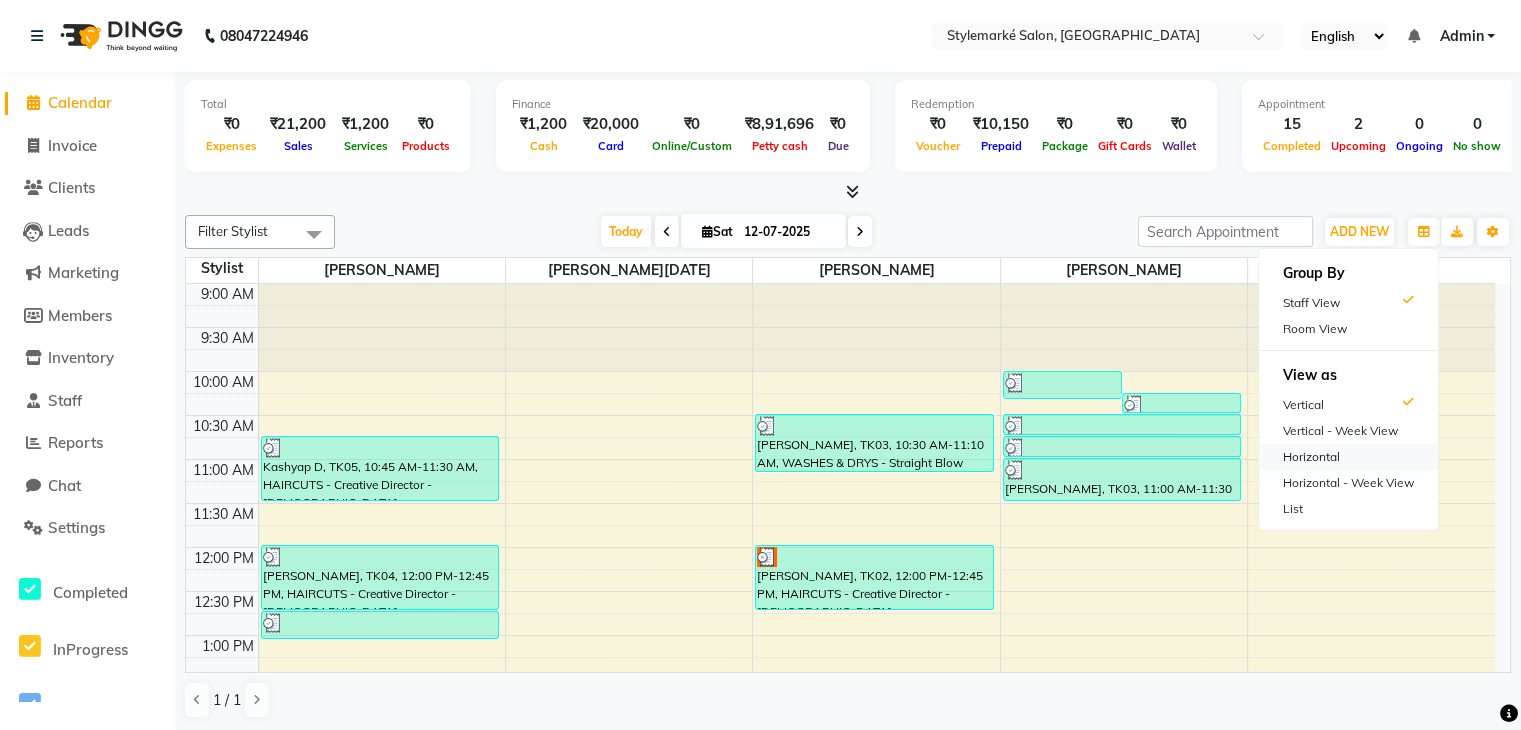 click on "Horizontal" at bounding box center [1348, 457] 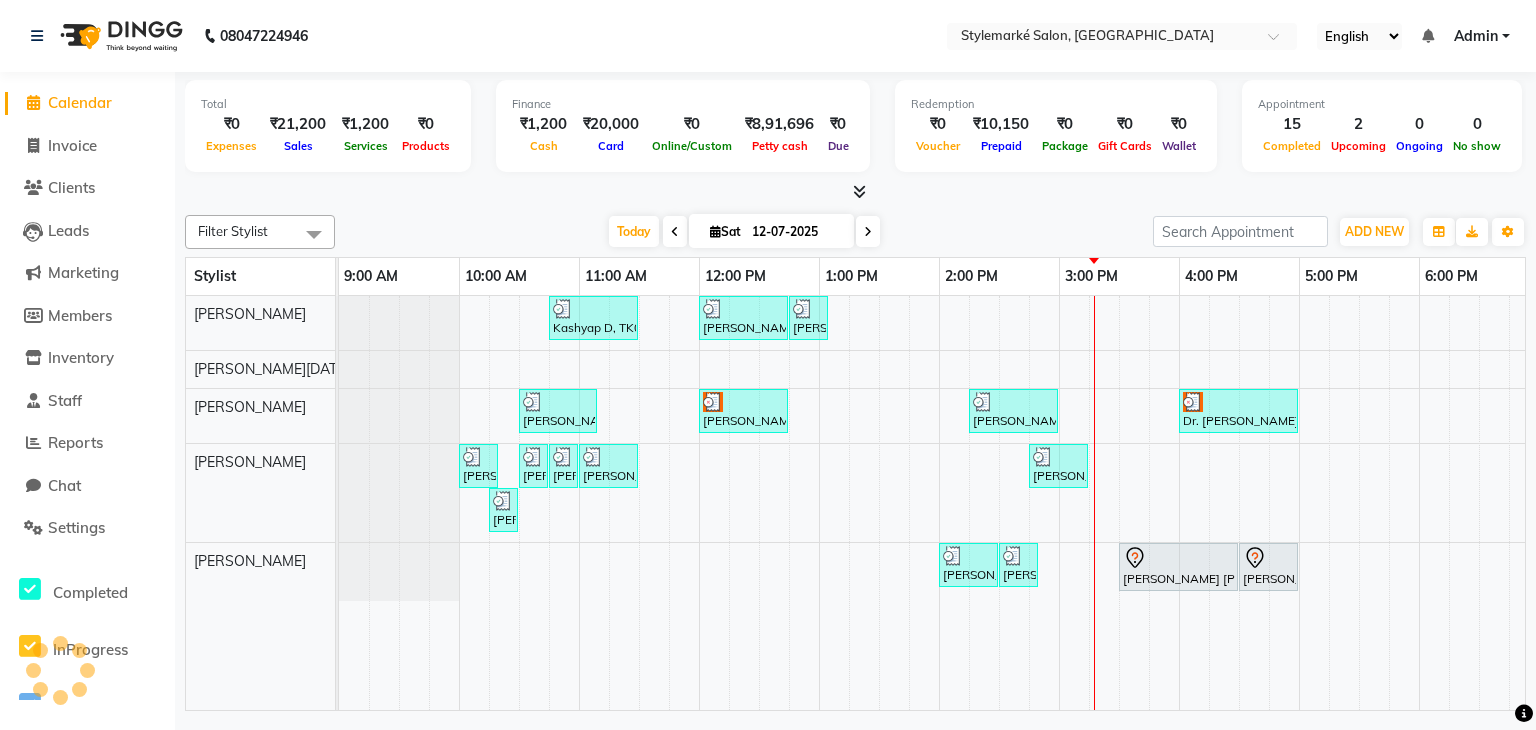 scroll, scrollTop: 0, scrollLeft: 253, axis: horizontal 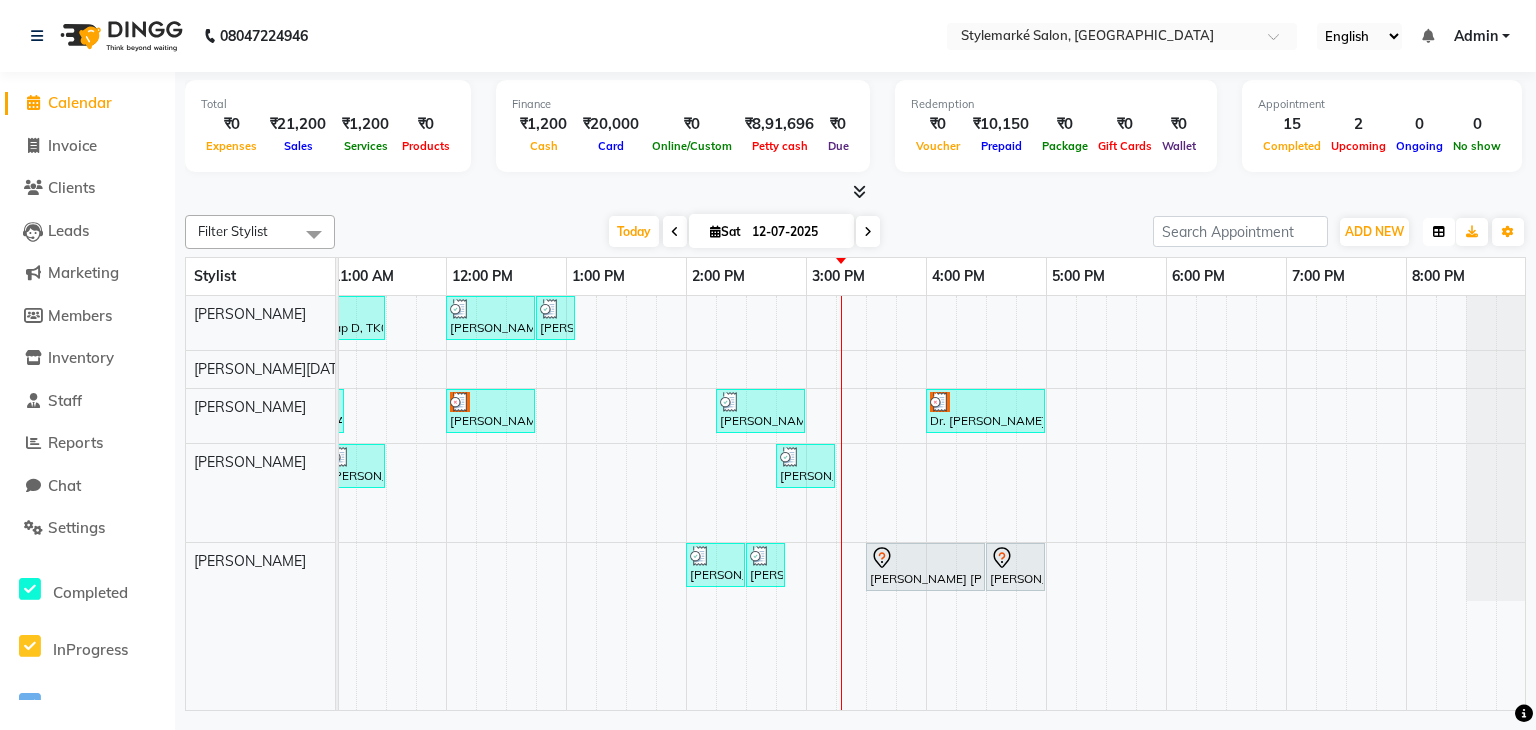 click at bounding box center (1439, 232) 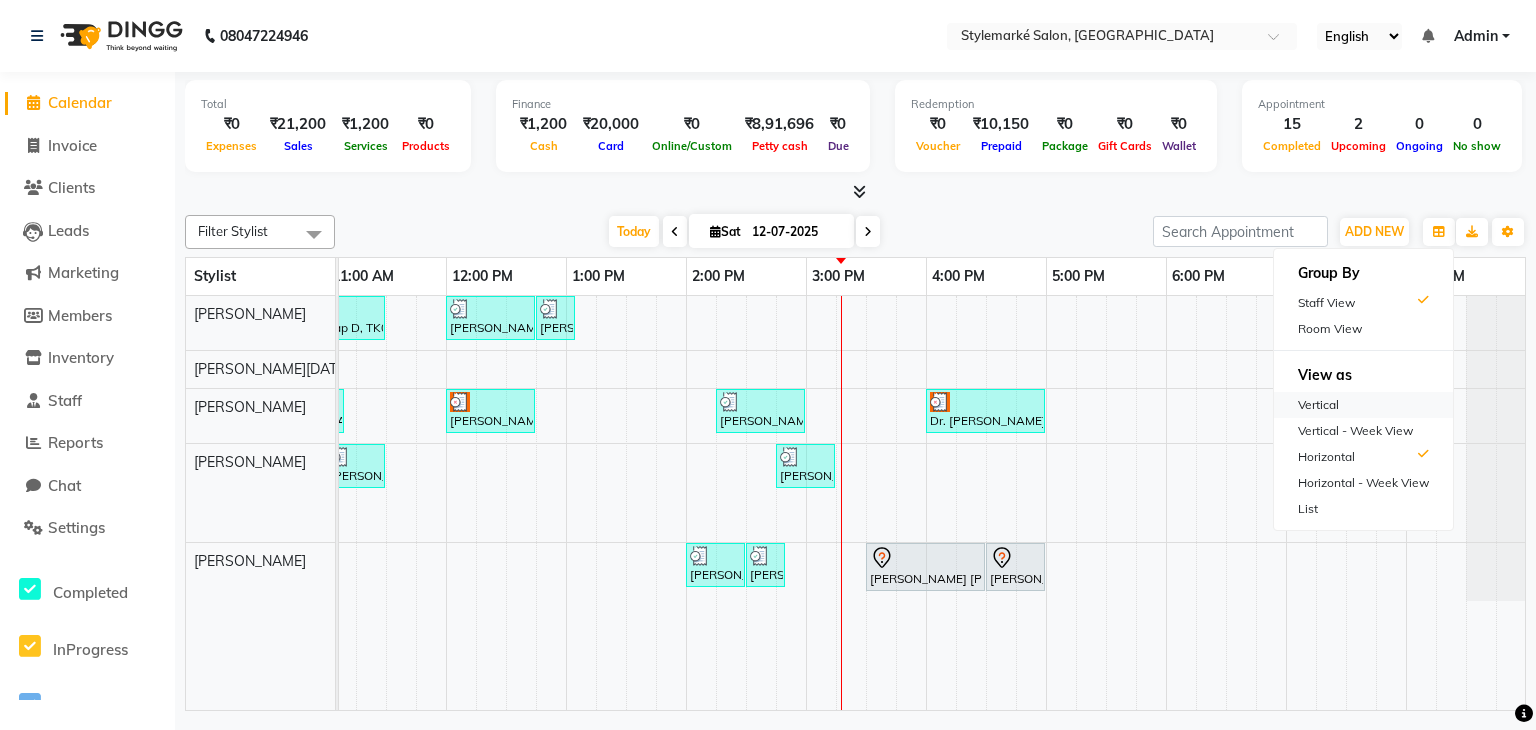 click on "Vertical" at bounding box center [1363, 405] 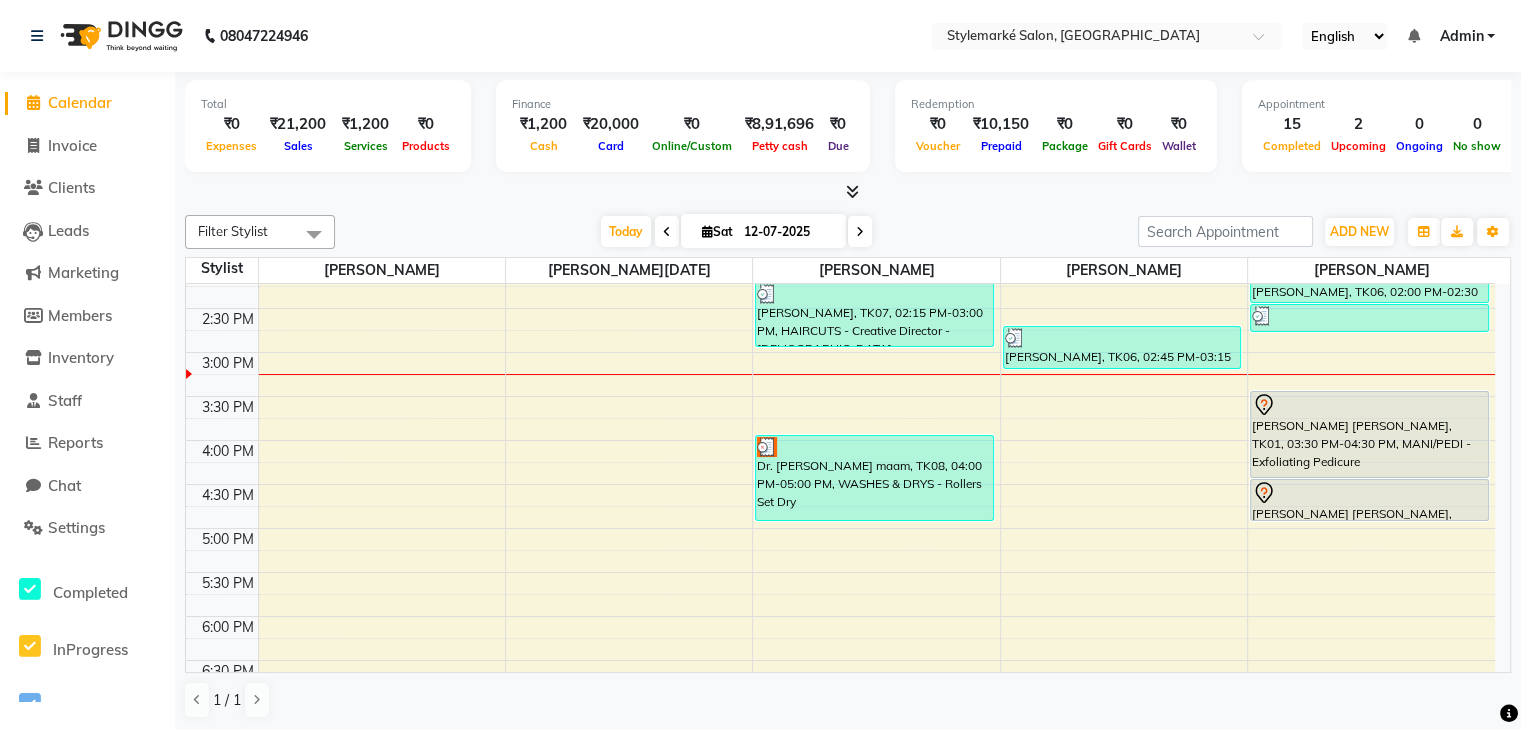 scroll, scrollTop: 324, scrollLeft: 0, axis: vertical 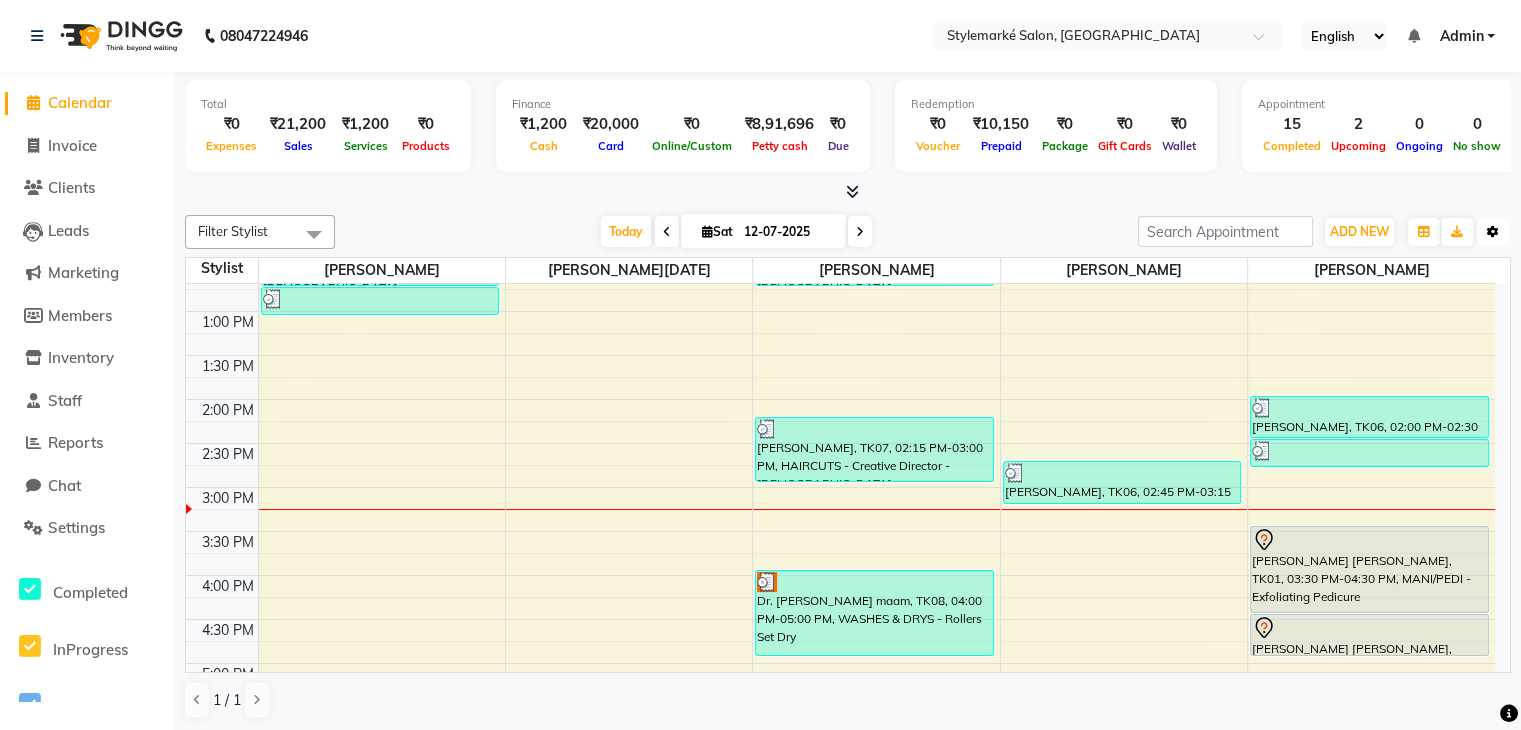 click at bounding box center [1493, 232] 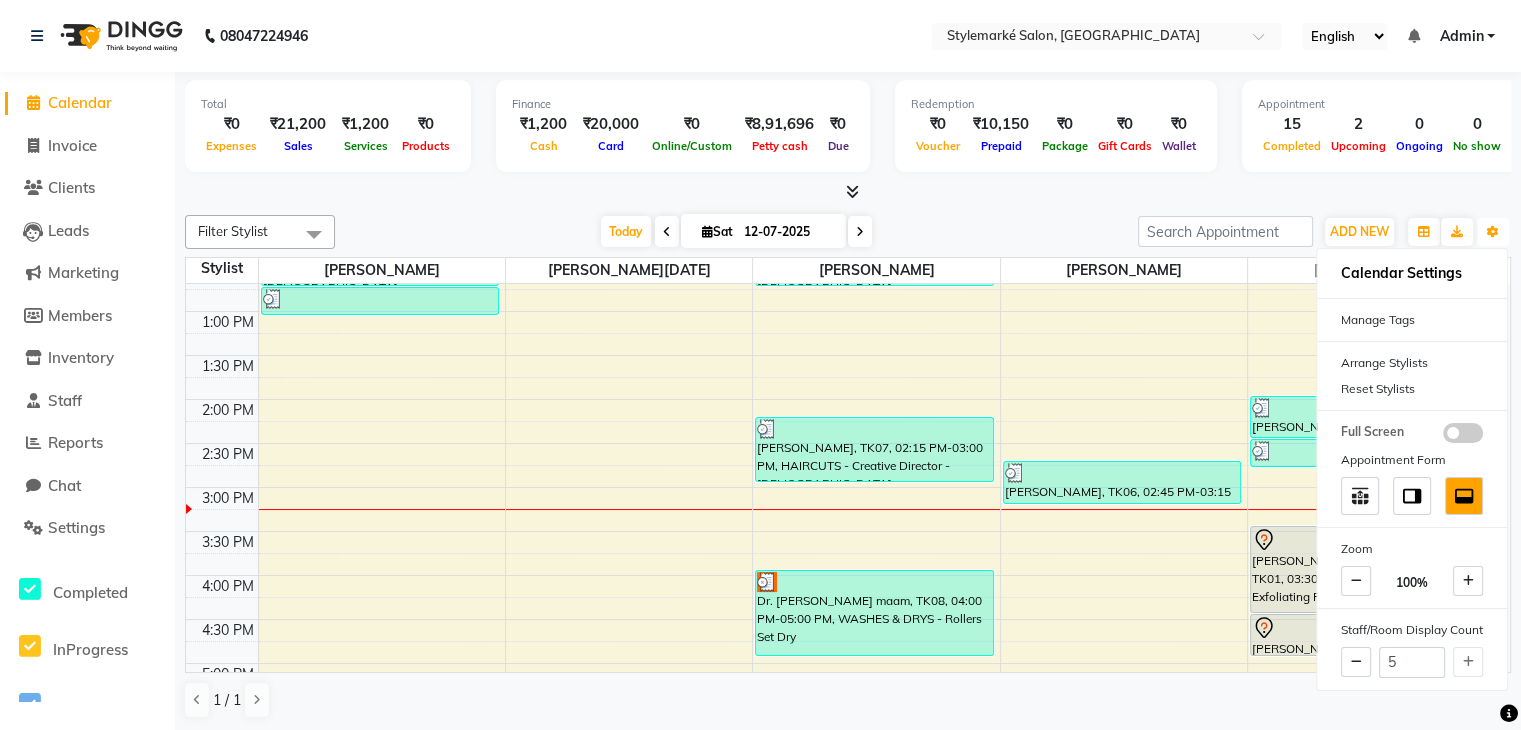 scroll, scrollTop: 1, scrollLeft: 0, axis: vertical 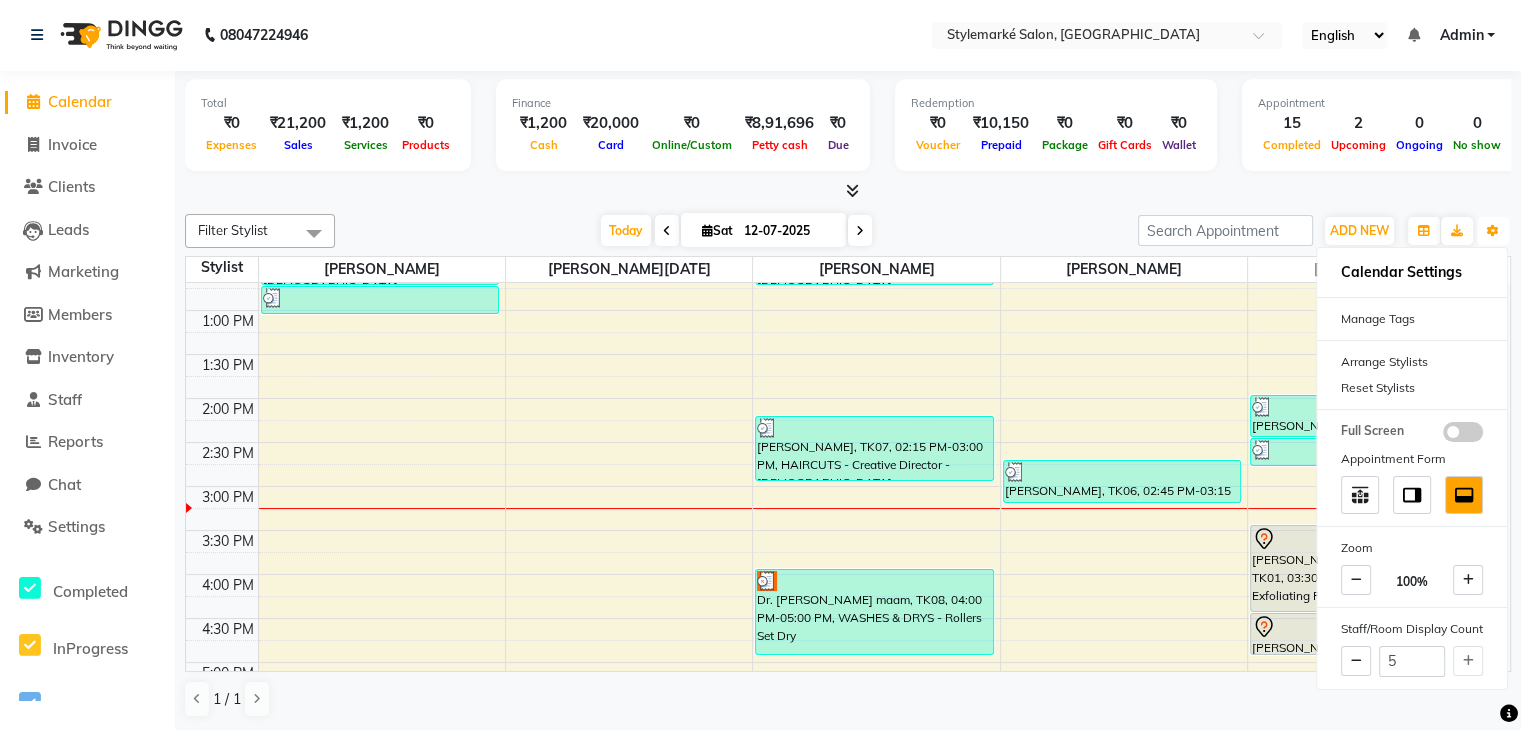 click on "9:00 AM 9:30 AM 10:00 AM 10:30 AM 11:00 AM 11:30 AM 12:00 PM 12:30 PM 1:00 PM 1:30 PM 2:00 PM 2:30 PM 3:00 PM 3:30 PM 4:00 PM 4:30 PM 5:00 PM 5:30 PM 6:00 PM 6:30 PM 7:00 PM 7:30 PM 8:00 PM 8:30 PM     Kashyap D, TK05, 10:45 AM-11:30 AM, HAIRCUTS - Creative Director - [DEMOGRAPHIC_DATA]     [PERSON_NAME], TK04, 12:00 PM-12:45 PM, HAIRCUTS - Creative Director - [DEMOGRAPHIC_DATA]     [PERSON_NAME], TK04, 12:45 PM-01:05 PM, HAIRCUTS - [PERSON_NAME] shaping - [DEMOGRAPHIC_DATA]     [PERSON_NAME], TK03, 10:30 AM-11:10 AM, WASHES & DRYS - Straight Blow Dry,extra thickness/product     [PERSON_NAME], TK02, 12:00 PM-12:45 PM, HAIRCUTS - Creative Director - [DEMOGRAPHIC_DATA]     [PERSON_NAME], TK07, 02:15 PM-03:00 PM, HAIRCUTS - Creative Director - [DEMOGRAPHIC_DATA]     Dr. [PERSON_NAME] maam, TK08, 04:00 PM-05:00 PM, WASHES & DRYS - Rollers Set Dry     [PERSON_NAME], TK03, 10:00 AM-10:20 AM, eyebrow/forehead/chin/neck reg waxing      [PERSON_NAME], TK03, 10:15 AM-10:30 AM, upperlip reg wax     [PERSON_NAME], TK03, 10:30 AM-10:45 AM, WAX - Sidelock Peel Off - Peel Off" at bounding box center (840, 486) 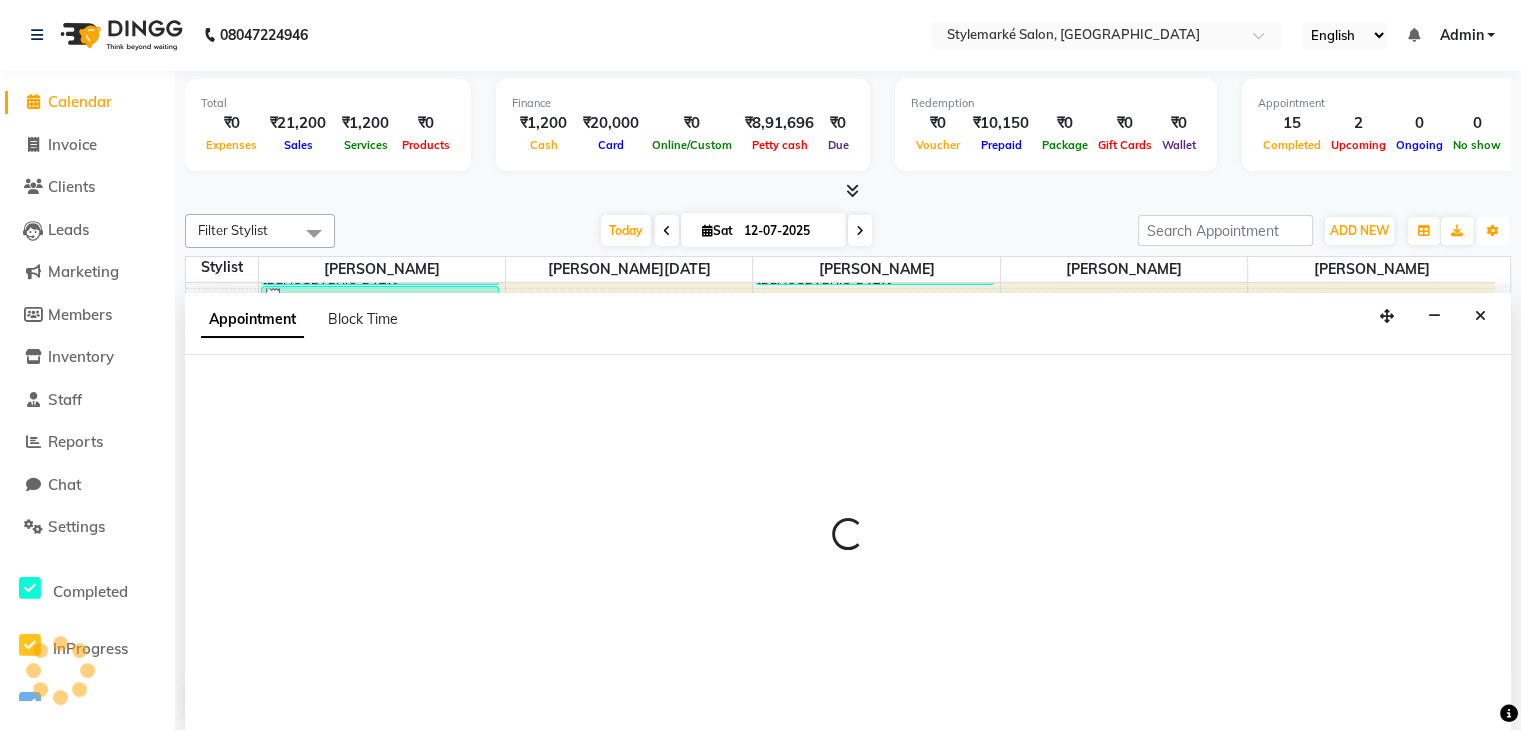 select on "71243" 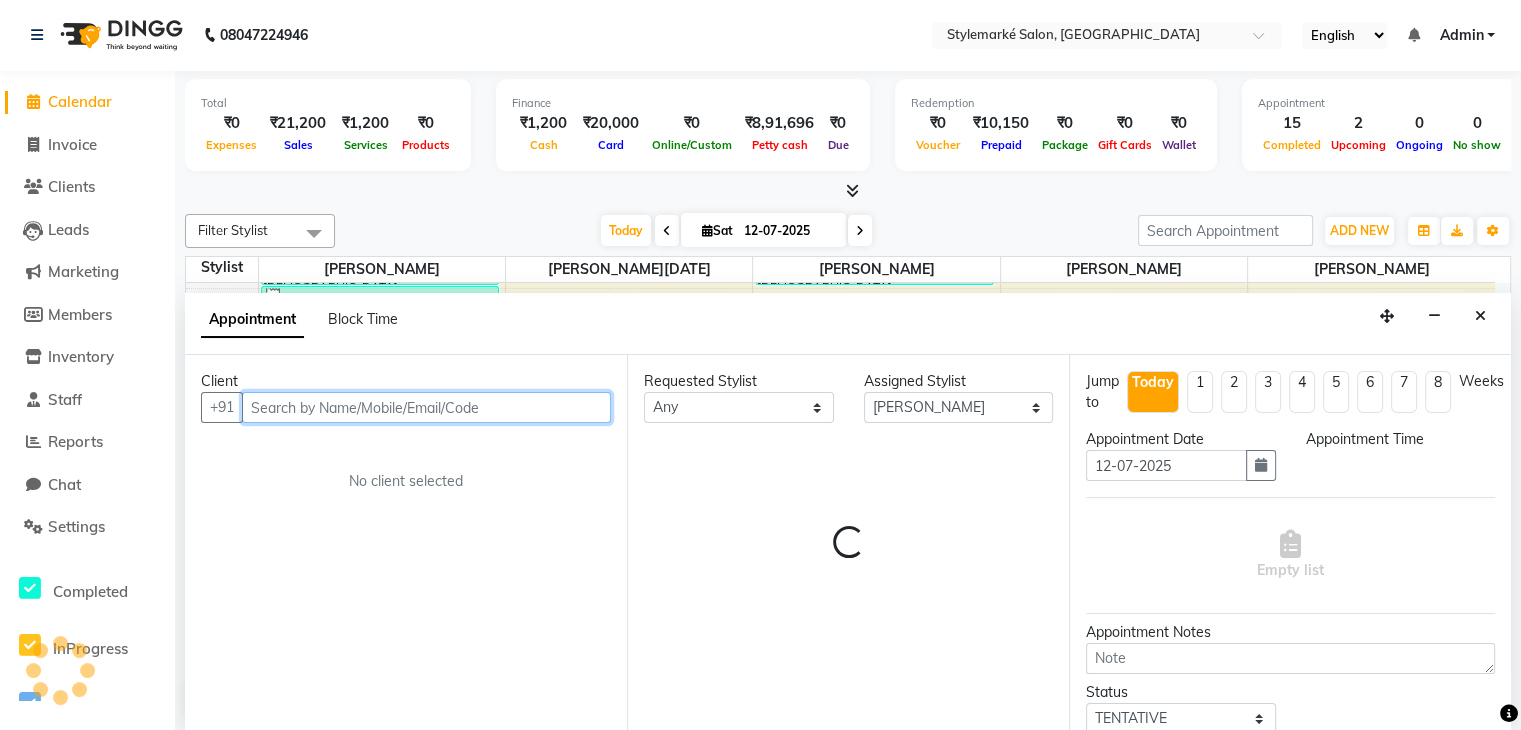 select on "975" 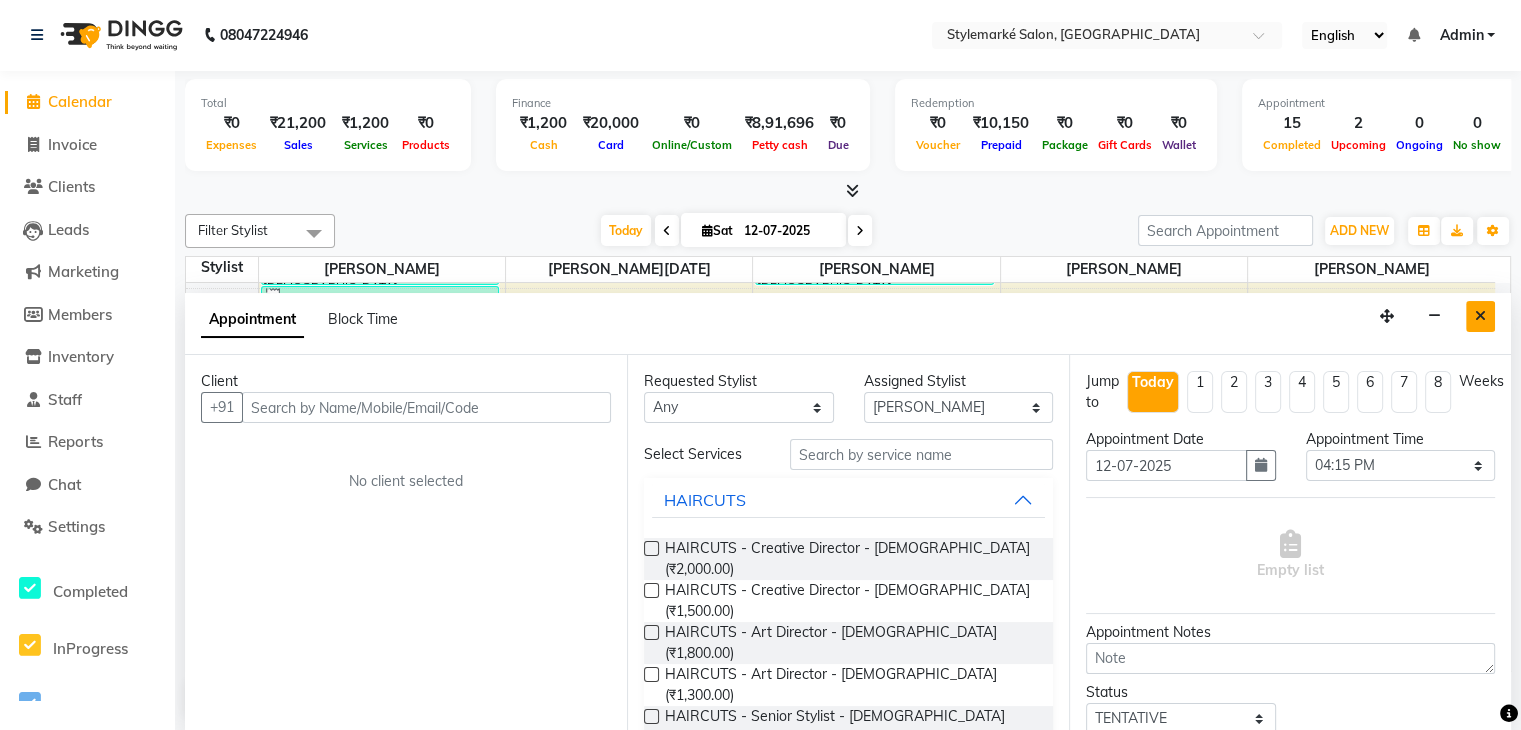 click at bounding box center [1480, 316] 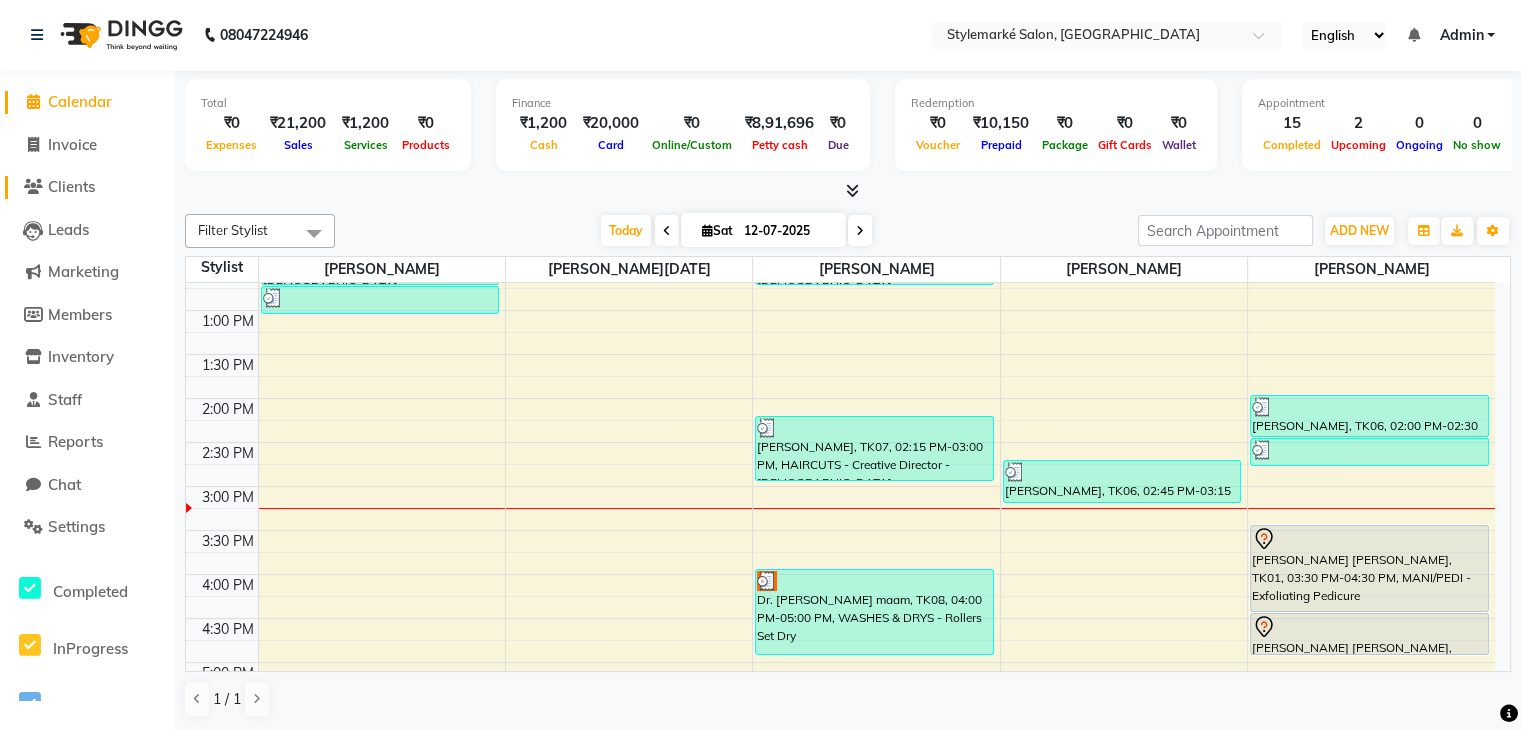 click 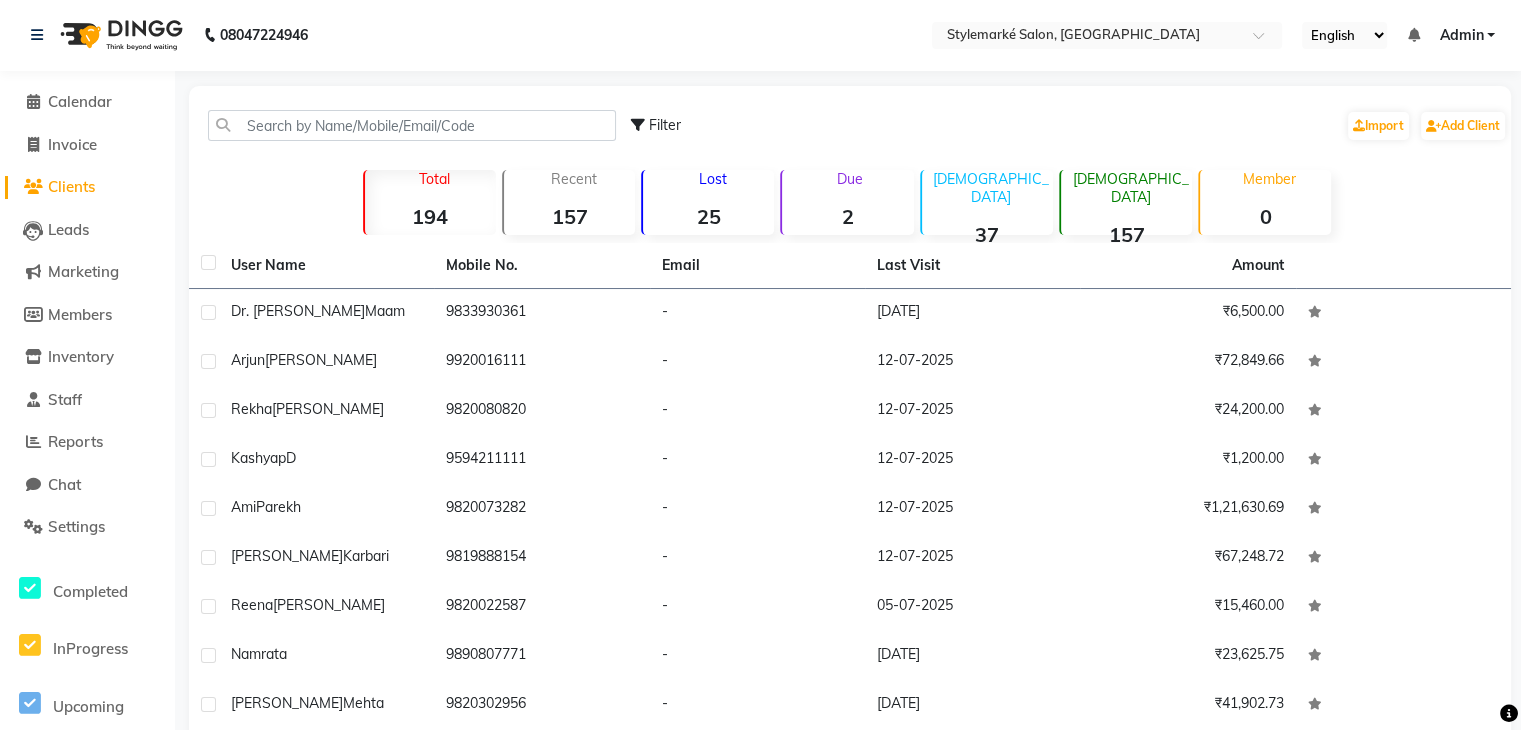 click on "25" 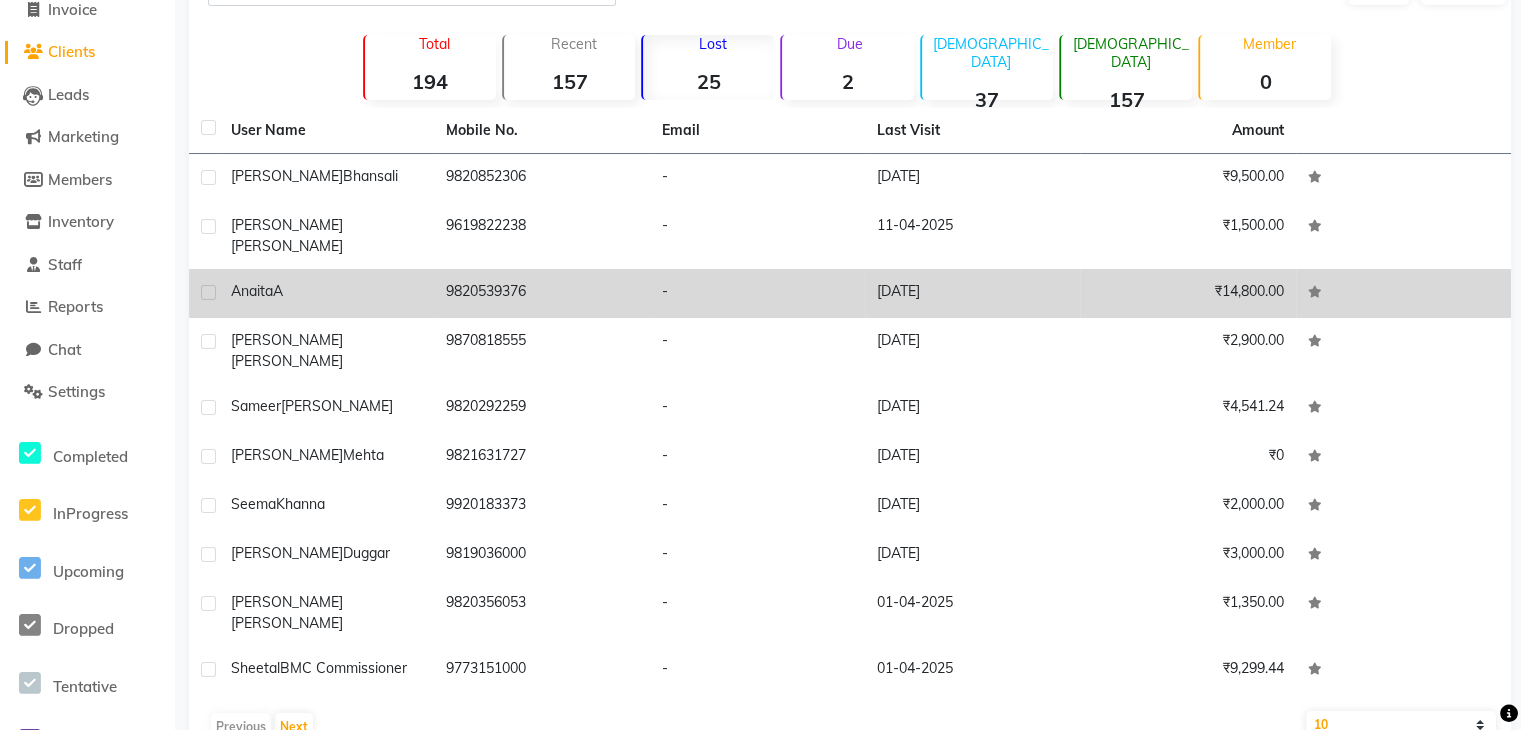 scroll, scrollTop: 0, scrollLeft: 0, axis: both 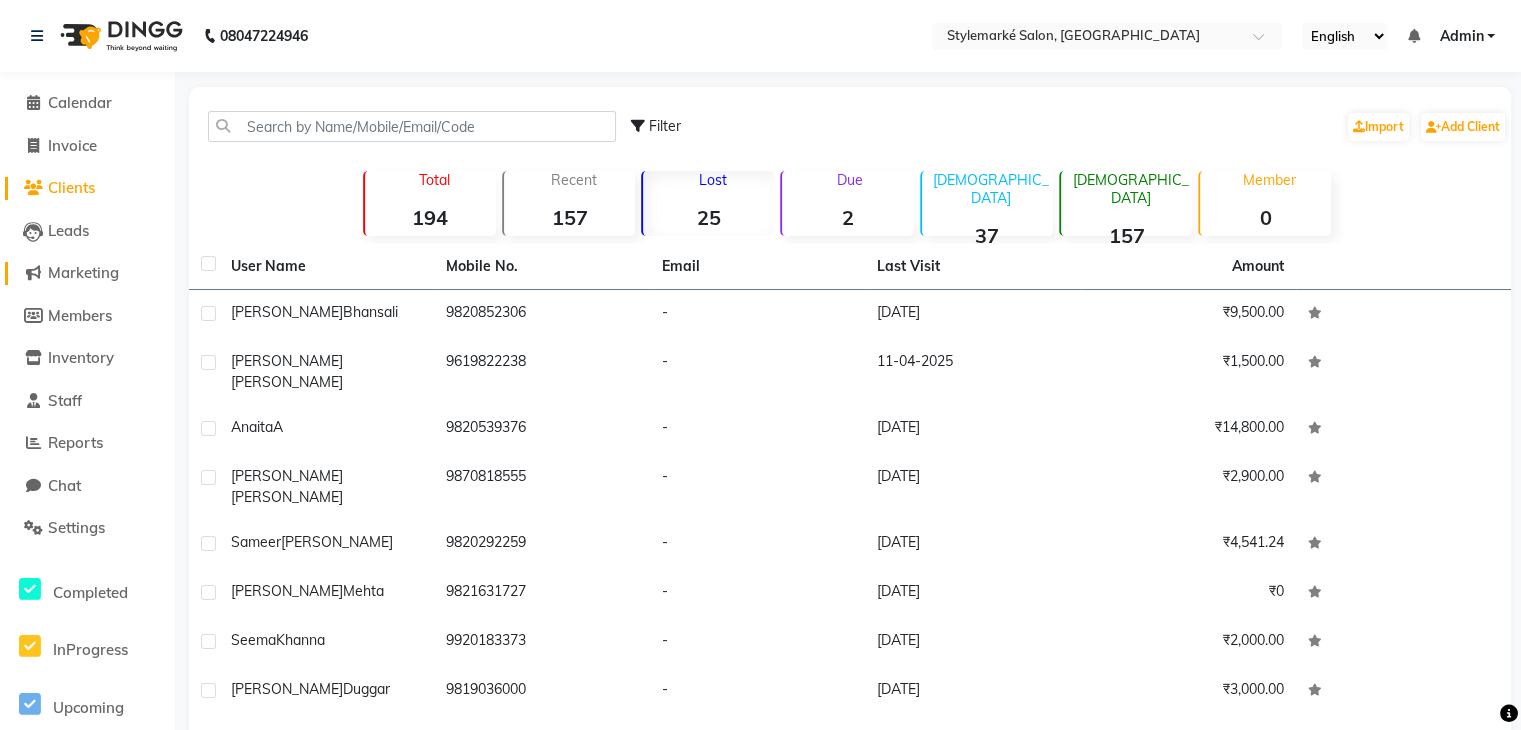 click on "Marketing" 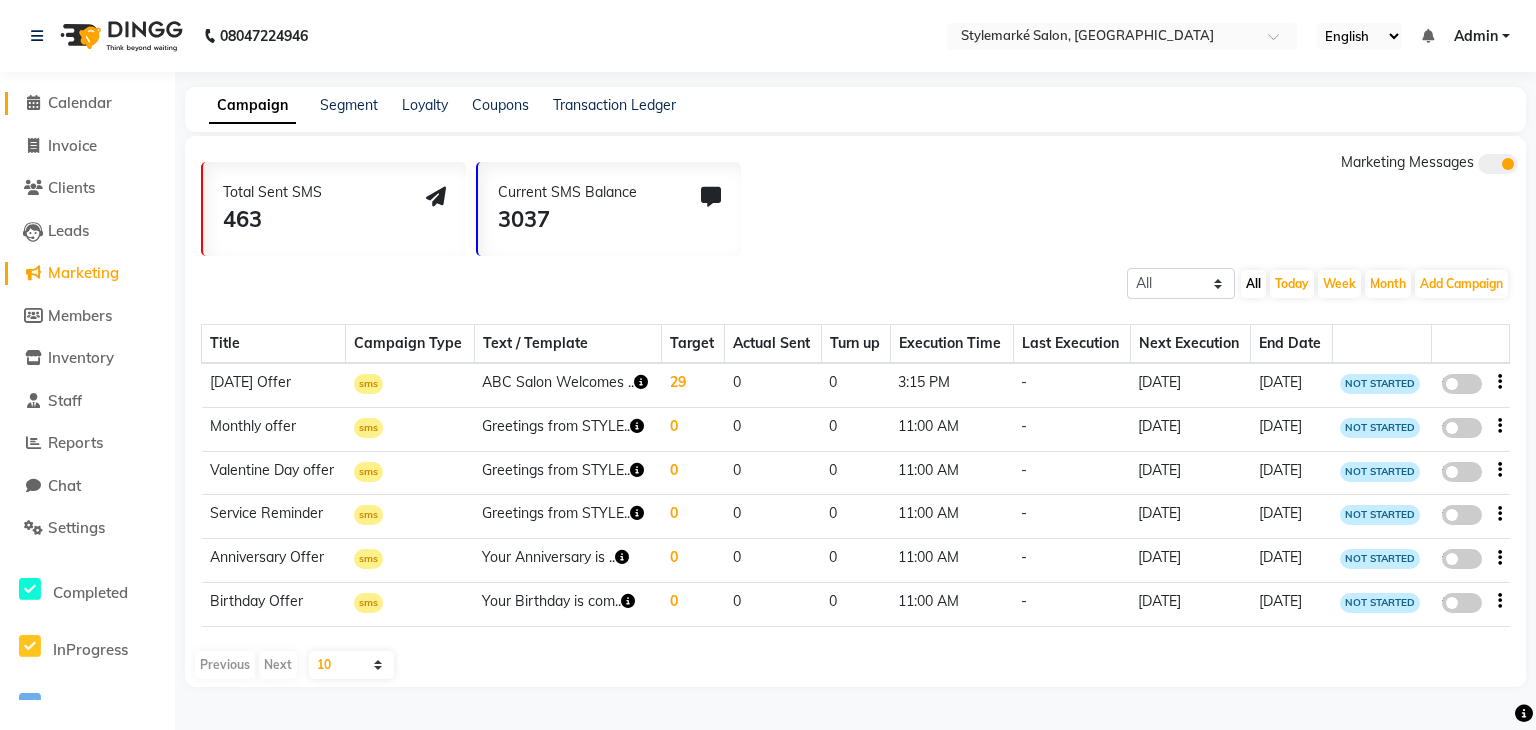 click on "Calendar" 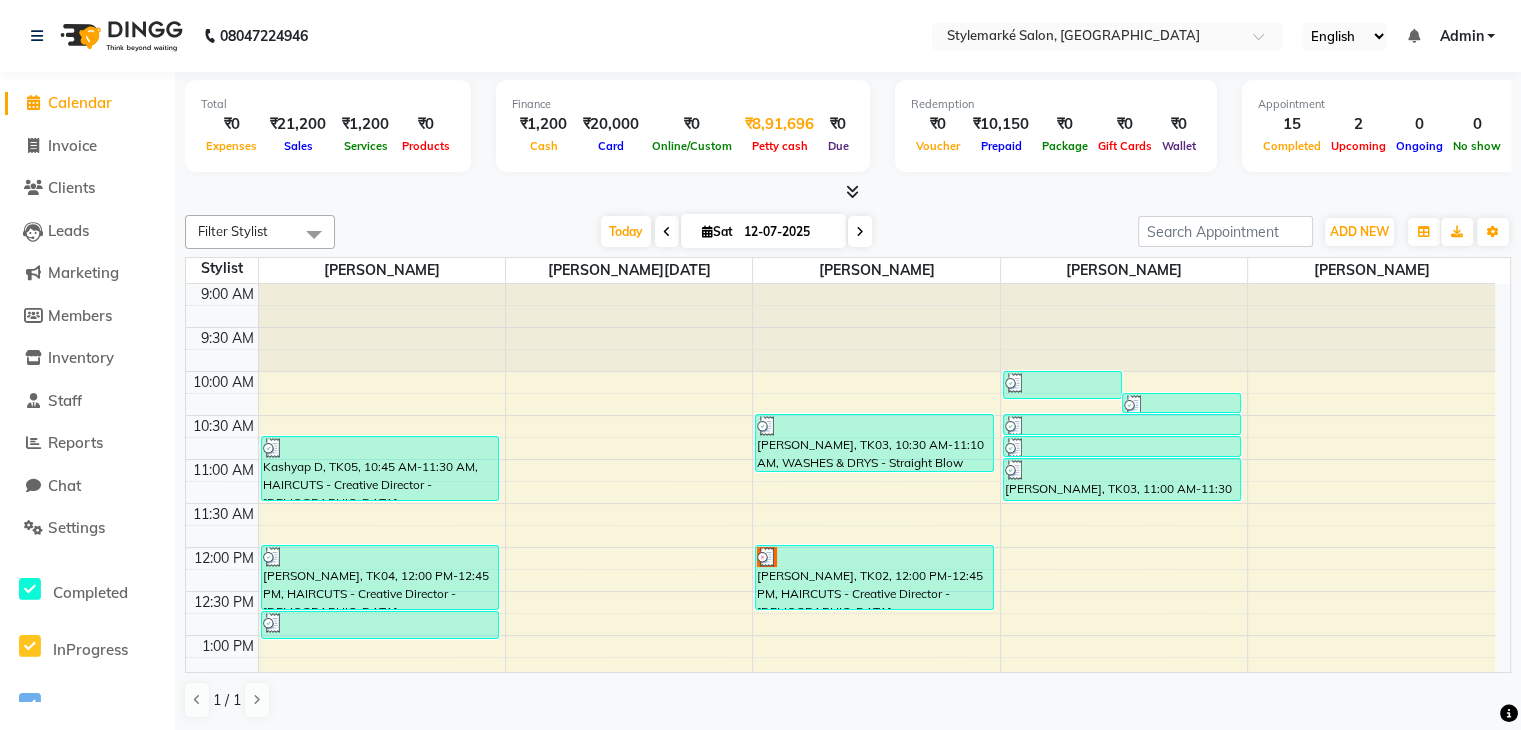click on "₹8,91,696" at bounding box center [779, 124] 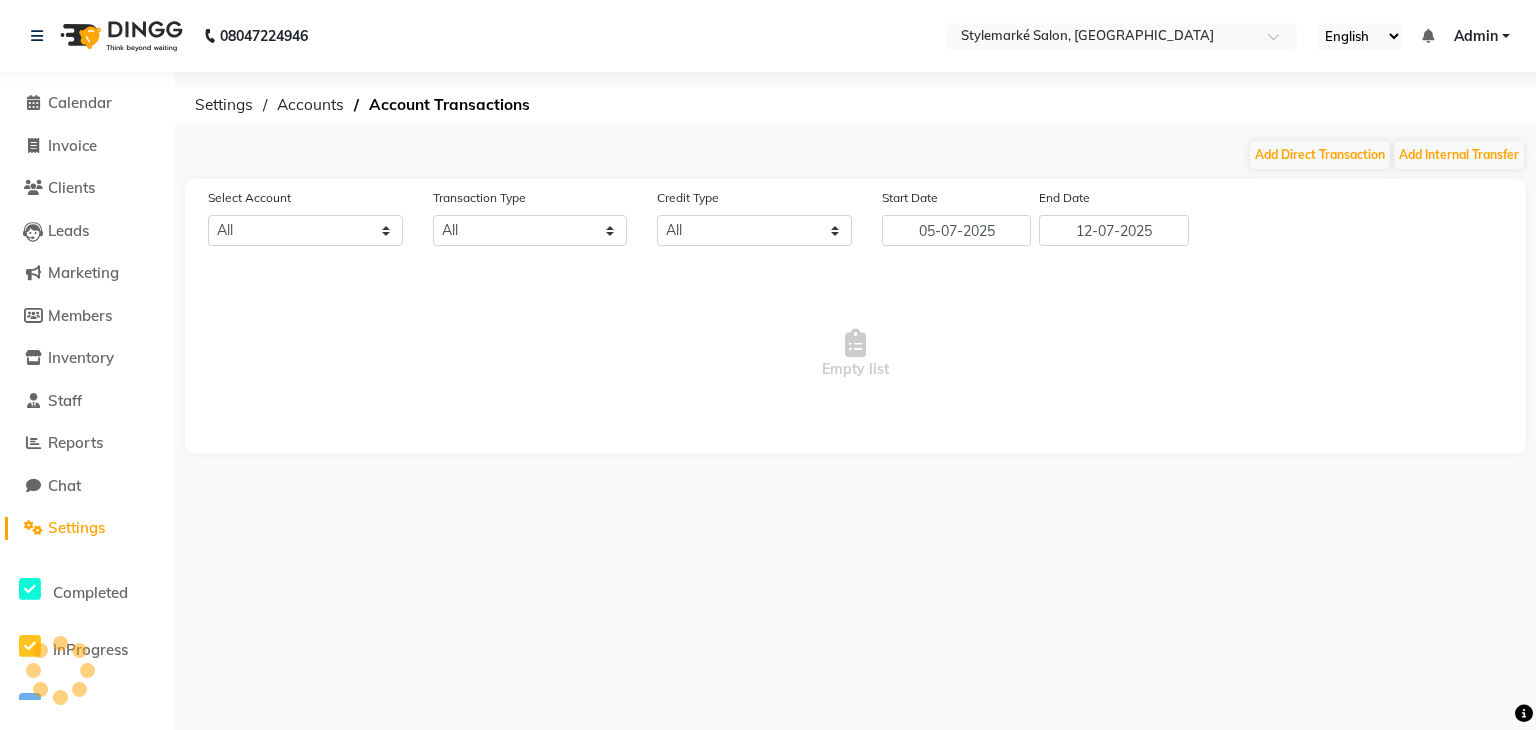 select on "7056" 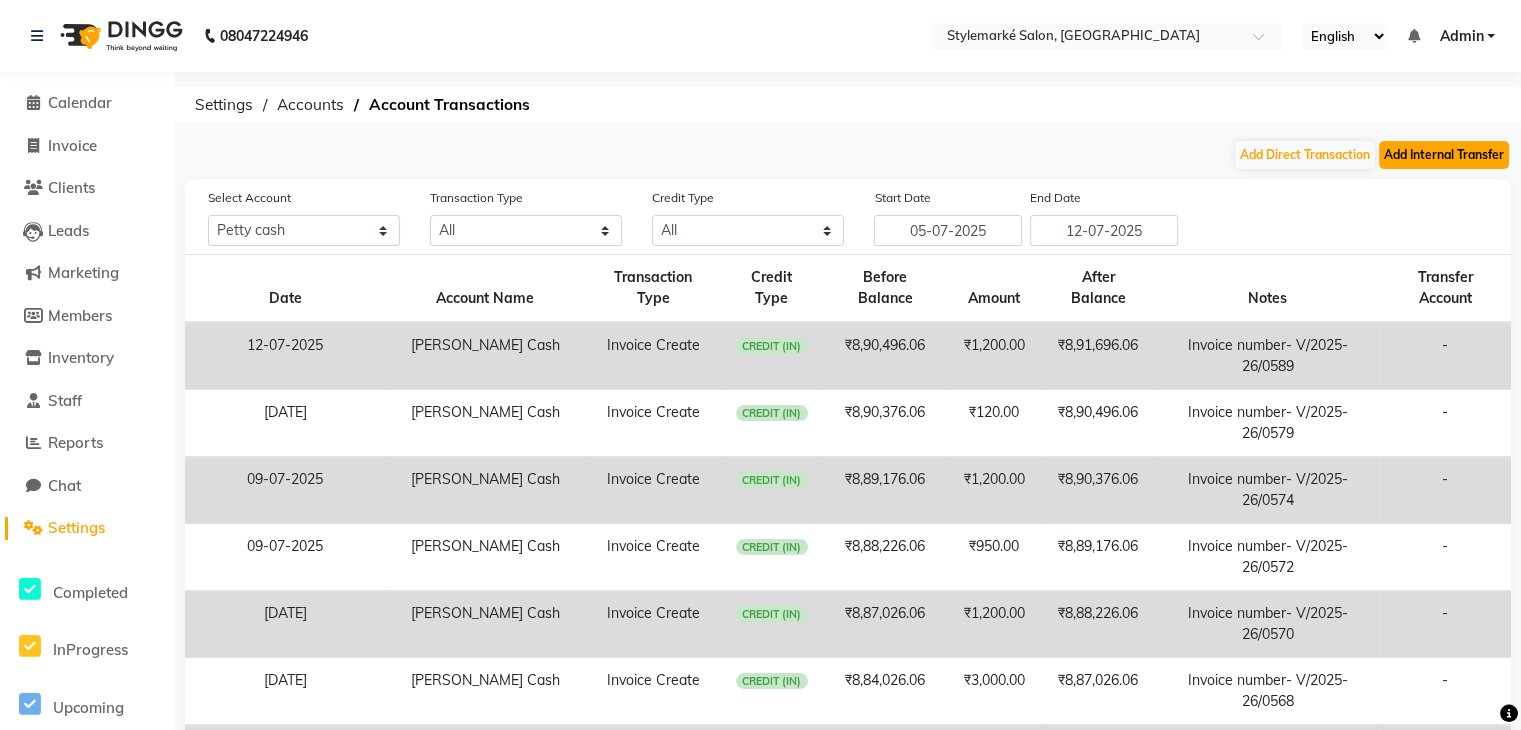 click on "Add Internal Transfer" 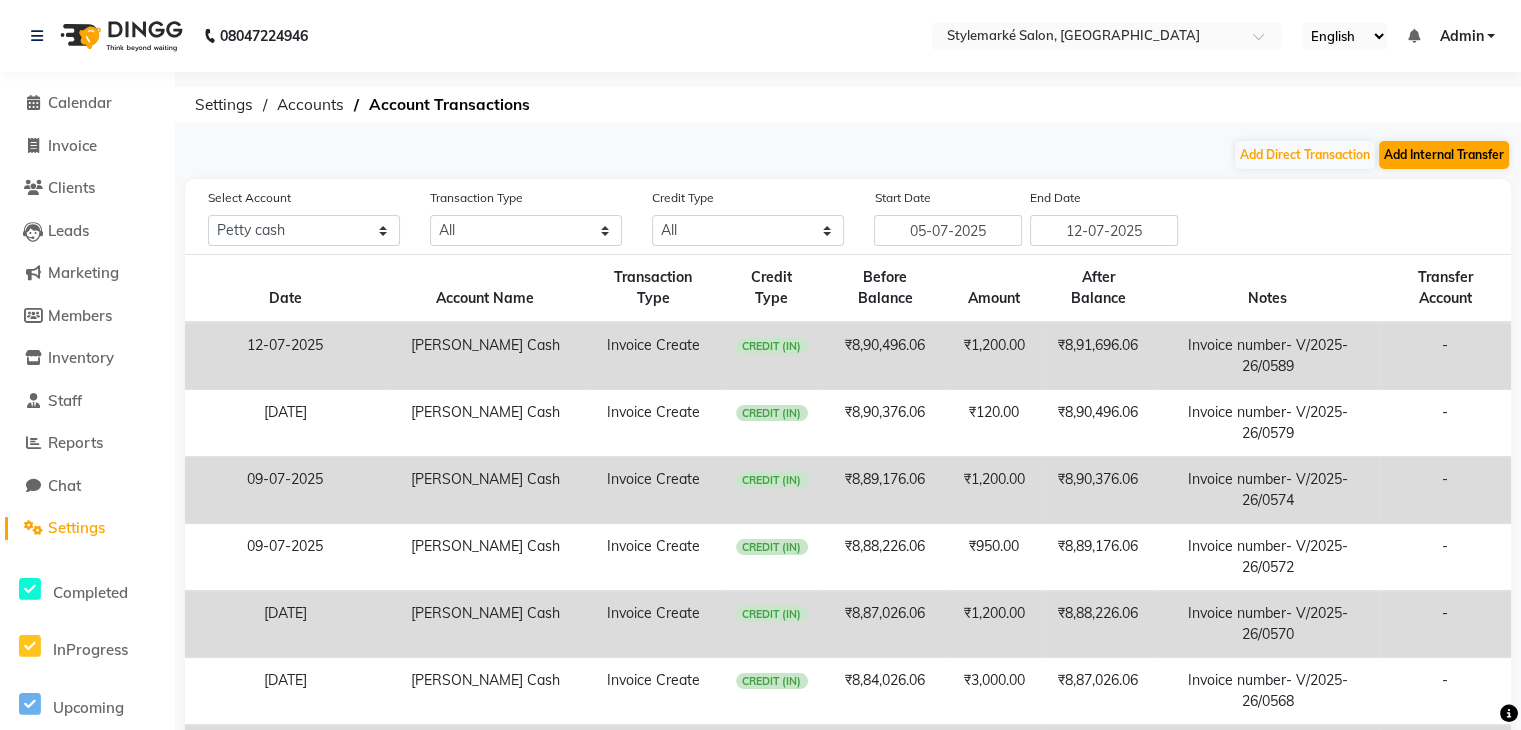 select on "internal transfer" 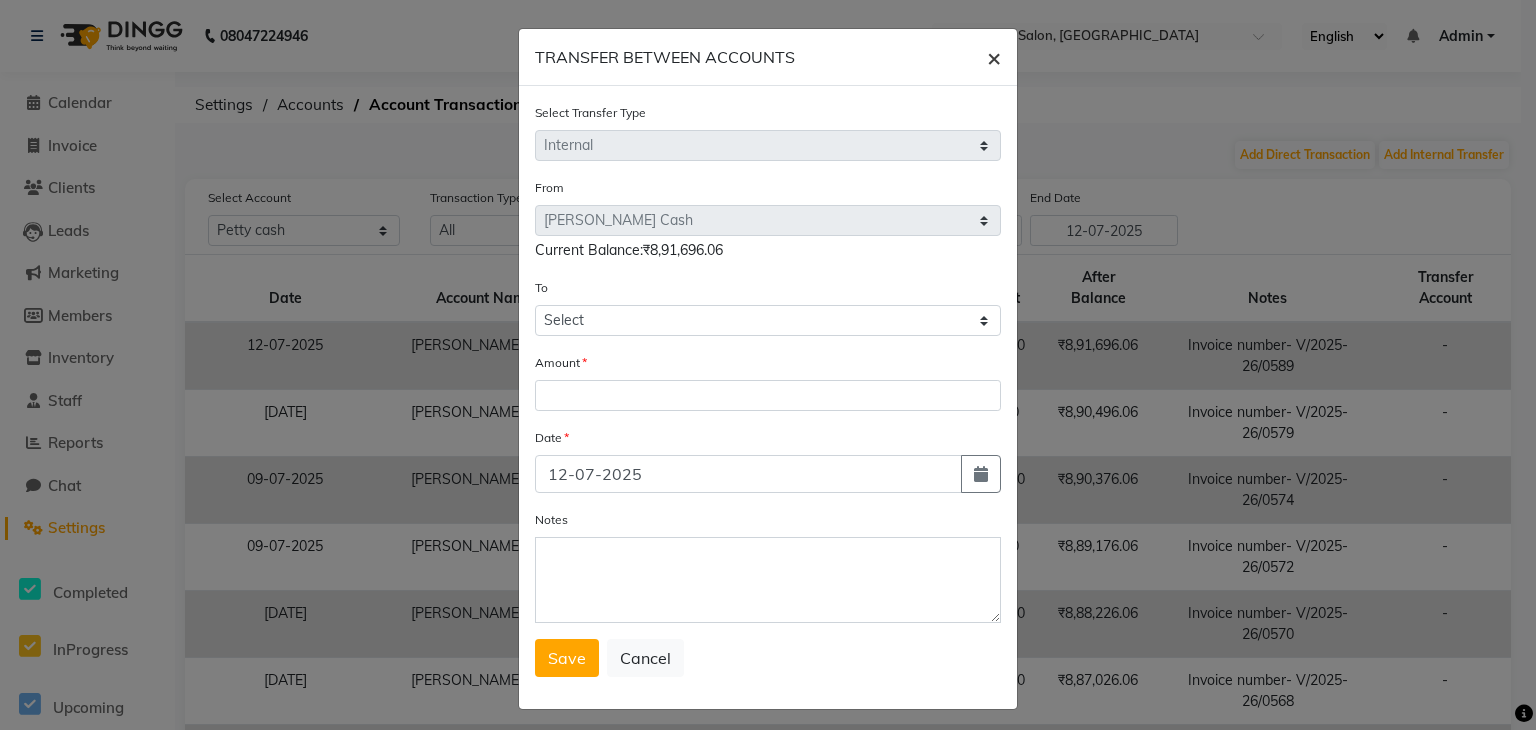 click on "×" 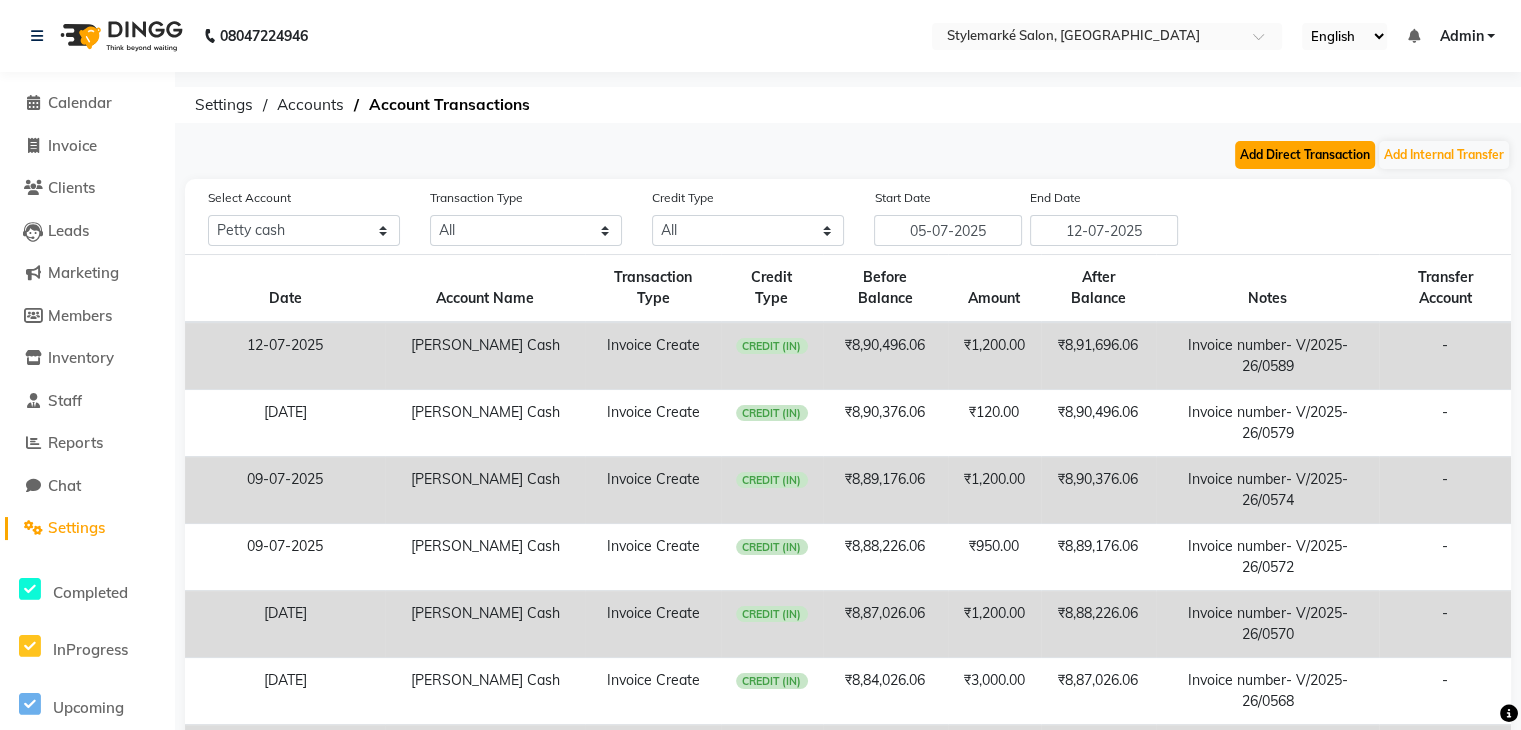 click on "Add Direct Transaction" 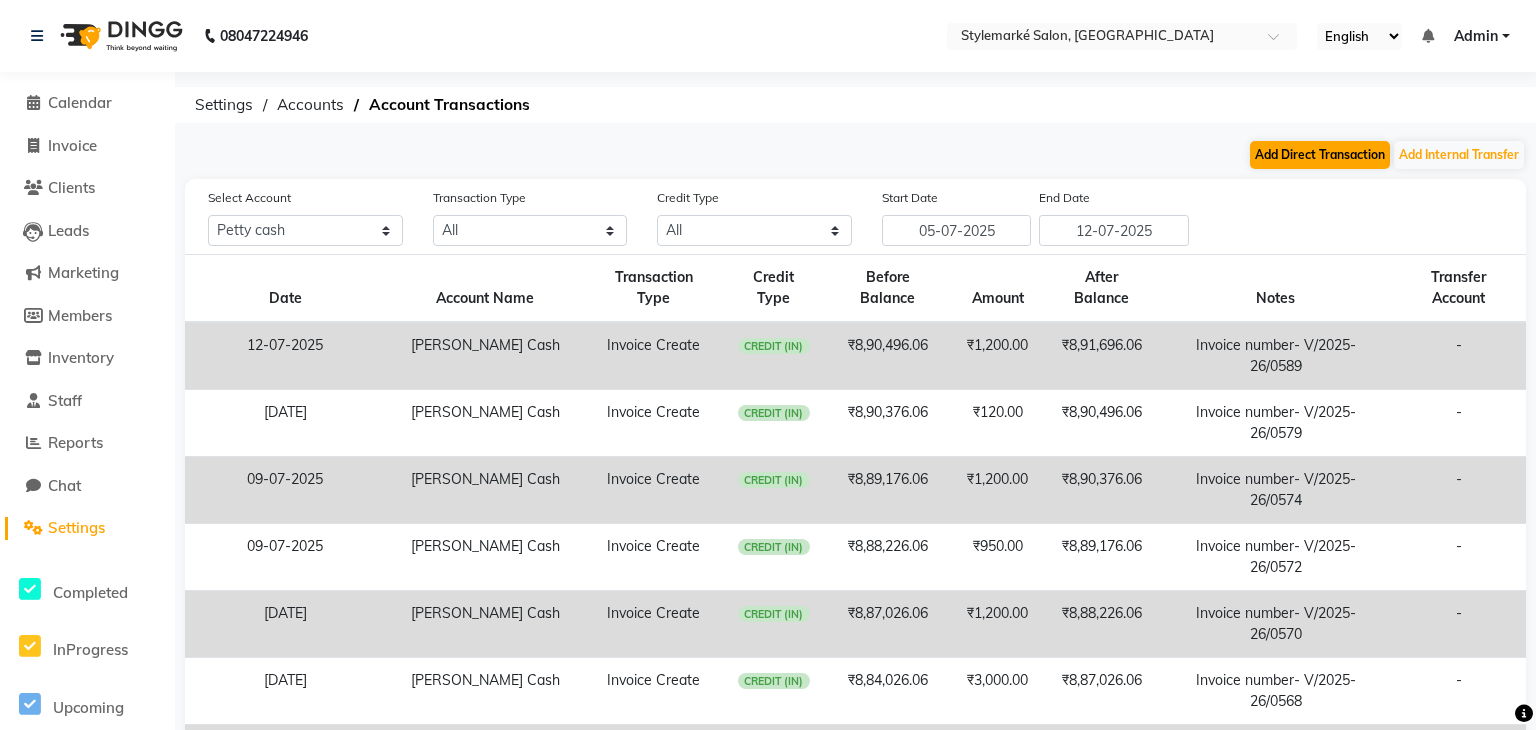select on "direct" 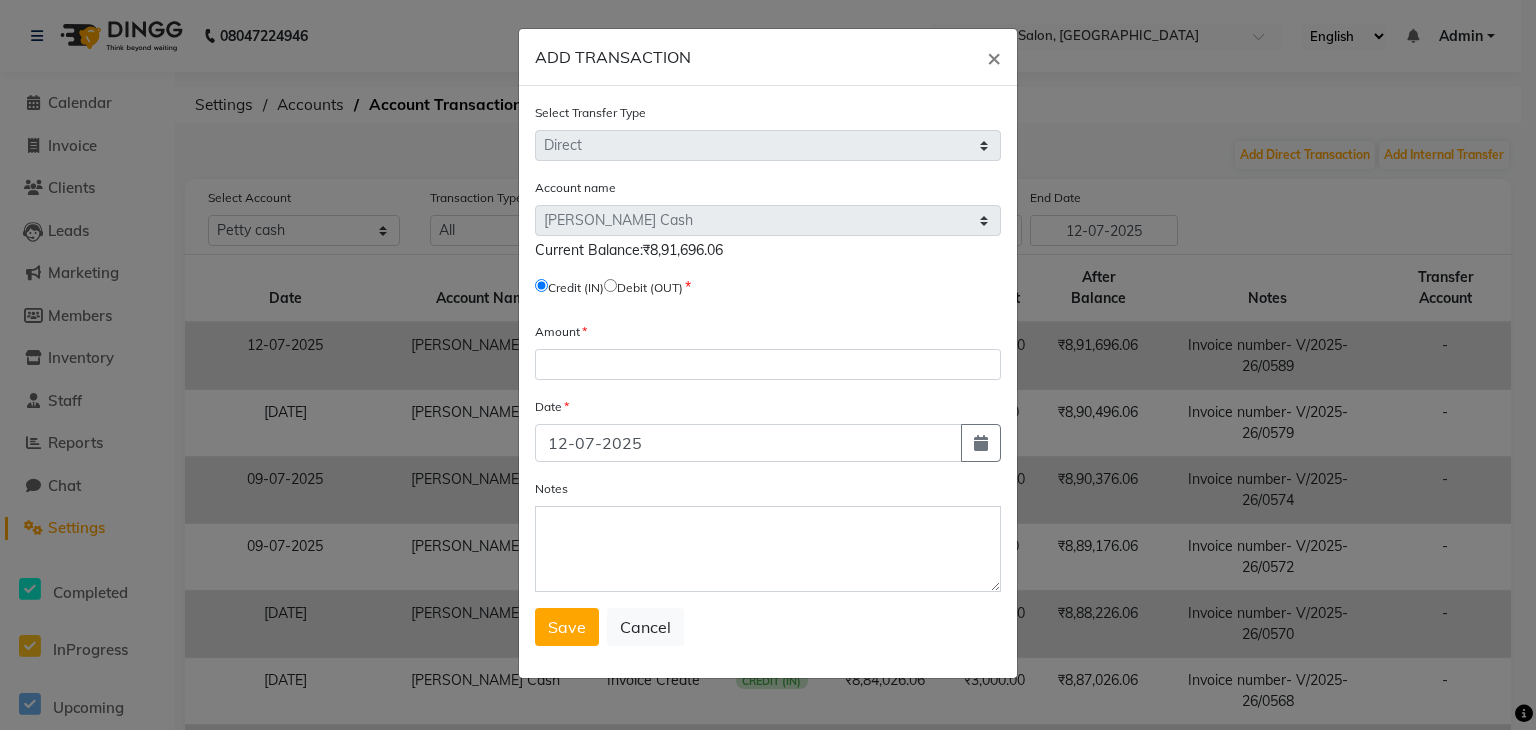 click 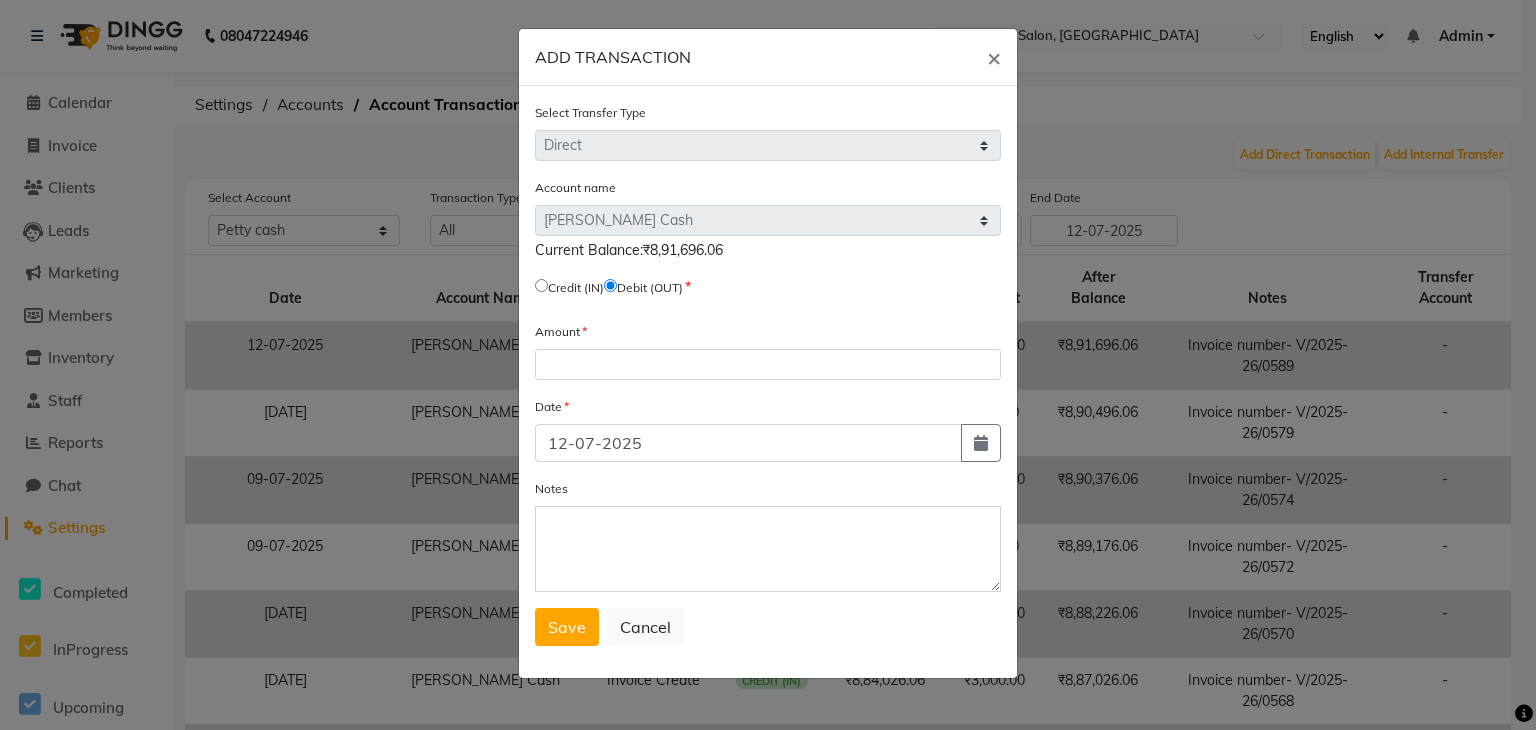 click on "Current Balance:₹8,91,696.06" 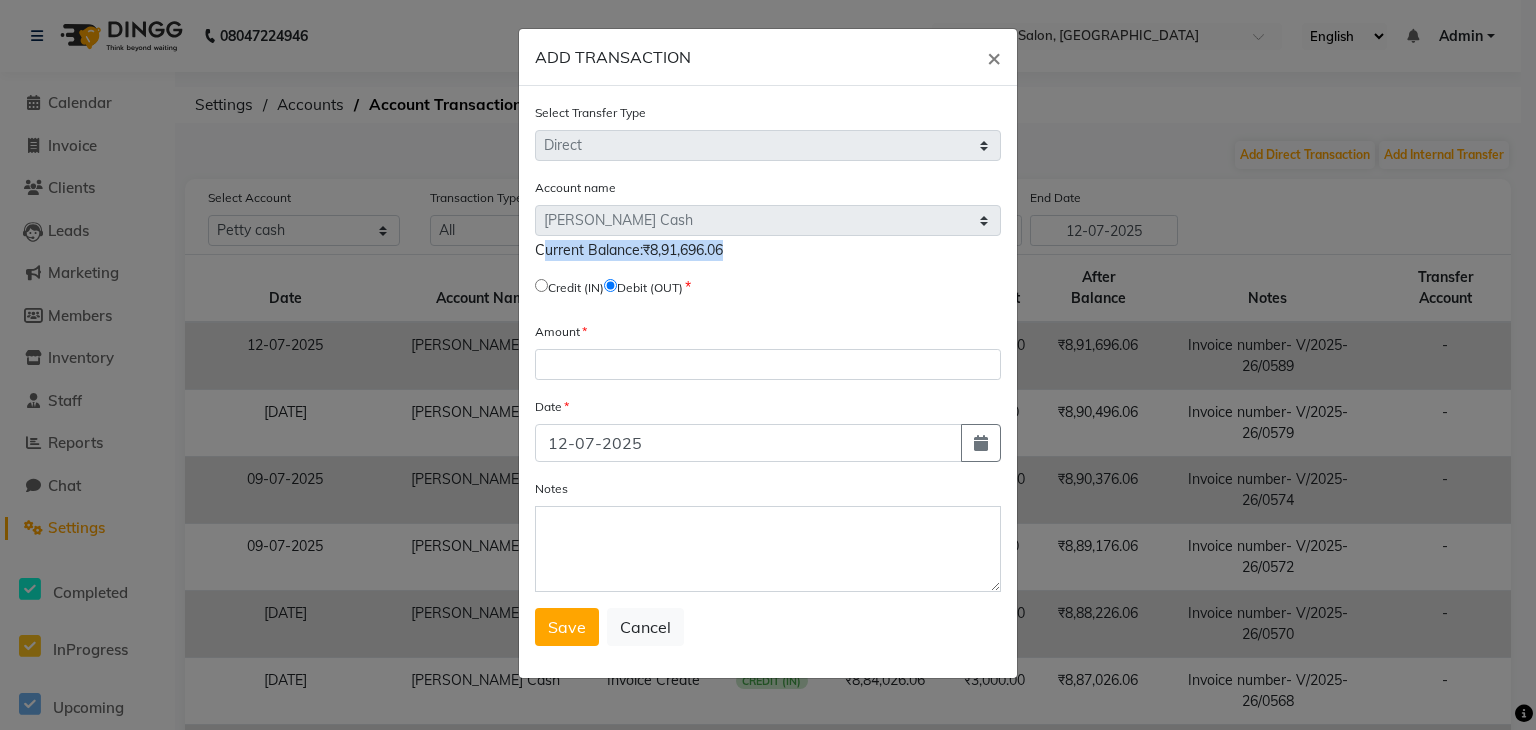 click on "Current Balance:₹8,91,696.06" 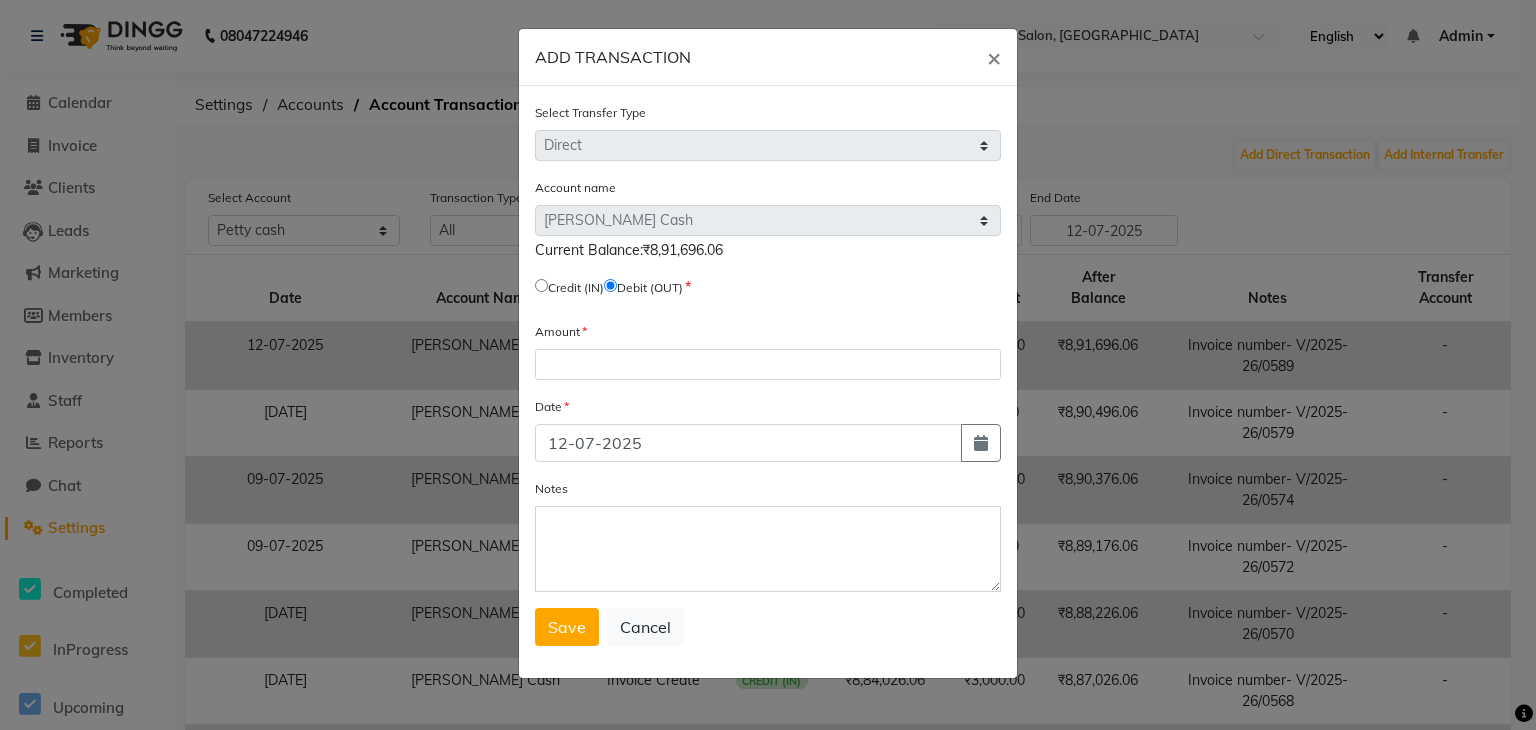 click on "Account name Select [PERSON_NAME] Cash Default Account  Current Balance:₹8,91,696.06   Credit (IN)     Debit (OUT)" 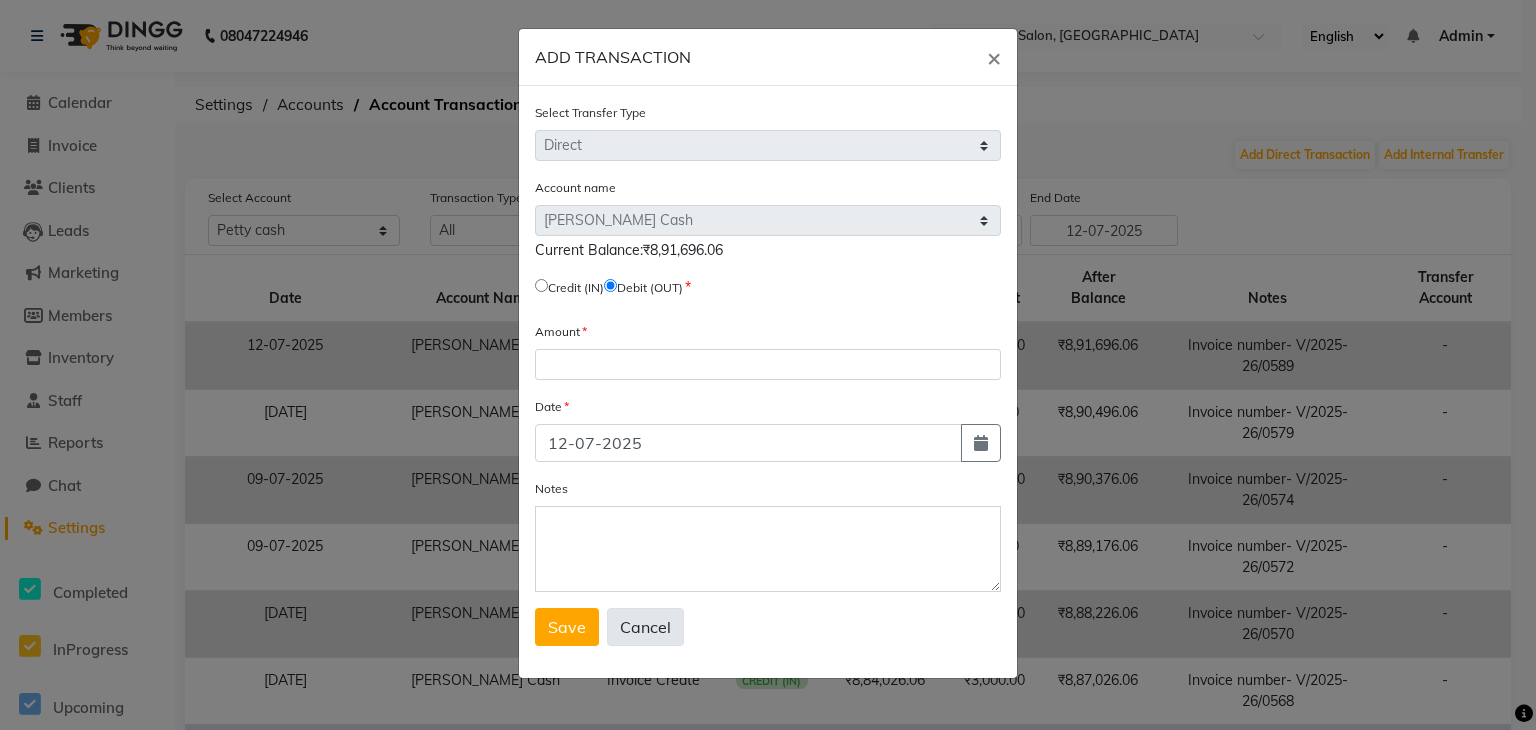 click on "Cancel" 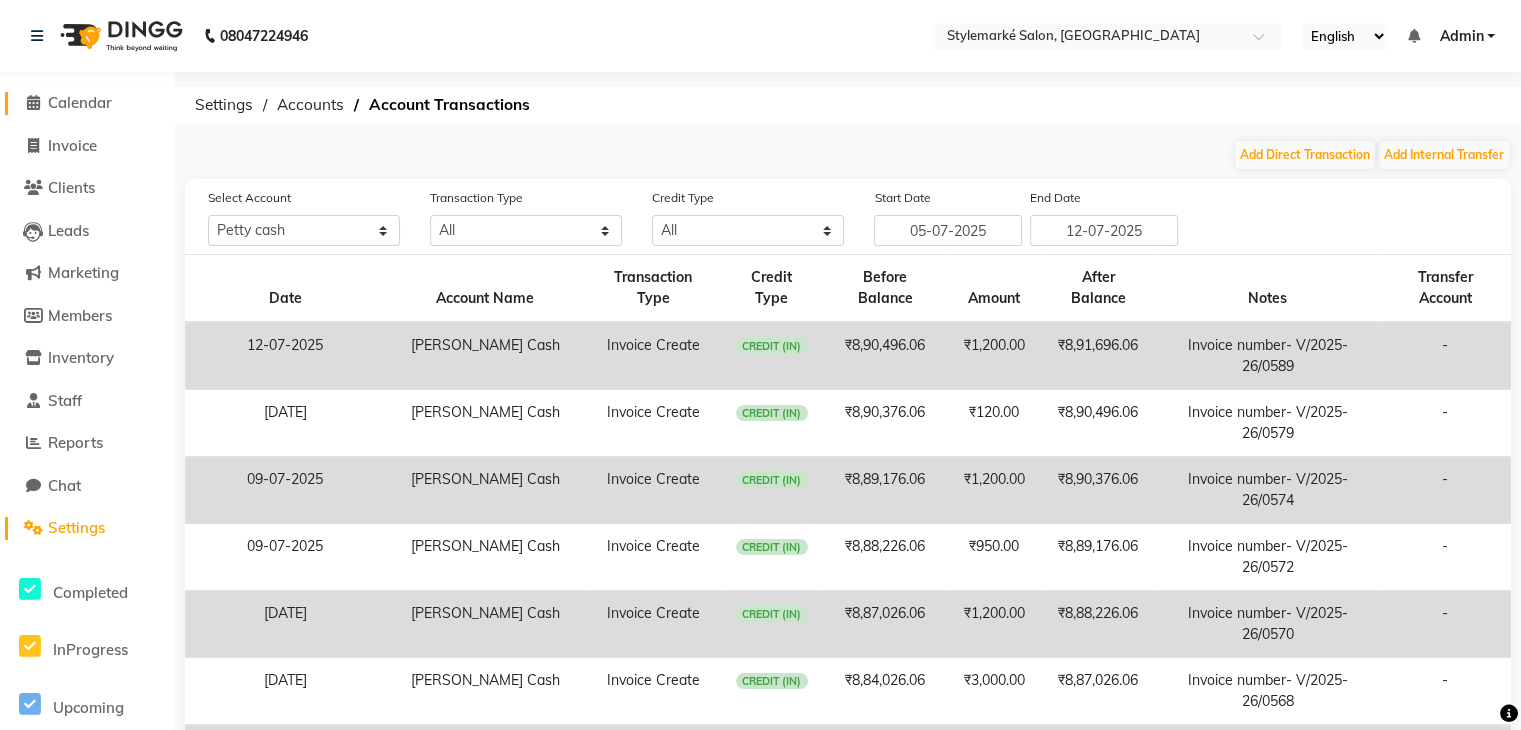 click on "Calendar" 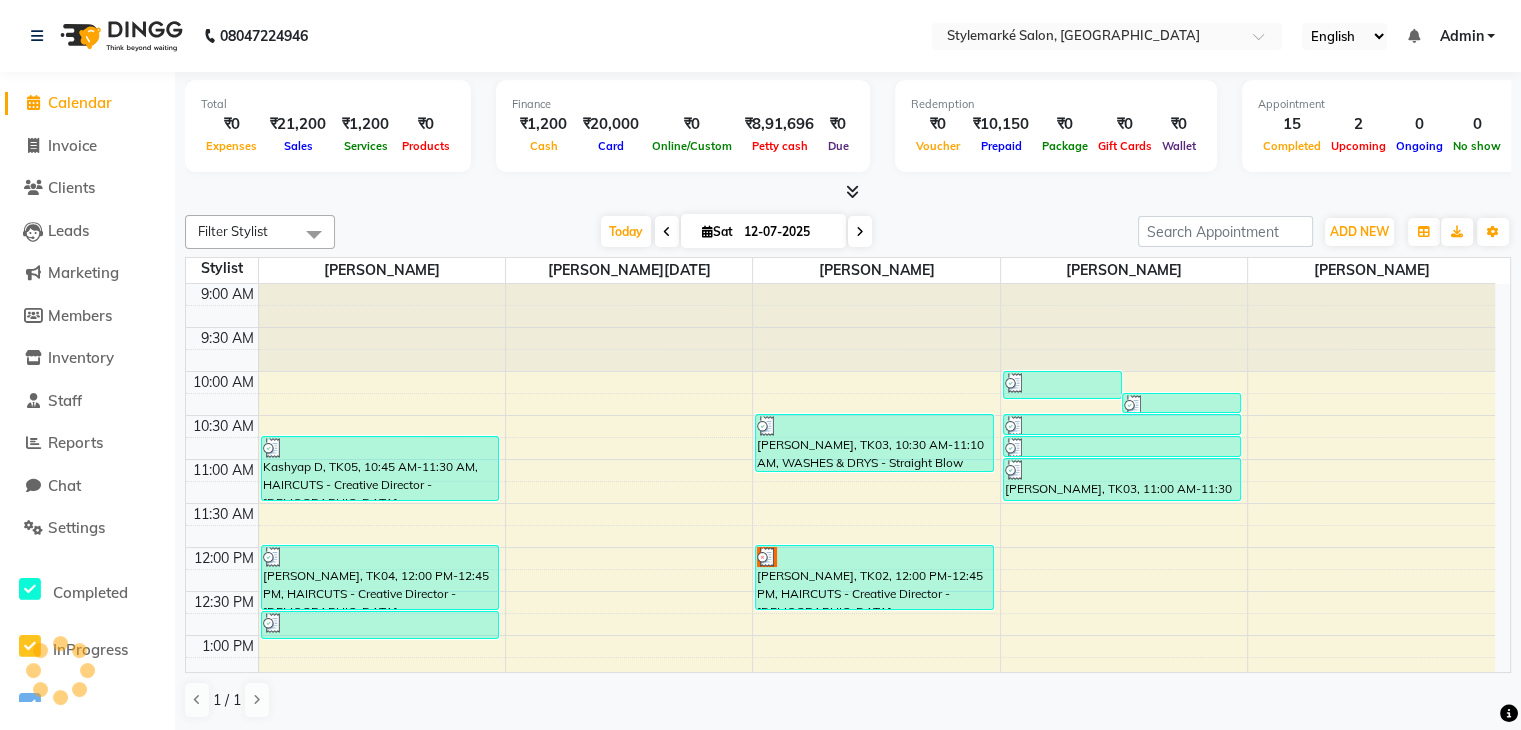 scroll, scrollTop: 0, scrollLeft: 0, axis: both 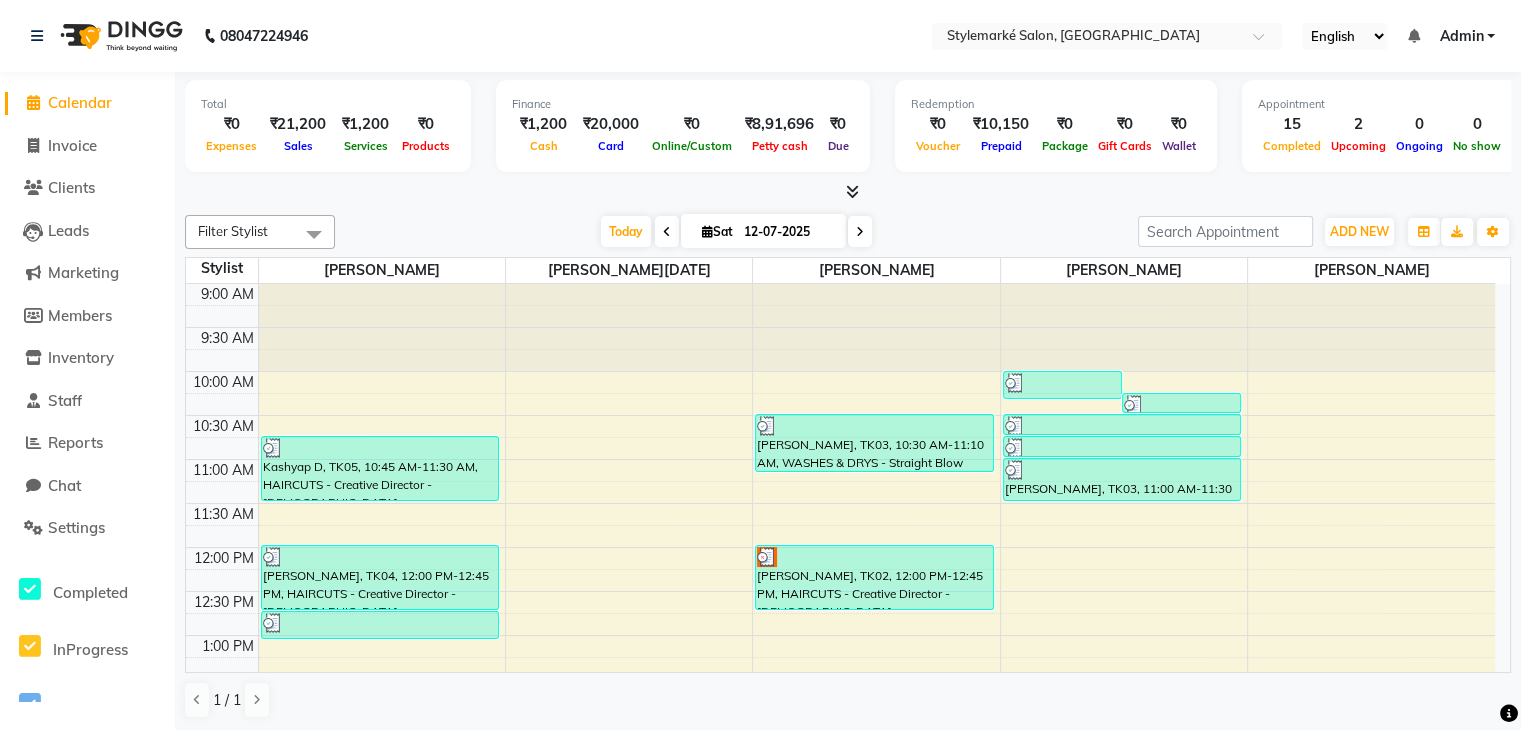 click on "Reports" 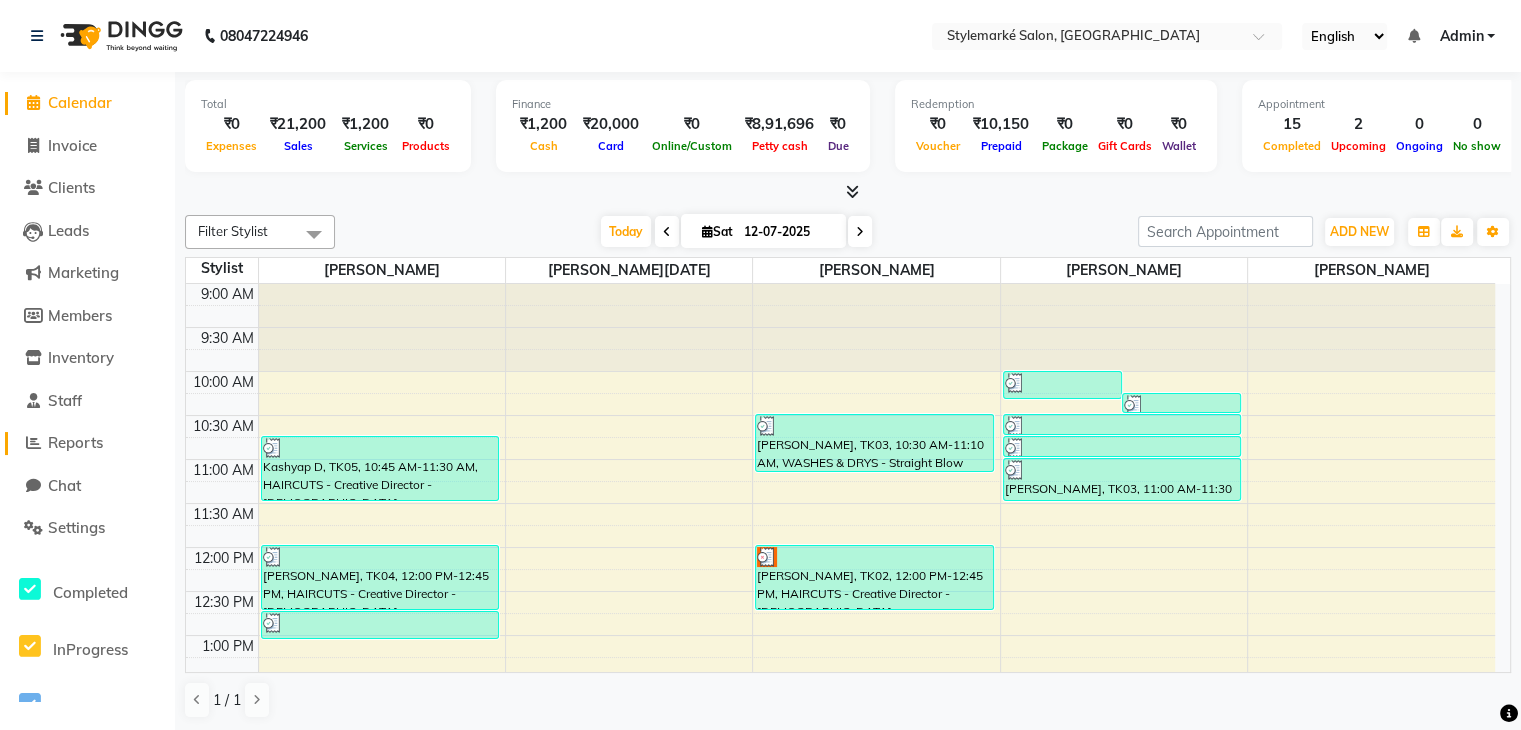 click on "Reports" 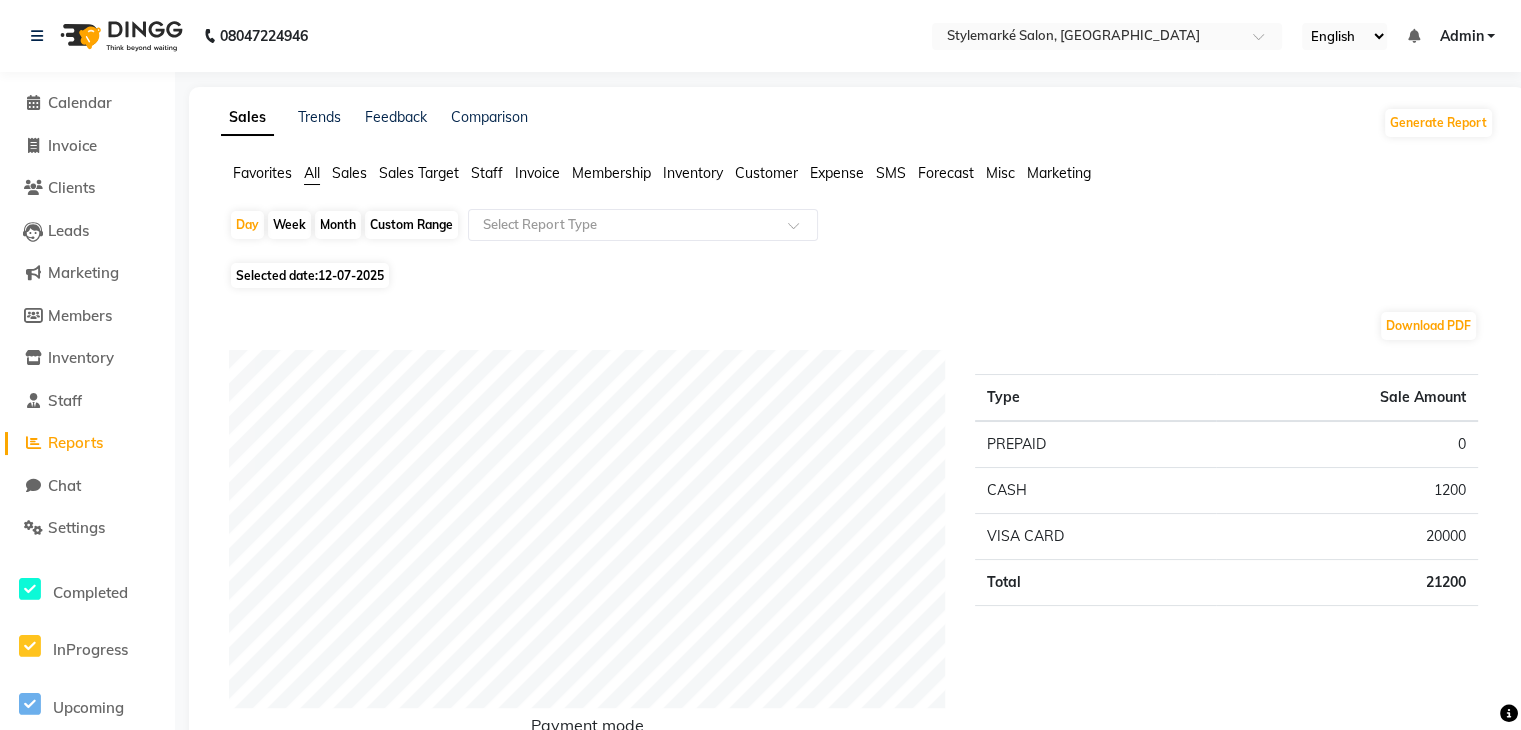 click on "Sales" 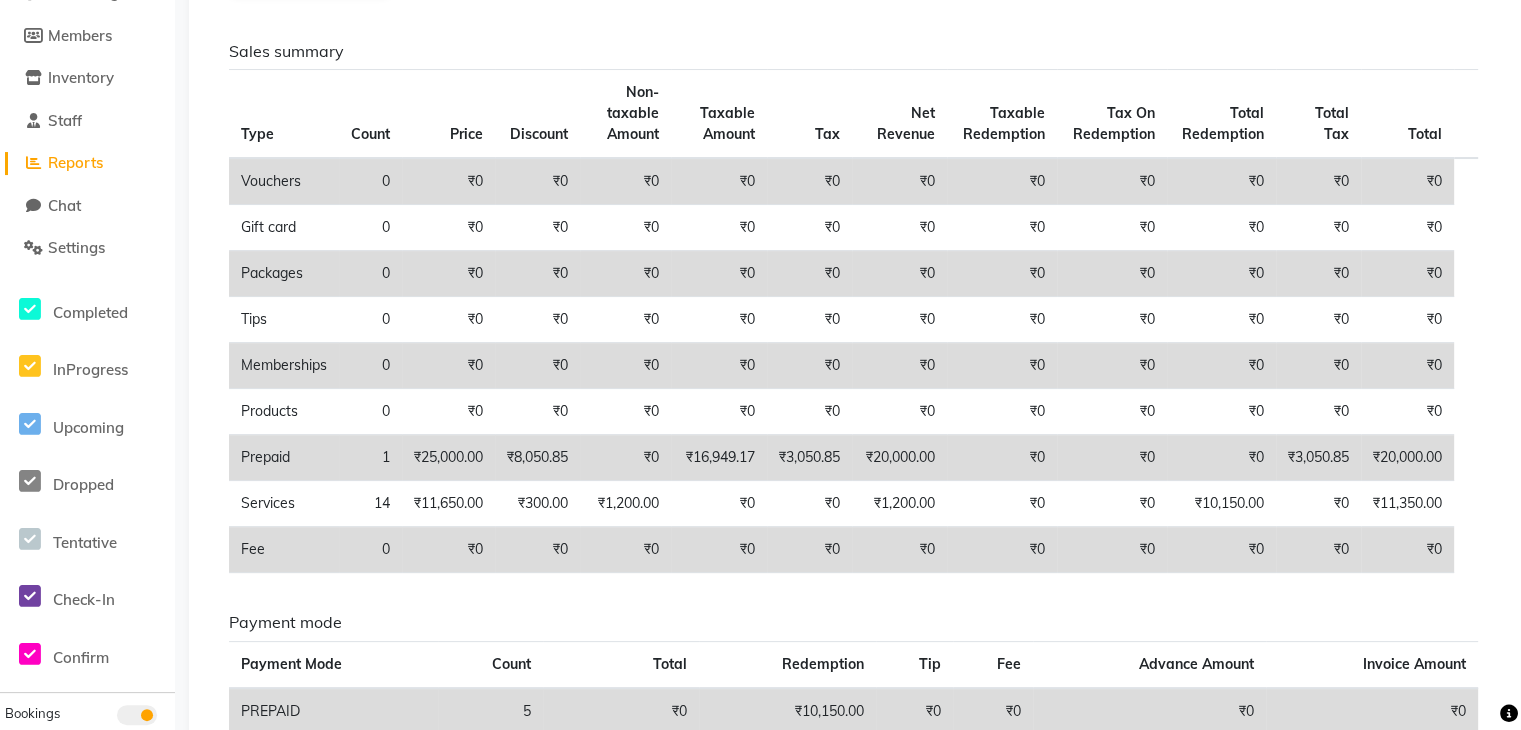 scroll, scrollTop: 0, scrollLeft: 0, axis: both 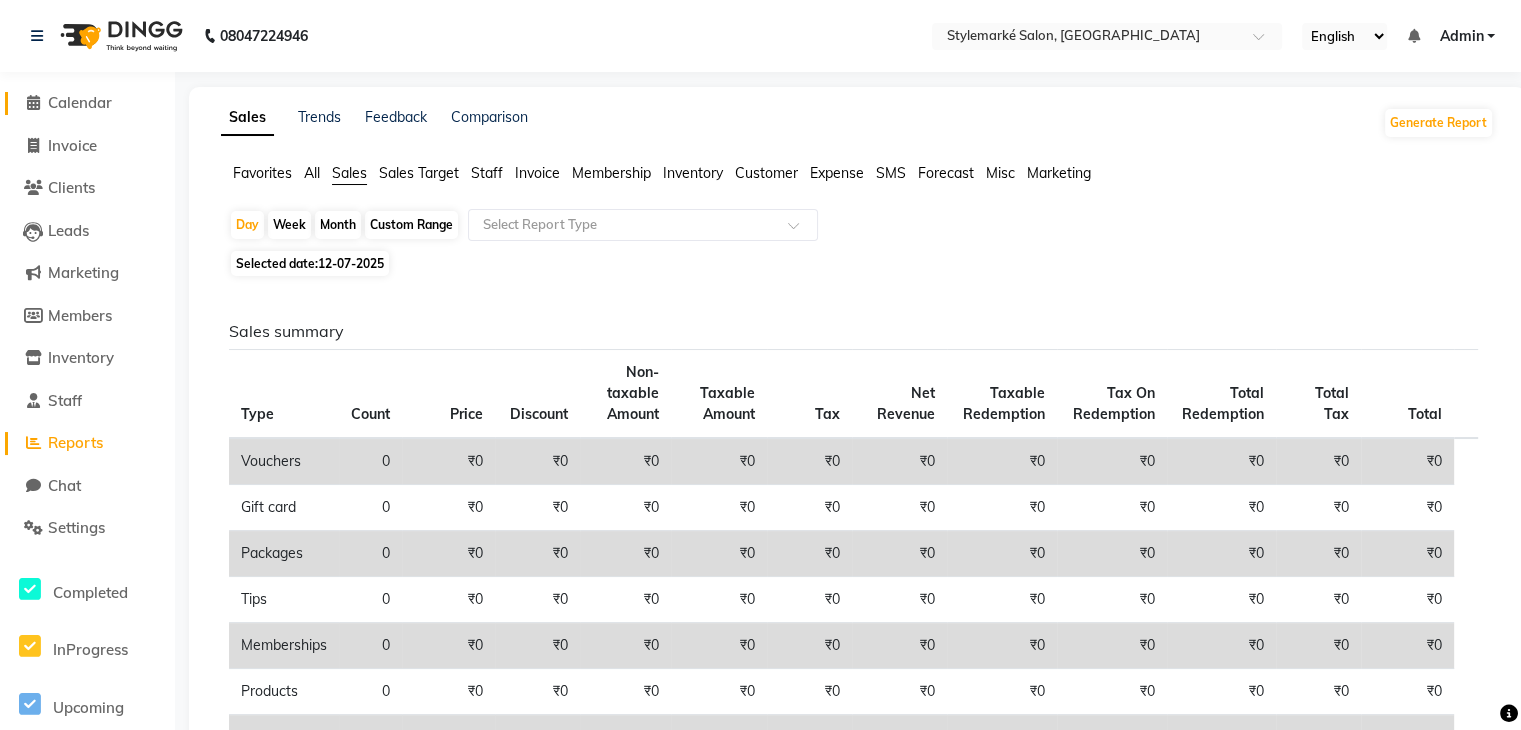 click on "Calendar" 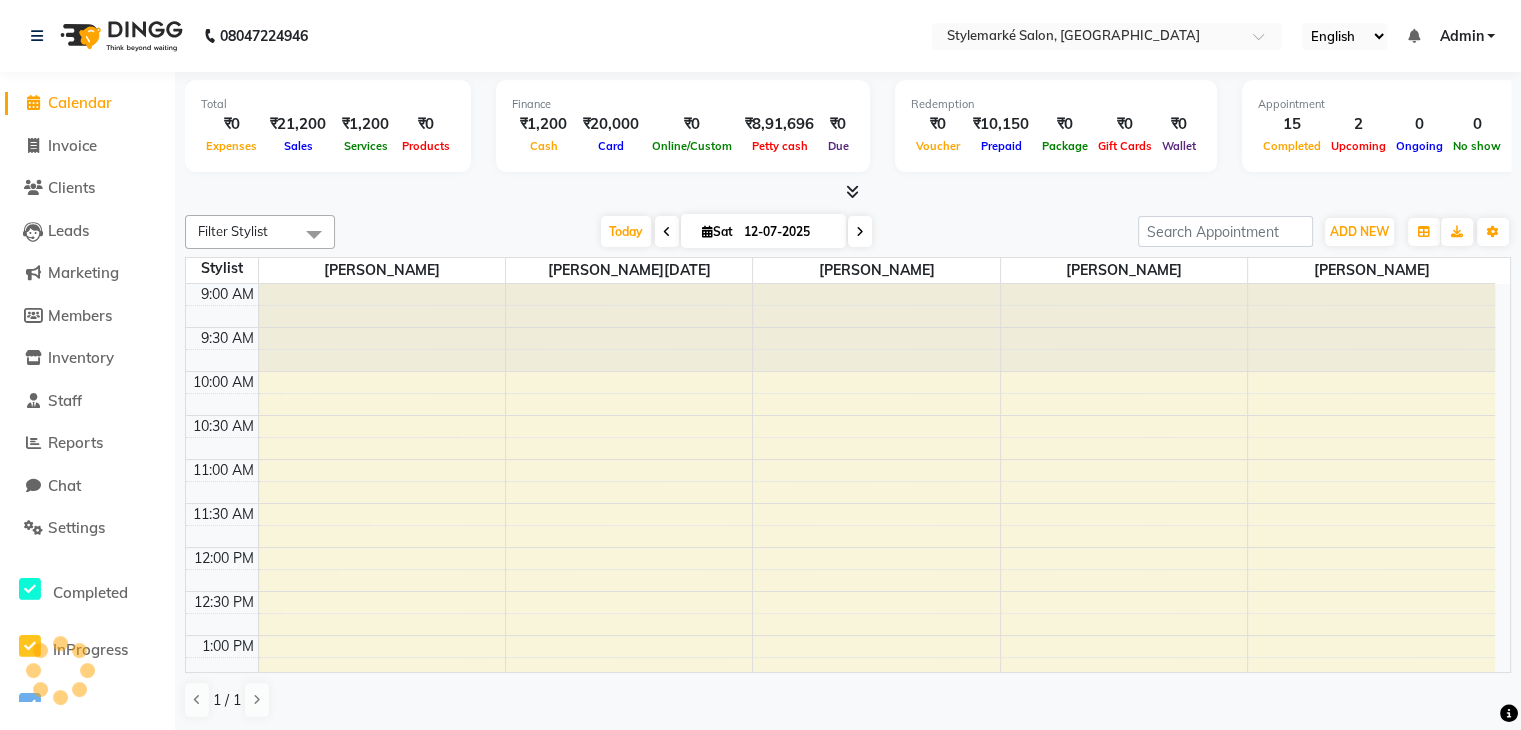 scroll, scrollTop: 524, scrollLeft: 0, axis: vertical 